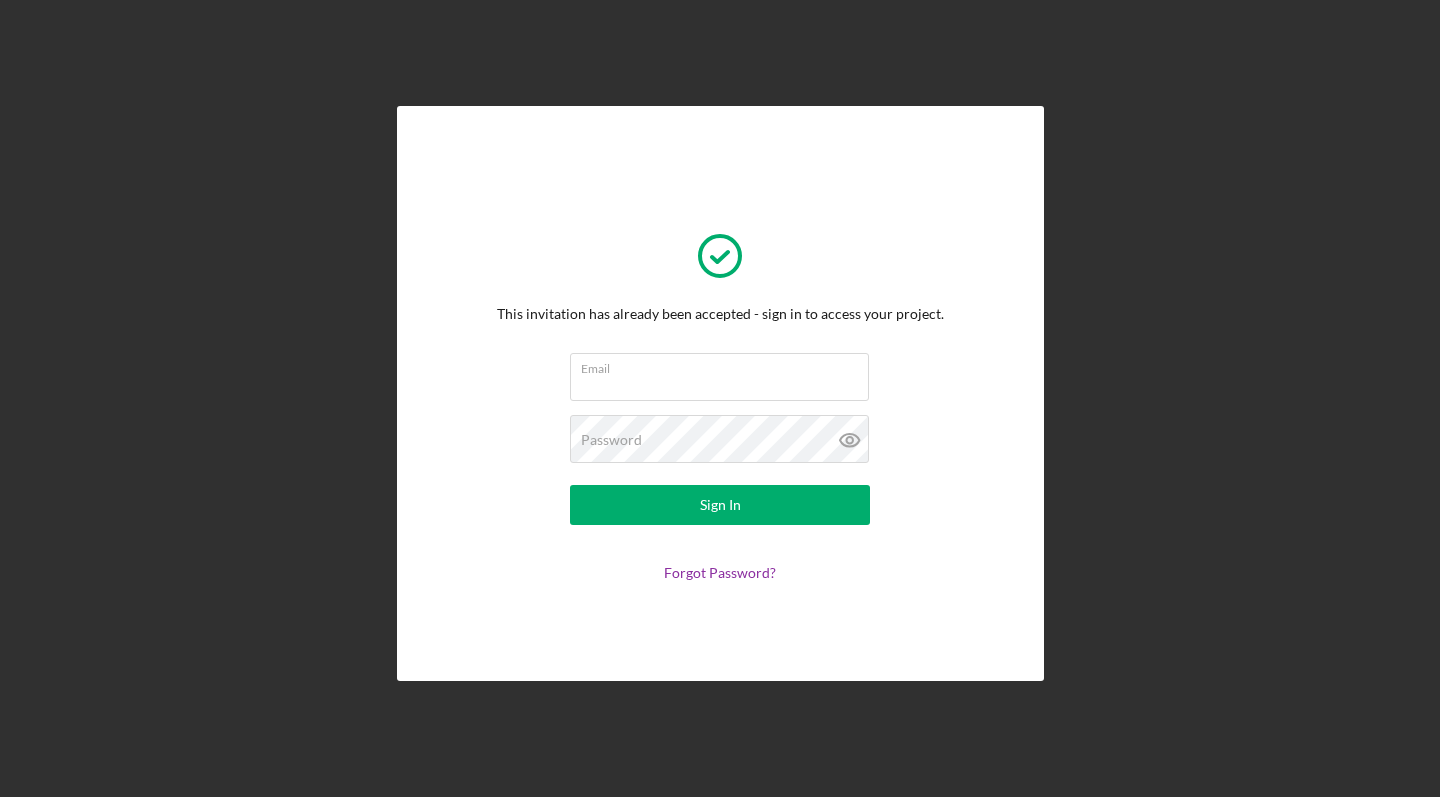 scroll, scrollTop: 0, scrollLeft: 0, axis: both 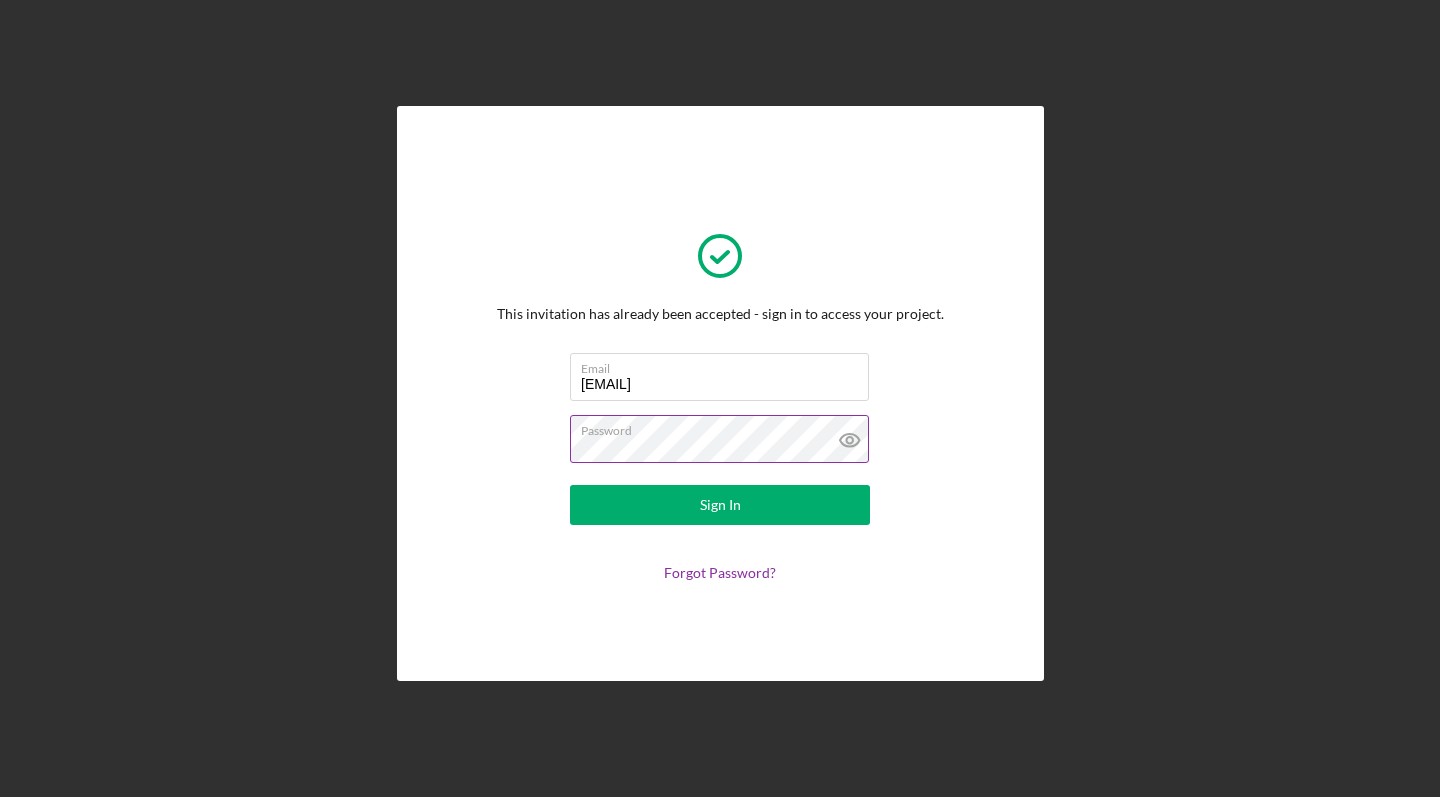 click 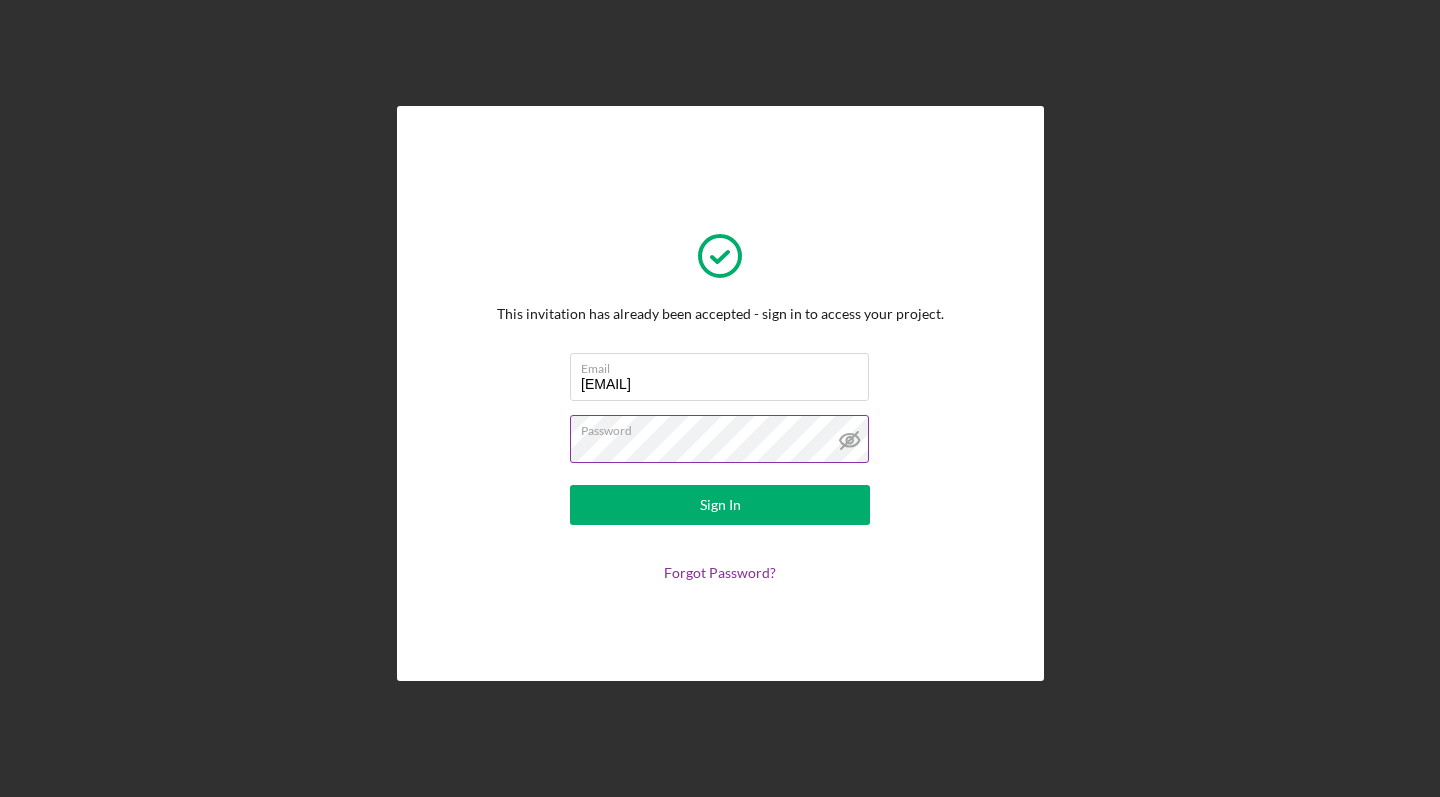 click on "Sign In" at bounding box center [720, 505] 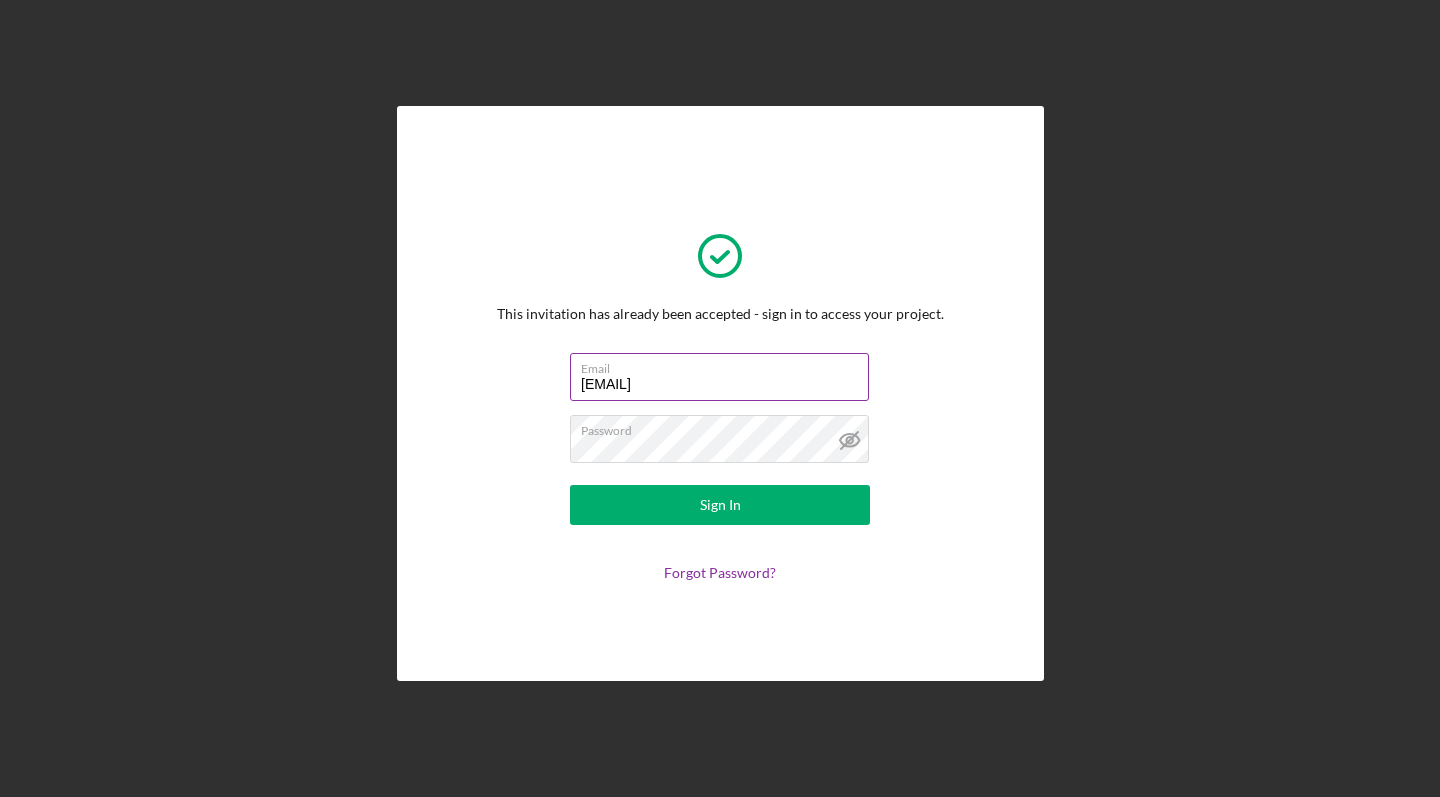 click on "[EMAIL]" at bounding box center (719, 377) 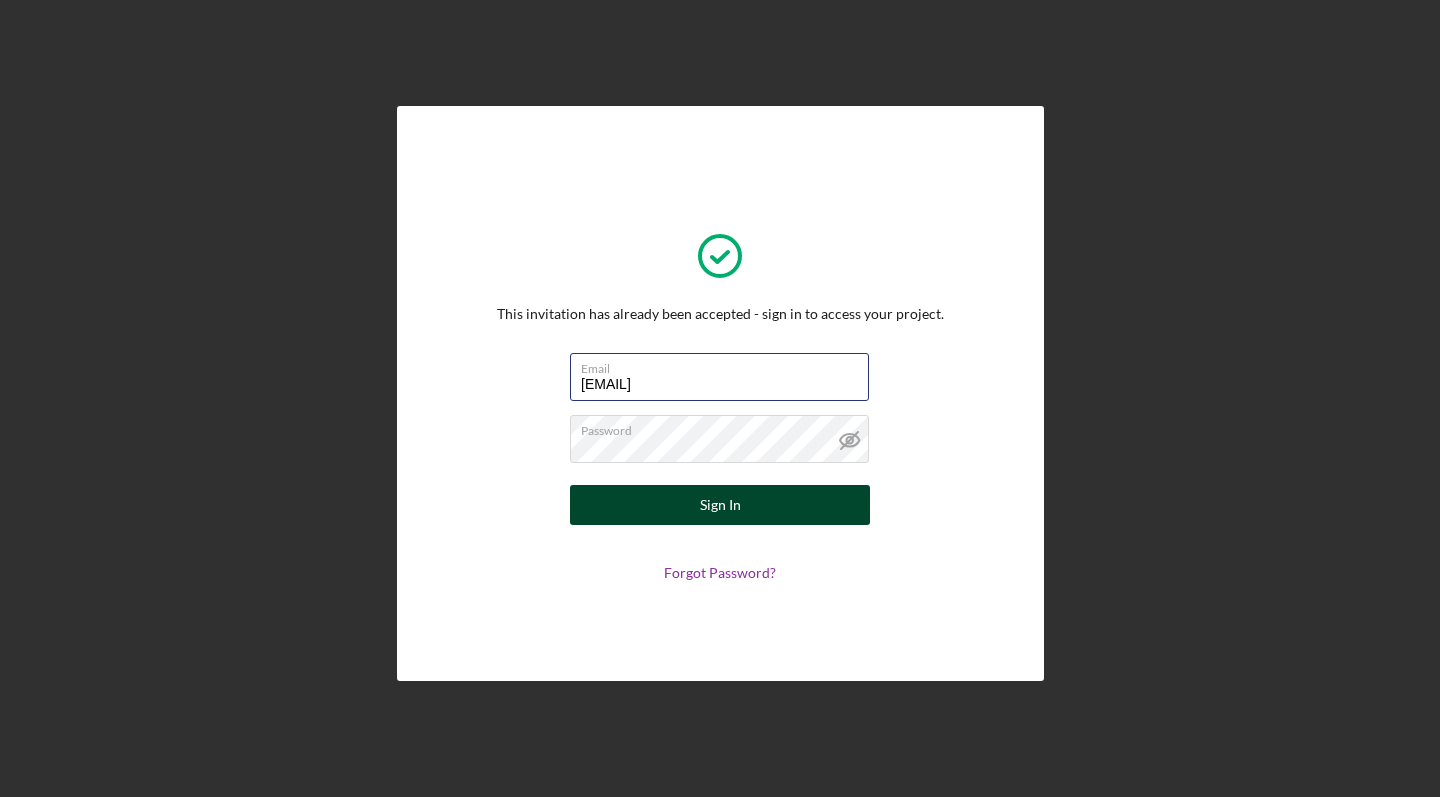type on "[EMAIL]" 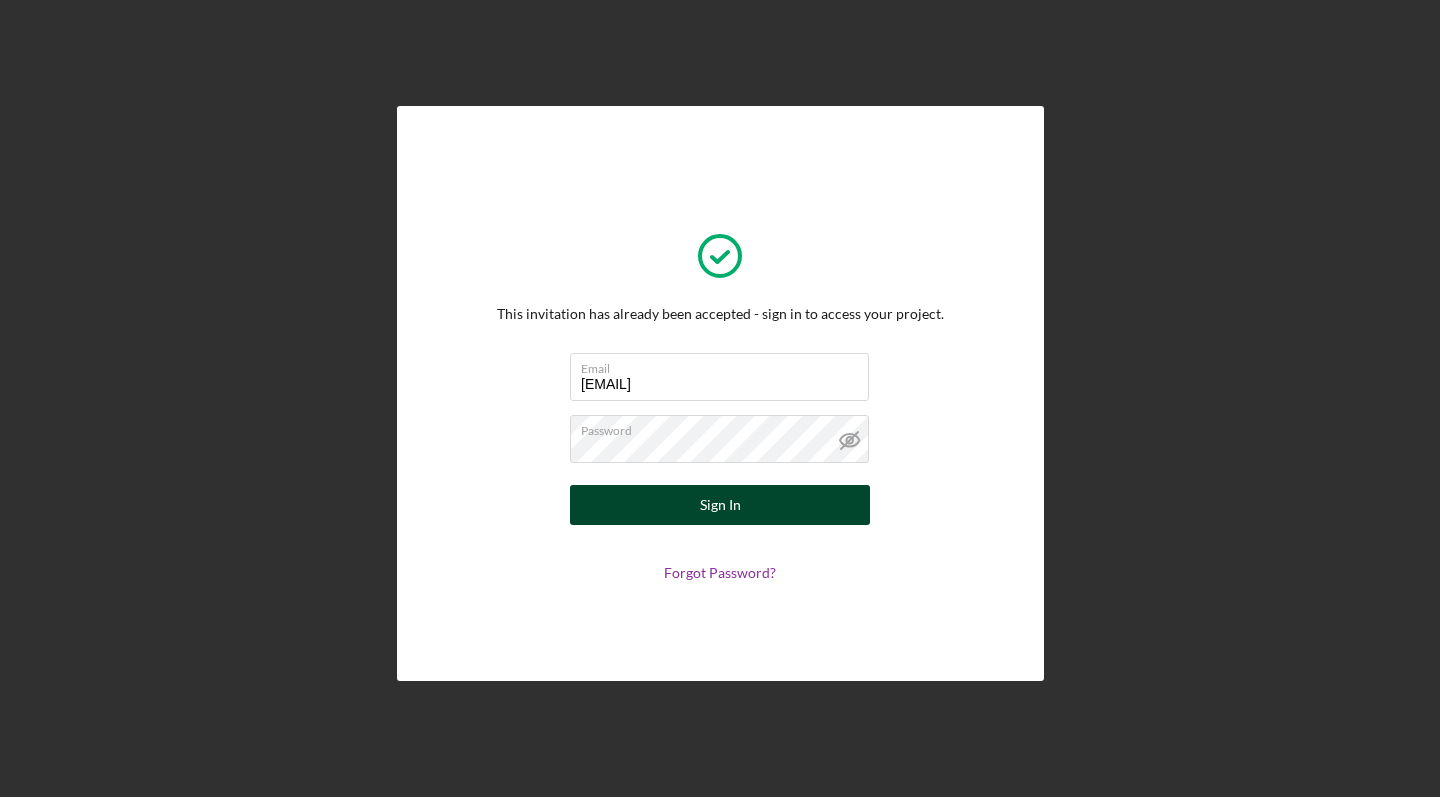 click on "Sign In" at bounding box center (720, 505) 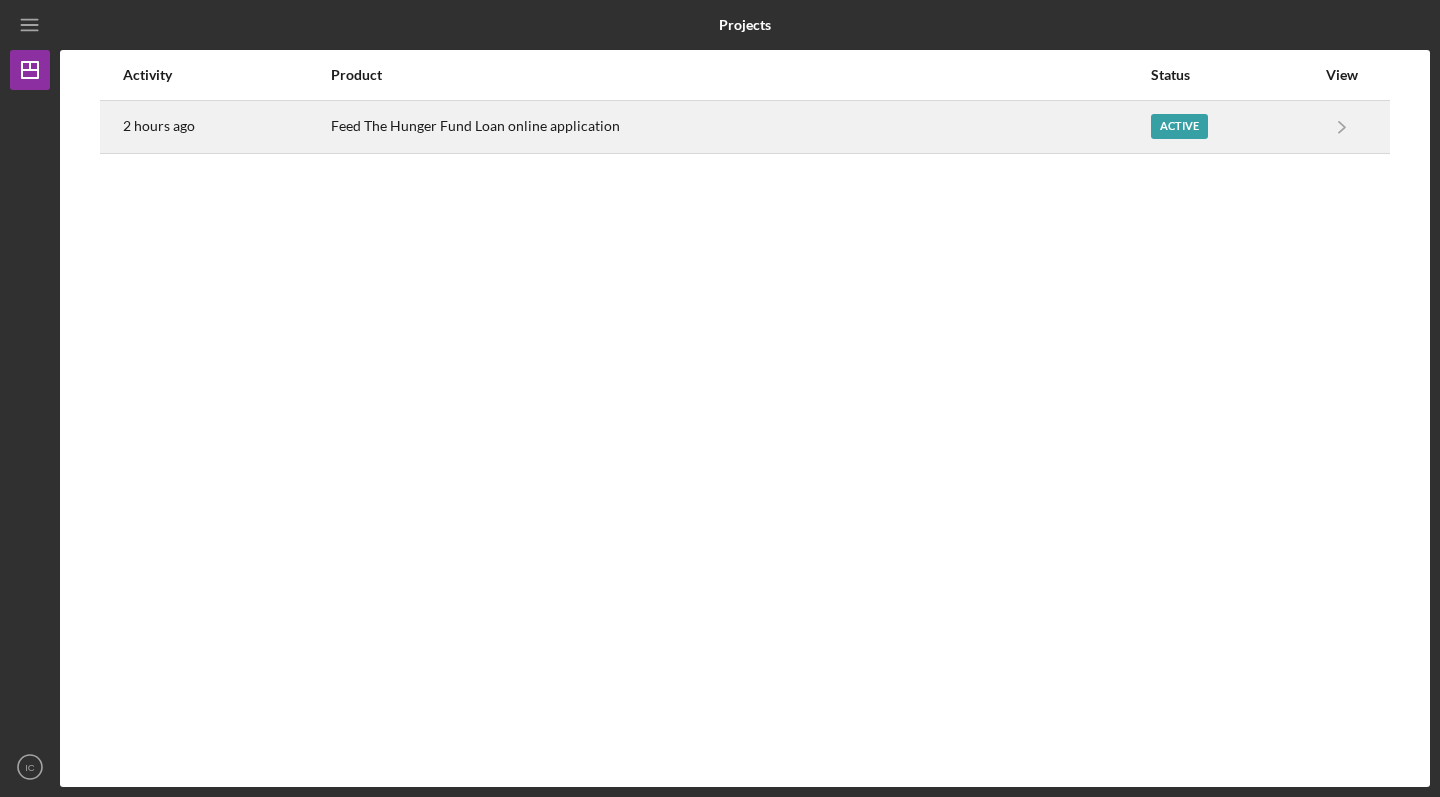 click on "Active" at bounding box center [1179, 126] 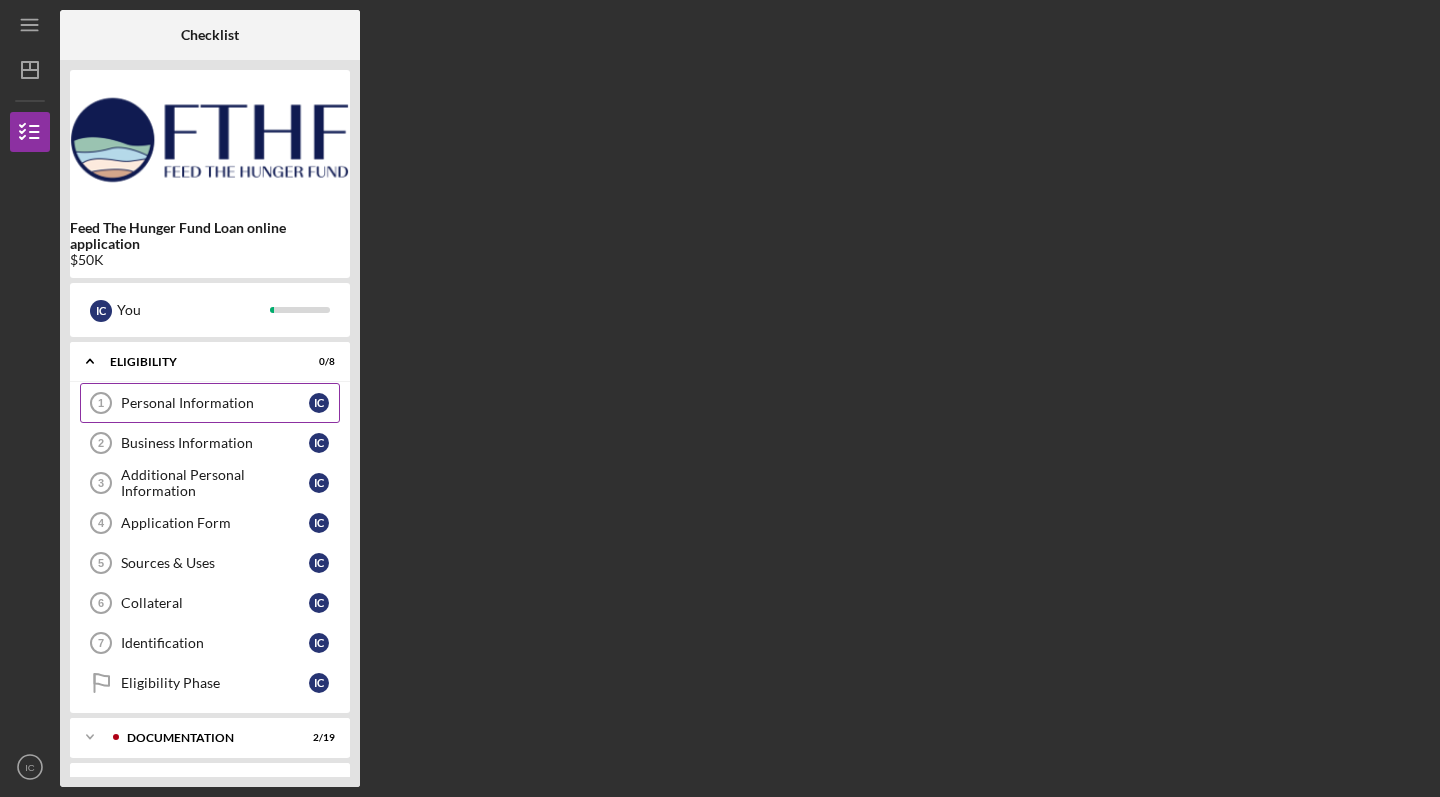 click on "Personal Information" at bounding box center (215, 403) 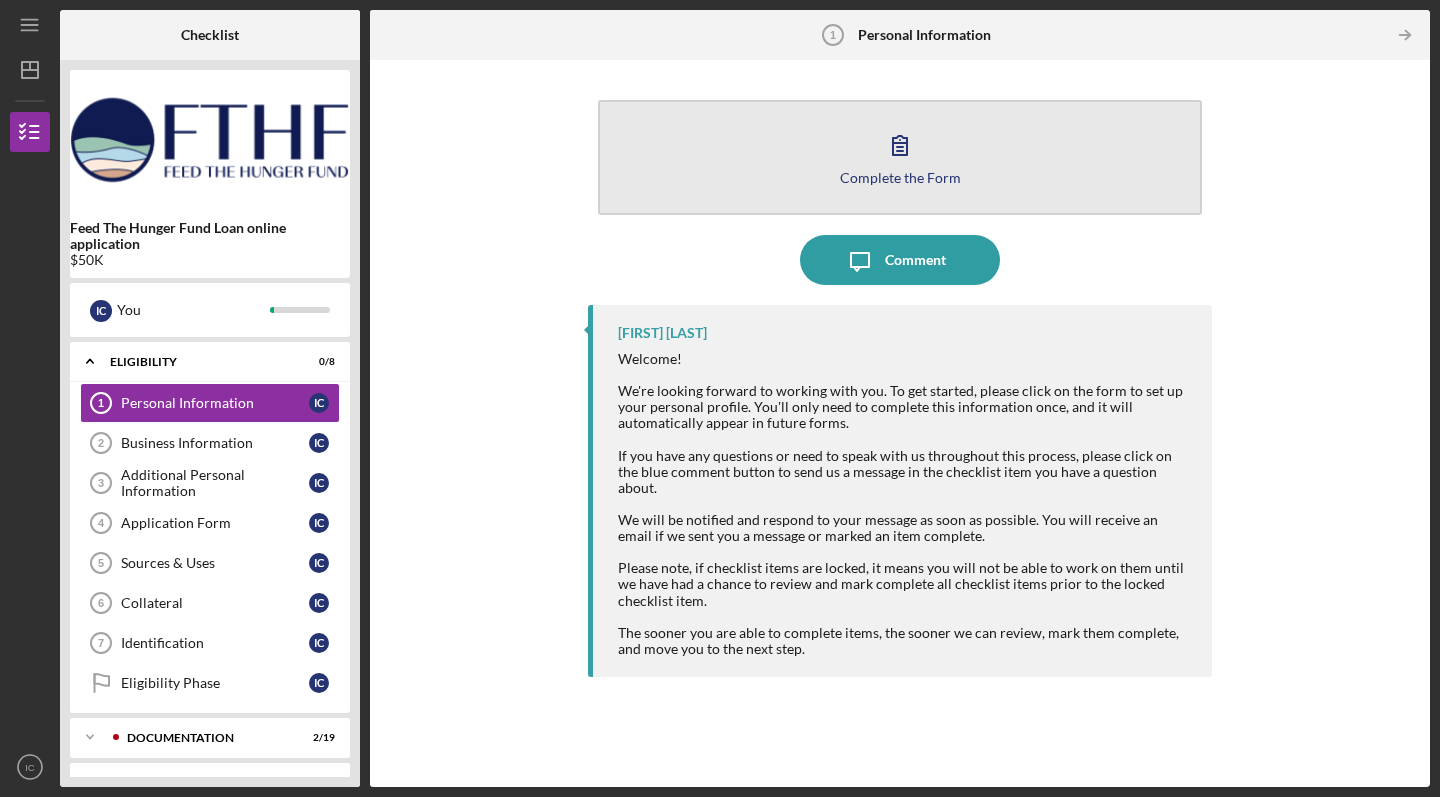 click on "Complete the Form Form" at bounding box center (900, 157) 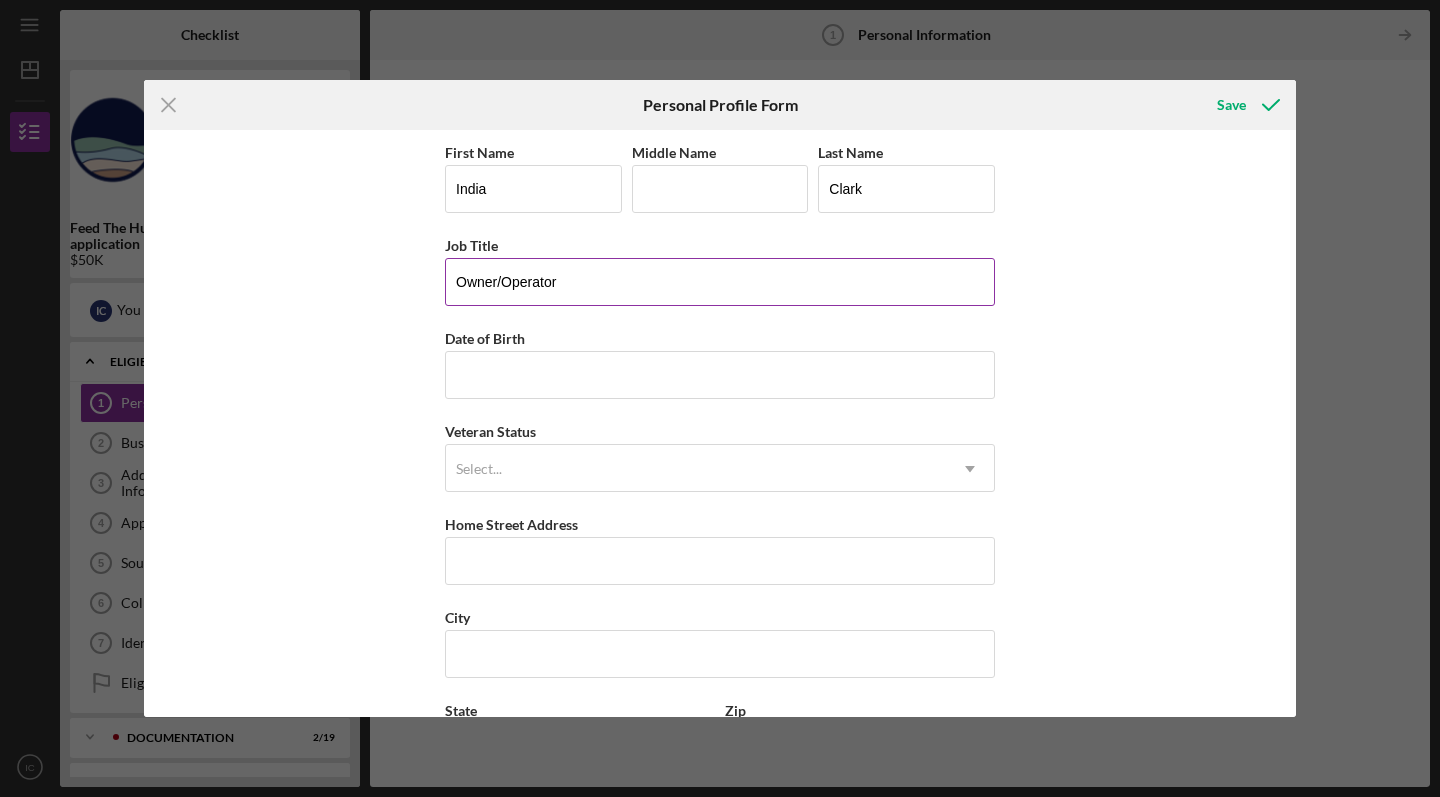 type on "Owner/Operator" 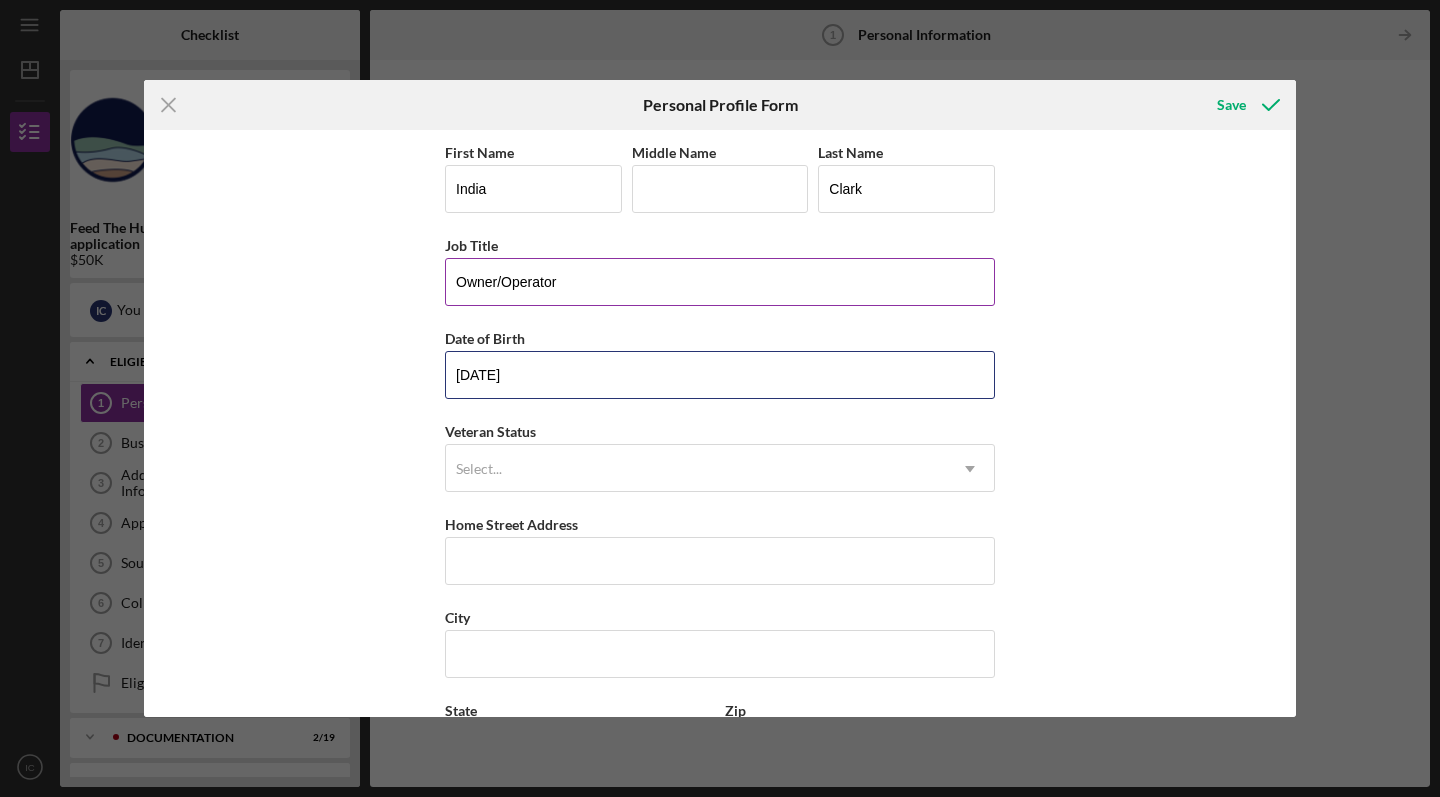 type on "[DATE]" 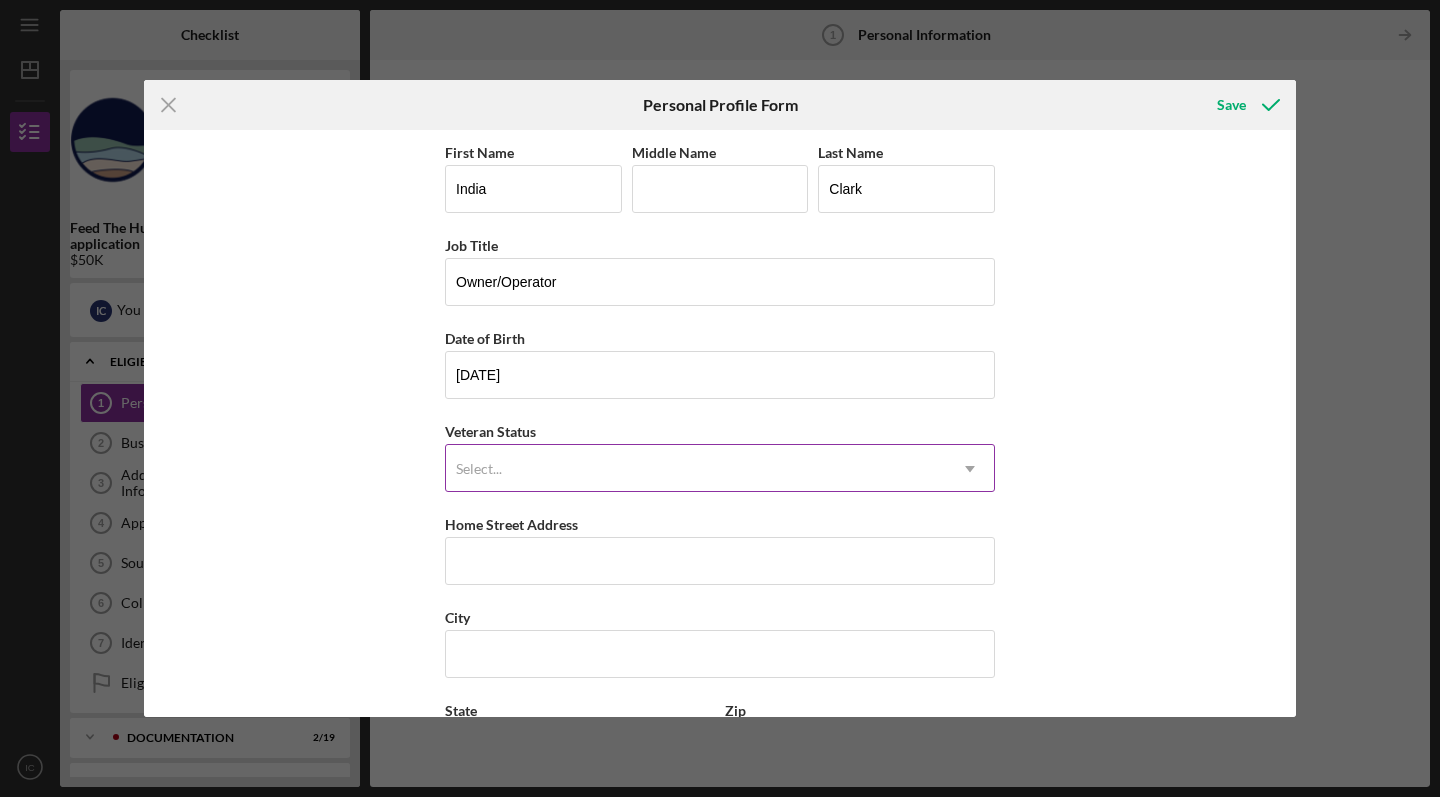 click on "Select..." at bounding box center (696, 469) 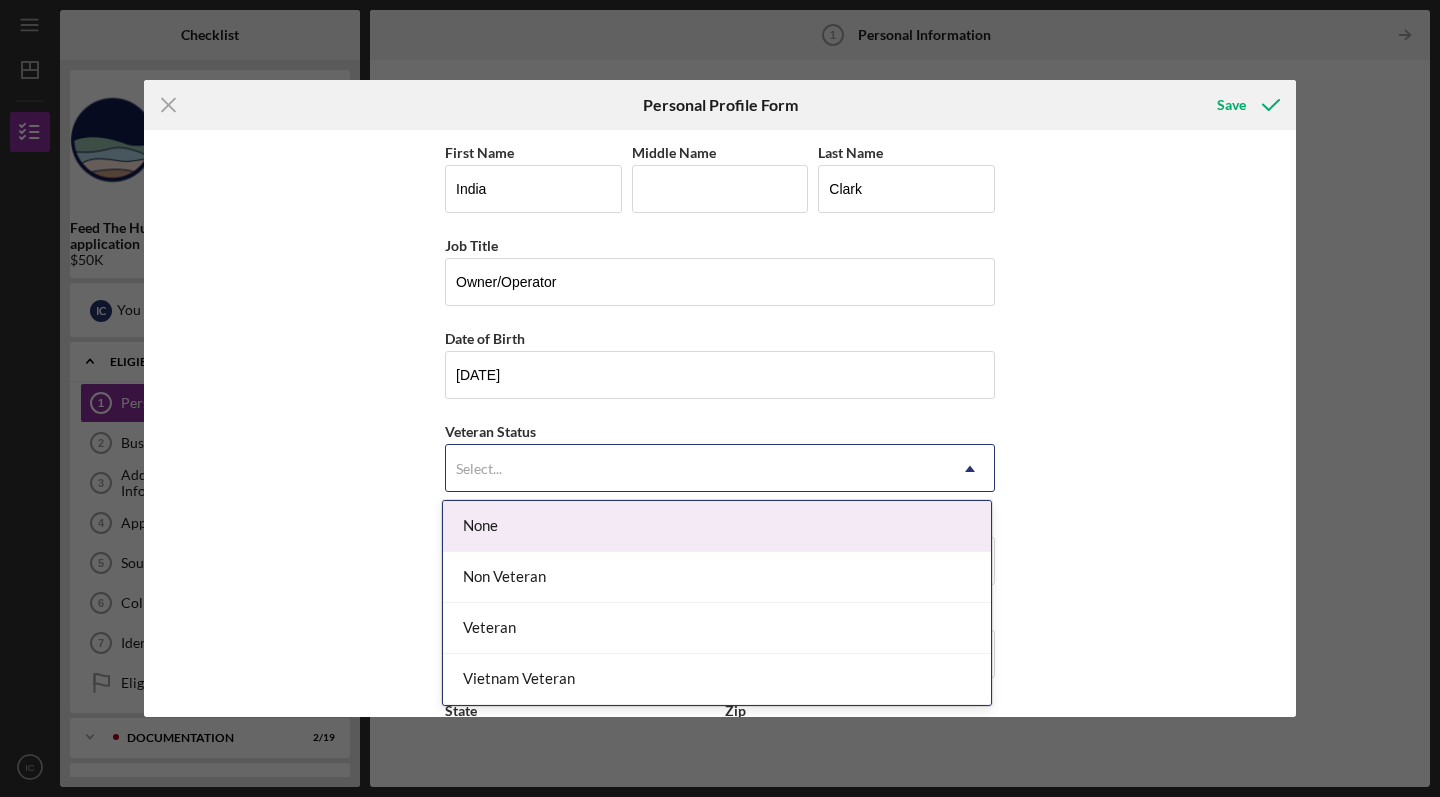 click on "None" at bounding box center [717, 526] 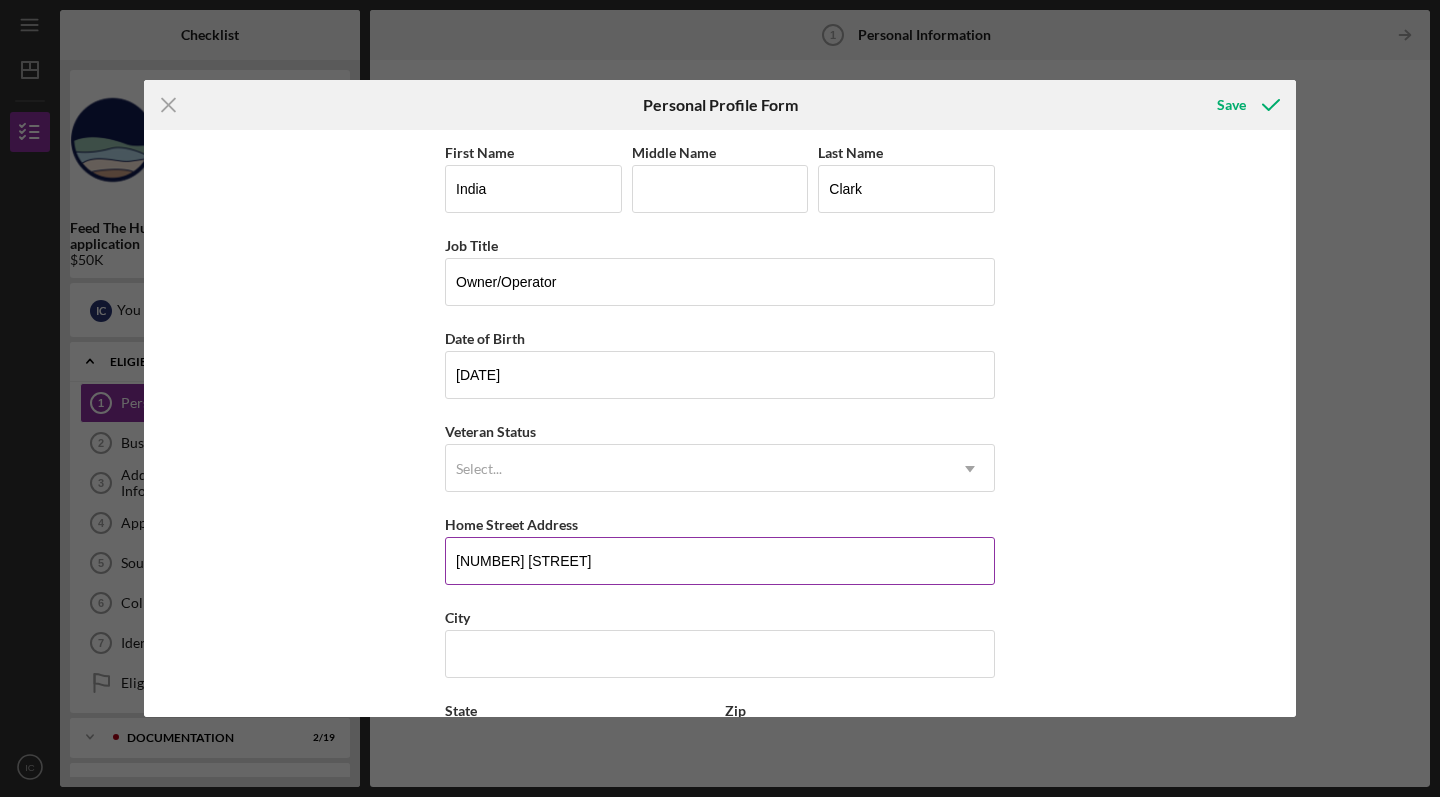 type on "[NUMBER] [STREET]" 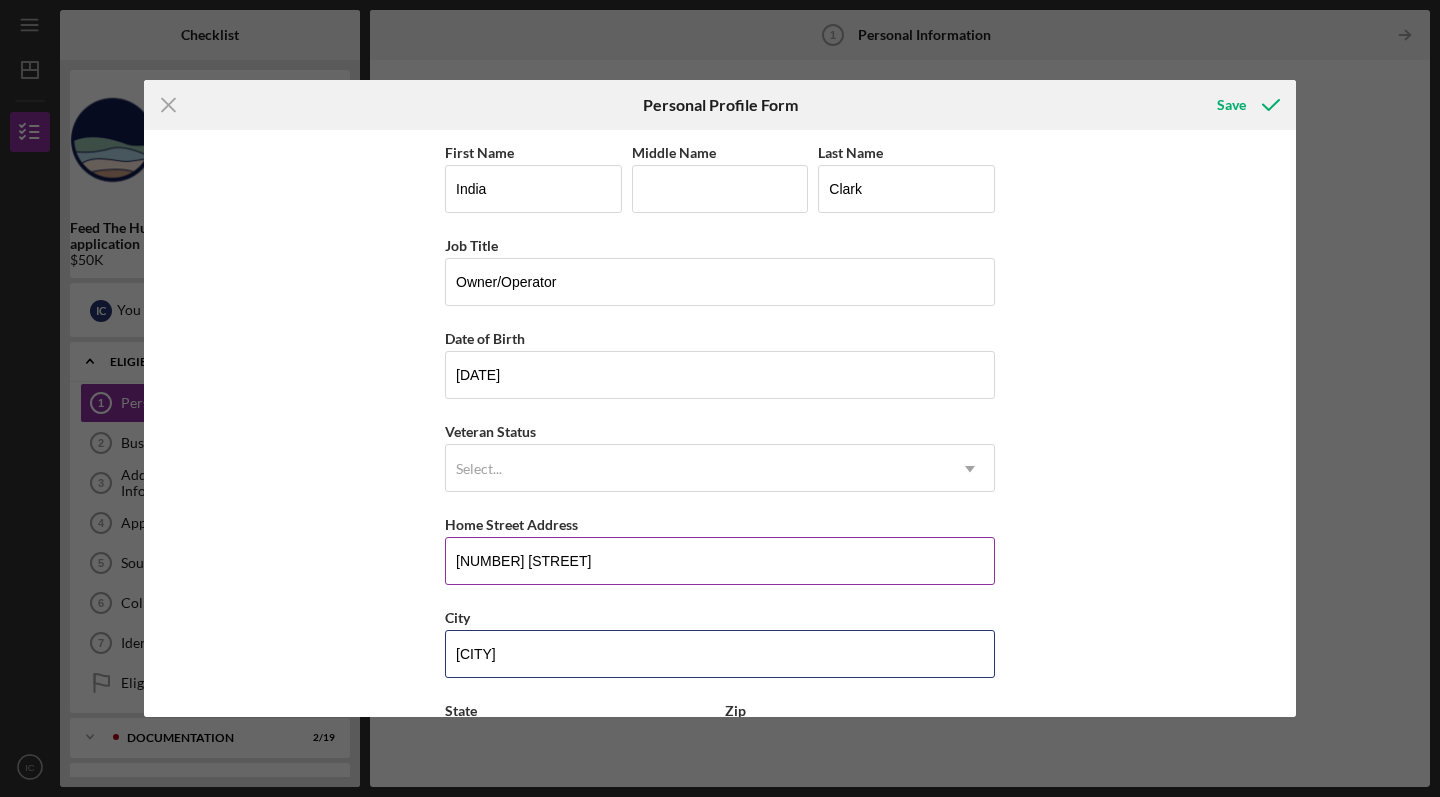 type on "[CITY]" 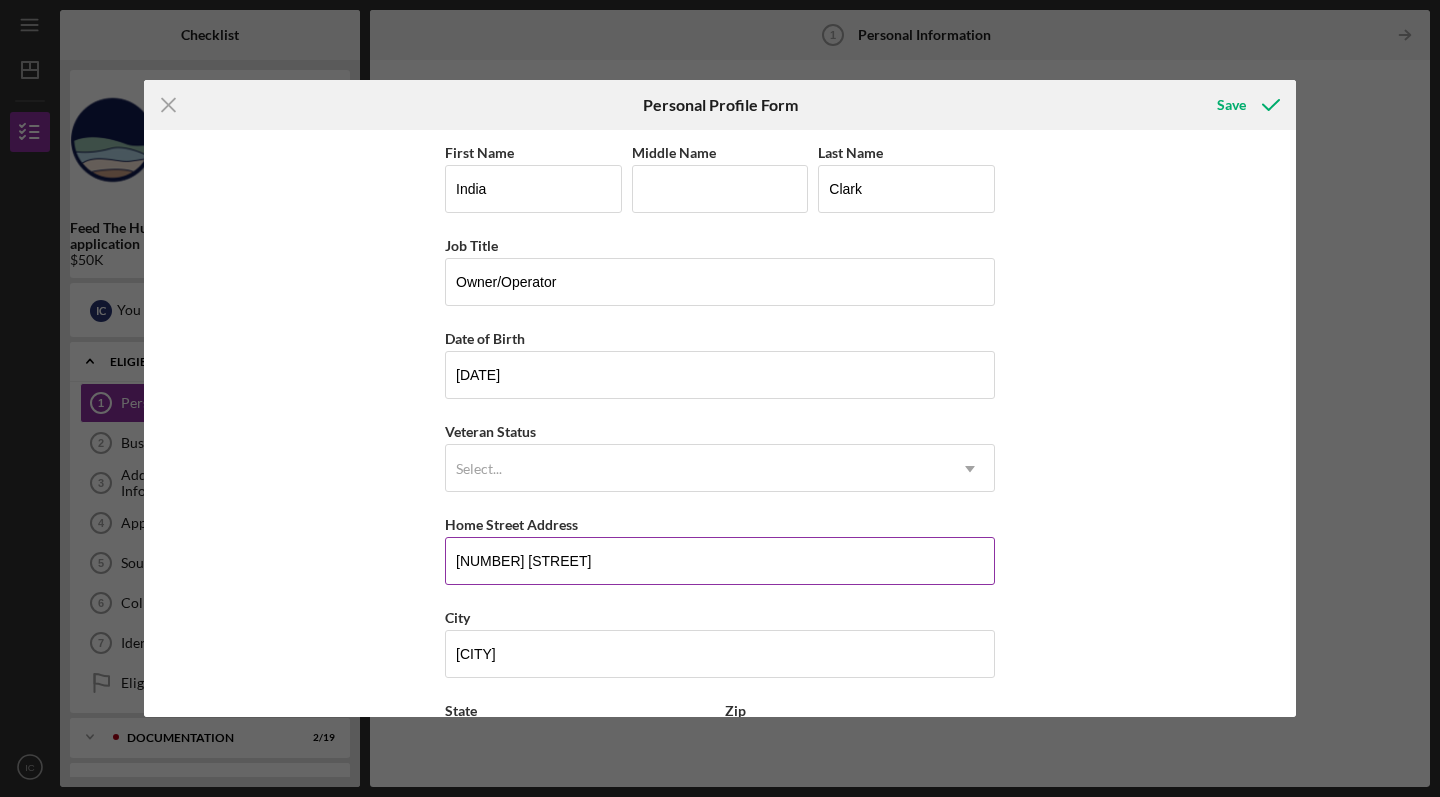 scroll, scrollTop: 177, scrollLeft: 0, axis: vertical 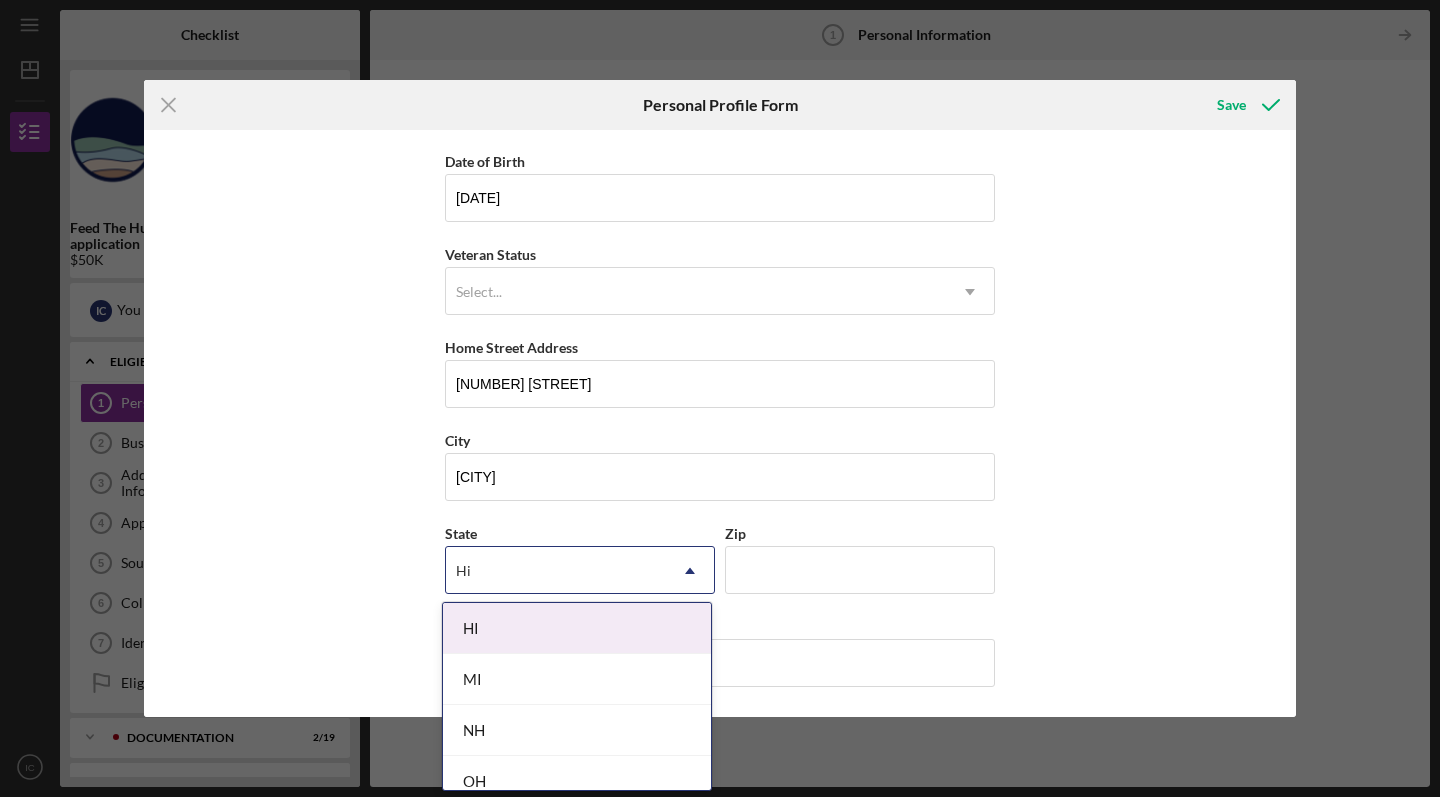 type on "Hi" 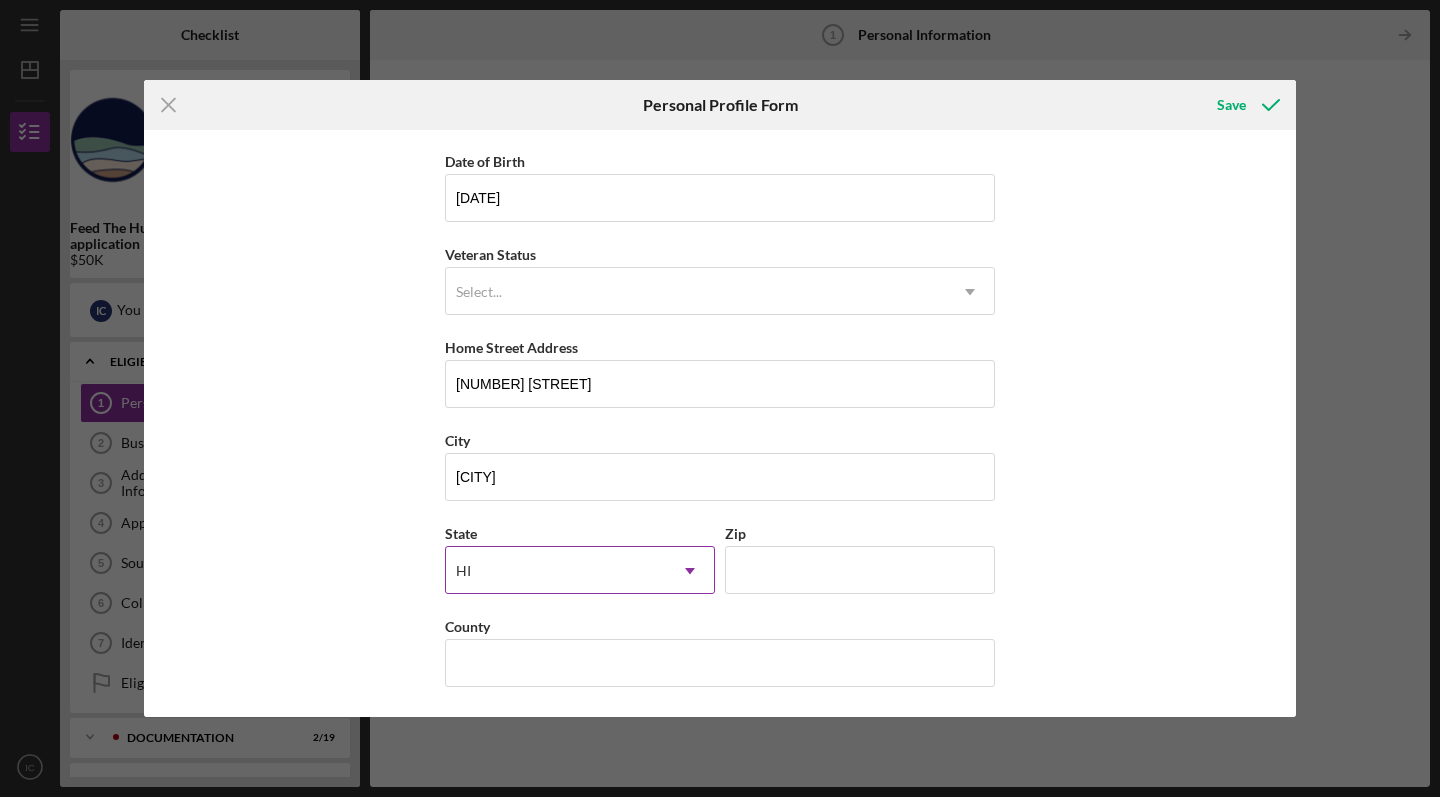 type 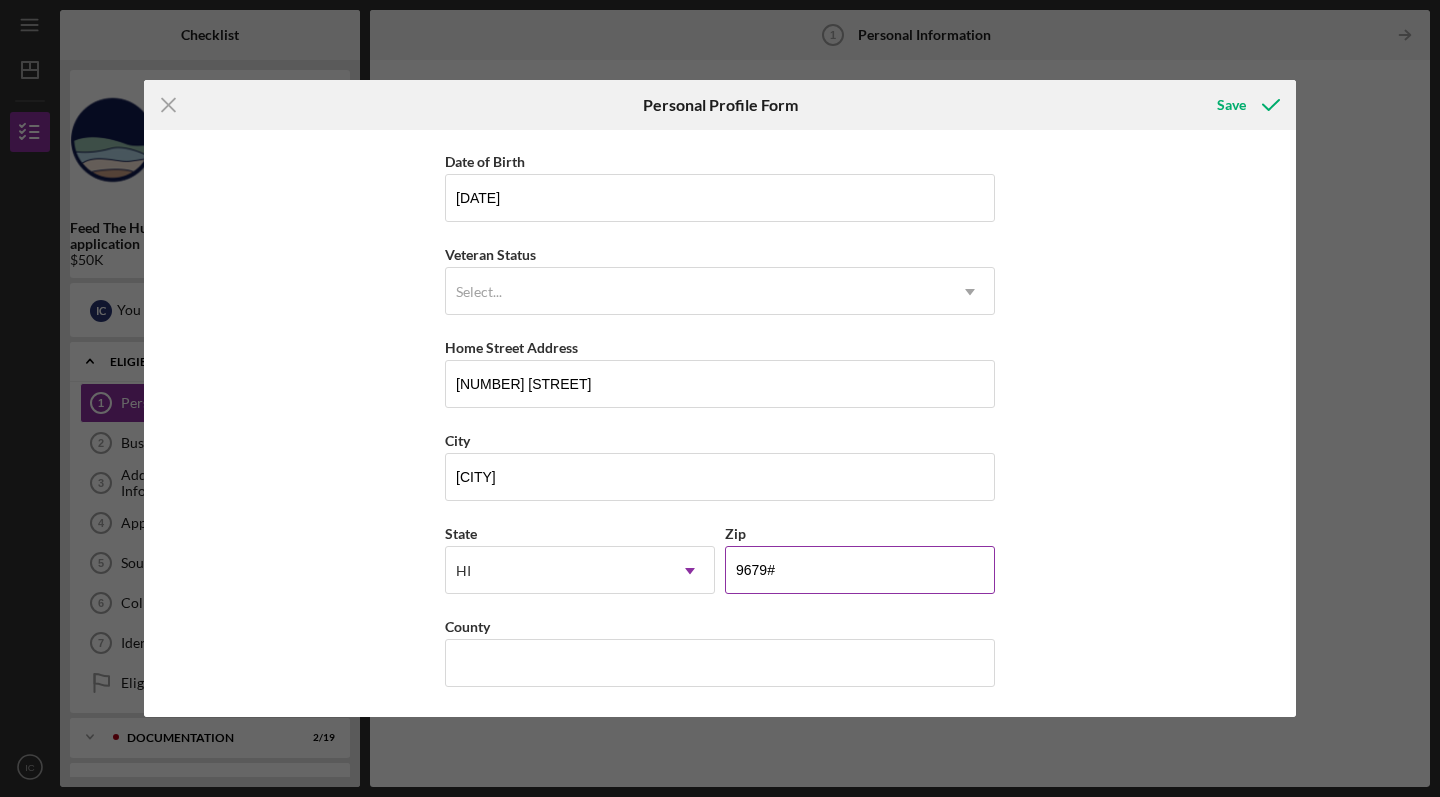 type on "[POSTAL_CODE]" 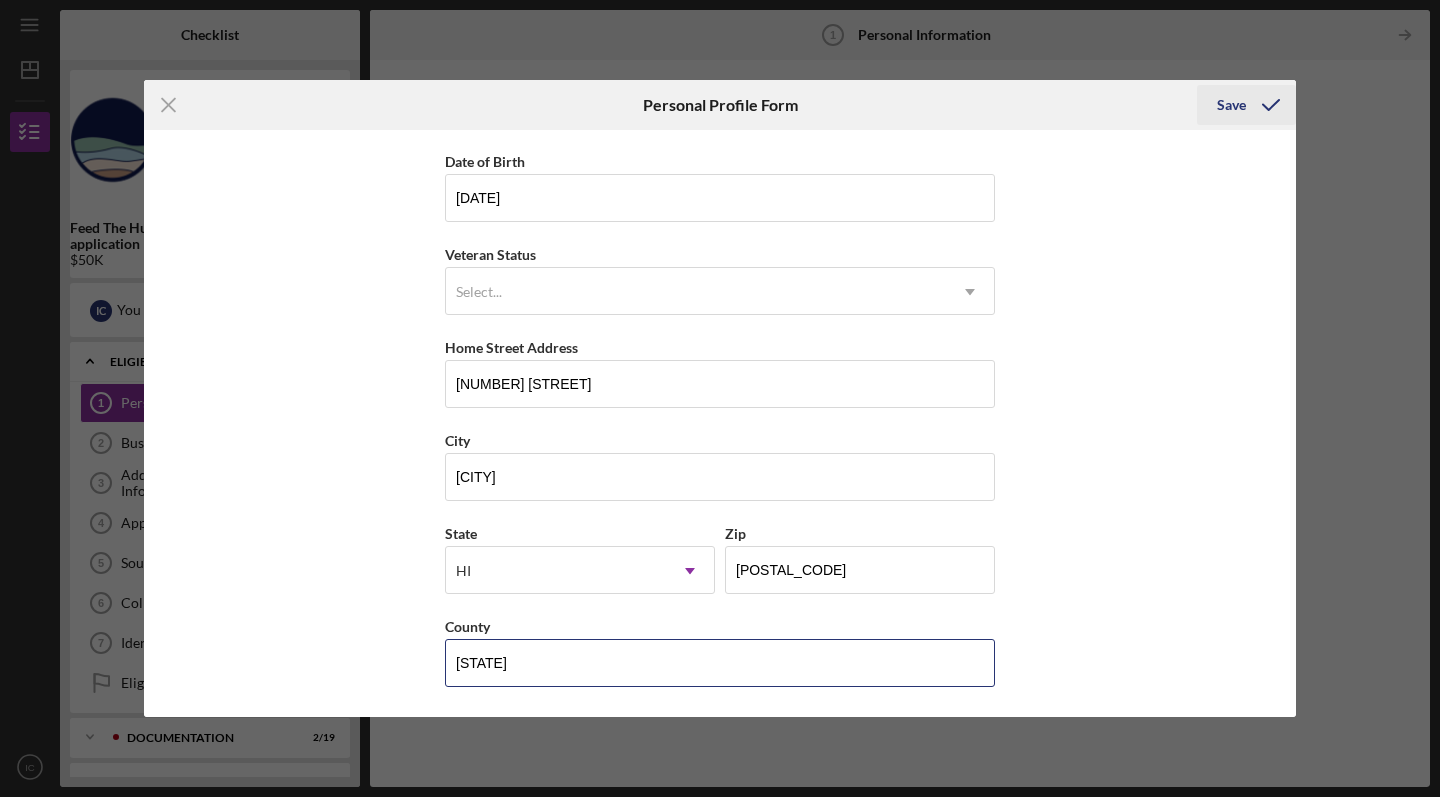 type on "[STATE]" 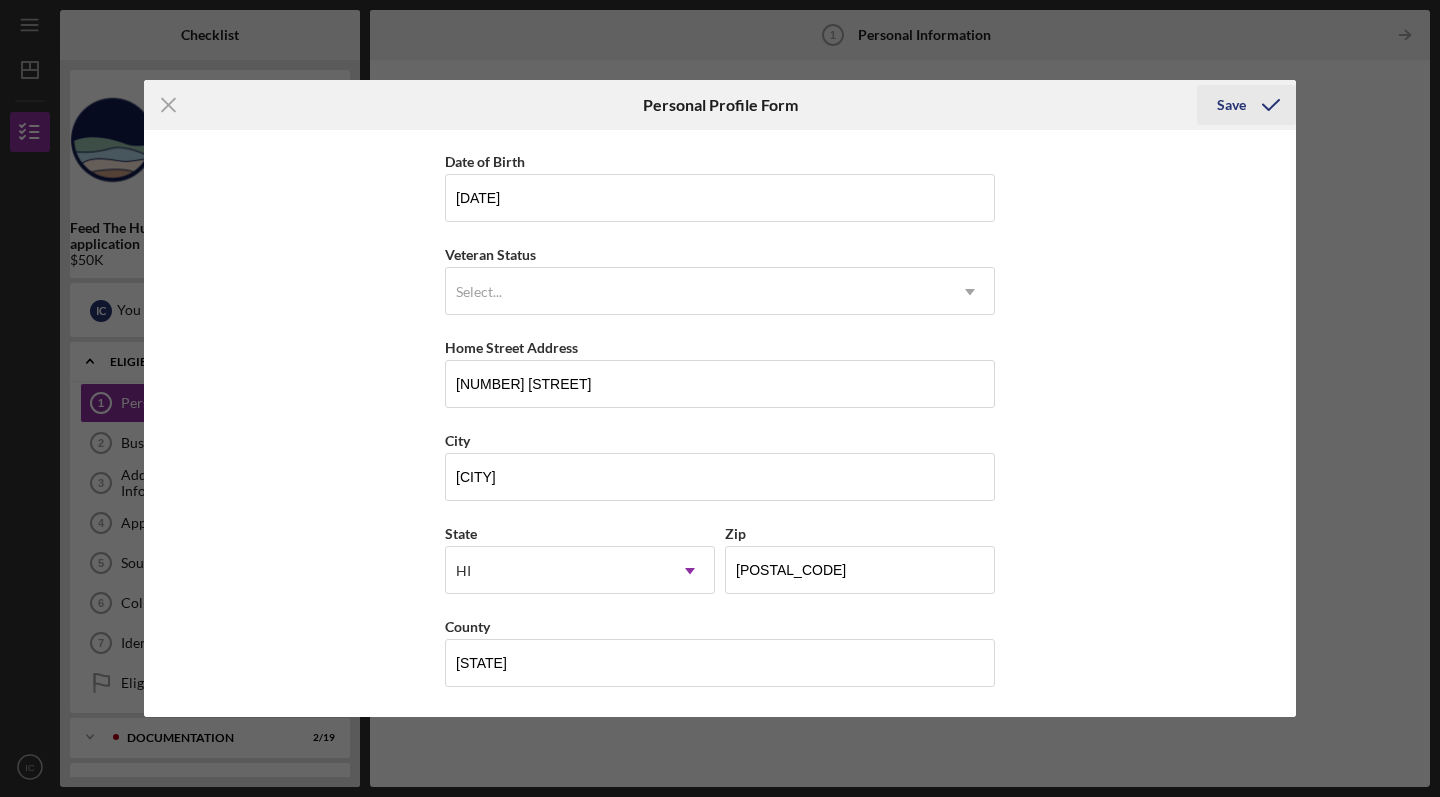 click on "Save" at bounding box center [1231, 105] 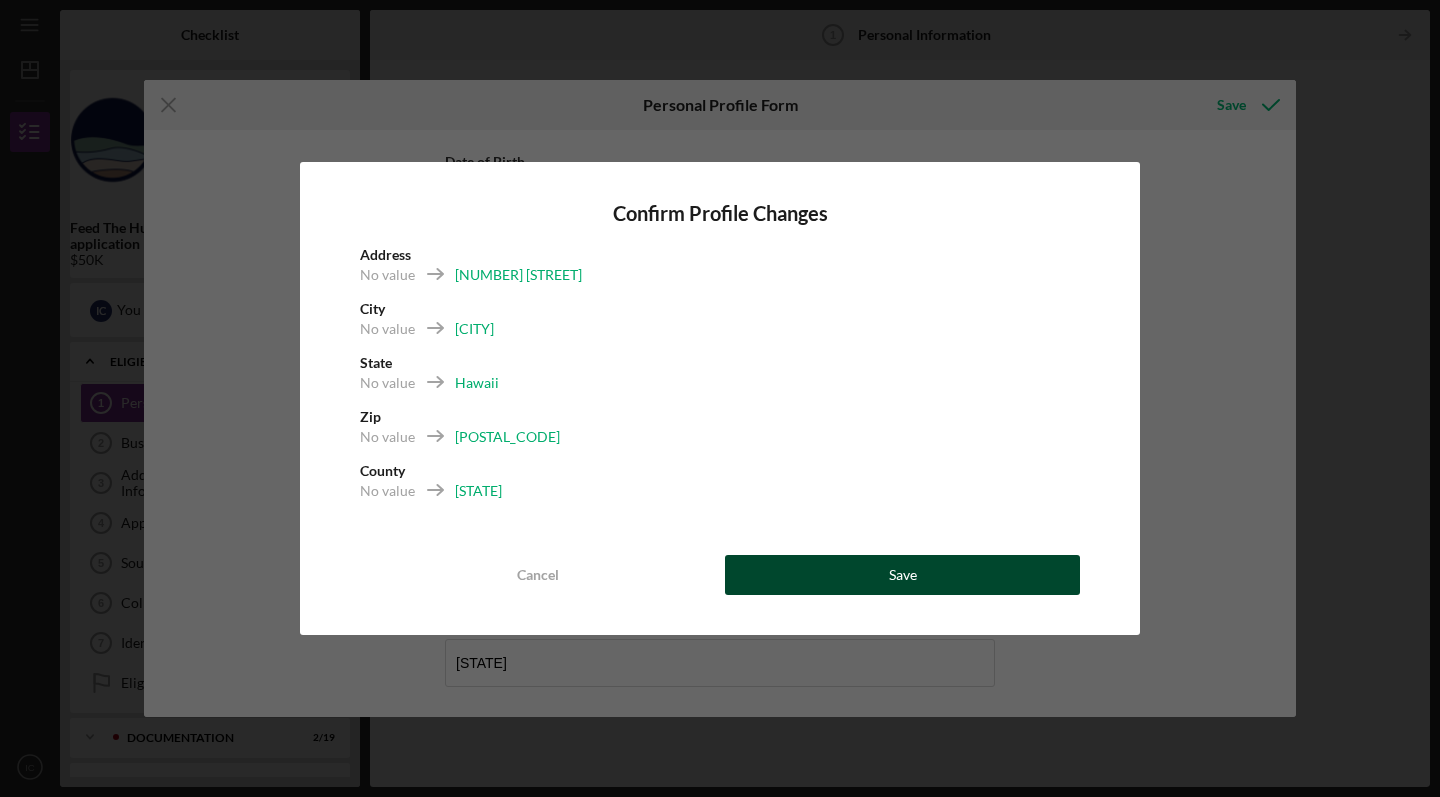 click on "Save" at bounding box center (902, 575) 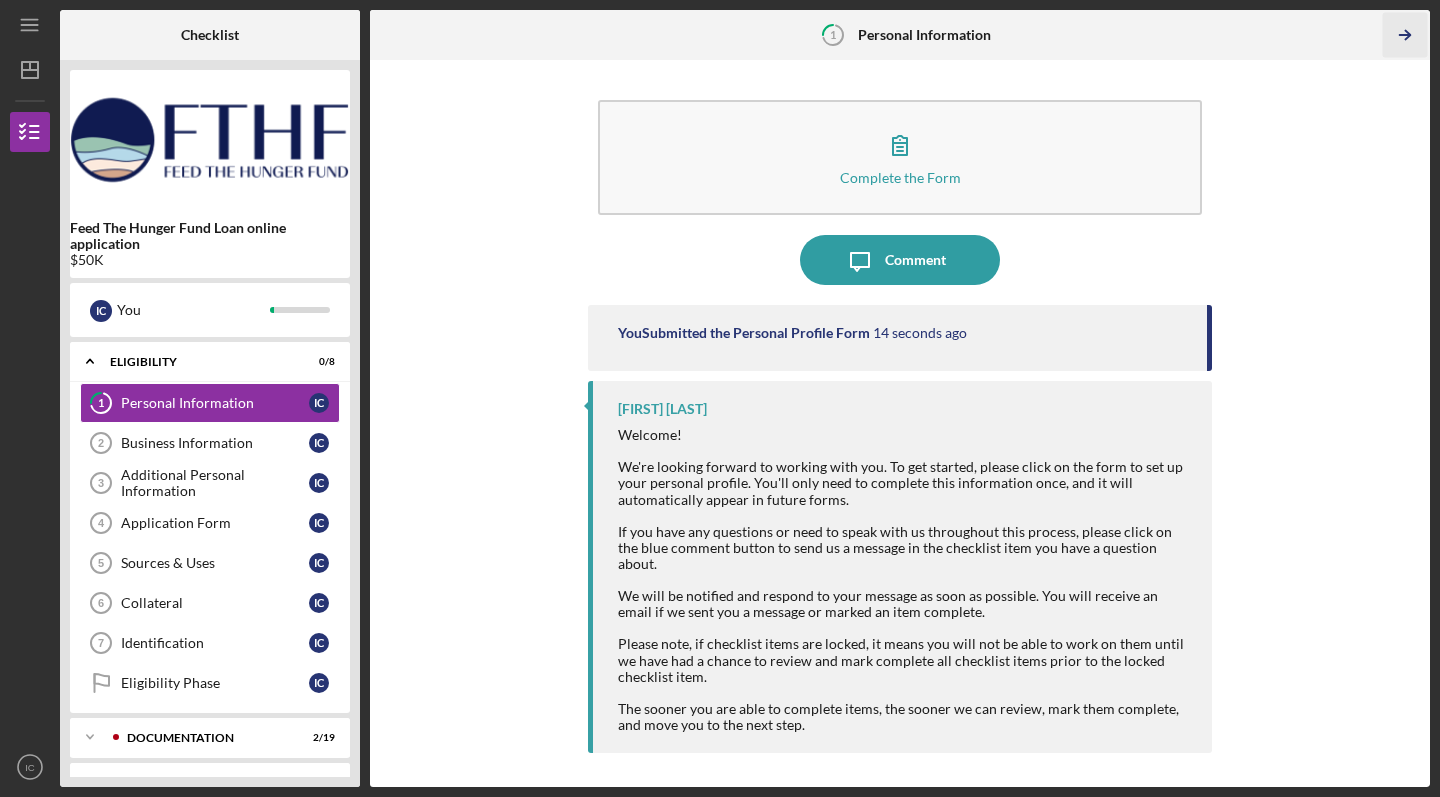 click on "Icon/Table Pagination Arrow" 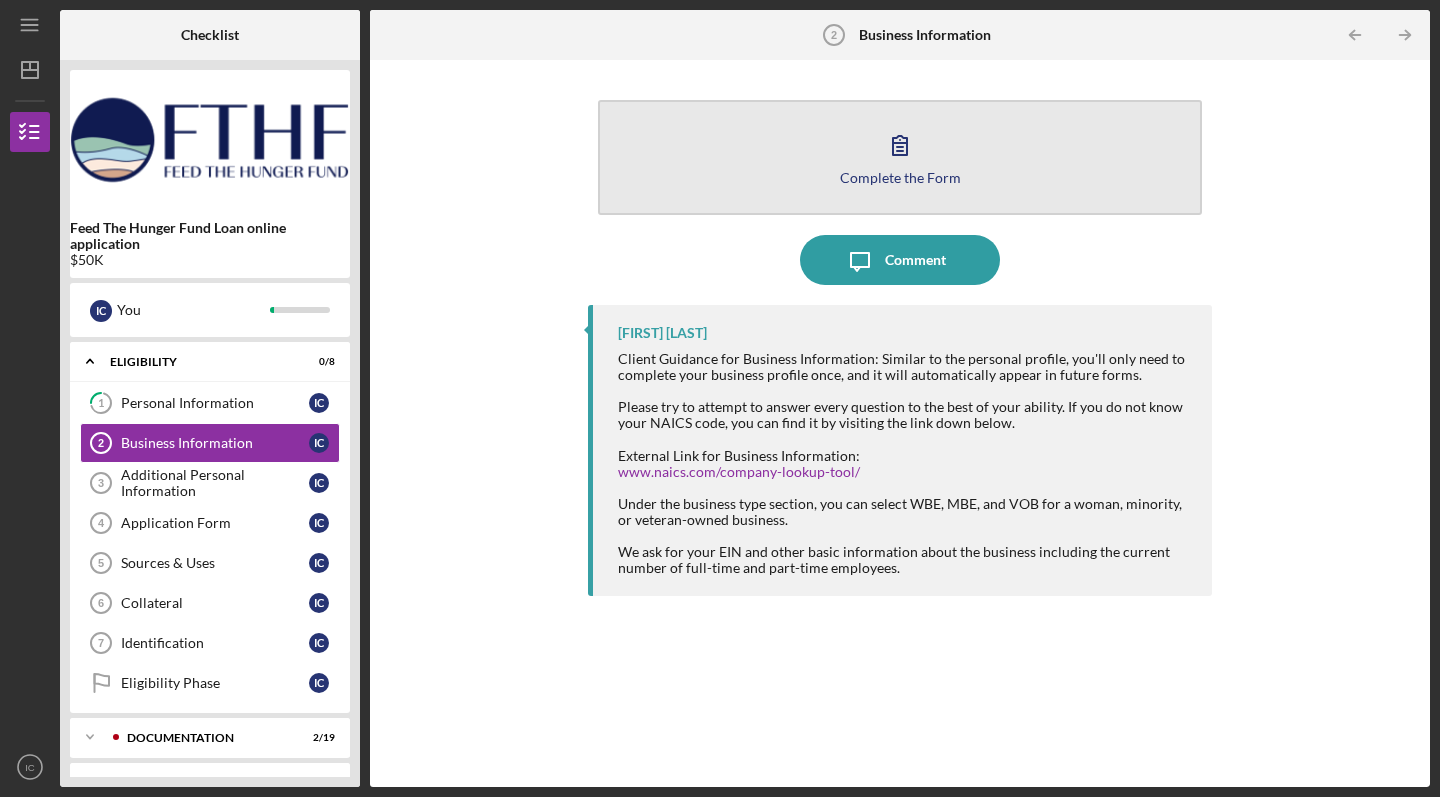 click on "Complete the Form Form" at bounding box center (900, 157) 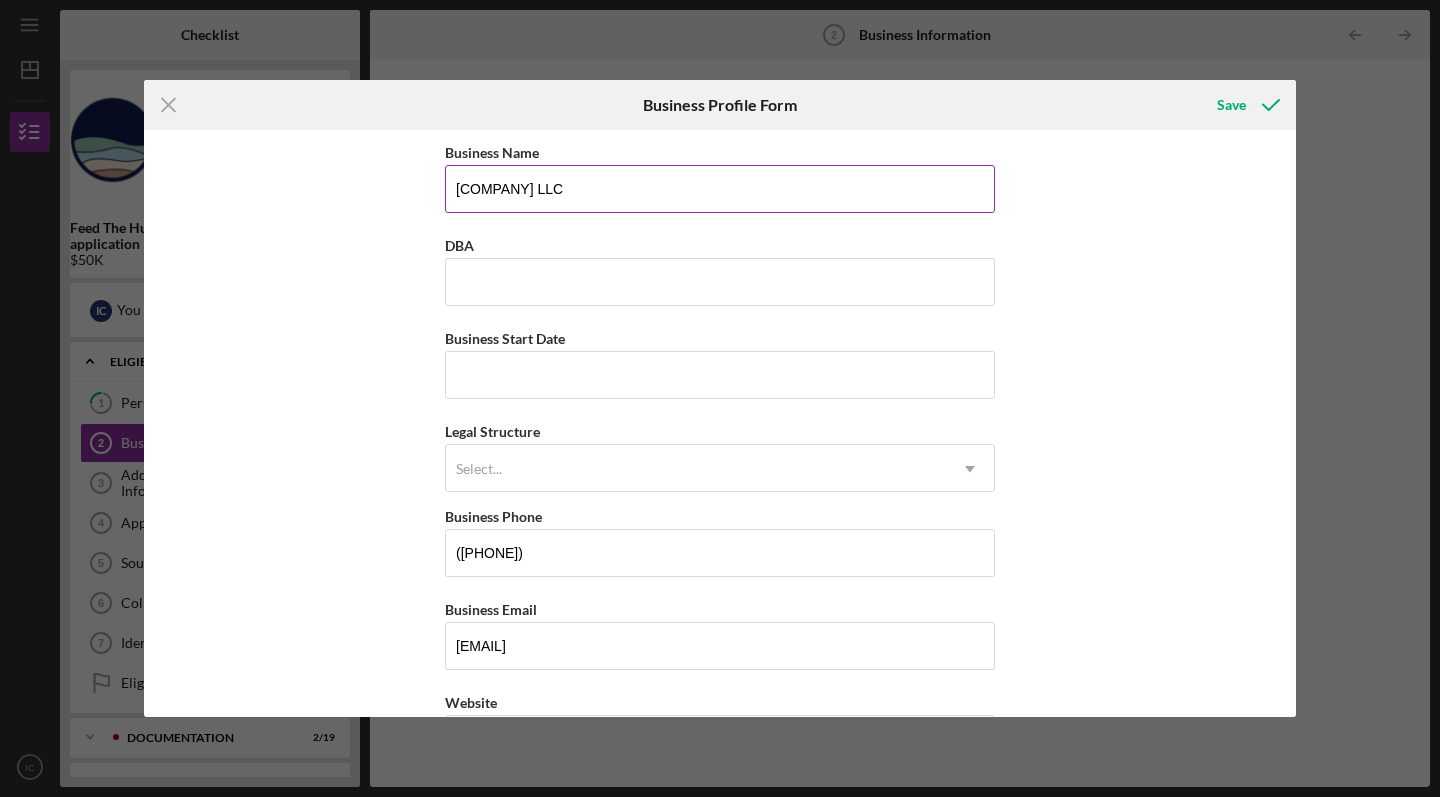 drag, startPoint x: 631, startPoint y: 192, endPoint x: 443, endPoint y: 191, distance: 188.00266 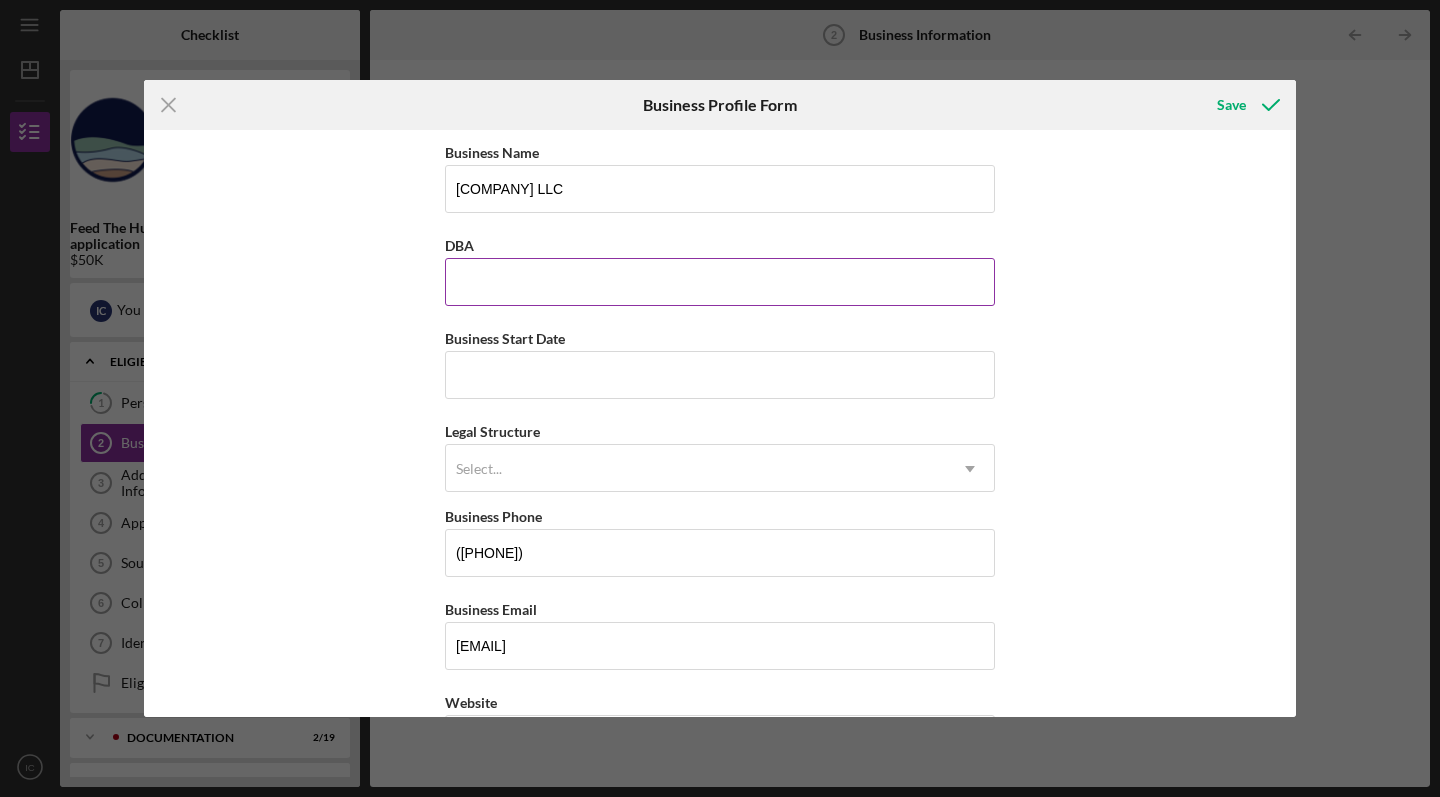 paste on "Hawai‘i Regenerative Farms" 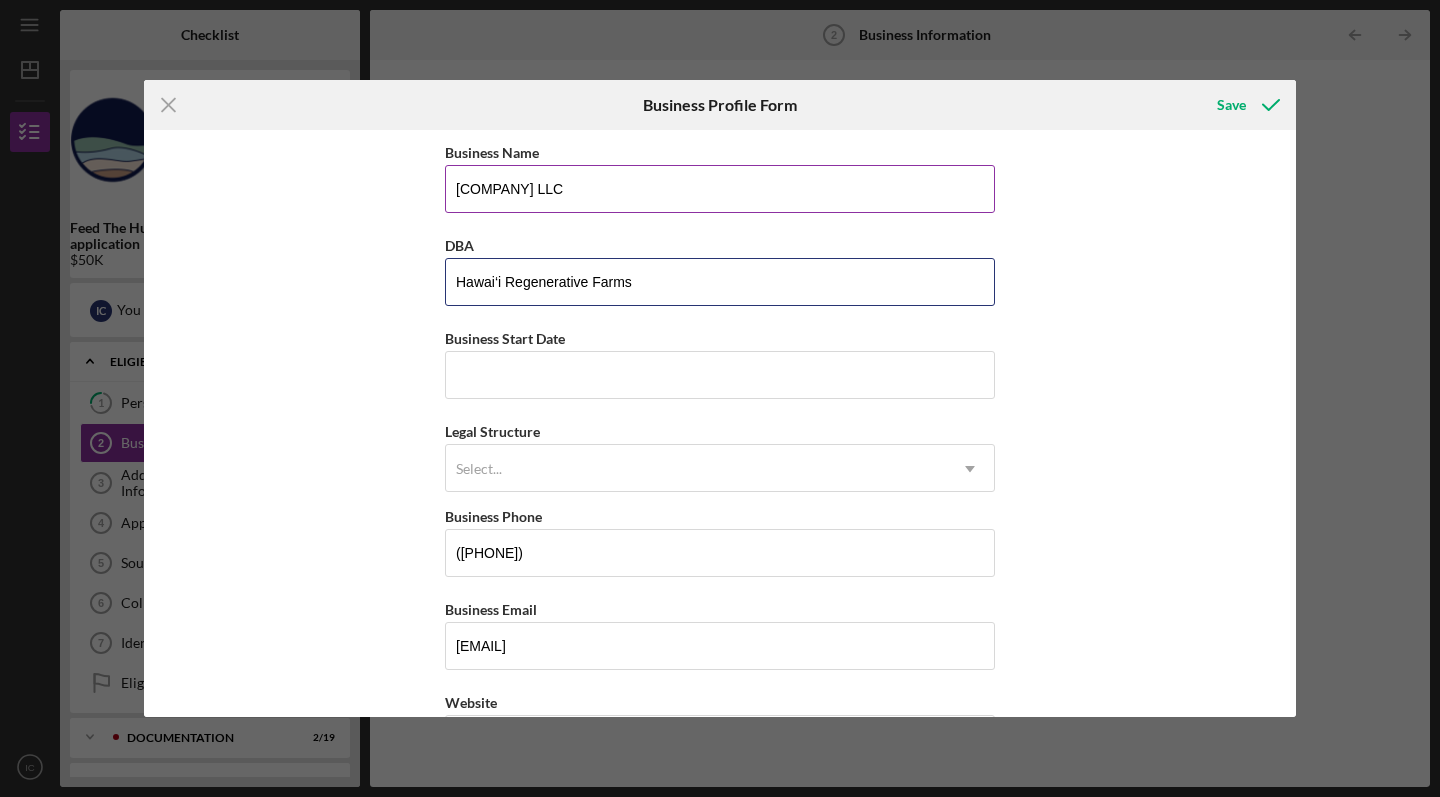 type on "Hawai‘i Regenerative Farms" 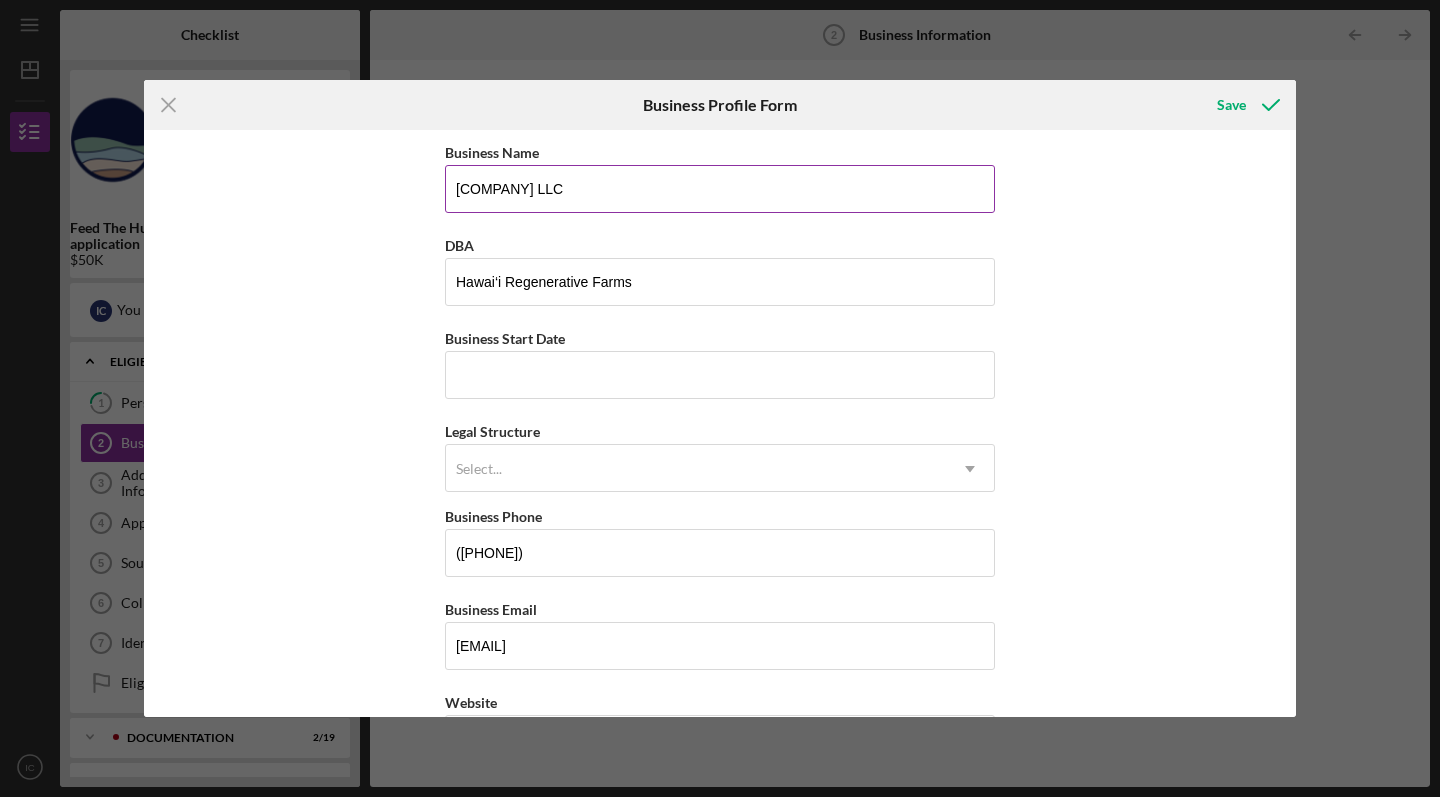 drag, startPoint x: 629, startPoint y: 190, endPoint x: 449, endPoint y: 189, distance: 180.00278 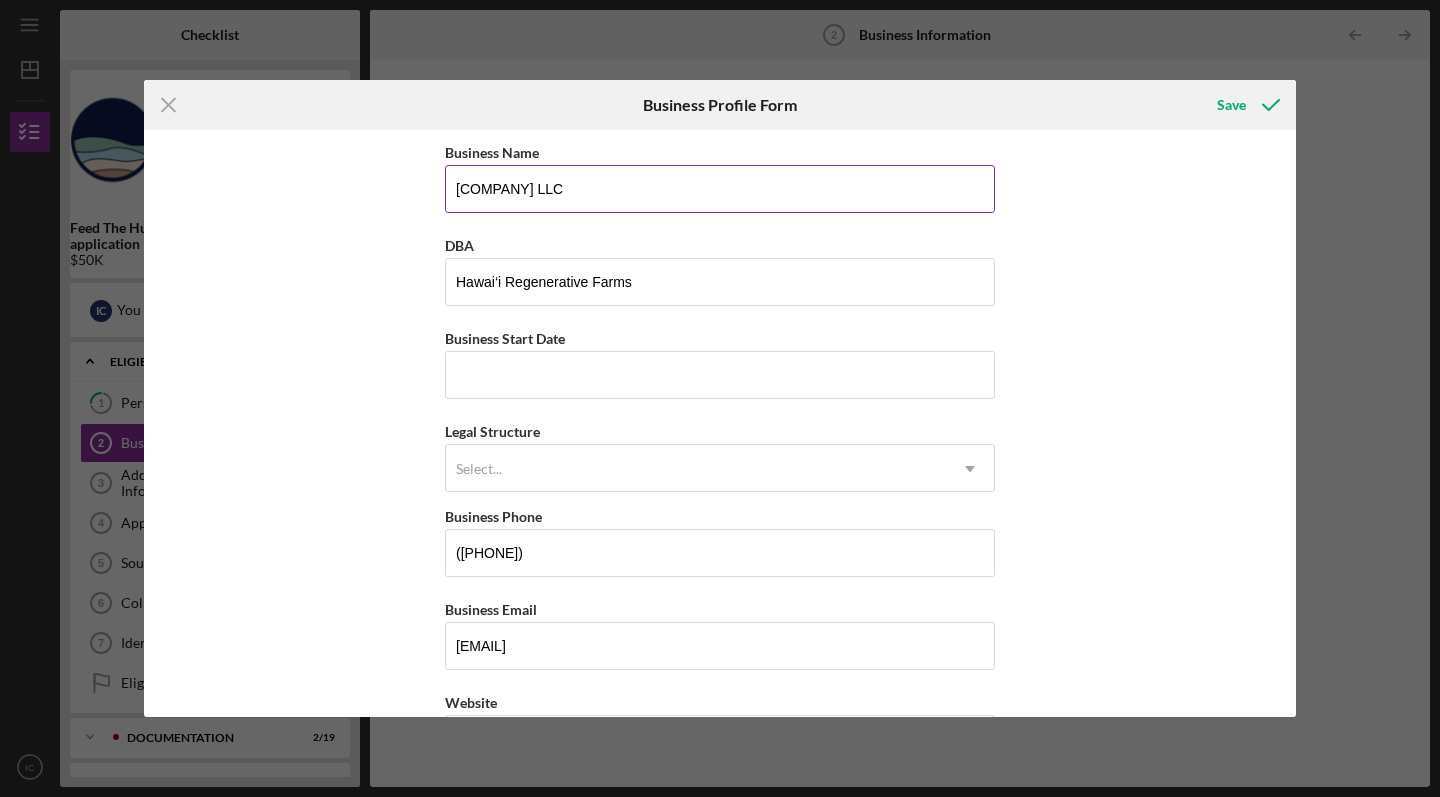 drag, startPoint x: 630, startPoint y: 189, endPoint x: 456, endPoint y: 190, distance: 174.00287 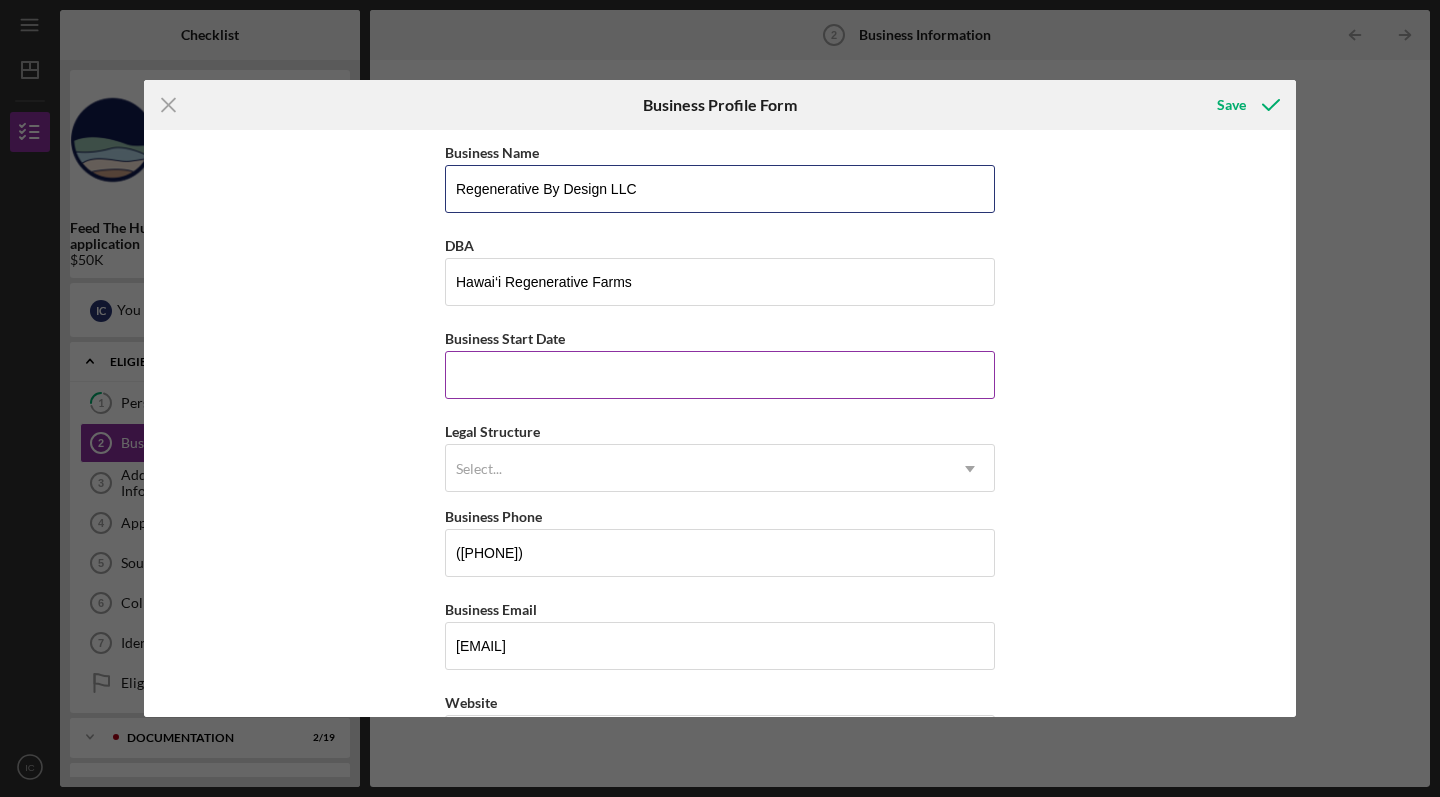type on "Regenerative By Design LLC" 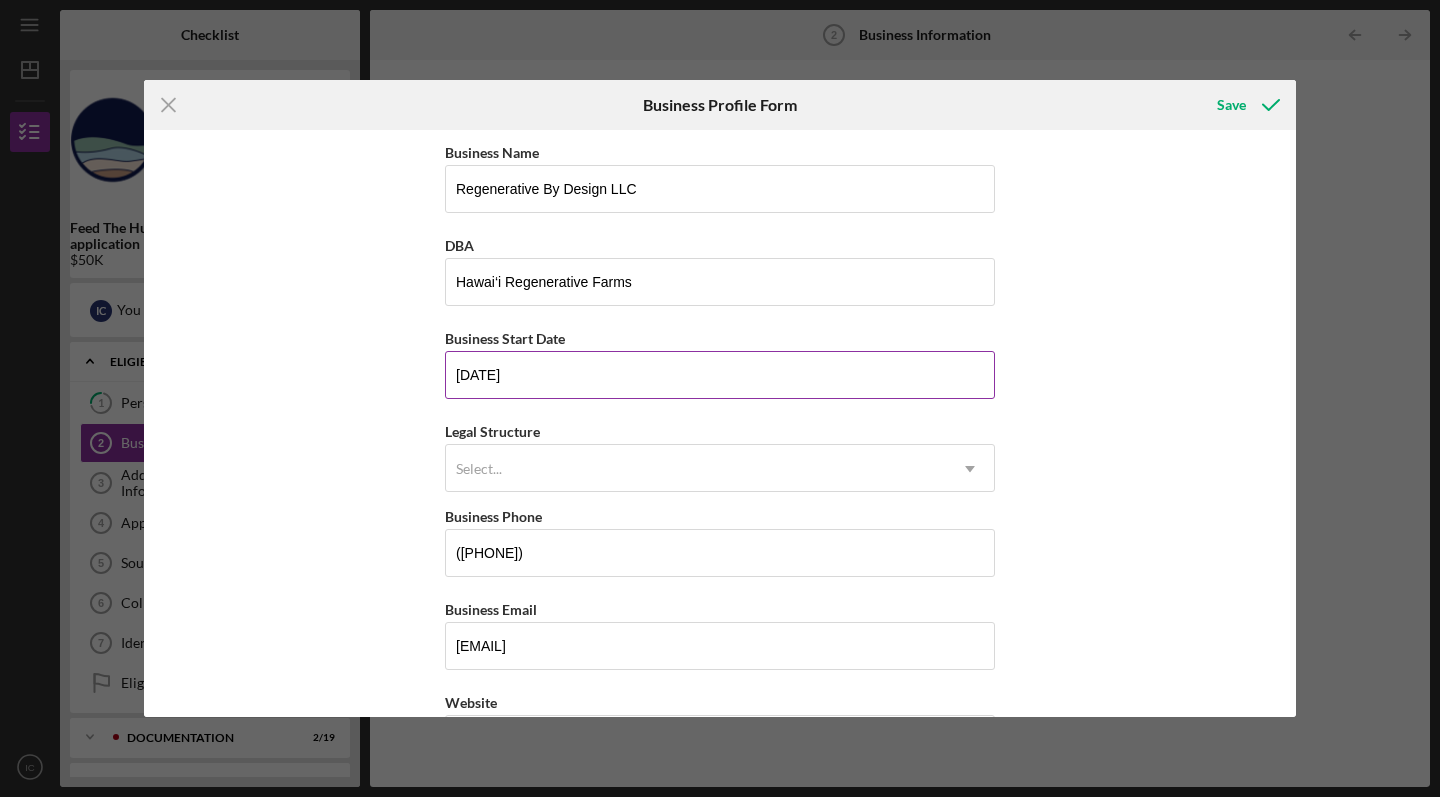 type on "[DATE]" 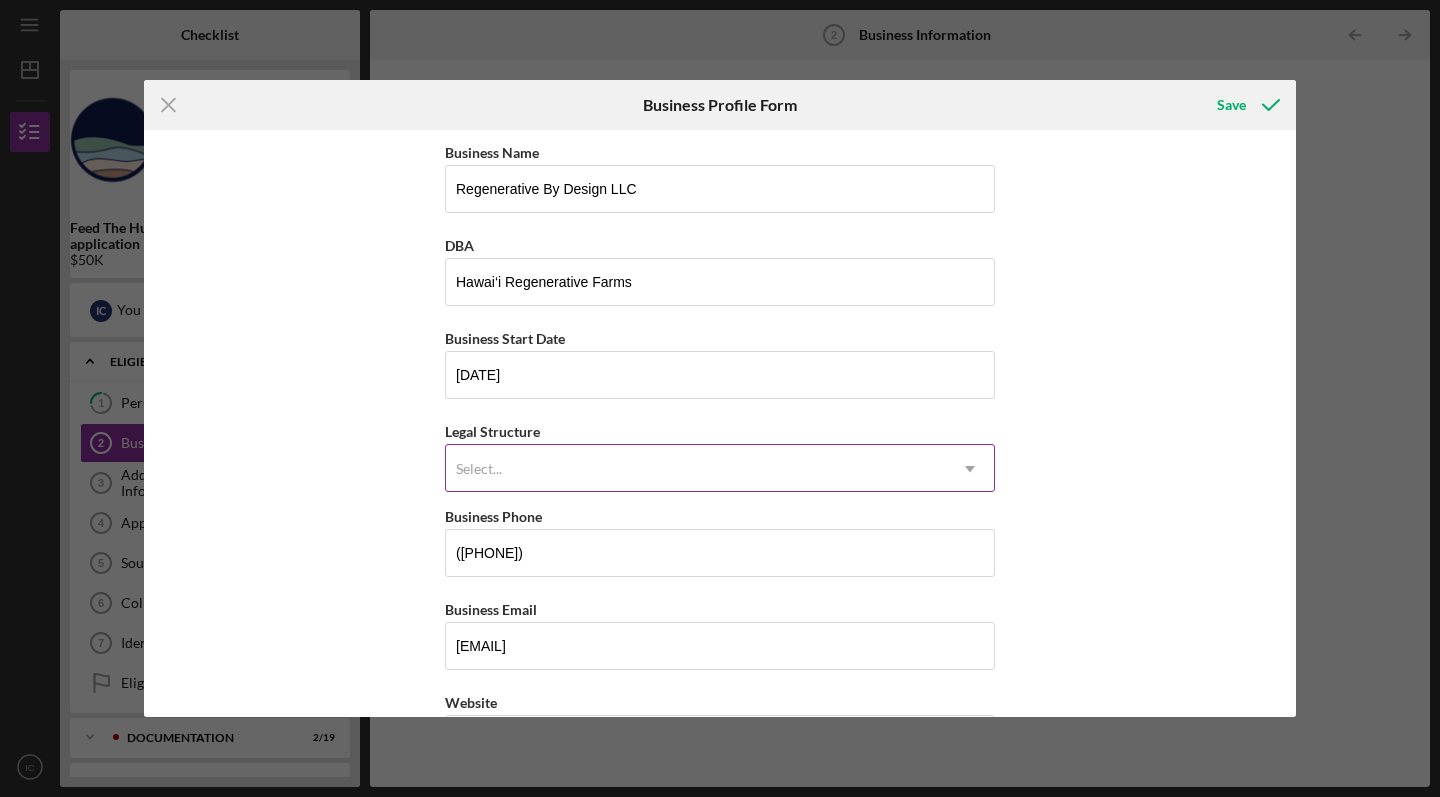 click on "Select..." at bounding box center [696, 469] 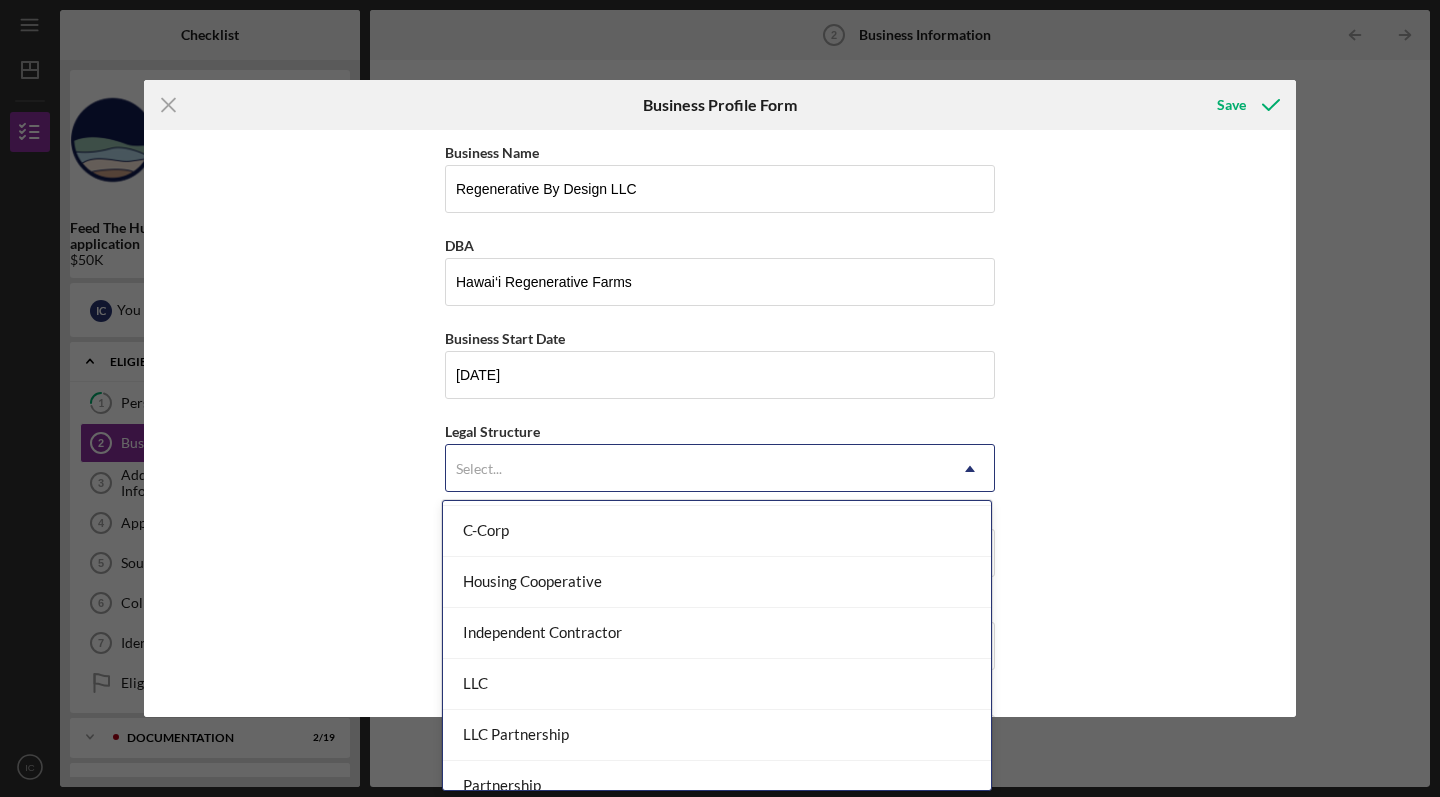 scroll, scrollTop: 202, scrollLeft: 0, axis: vertical 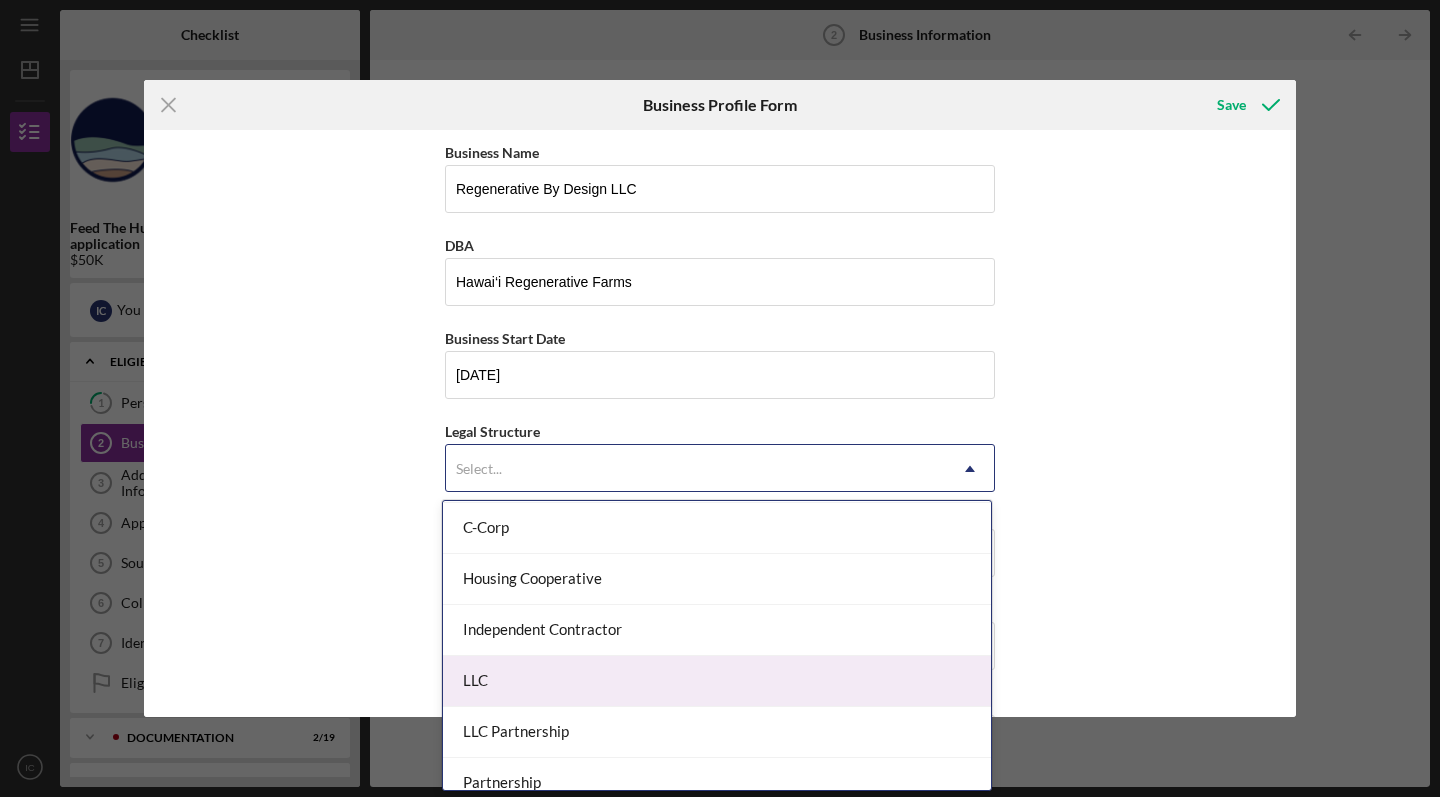 click on "LLC" at bounding box center [717, 681] 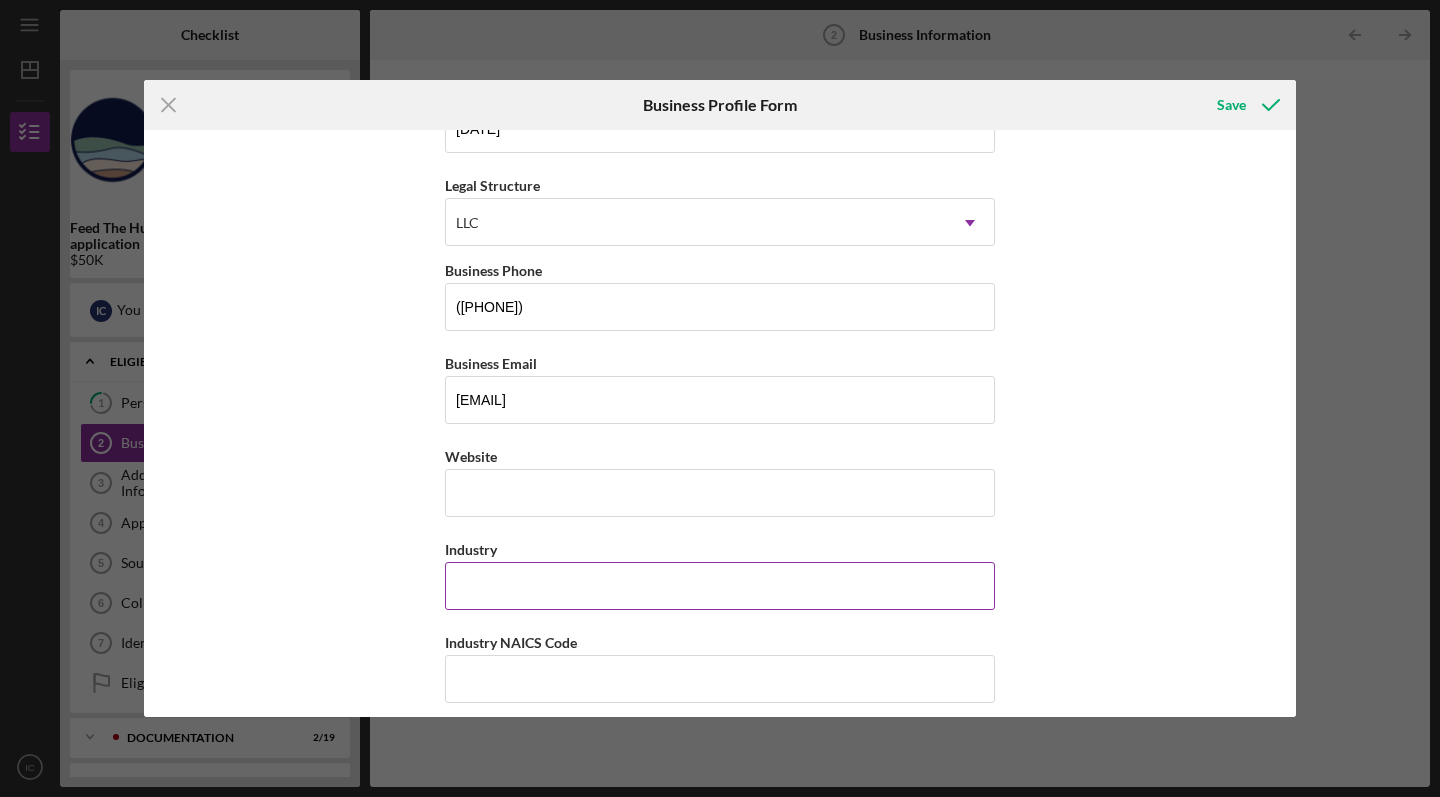 scroll, scrollTop: 250, scrollLeft: 0, axis: vertical 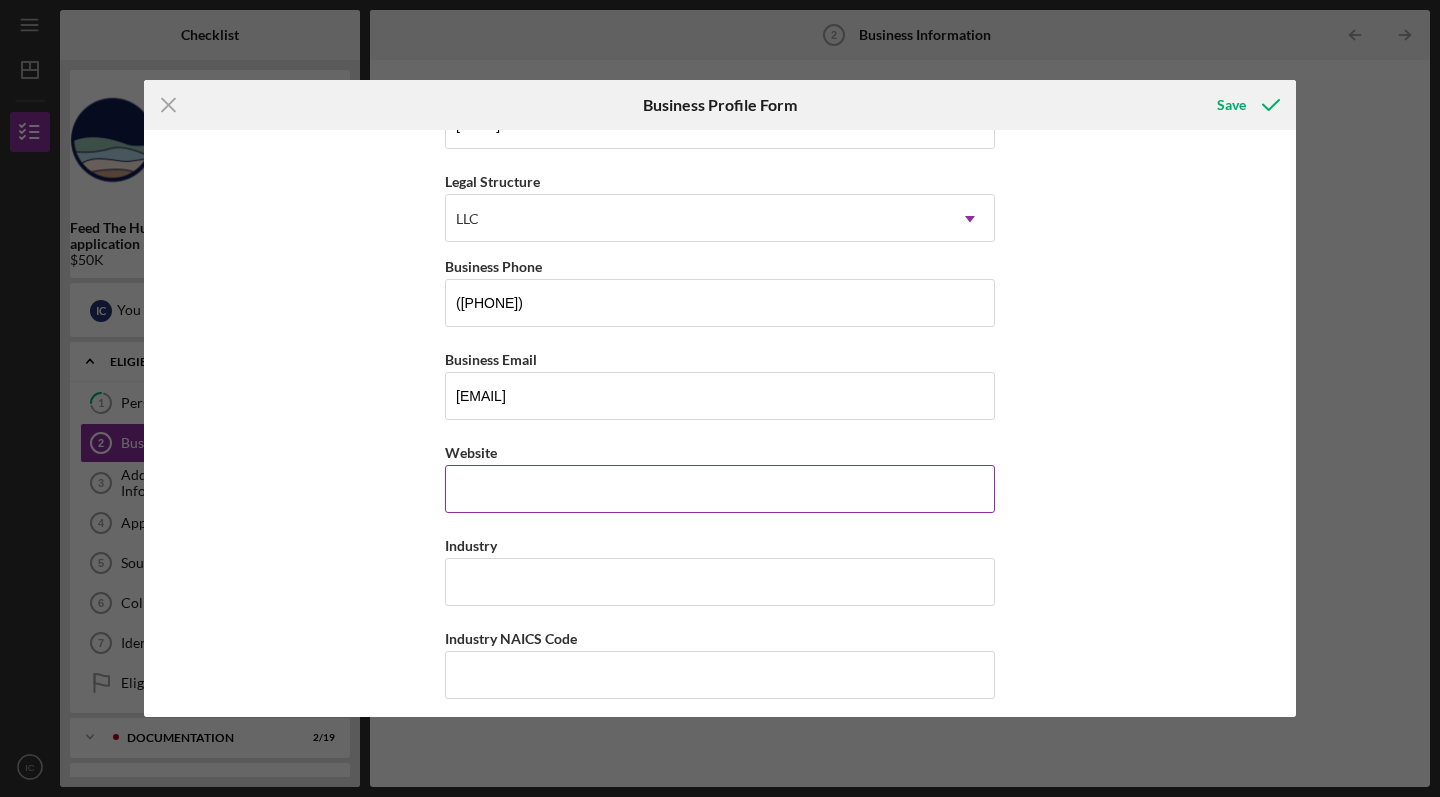 click on "Website" at bounding box center (720, 489) 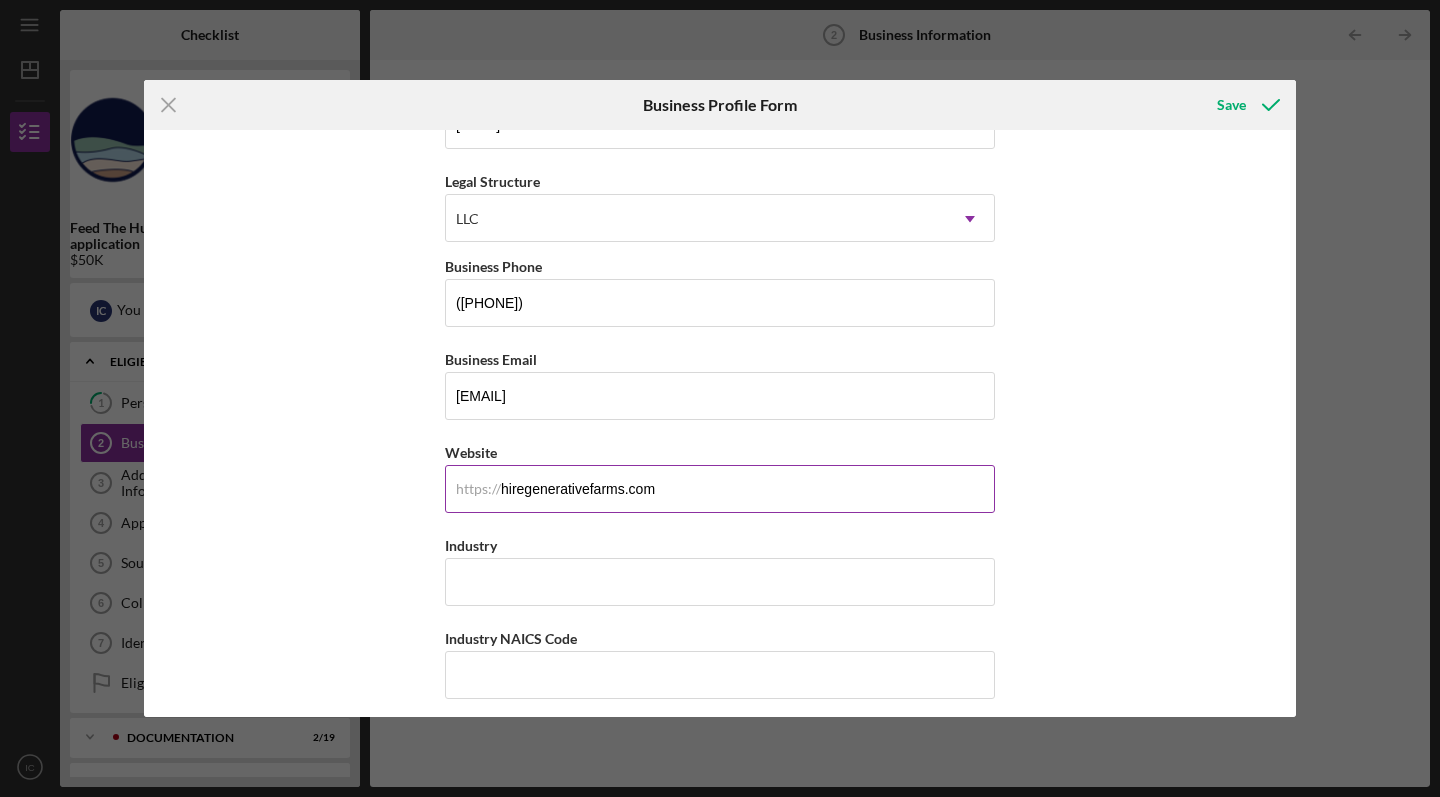 drag, startPoint x: 672, startPoint y: 487, endPoint x: 456, endPoint y: 487, distance: 216 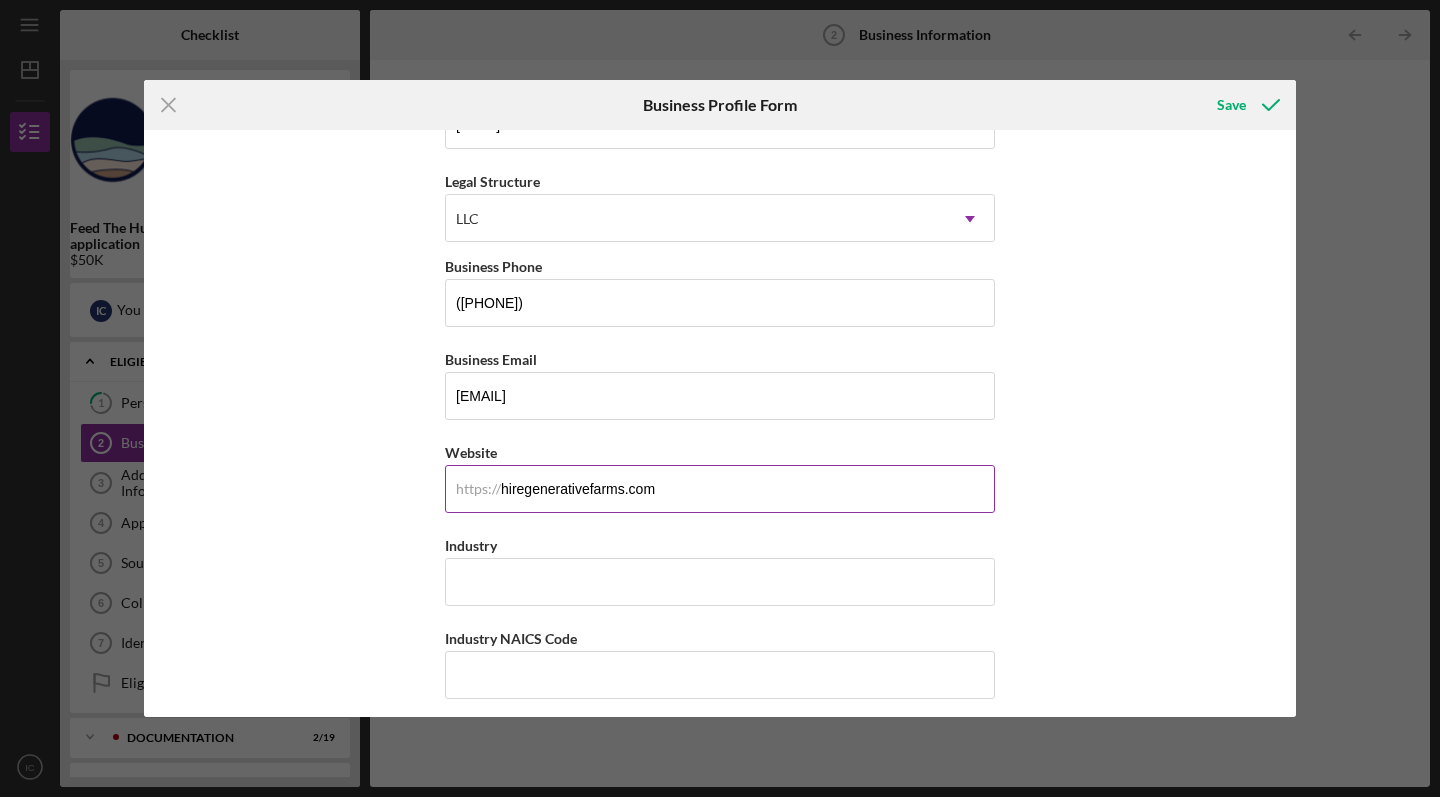 click on "hiregenerativefarms.com" at bounding box center (720, 489) 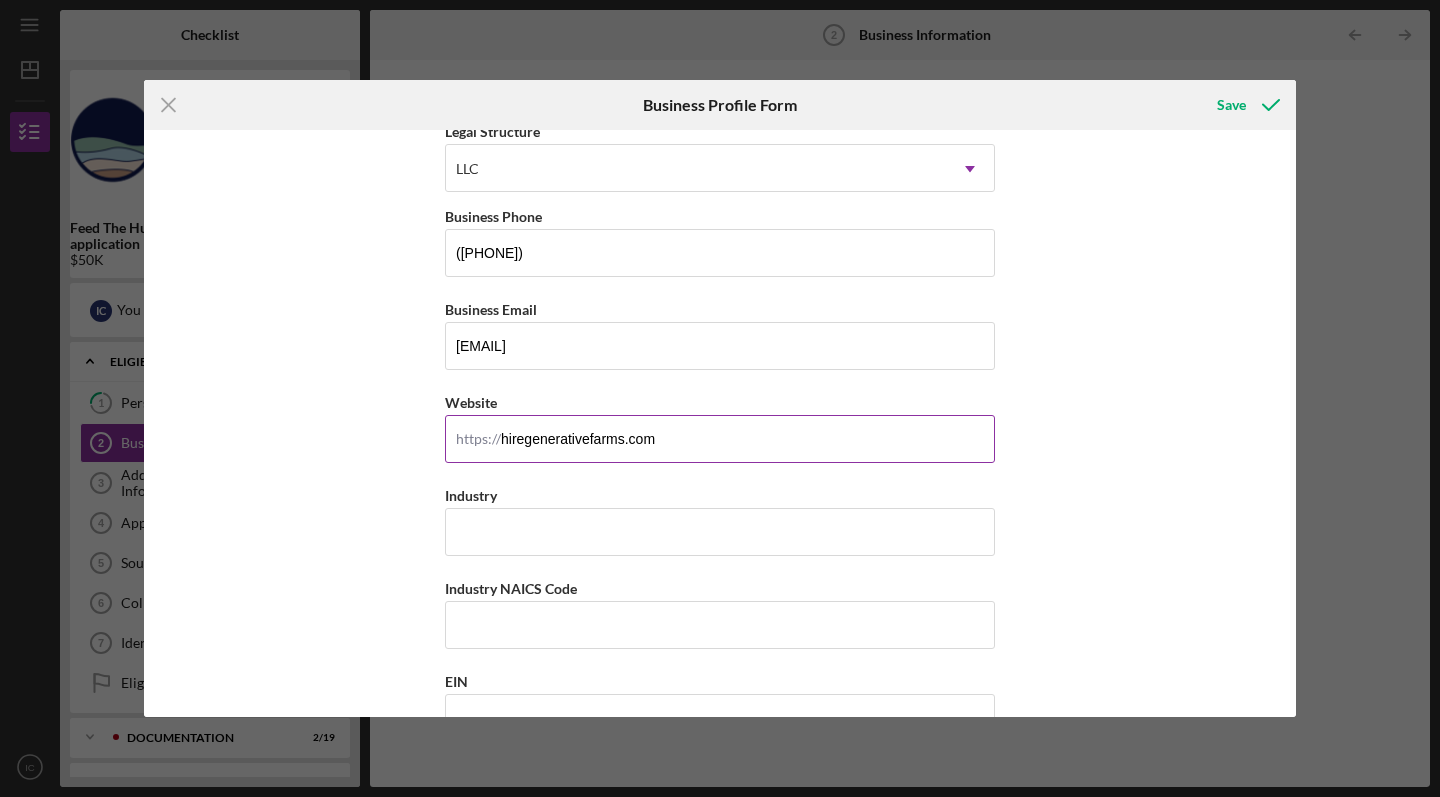 scroll, scrollTop: 331, scrollLeft: 0, axis: vertical 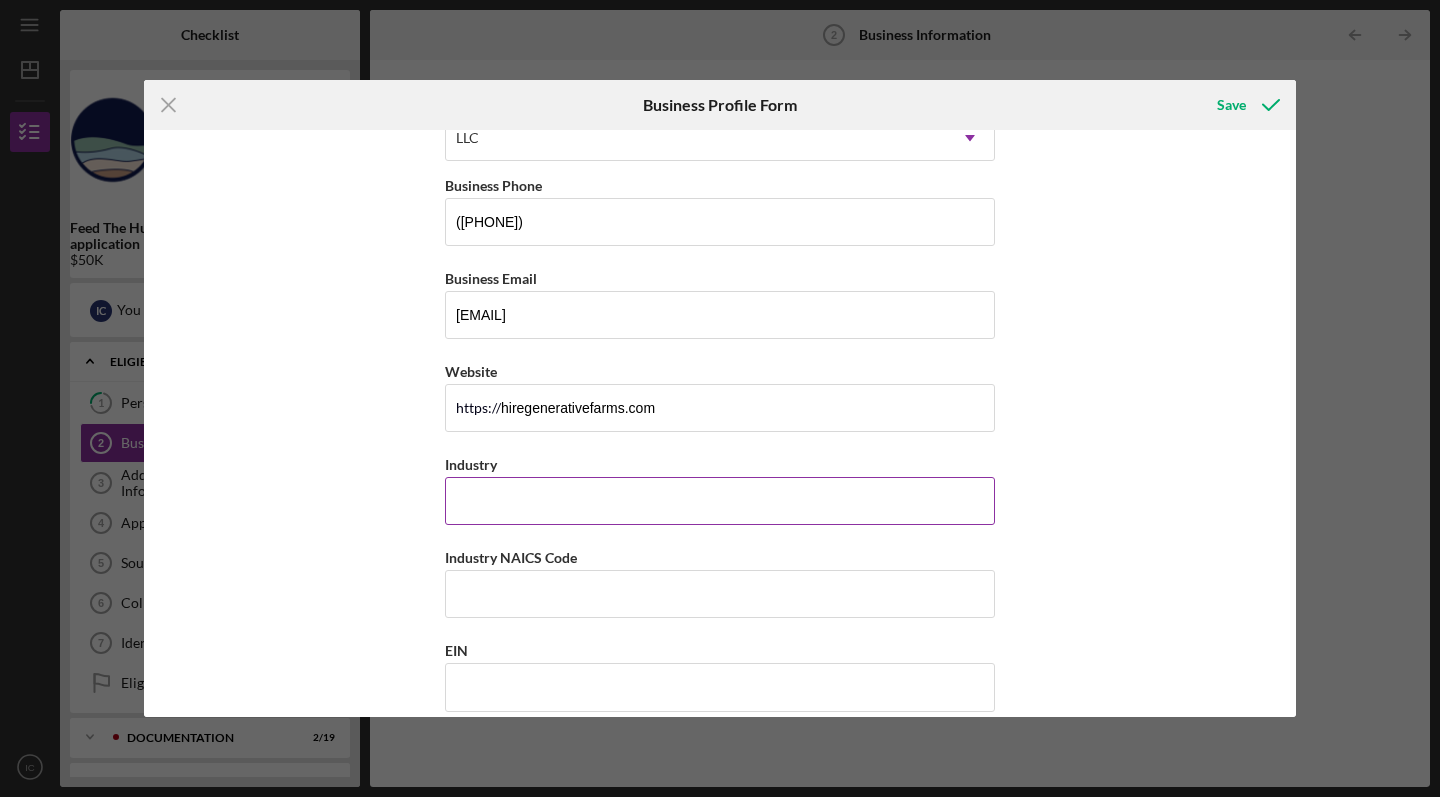 click on "Industry" at bounding box center (720, 501) 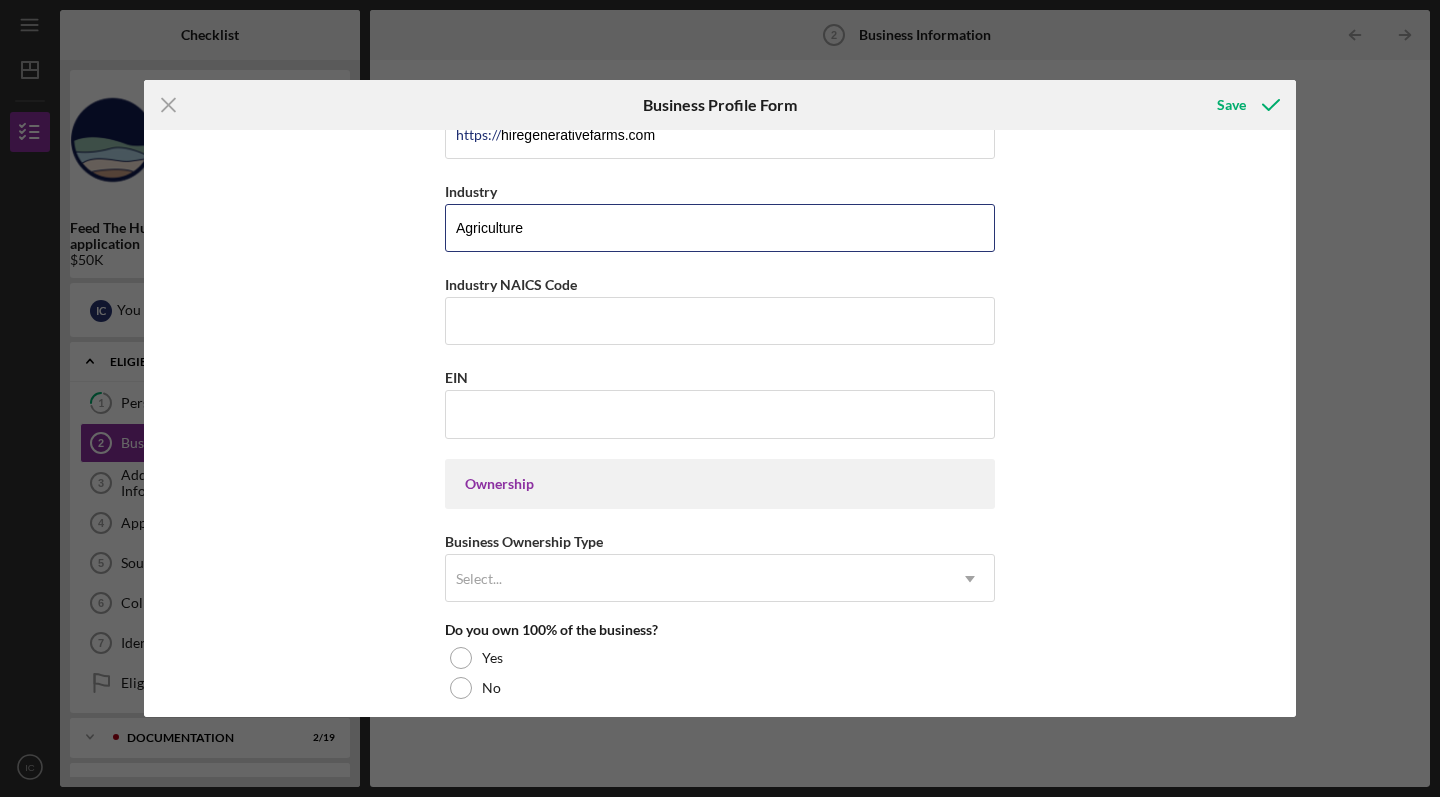 scroll, scrollTop: 614, scrollLeft: 0, axis: vertical 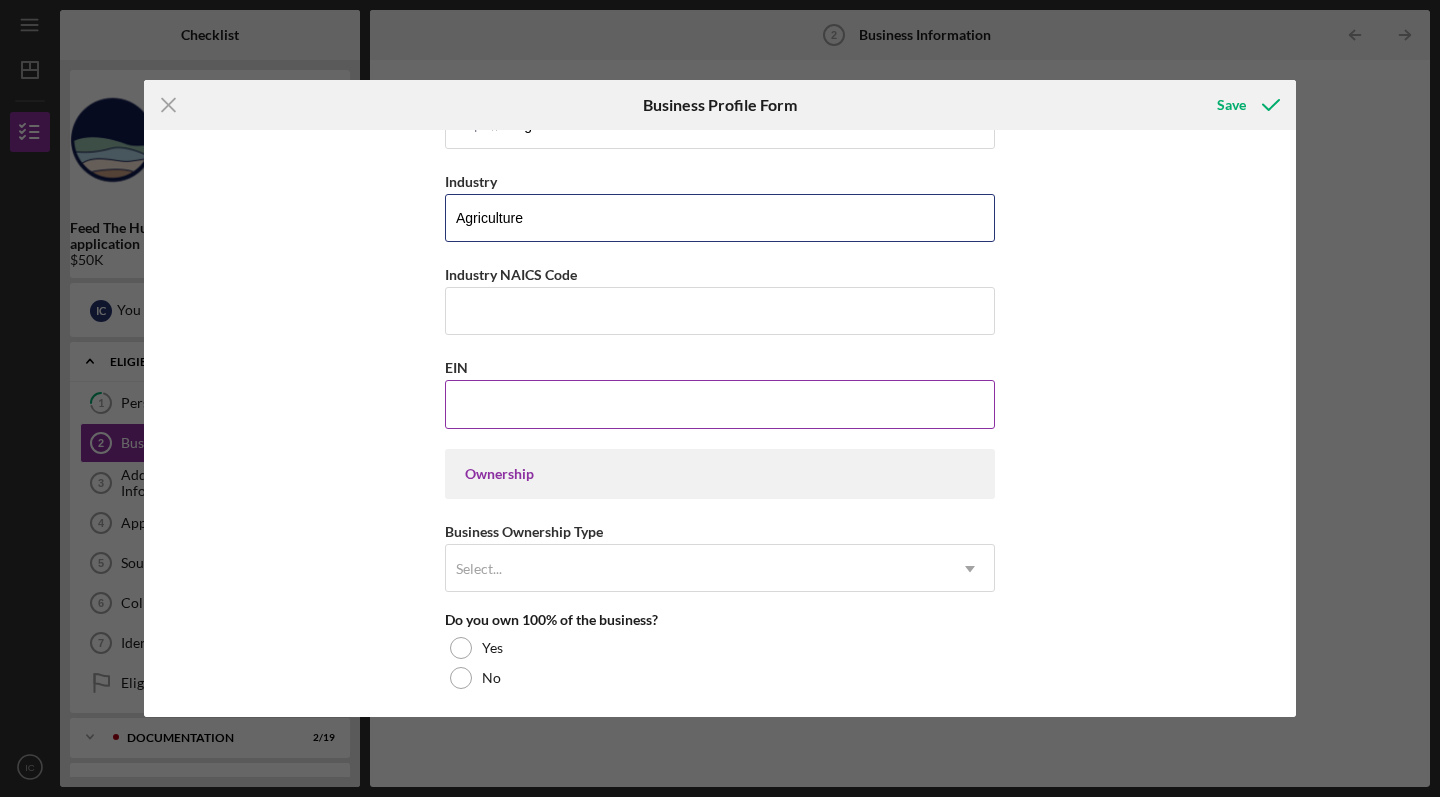type on "Agriculture" 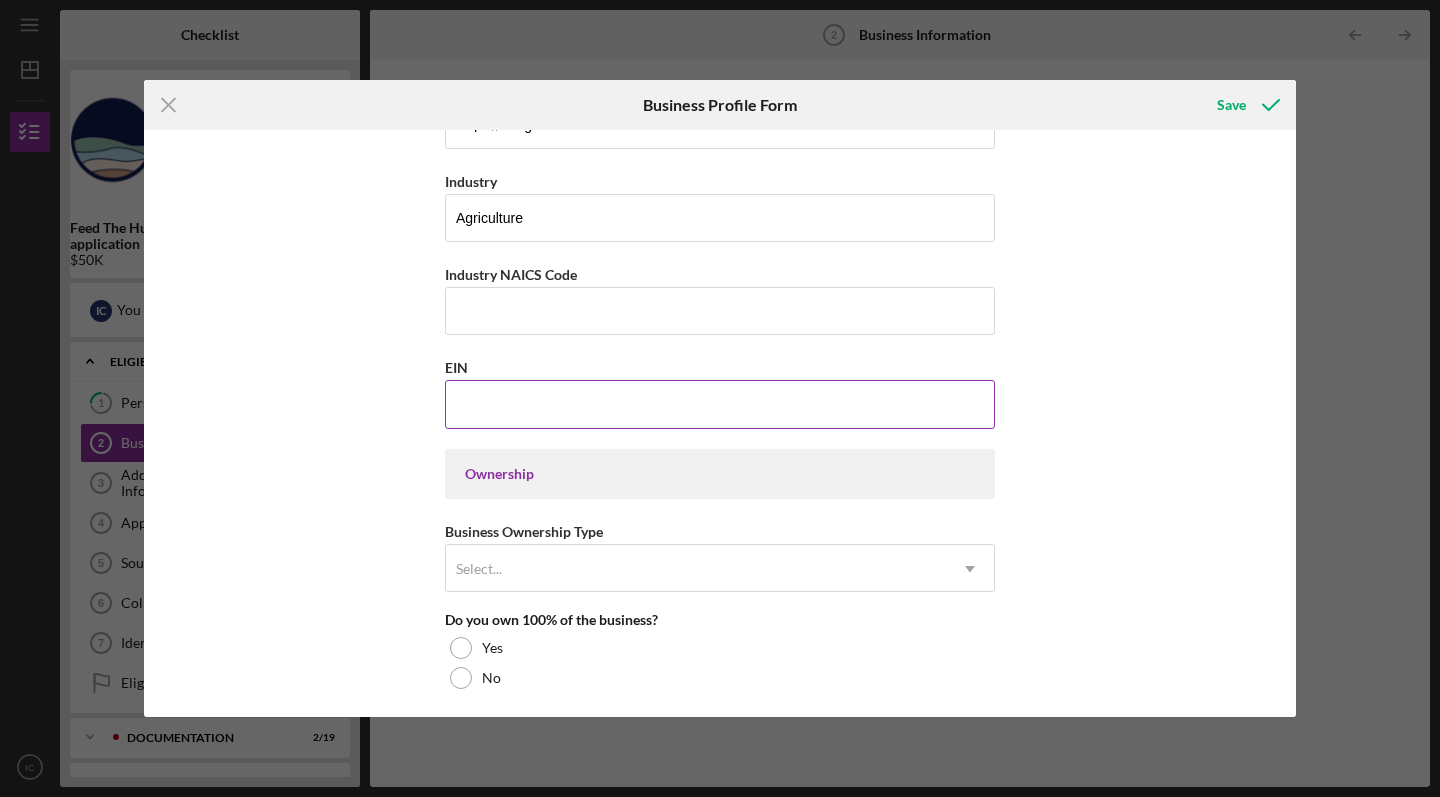 click on "EIN" at bounding box center (720, 404) 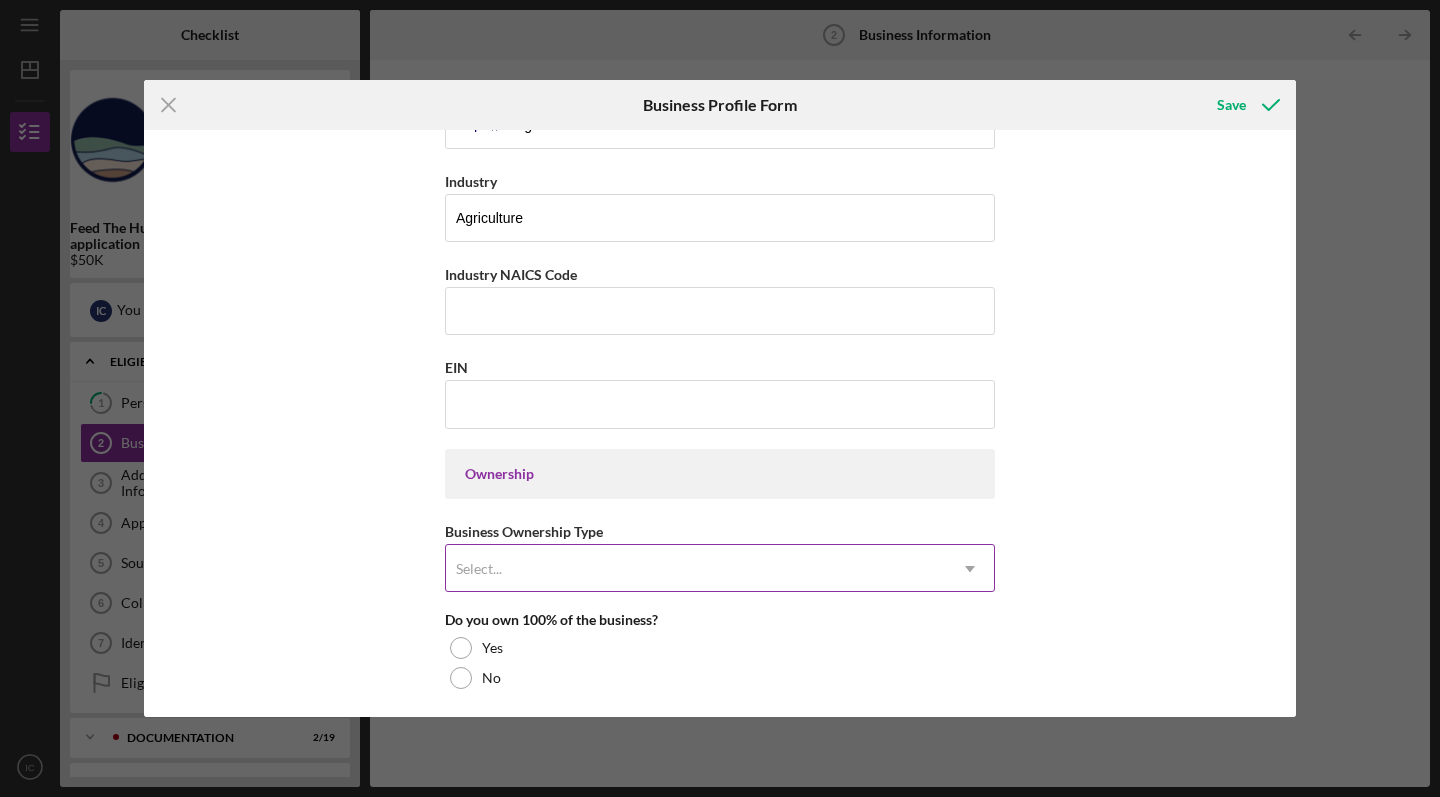 click on "Select..." at bounding box center [696, 569] 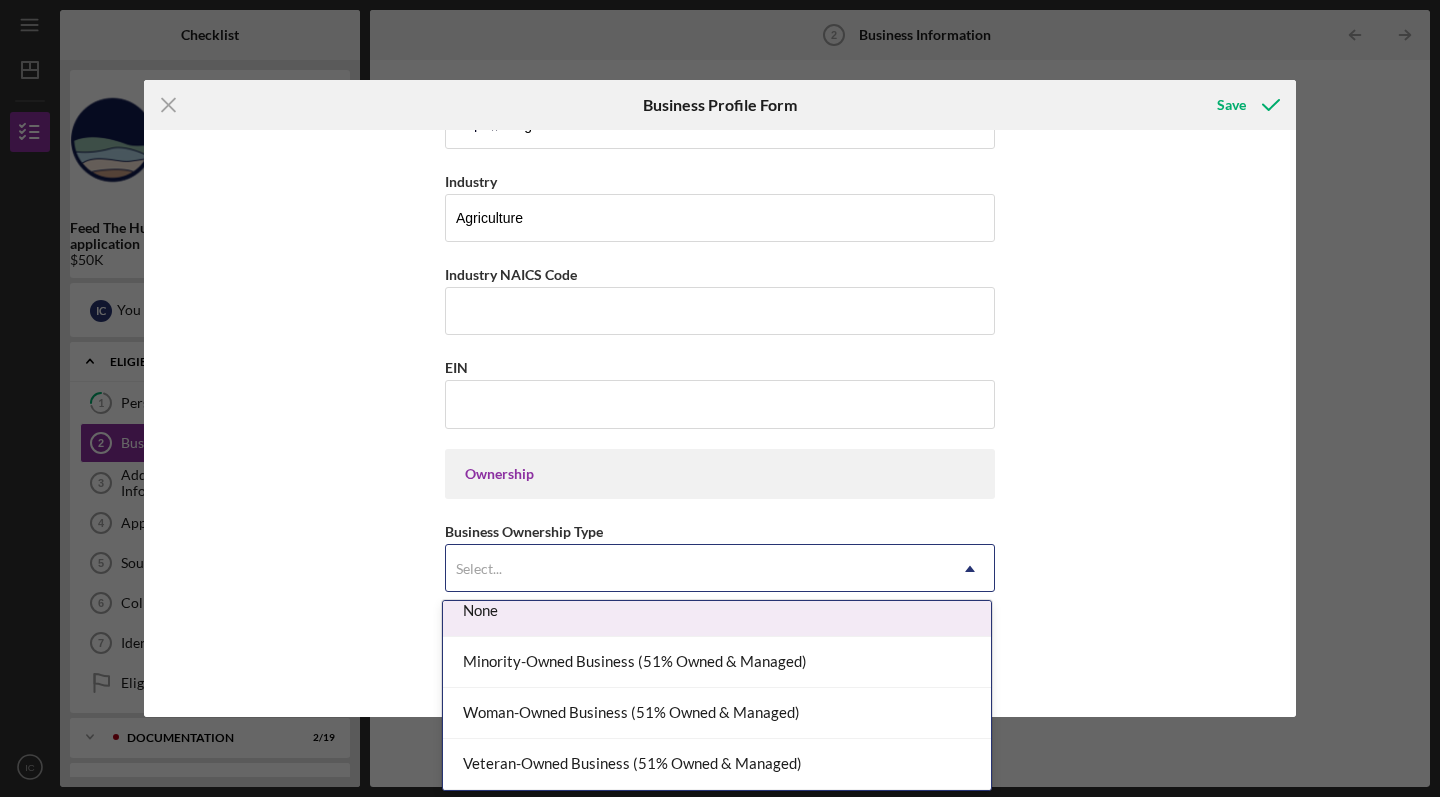 scroll, scrollTop: 15, scrollLeft: 0, axis: vertical 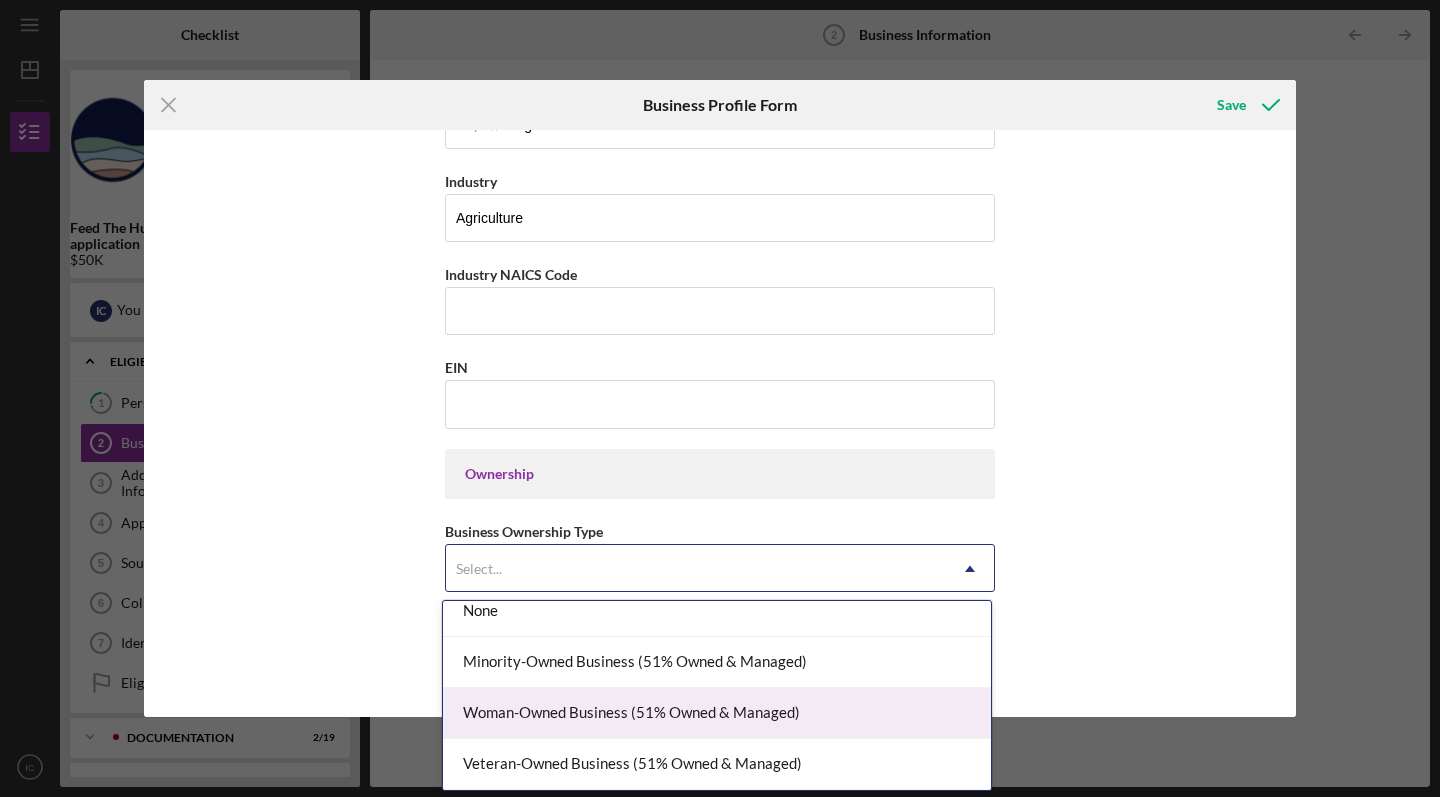 click on "Woman-Owned Business (51% Owned & Managed)" at bounding box center (717, 713) 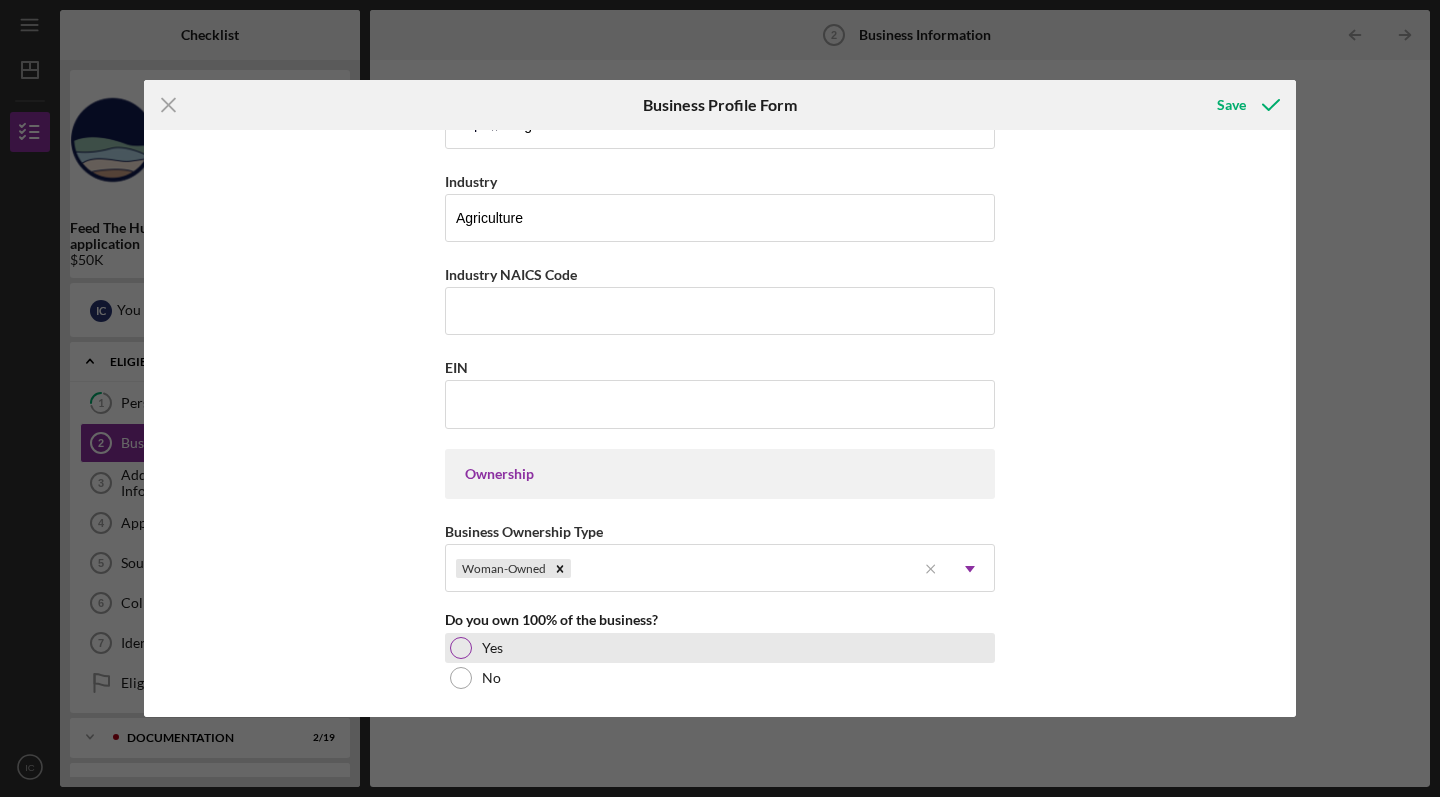click at bounding box center [461, 648] 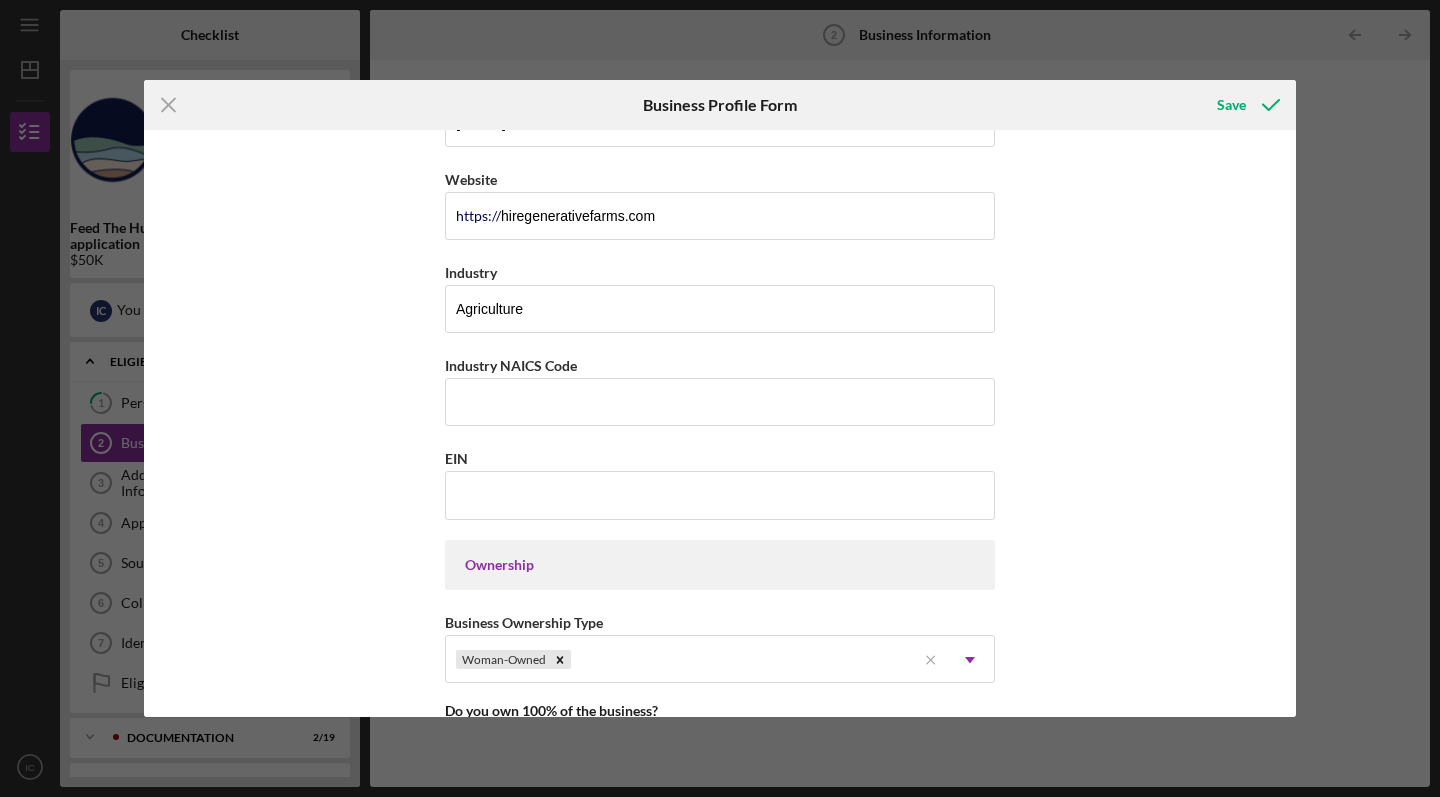 scroll, scrollTop: 514, scrollLeft: 0, axis: vertical 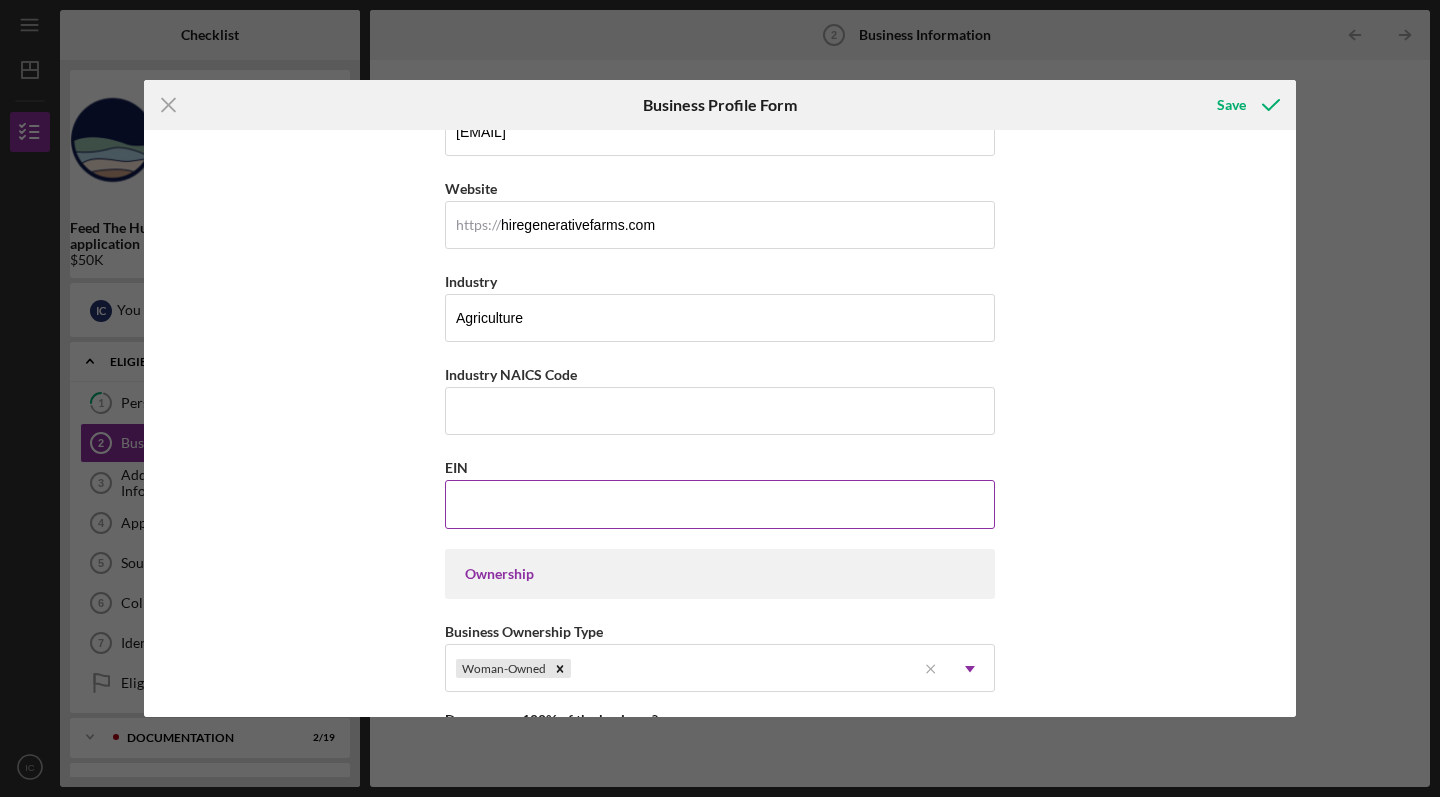 click on "EIN" at bounding box center [720, 504] 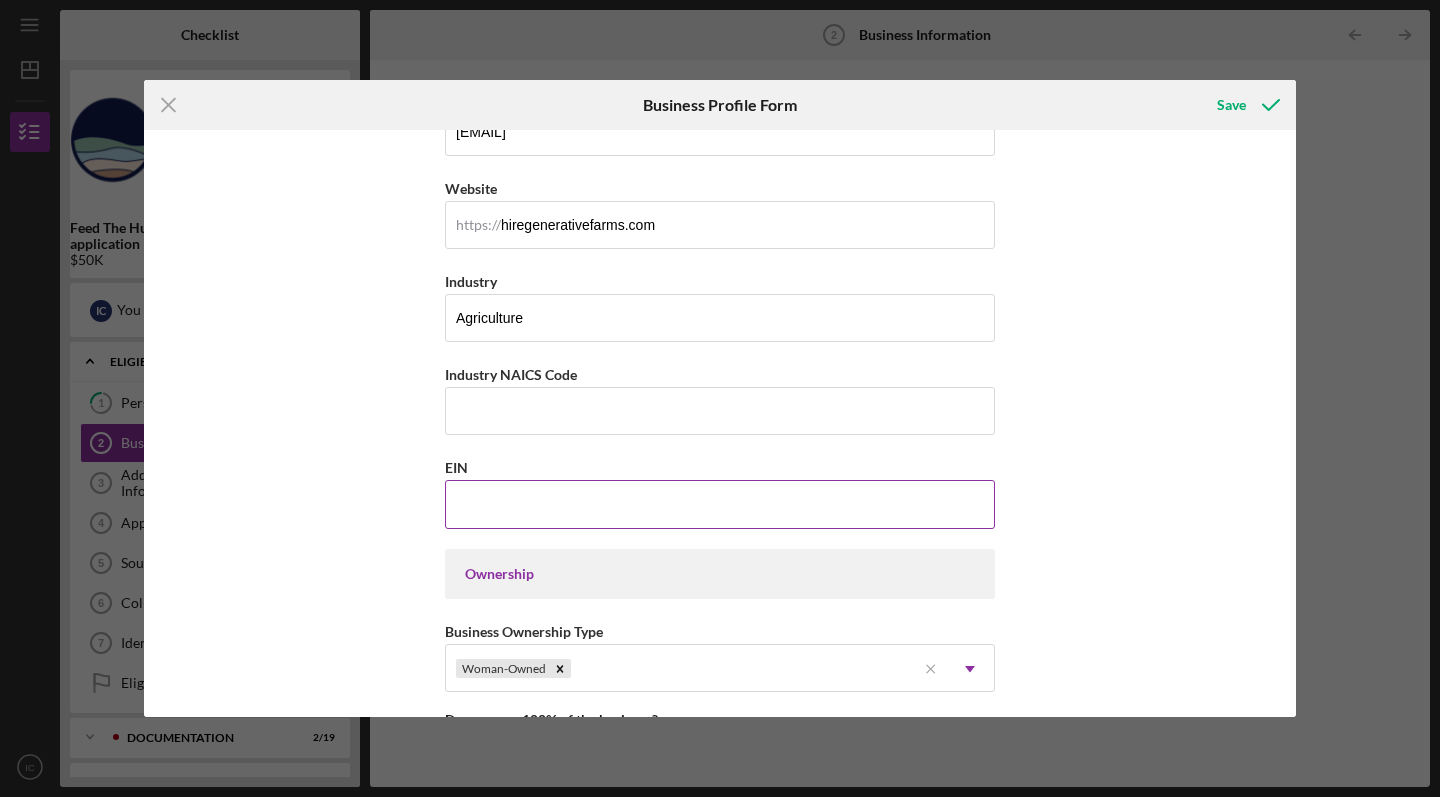 paste on "[NUMBER]" 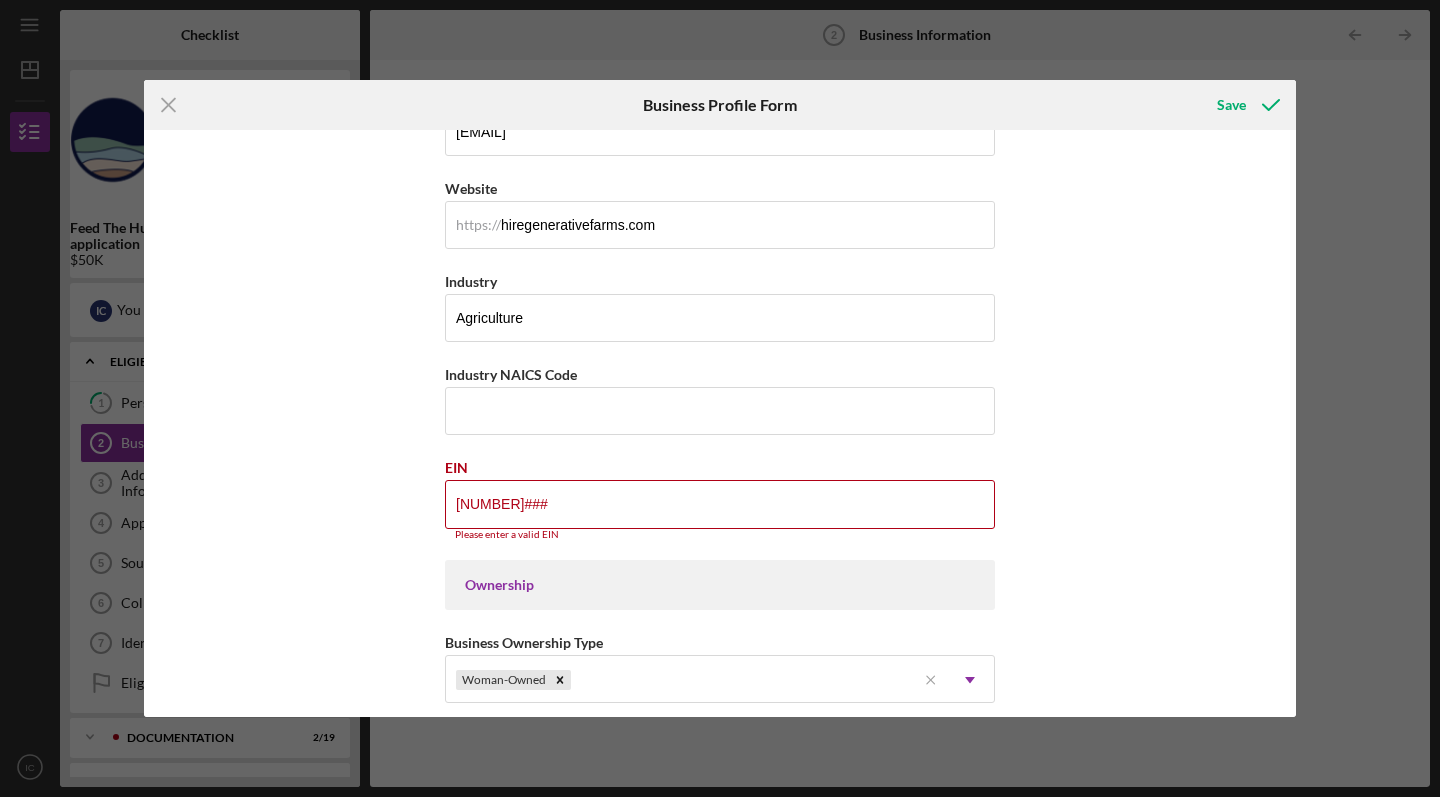 type on "[NUMBER]" 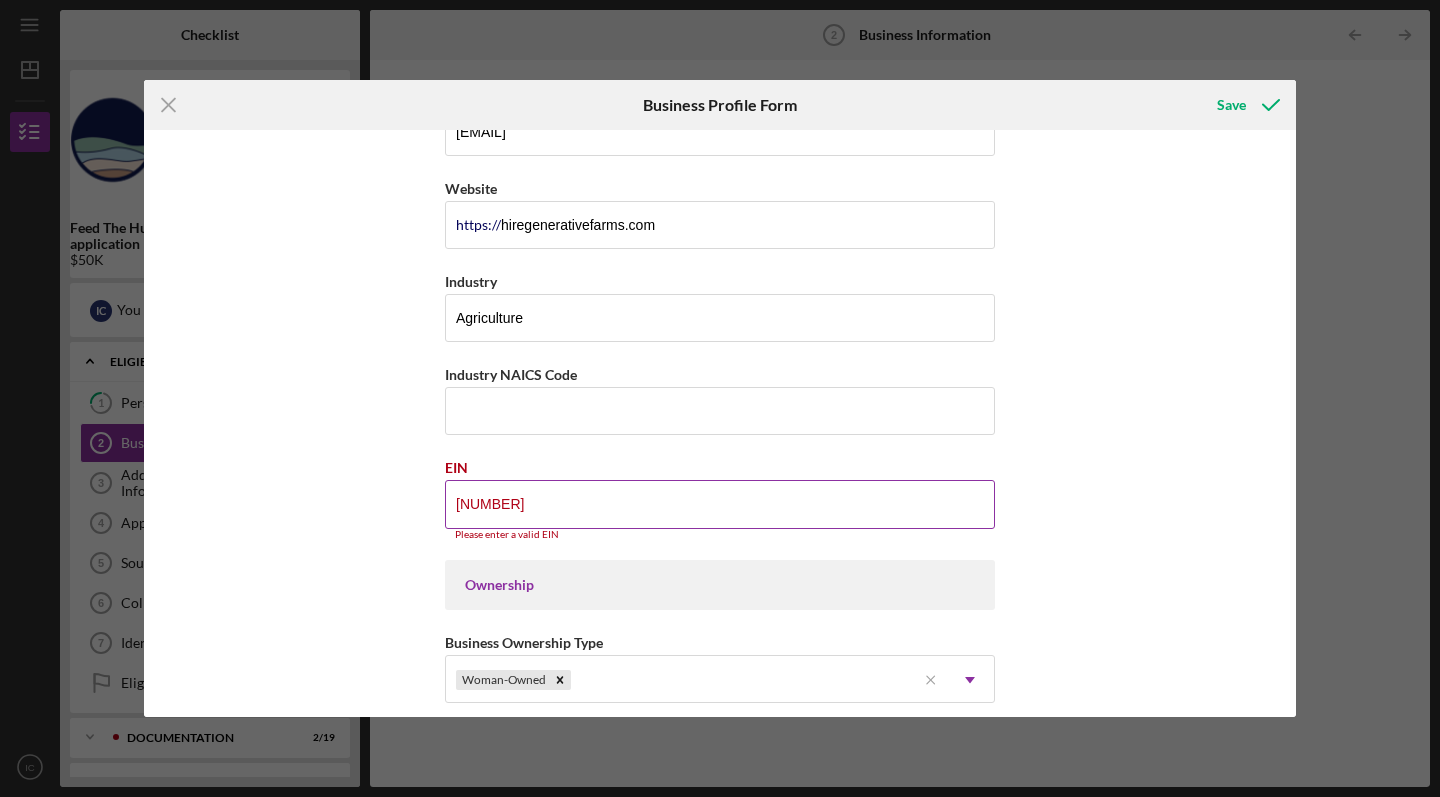 click on "[NUMBER]" at bounding box center (720, 504) 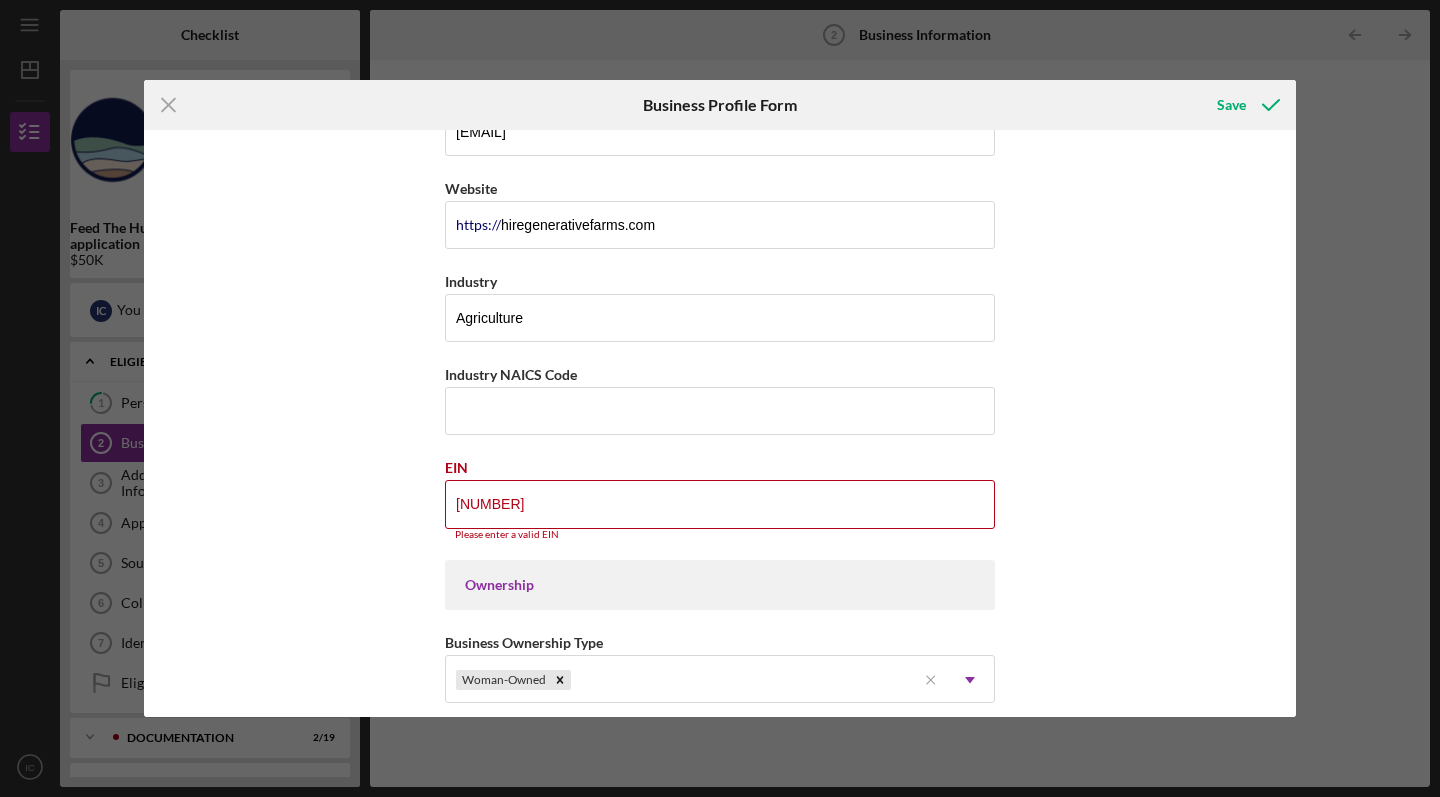drag, startPoint x: 552, startPoint y: 508, endPoint x: 436, endPoint y: 508, distance: 116 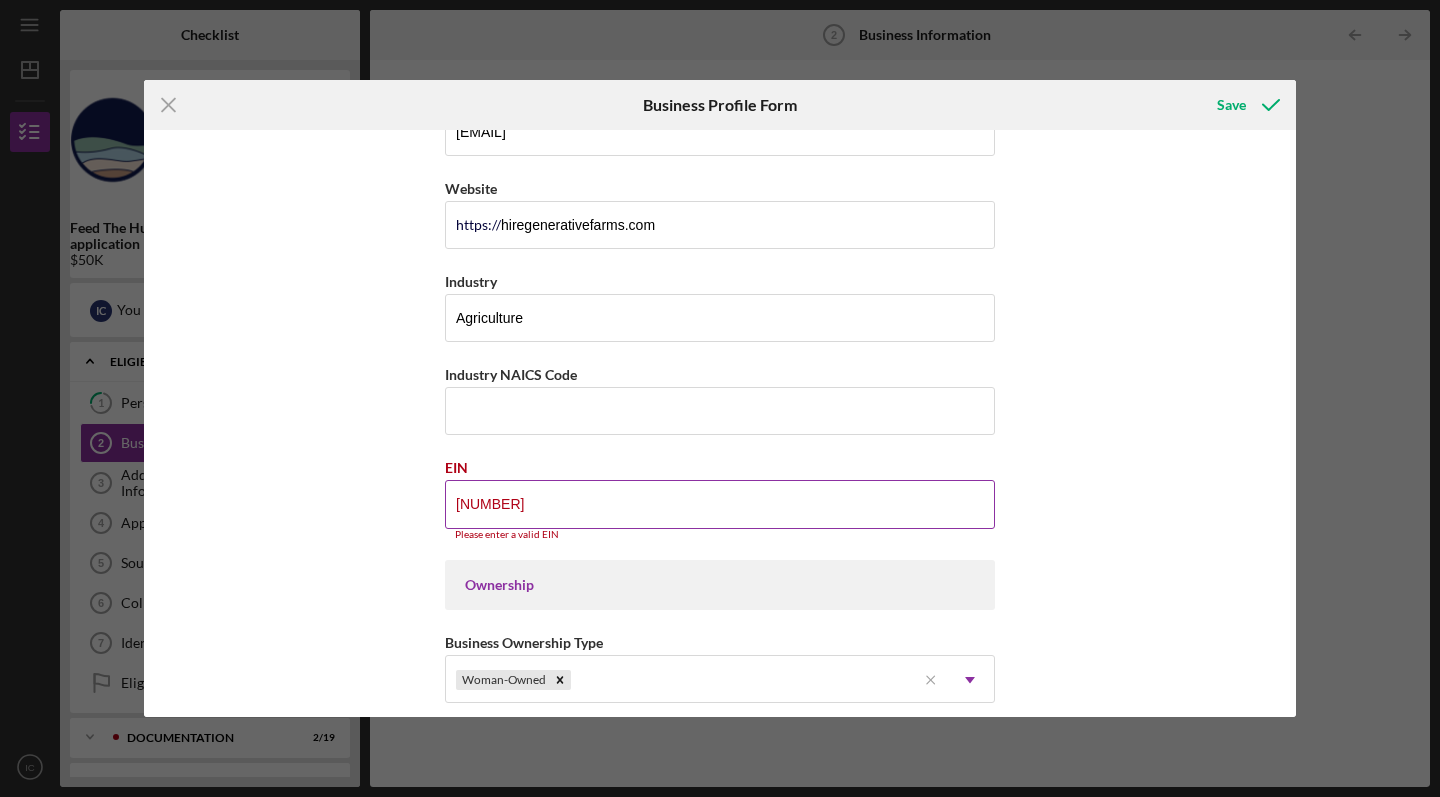 click on "[NUMBER]" at bounding box center [720, 504] 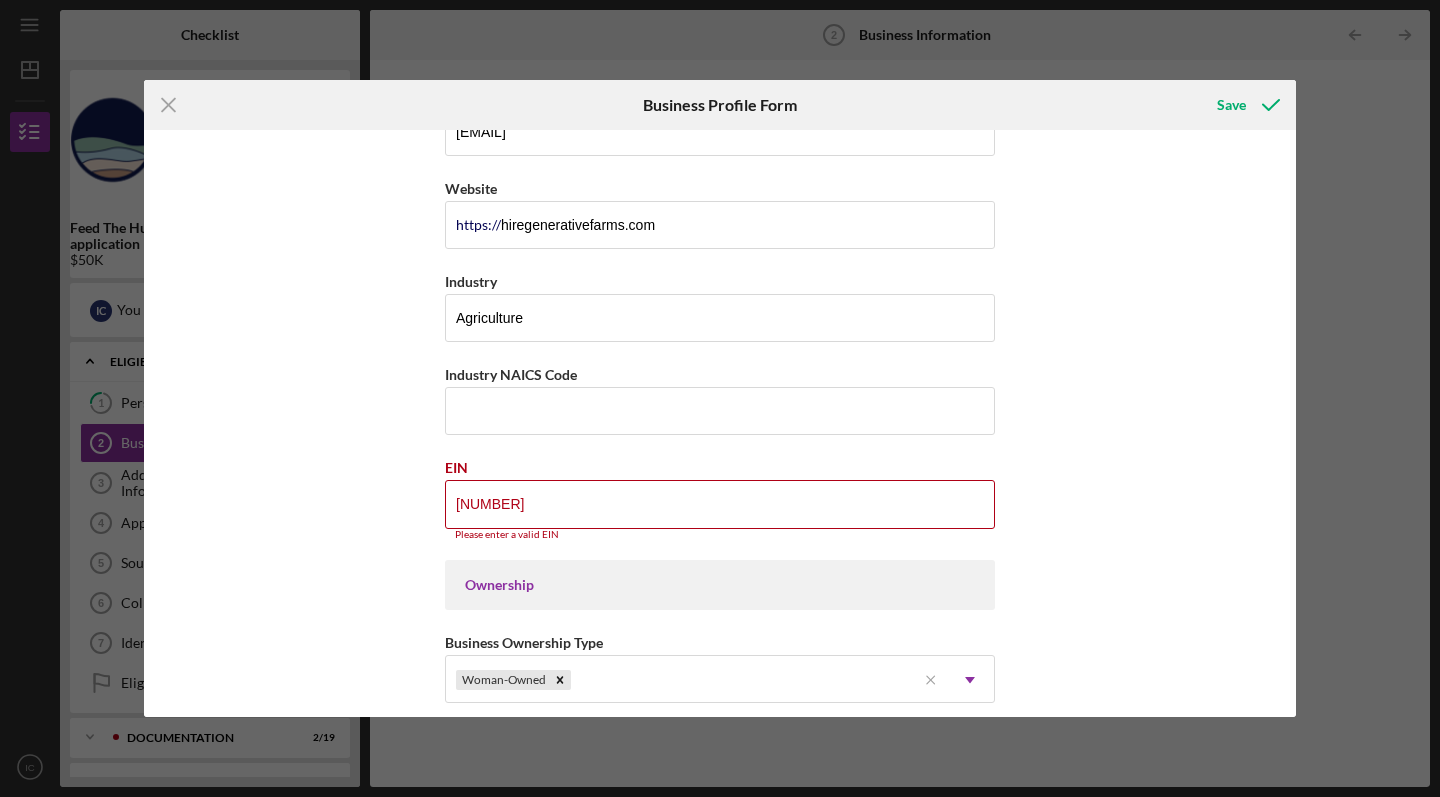 drag, startPoint x: 546, startPoint y: 505, endPoint x: 400, endPoint y: 505, distance: 146 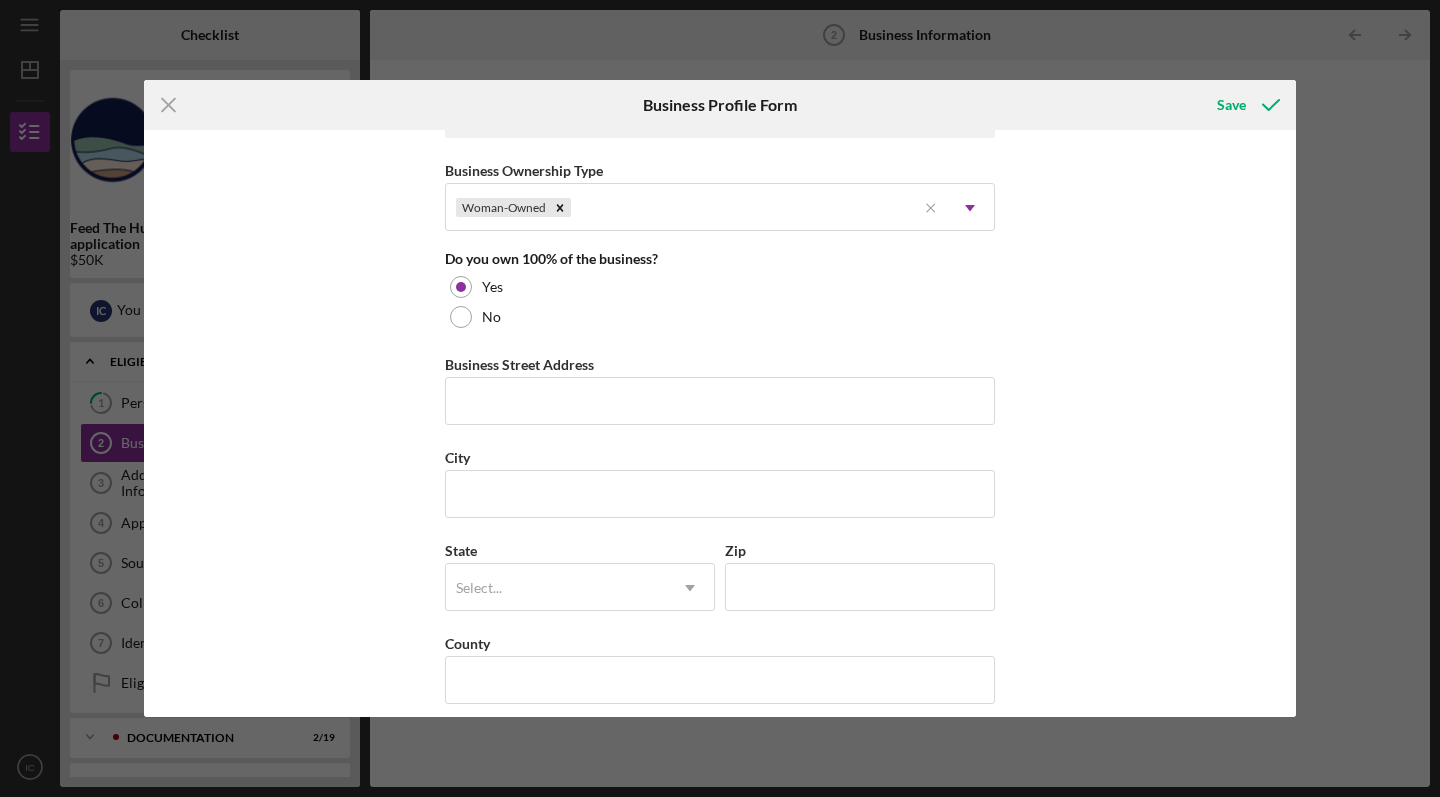 scroll, scrollTop: 989, scrollLeft: 0, axis: vertical 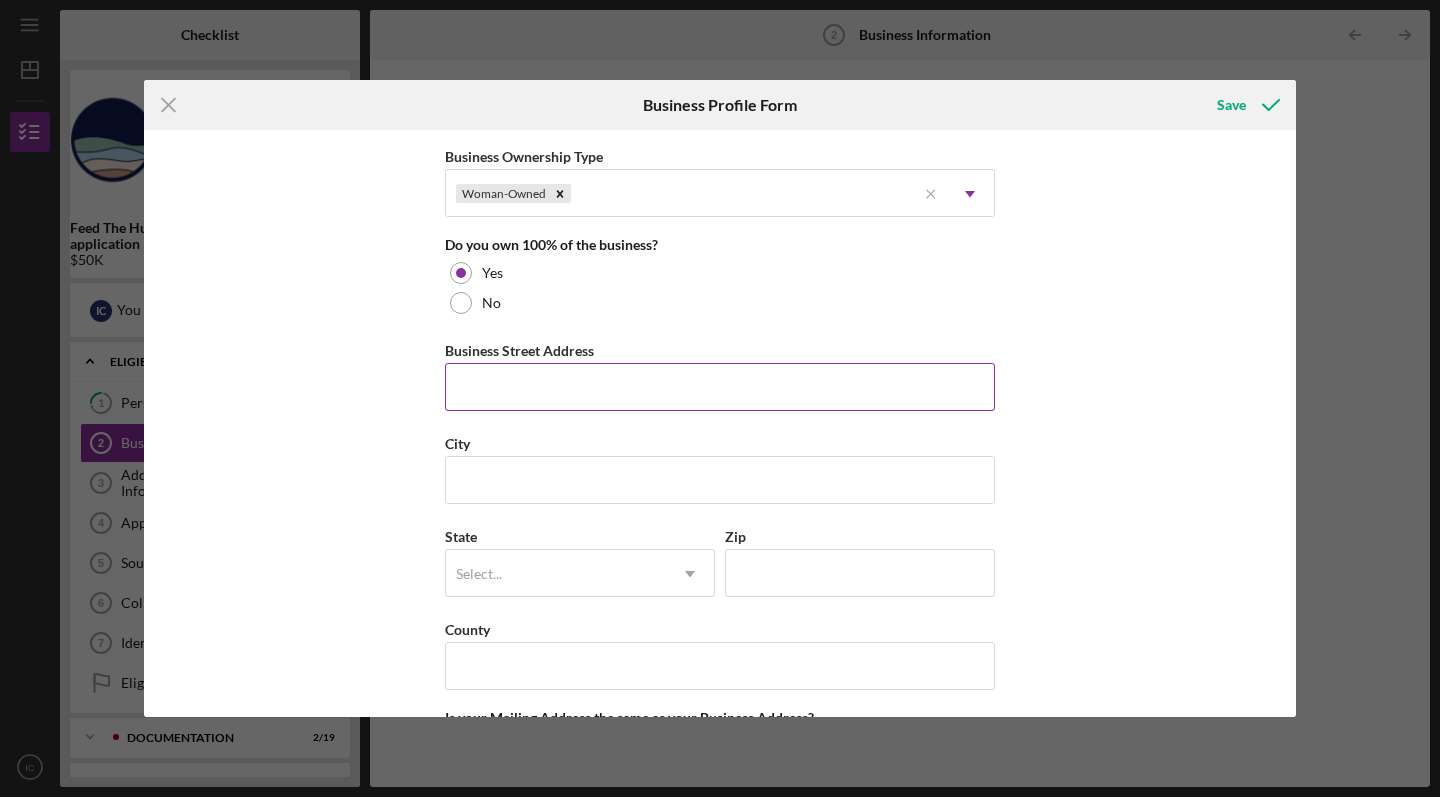 type on "39-3451408" 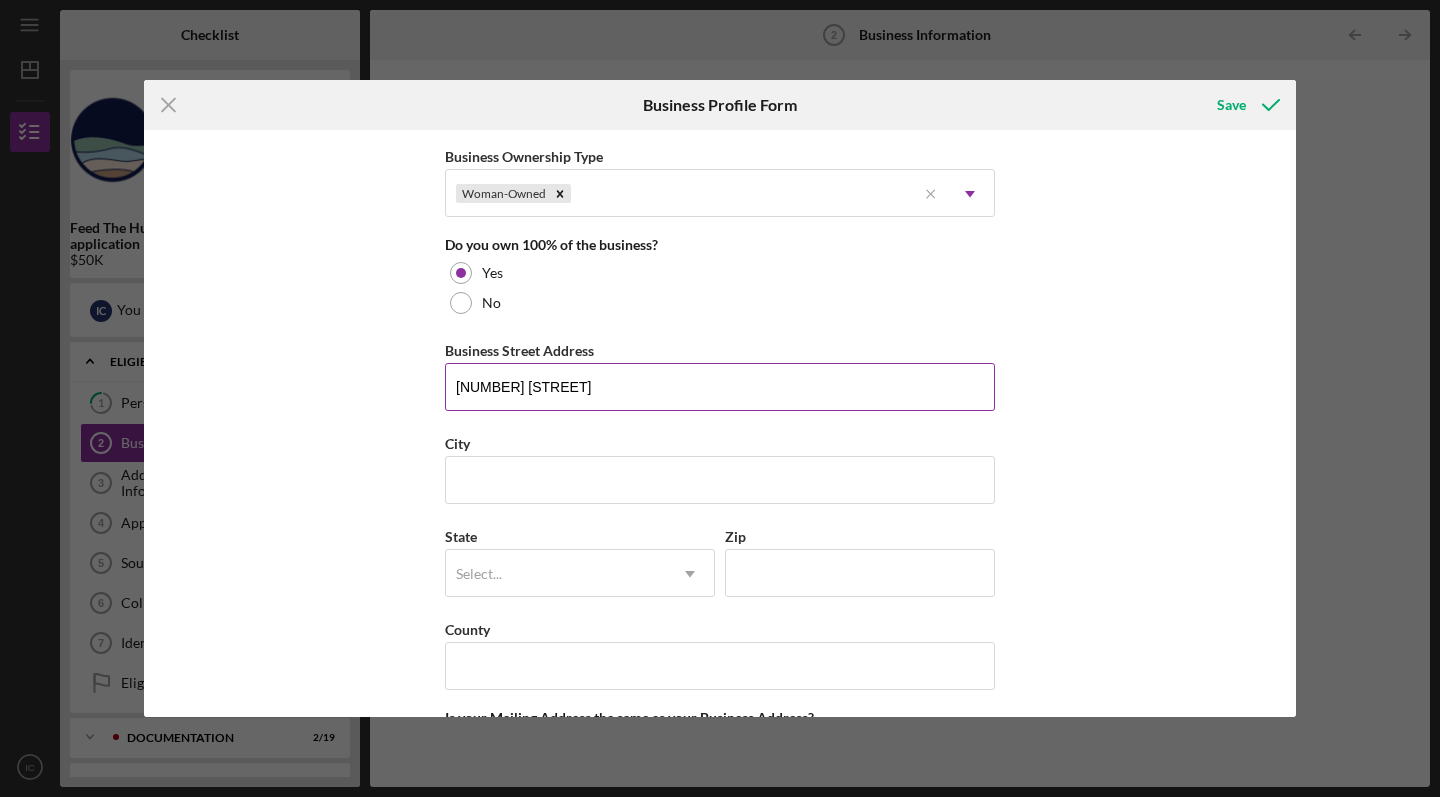 type on "[NUMBER] [STREET]" 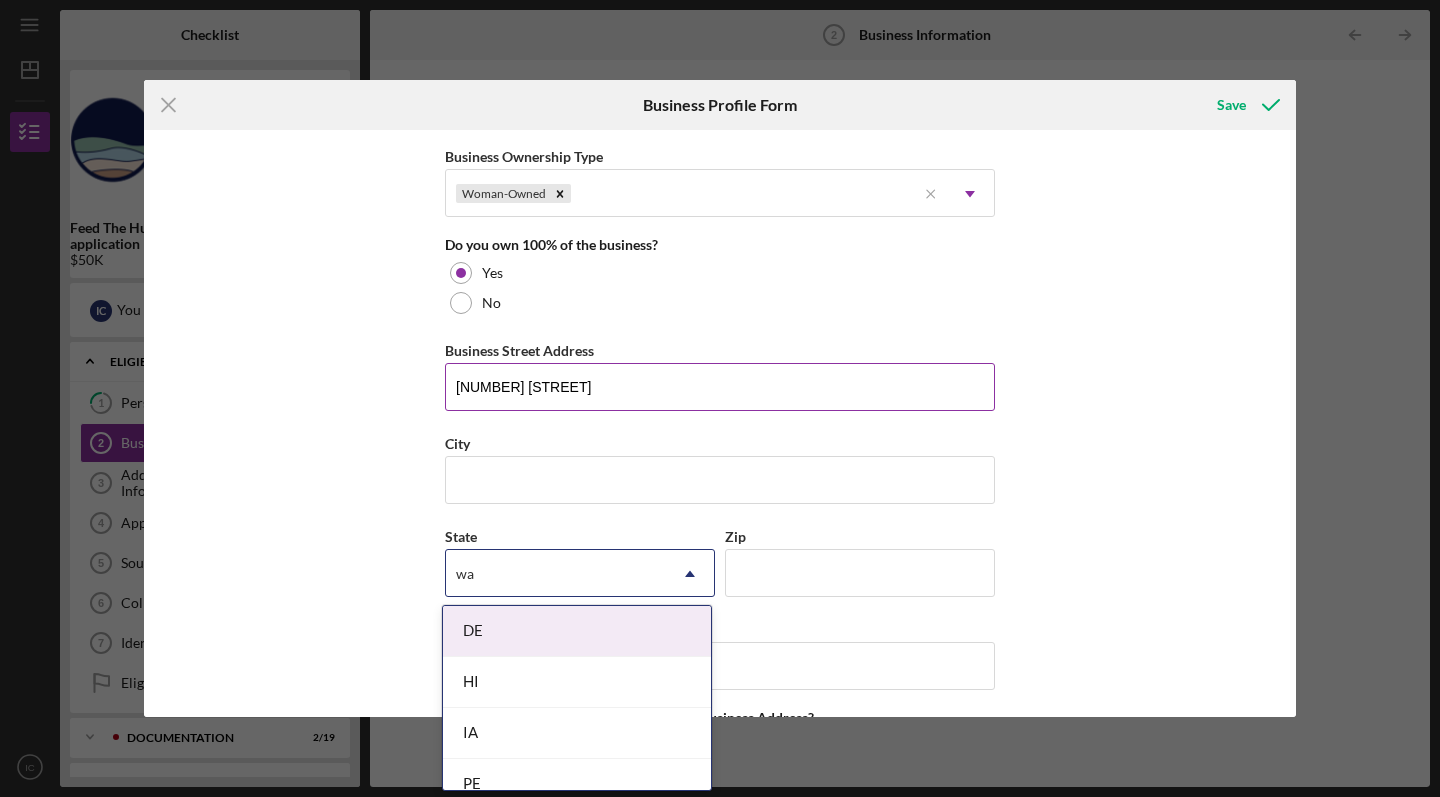 type on "w" 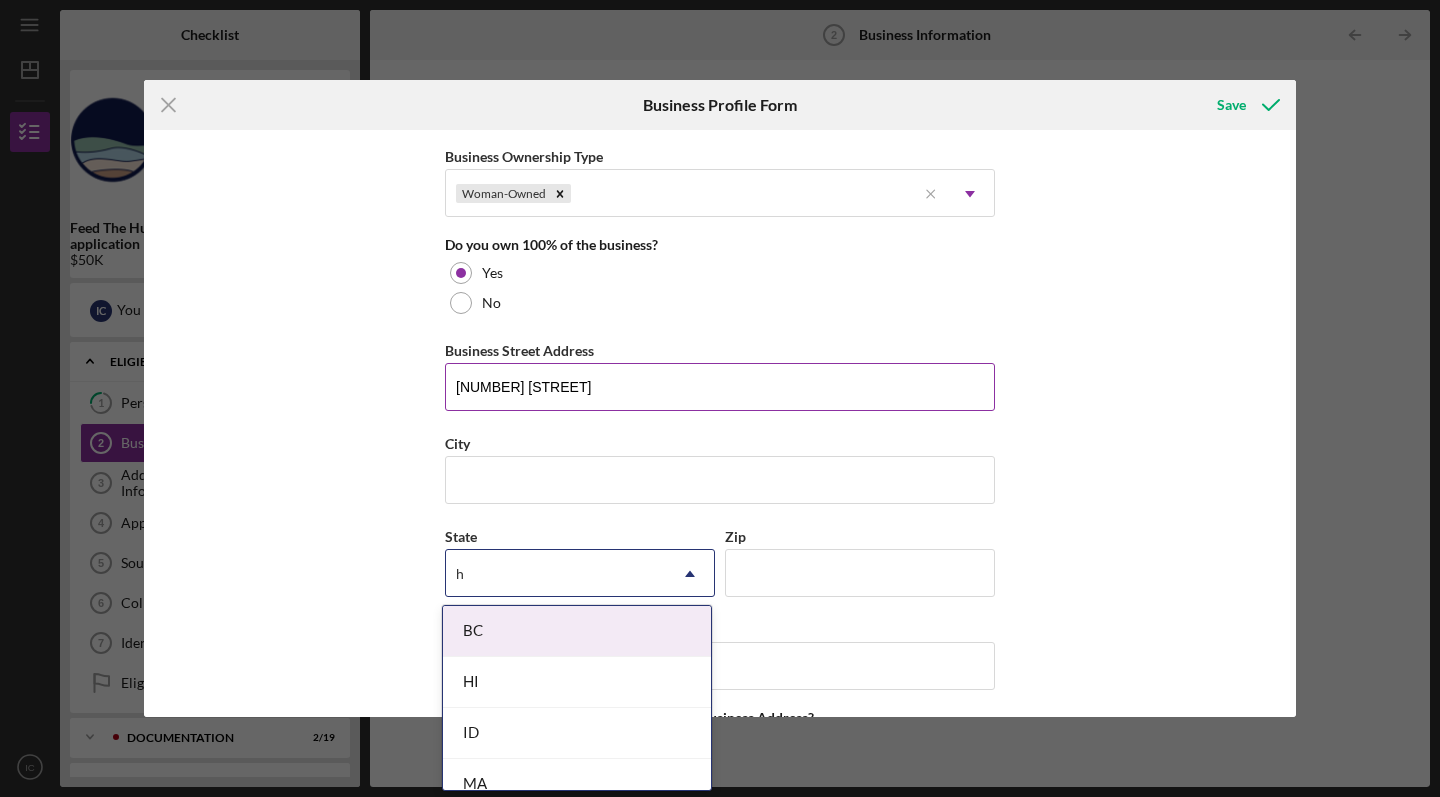 type on "hi" 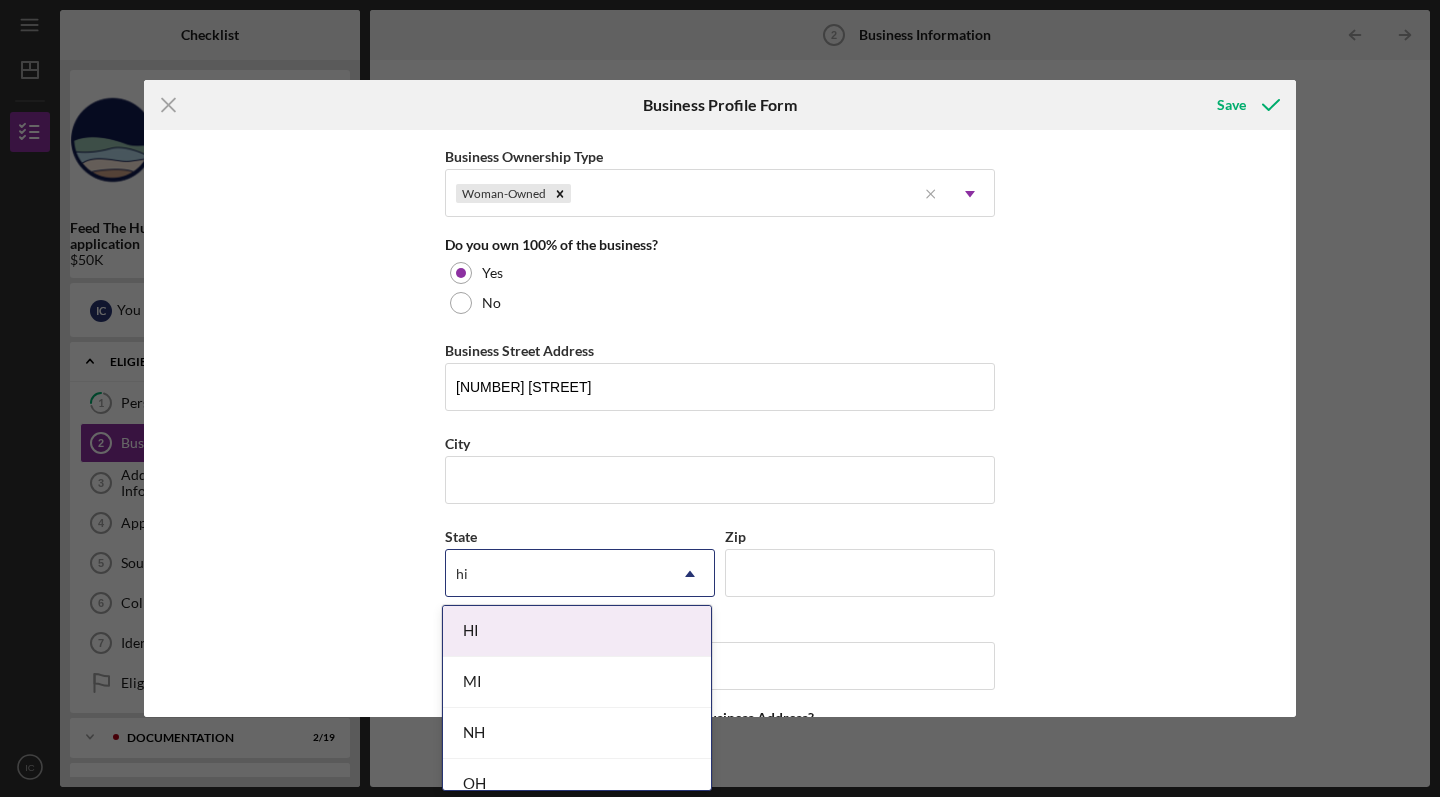 click on "HI" at bounding box center [577, 631] 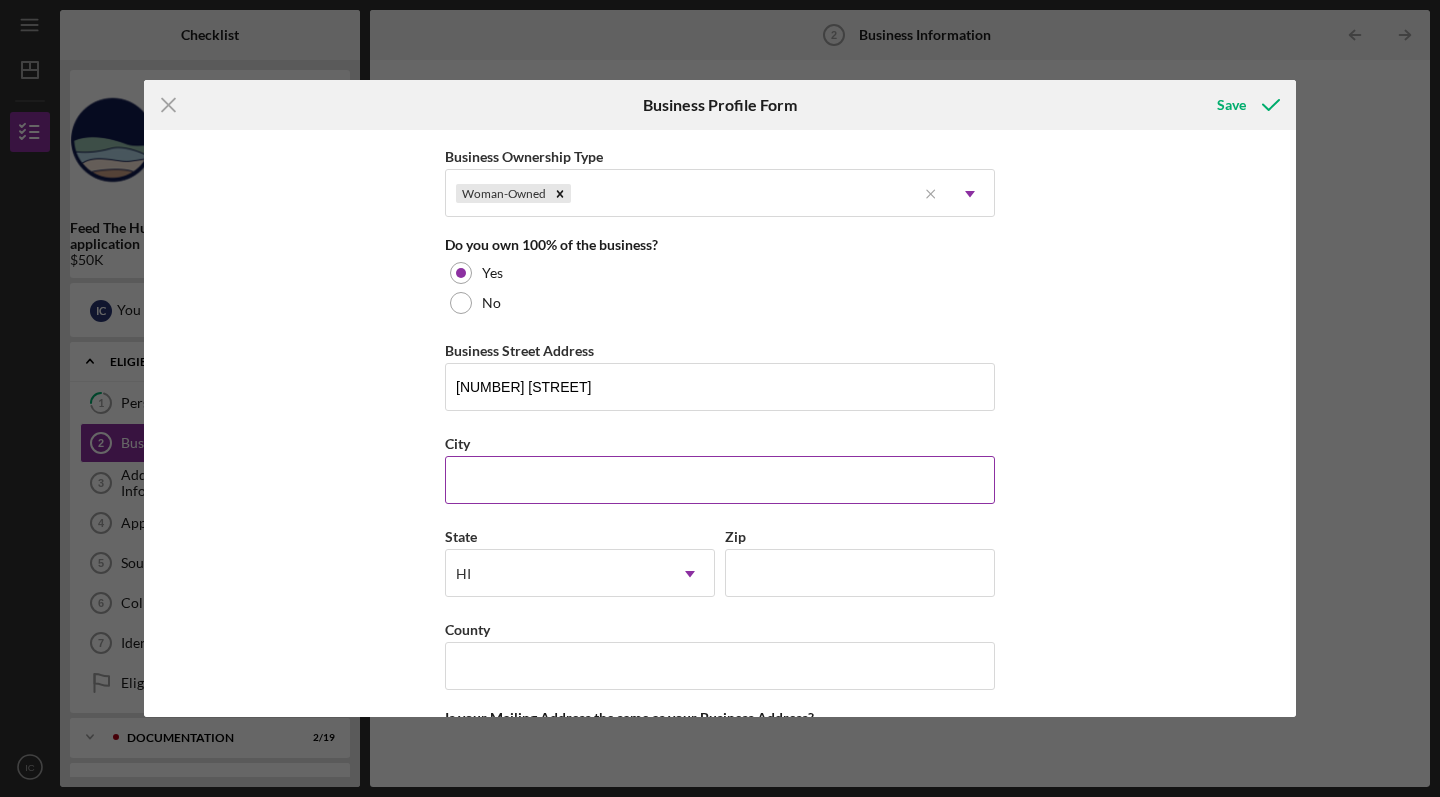 click on "City" at bounding box center [720, 480] 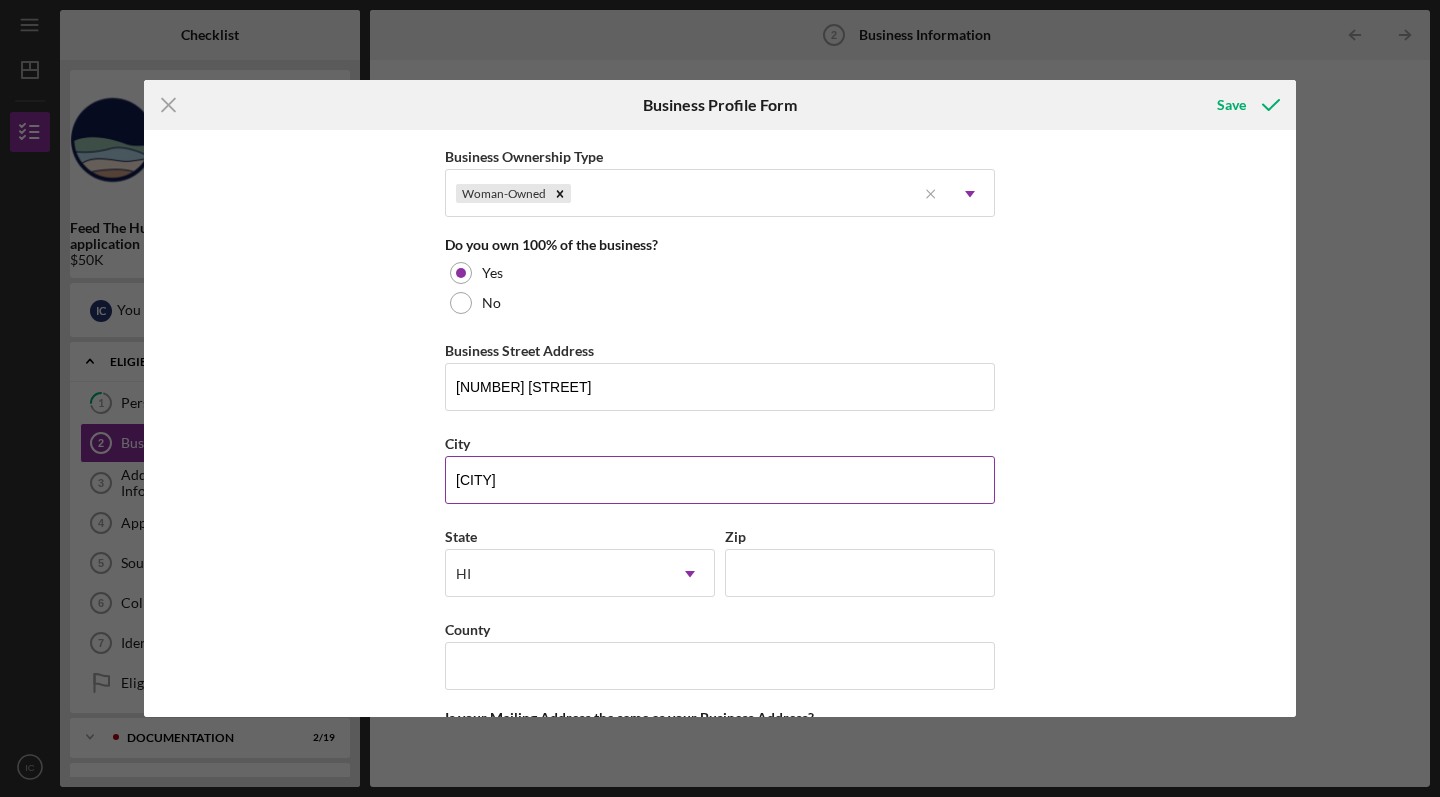 type on "[CITY]" 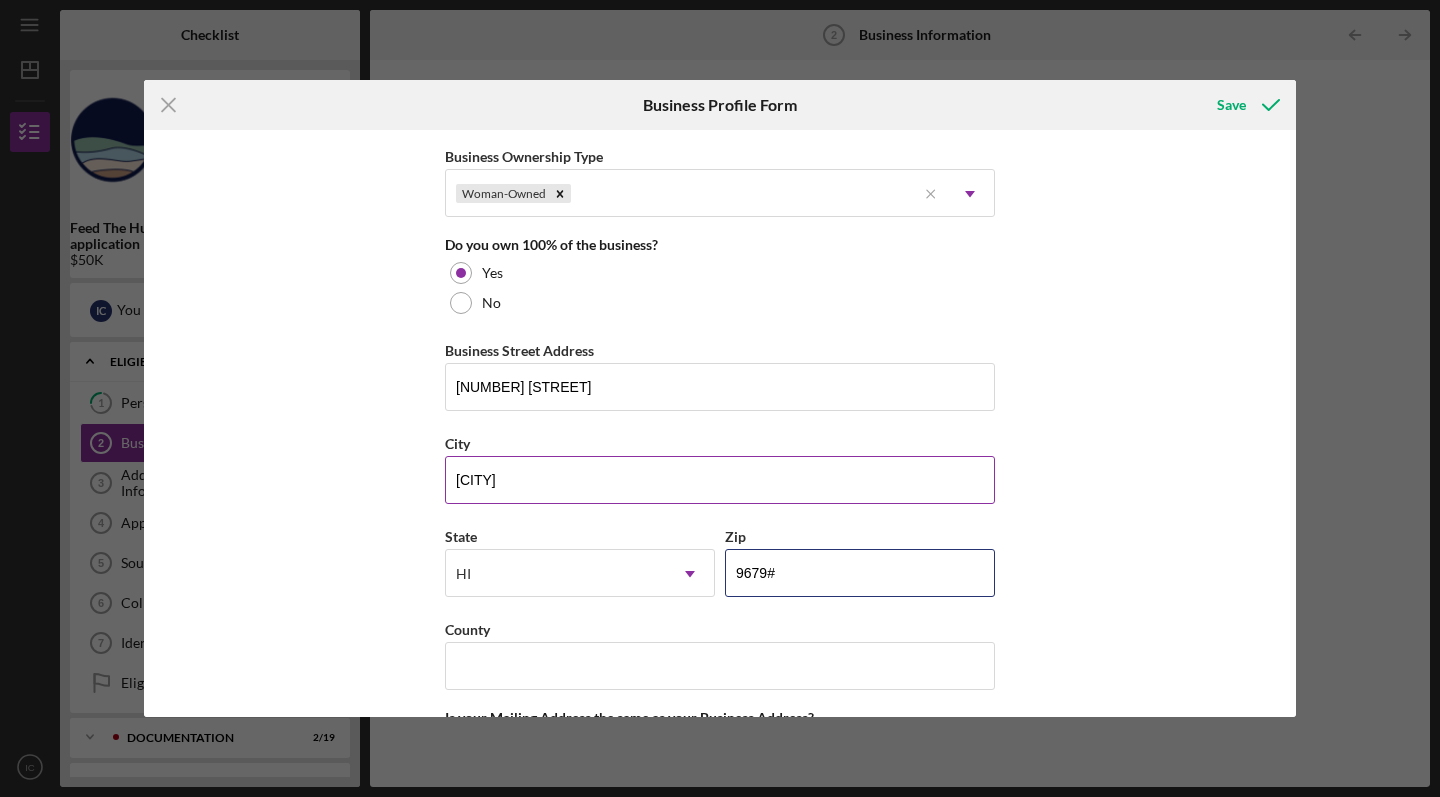 type on "[POSTAL_CODE]" 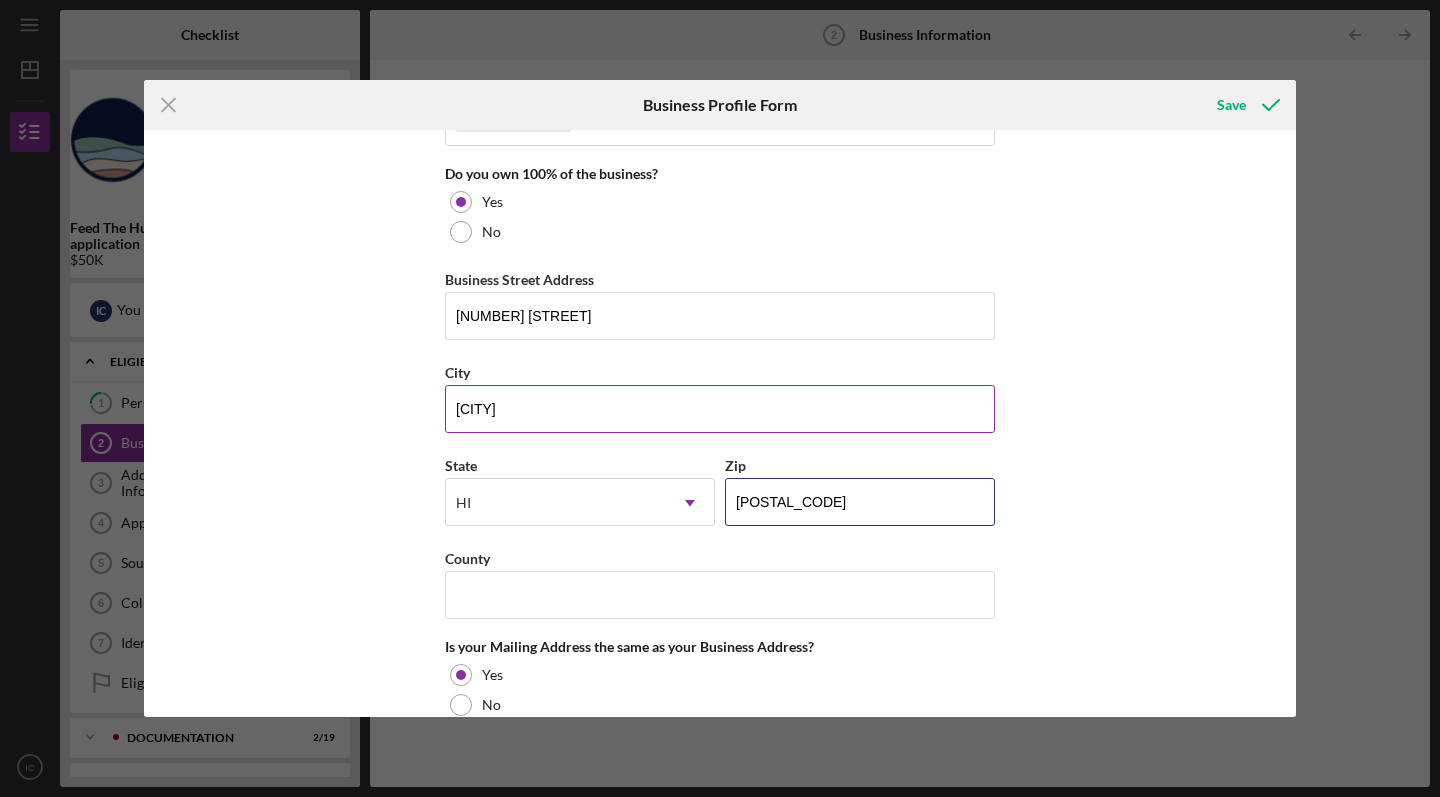 scroll, scrollTop: 1197, scrollLeft: 0, axis: vertical 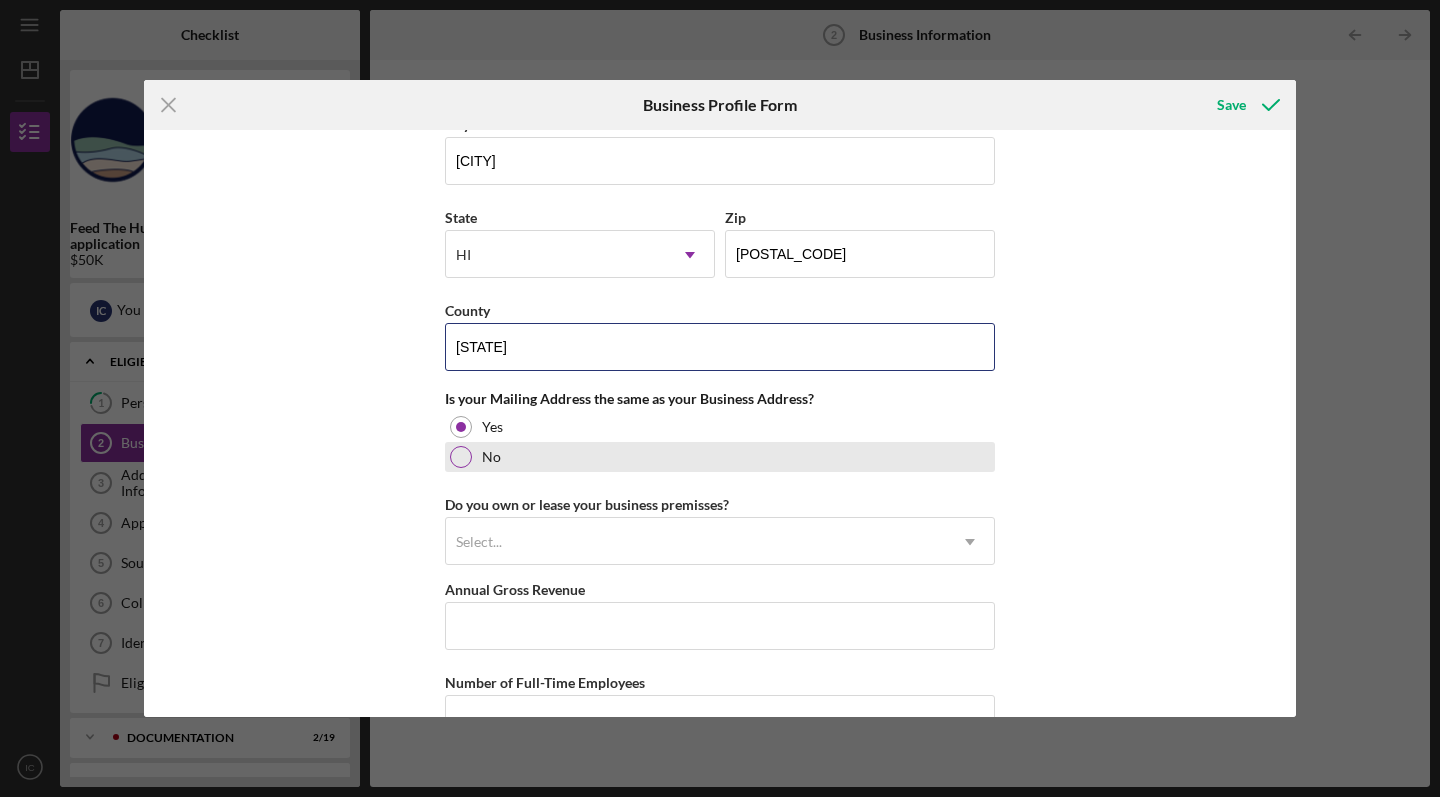 type on "[STATE]" 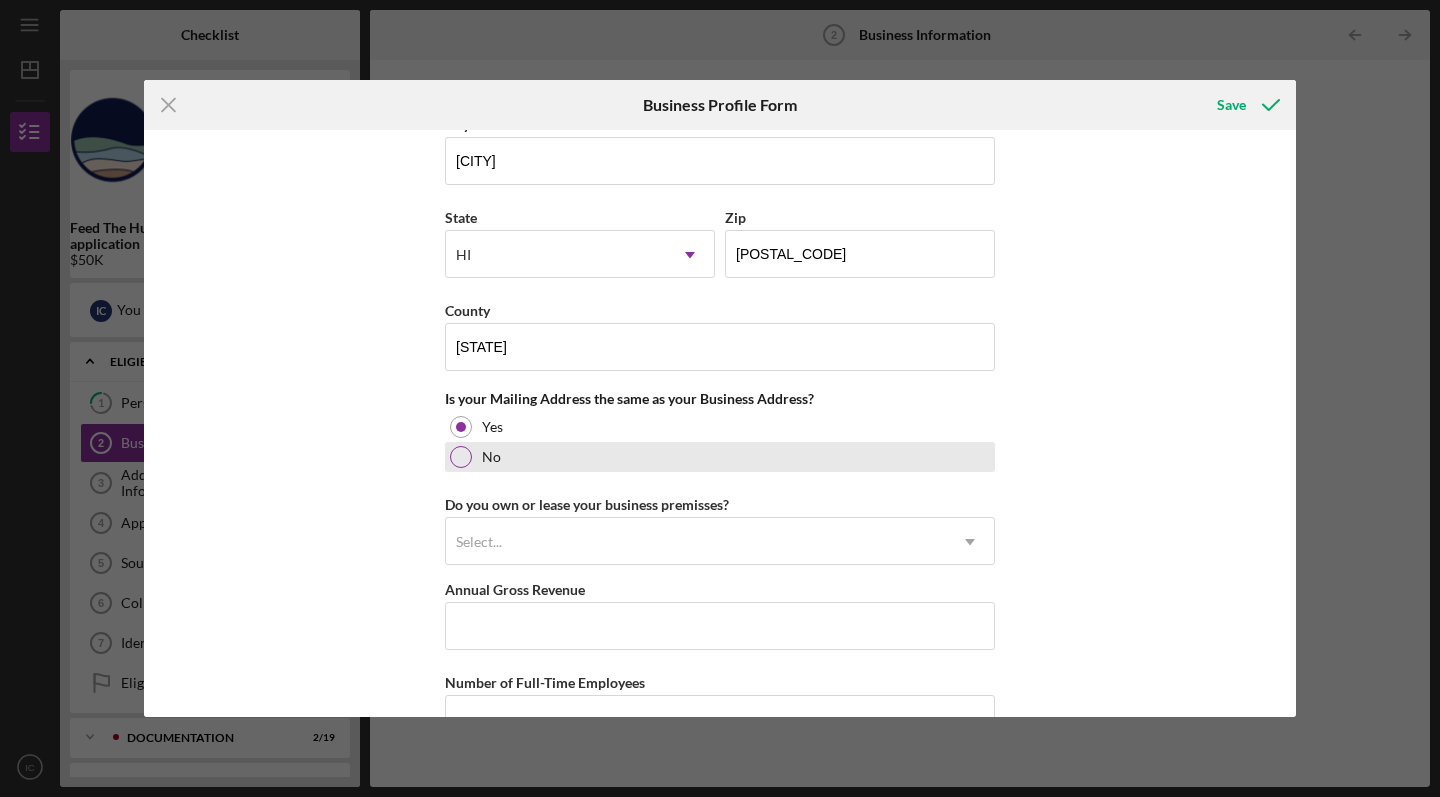 click at bounding box center (461, 457) 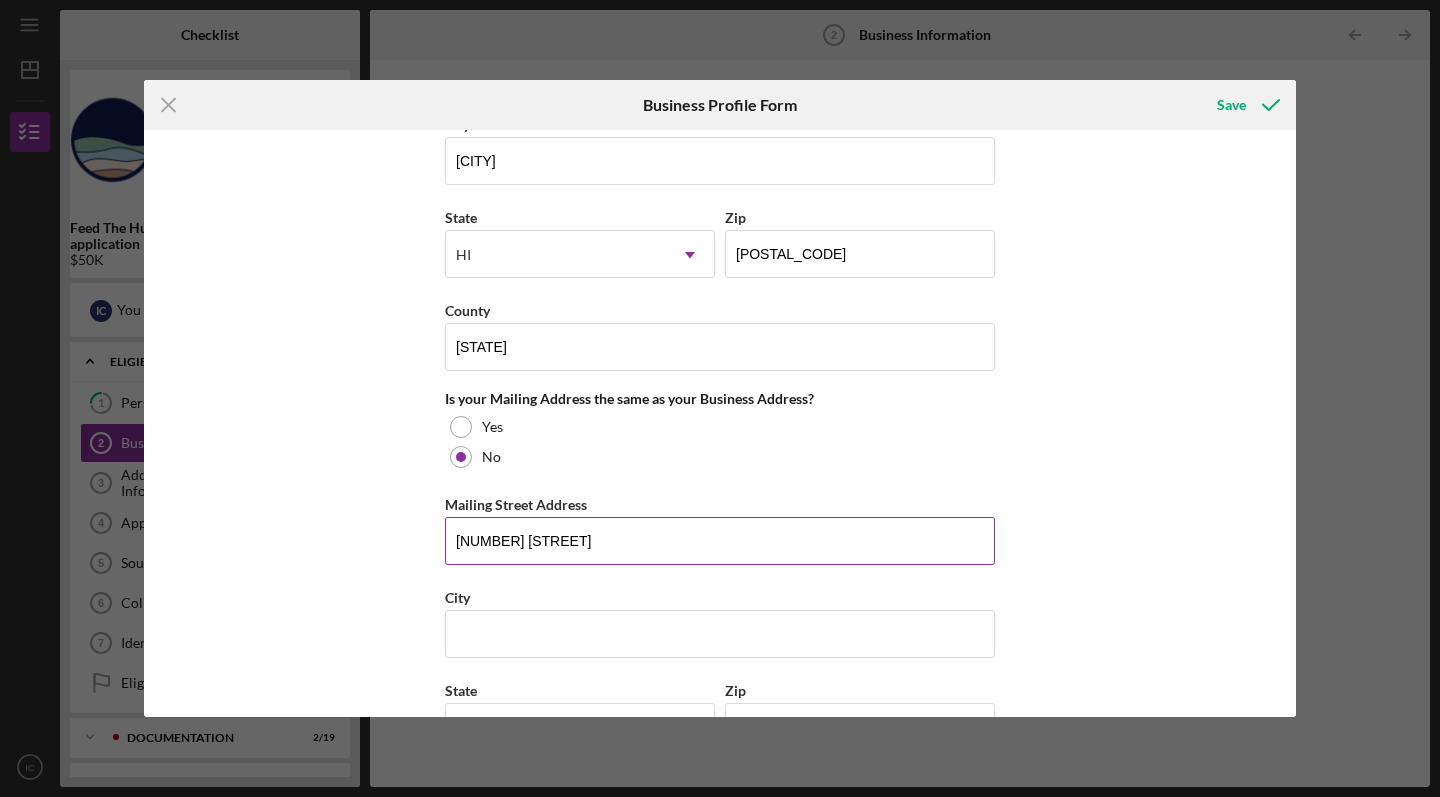 type on "[NUMBER] [STREET]" 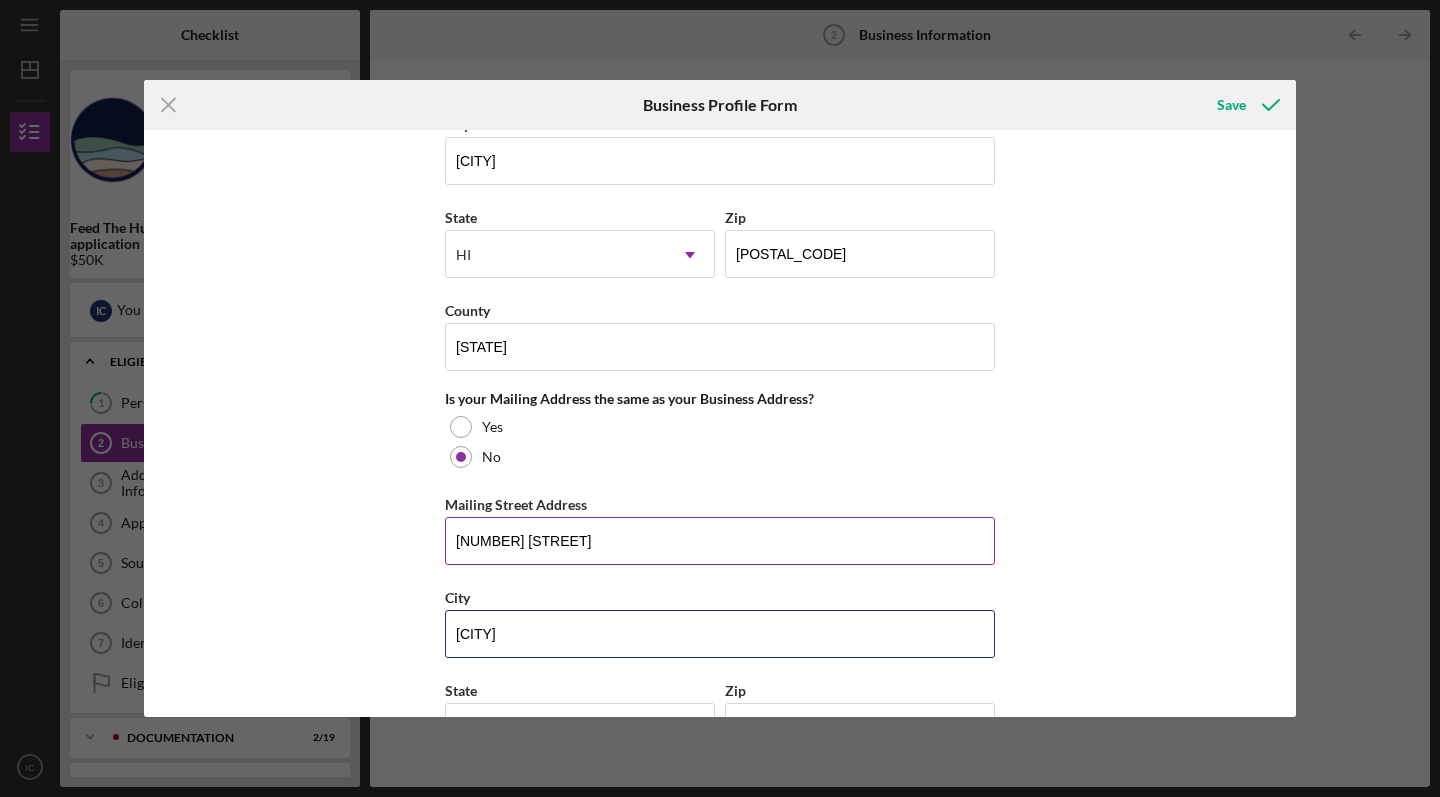 type on "[CITY]" 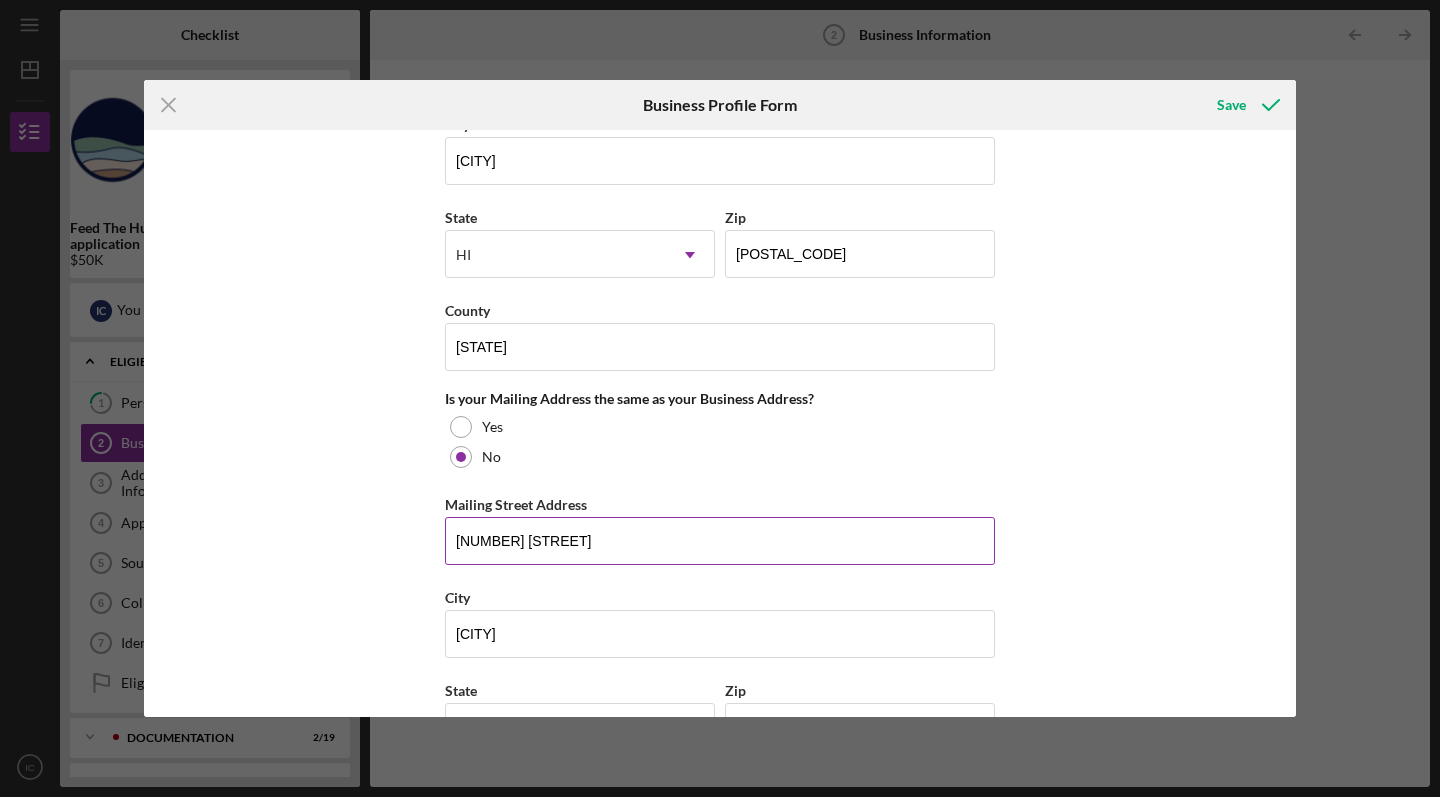 scroll, scrollTop: 1613, scrollLeft: 0, axis: vertical 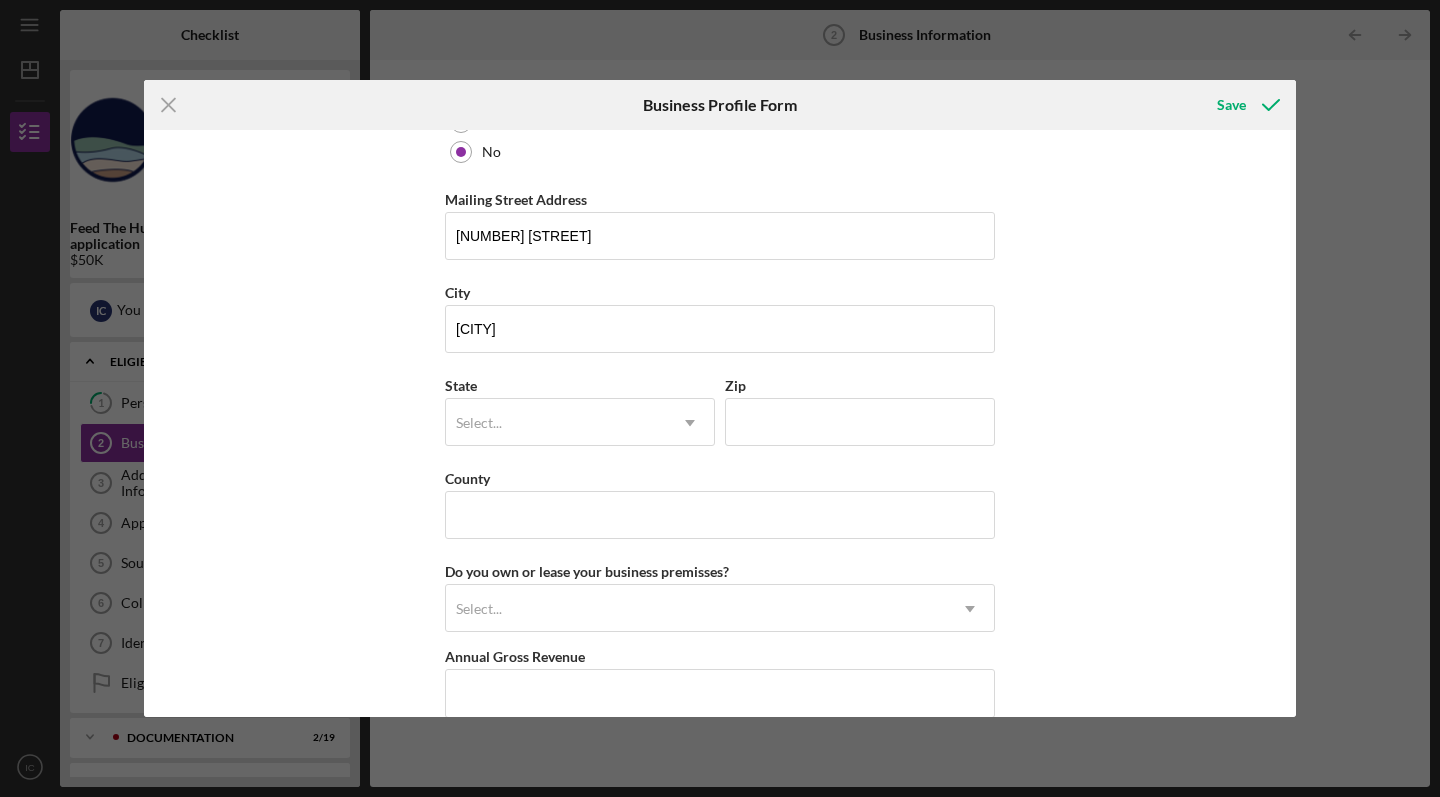 type on "H" 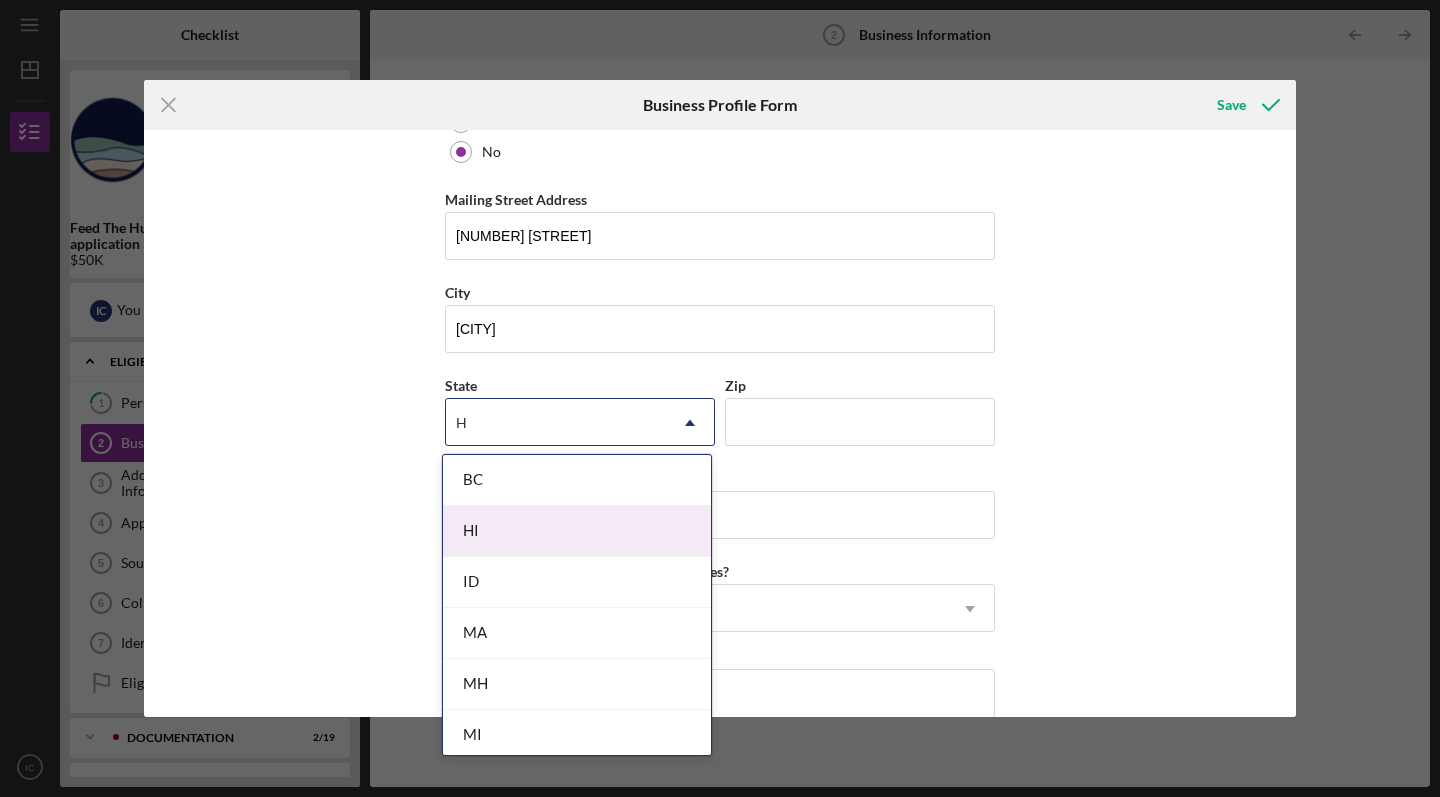 click on "HI" at bounding box center (577, 531) 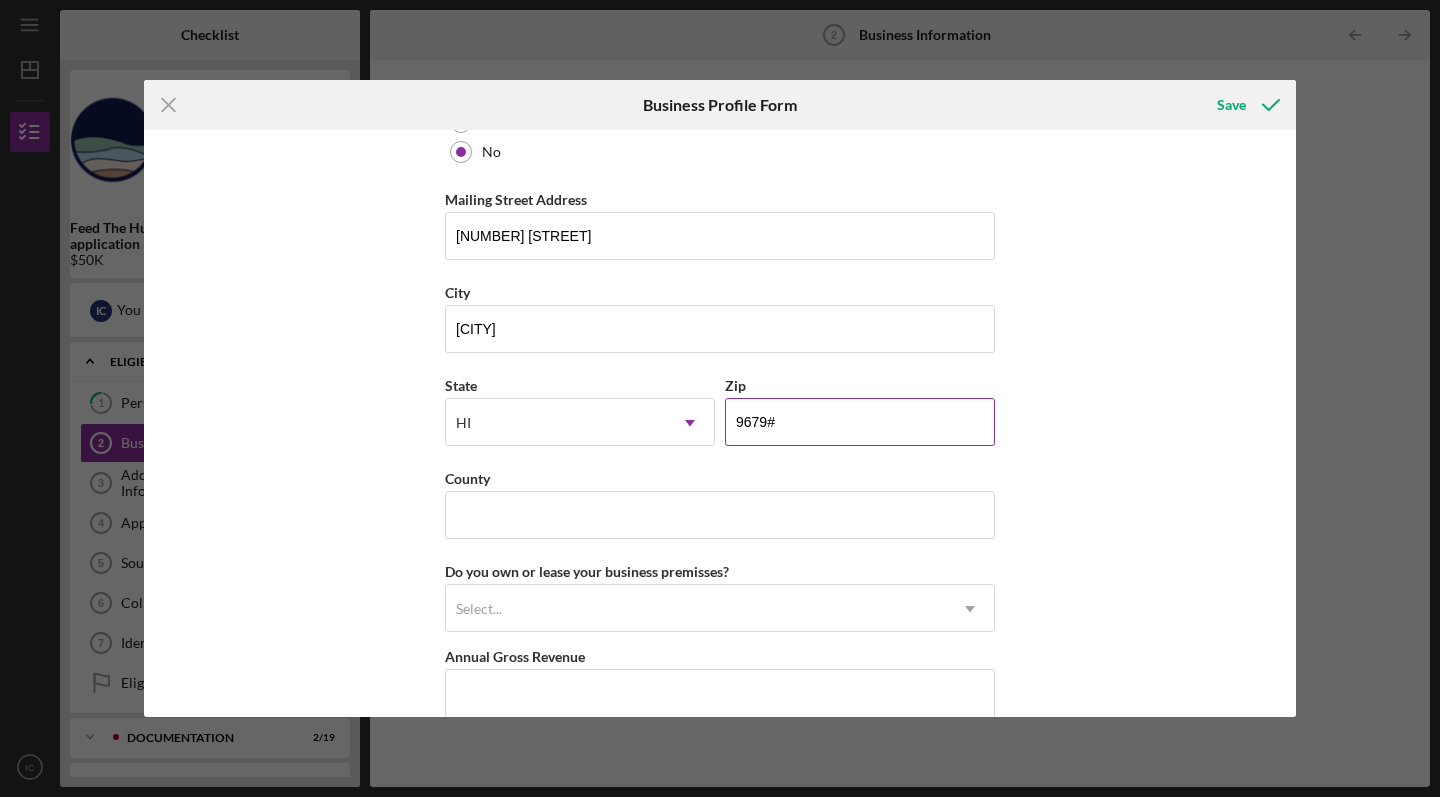 type on "[POSTAL_CODE]" 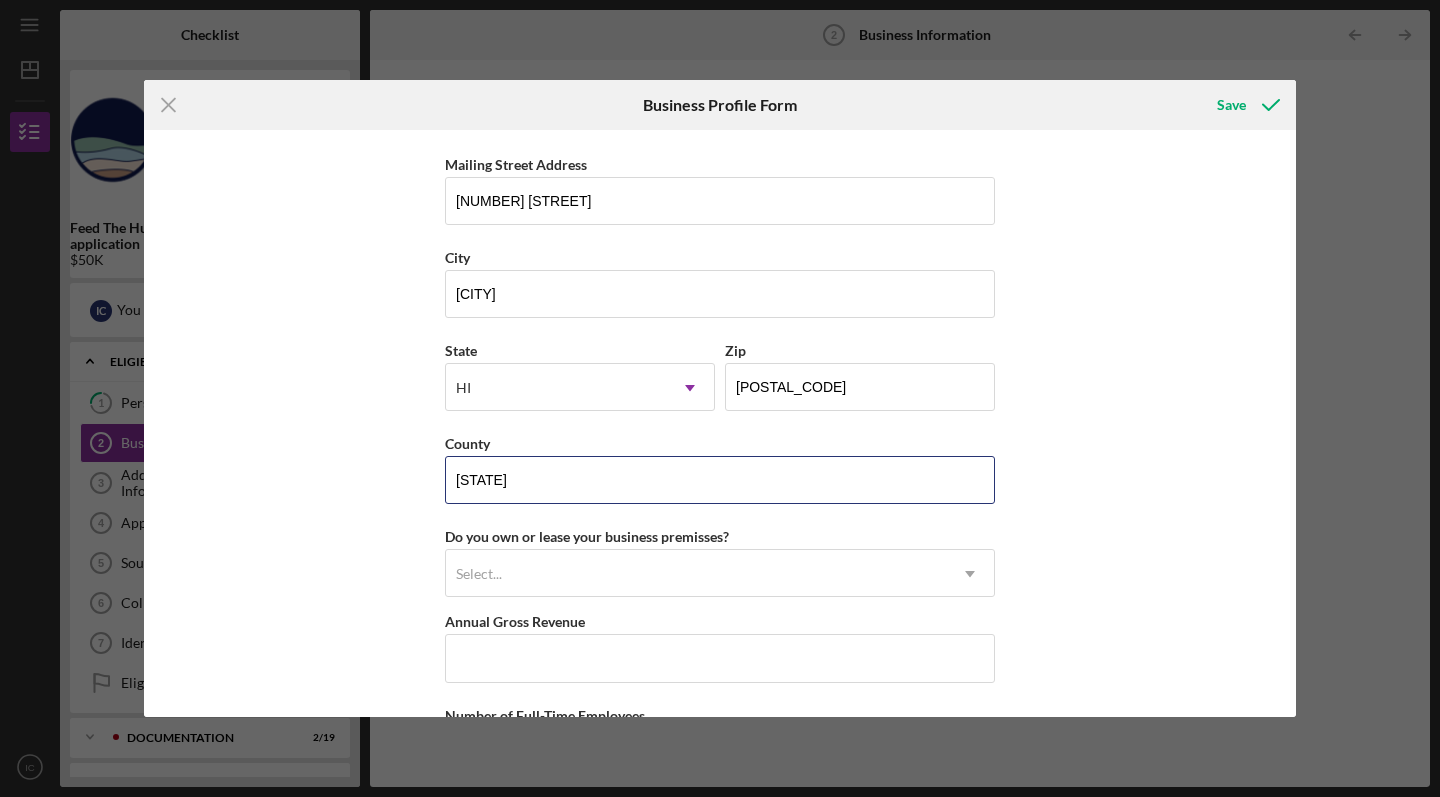 scroll, scrollTop: 1677, scrollLeft: 0, axis: vertical 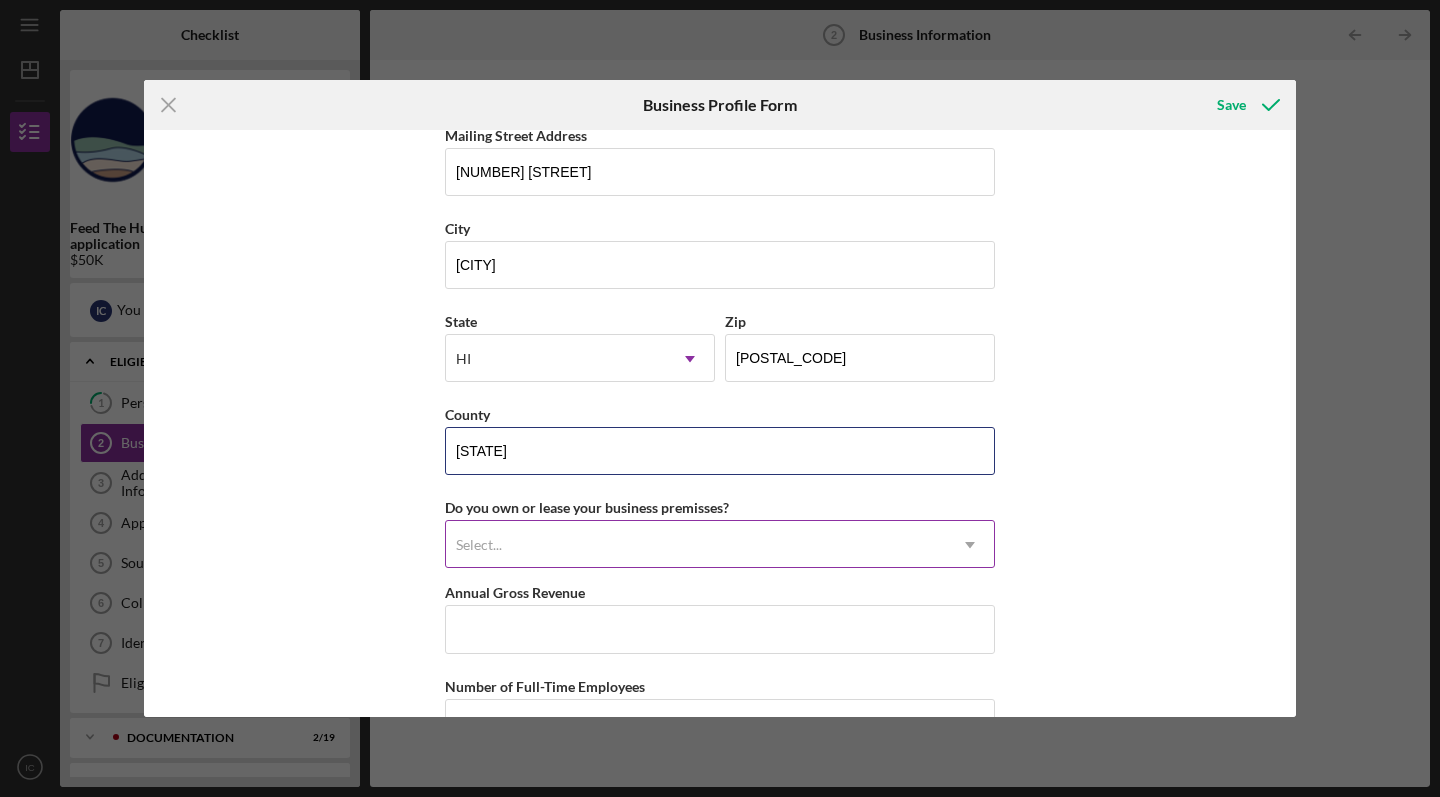 type on "[STATE]" 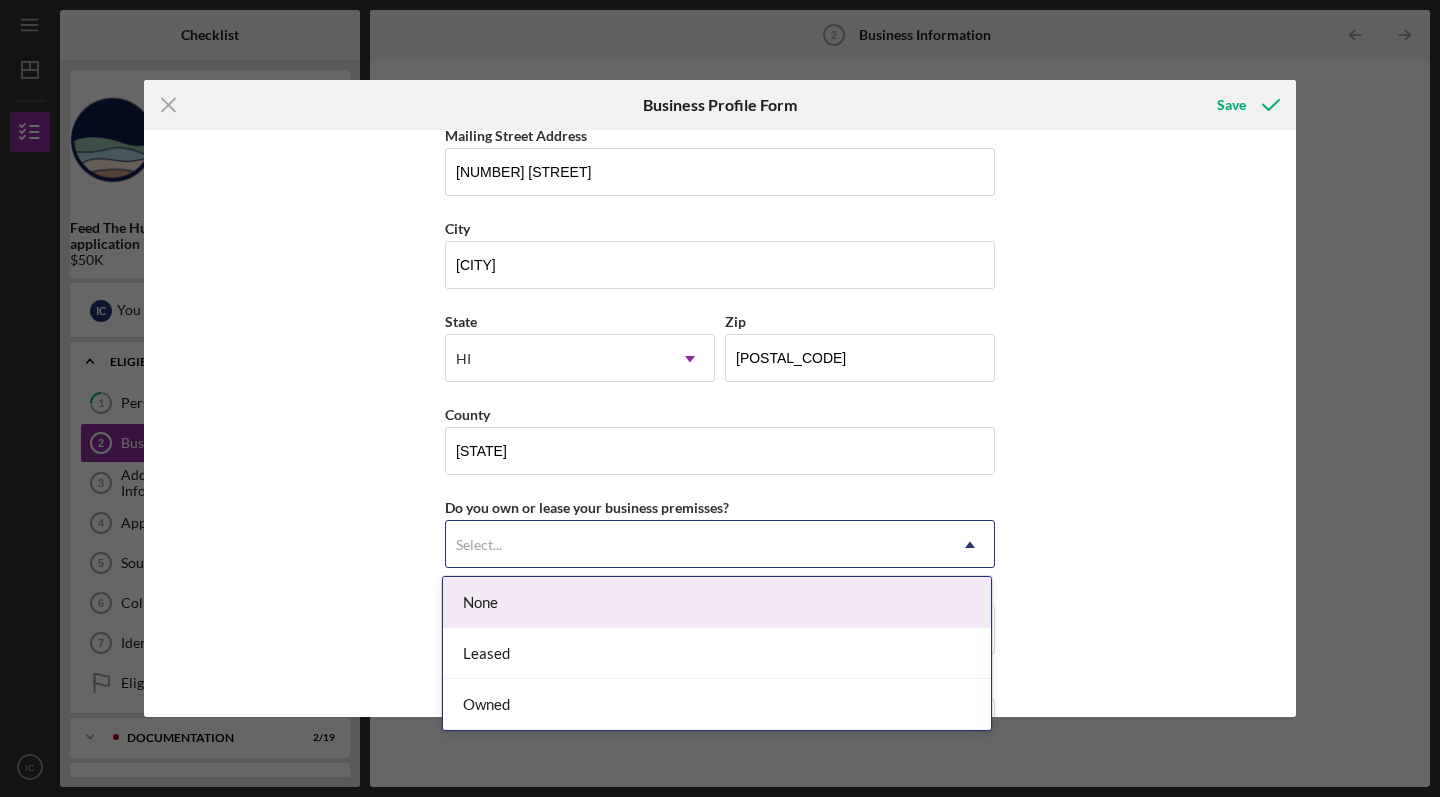 click on "Select..." at bounding box center [696, 545] 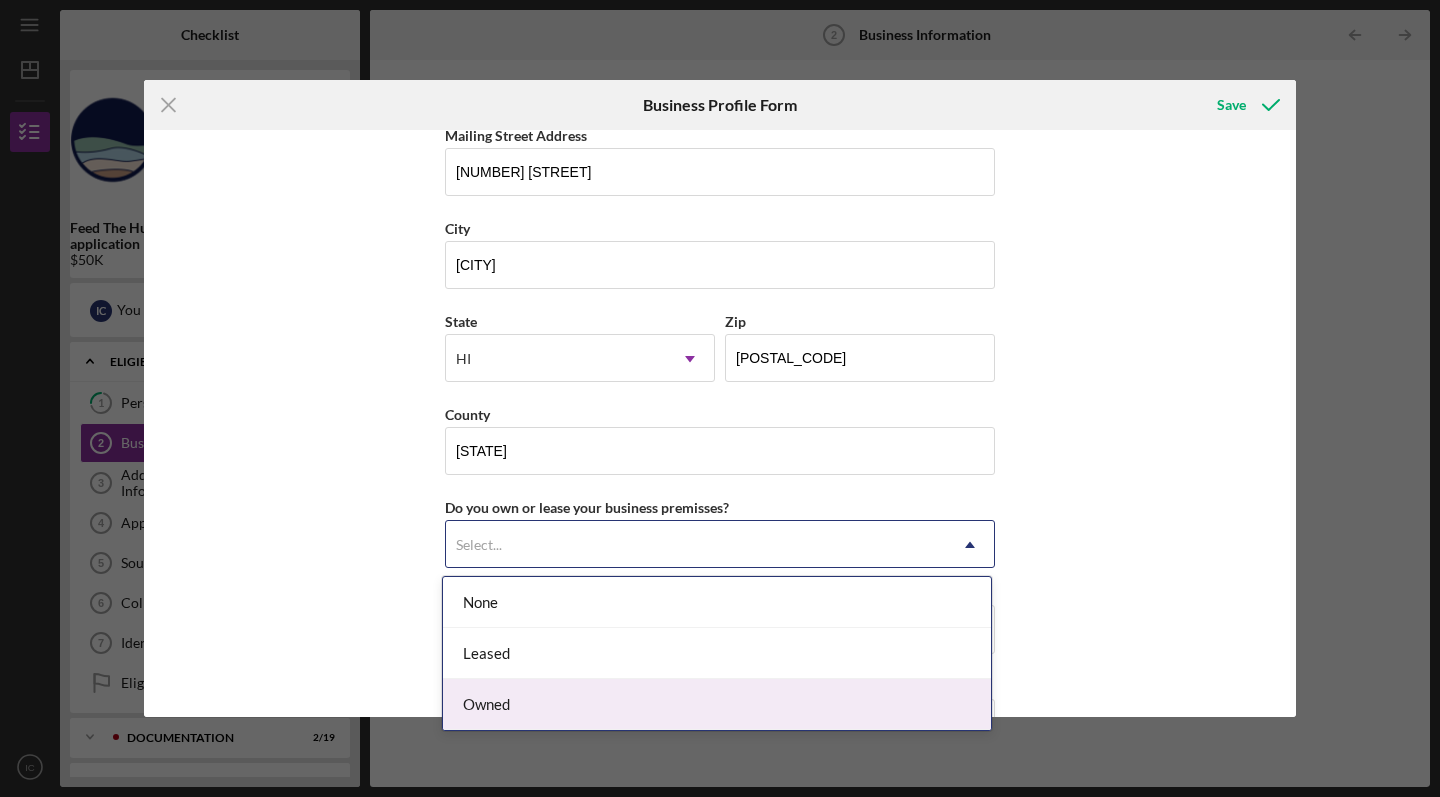 click on "Owned" at bounding box center [717, 704] 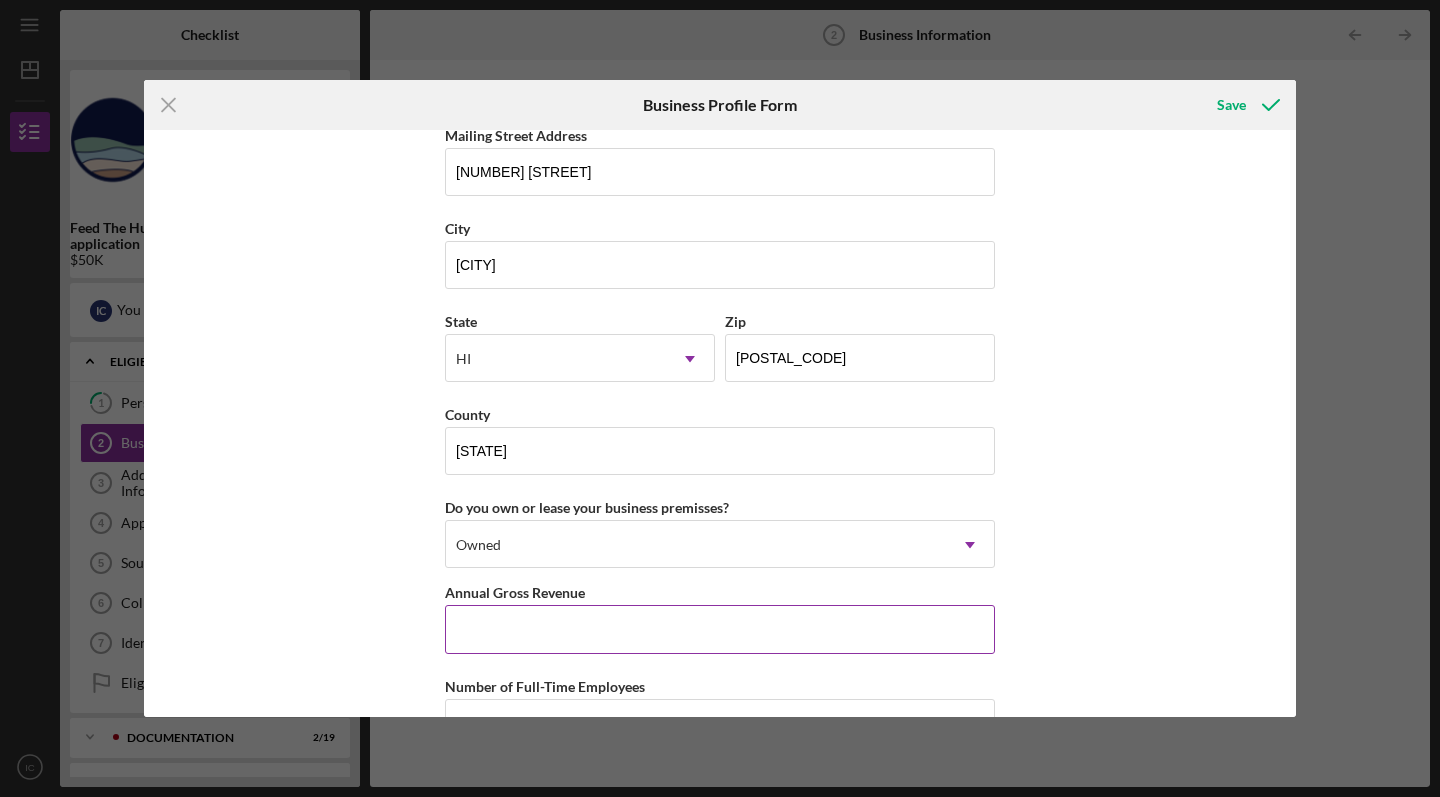 click on "Annual Gross Revenue" at bounding box center (720, 629) 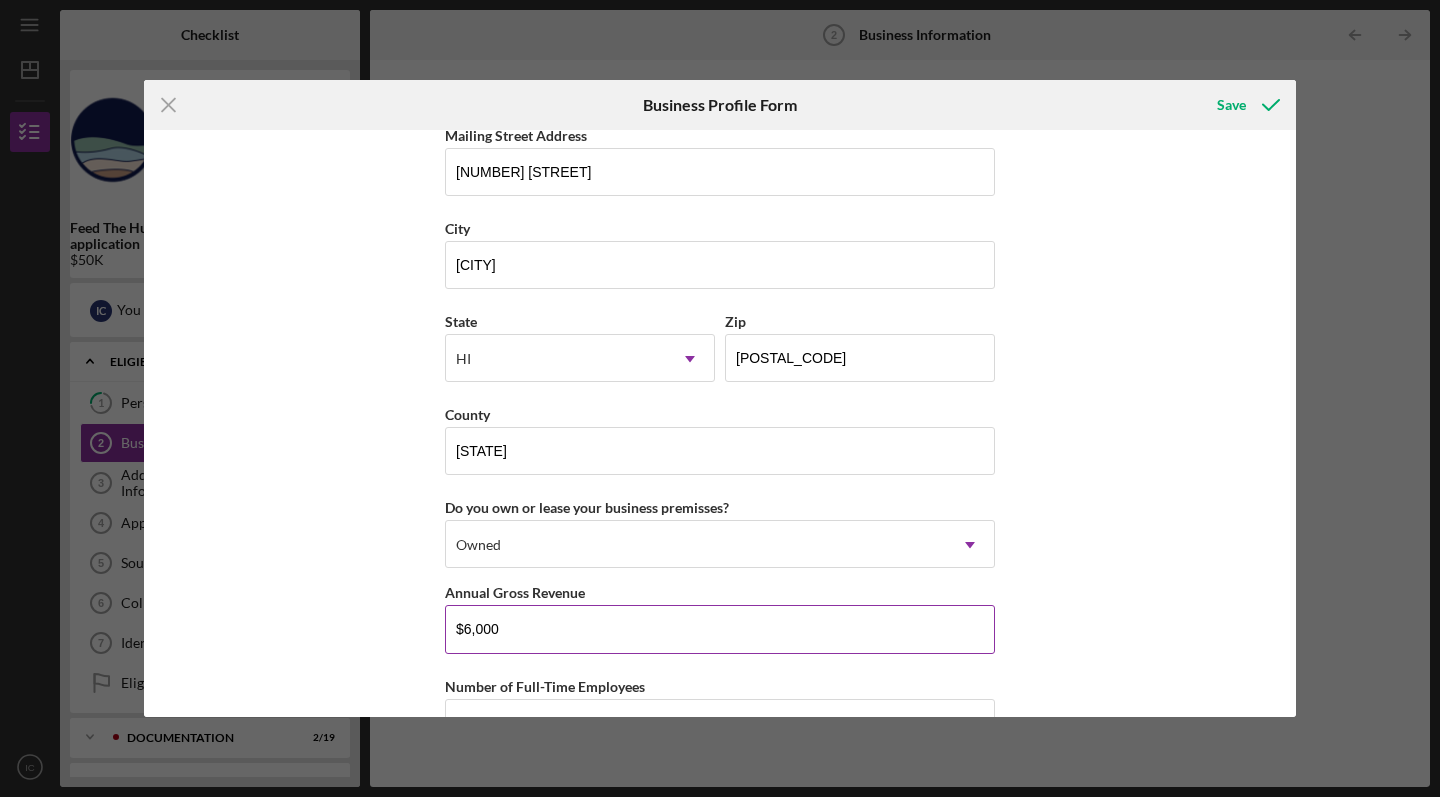 type on "$60,000" 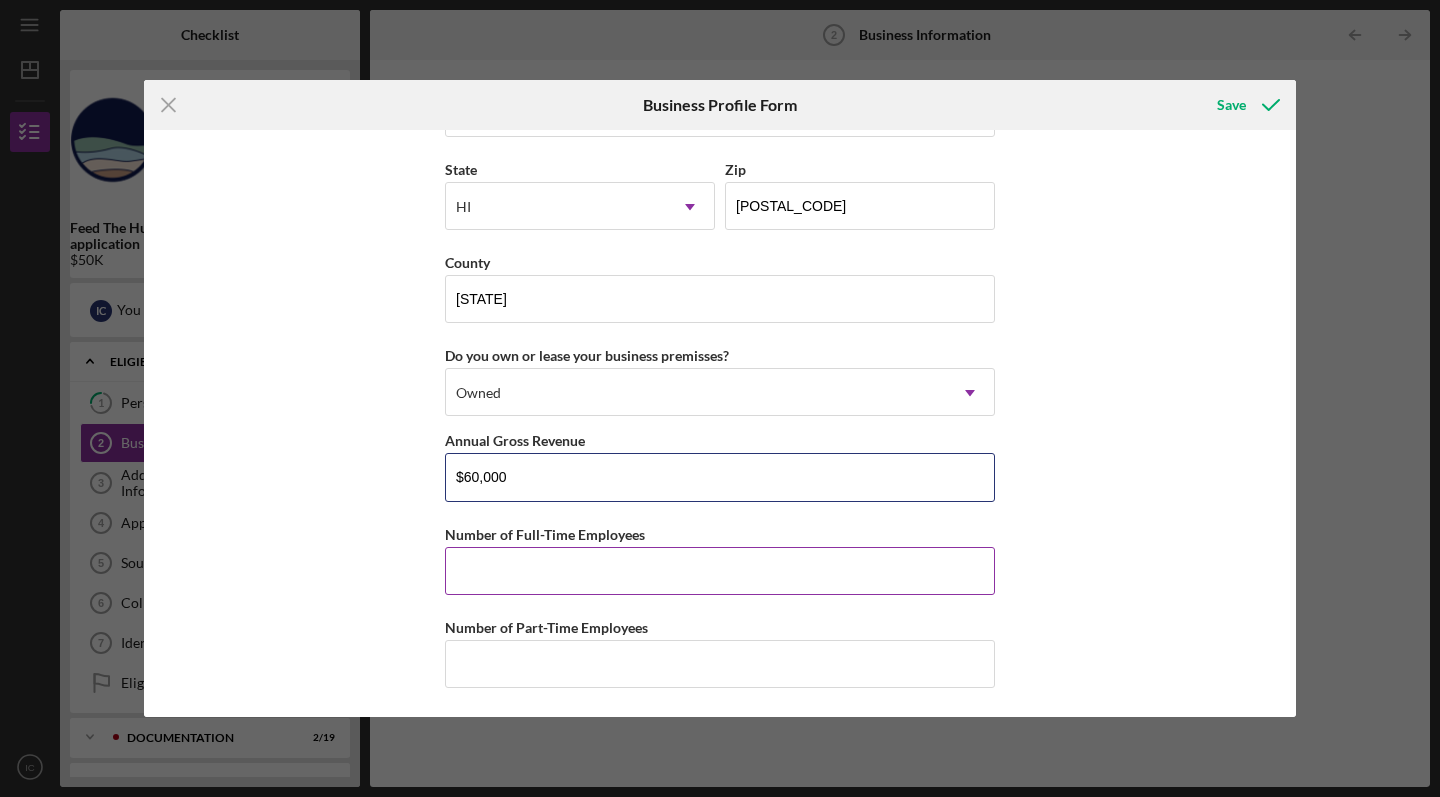 scroll, scrollTop: 1829, scrollLeft: 0, axis: vertical 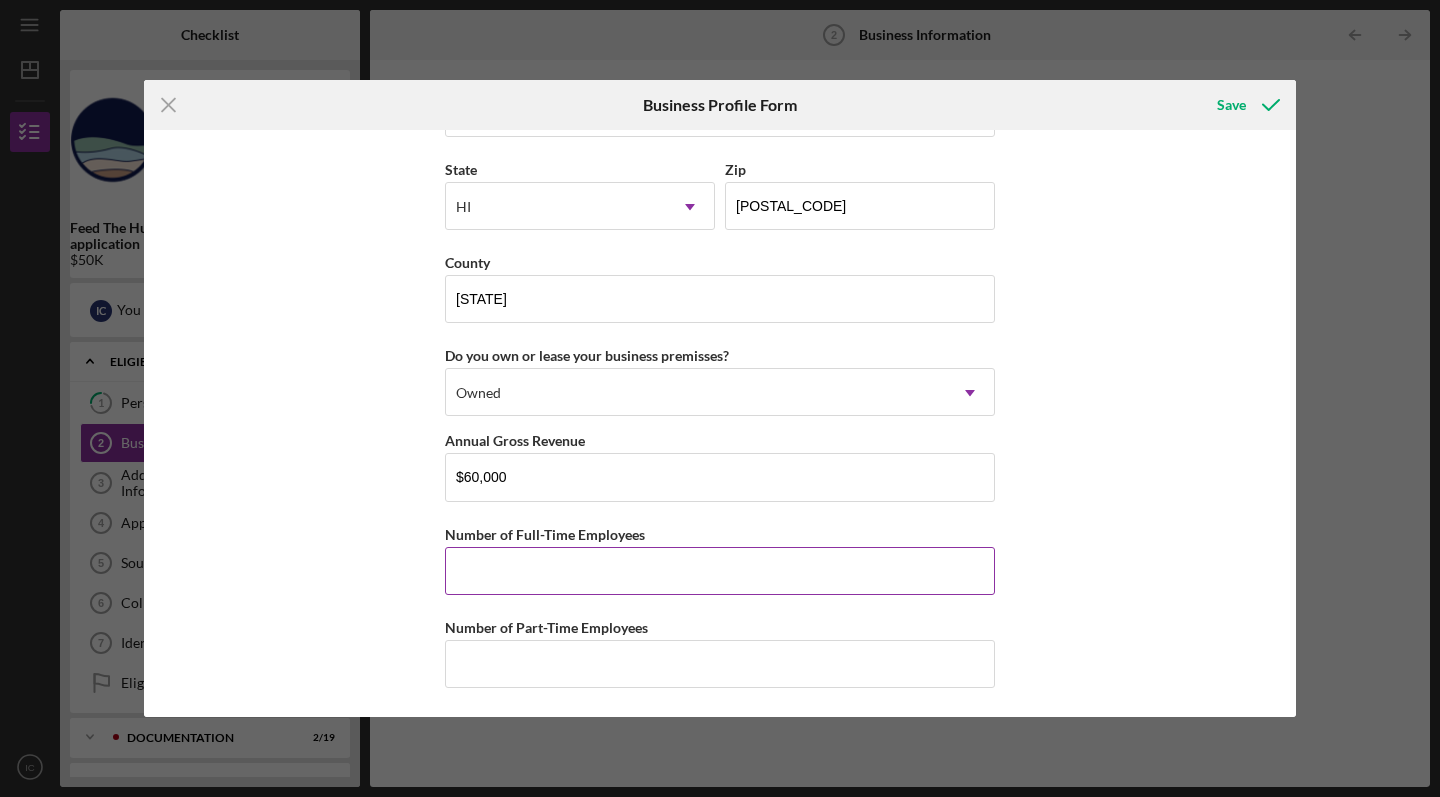 click on "Number of Full-Time Employees" at bounding box center (720, 571) 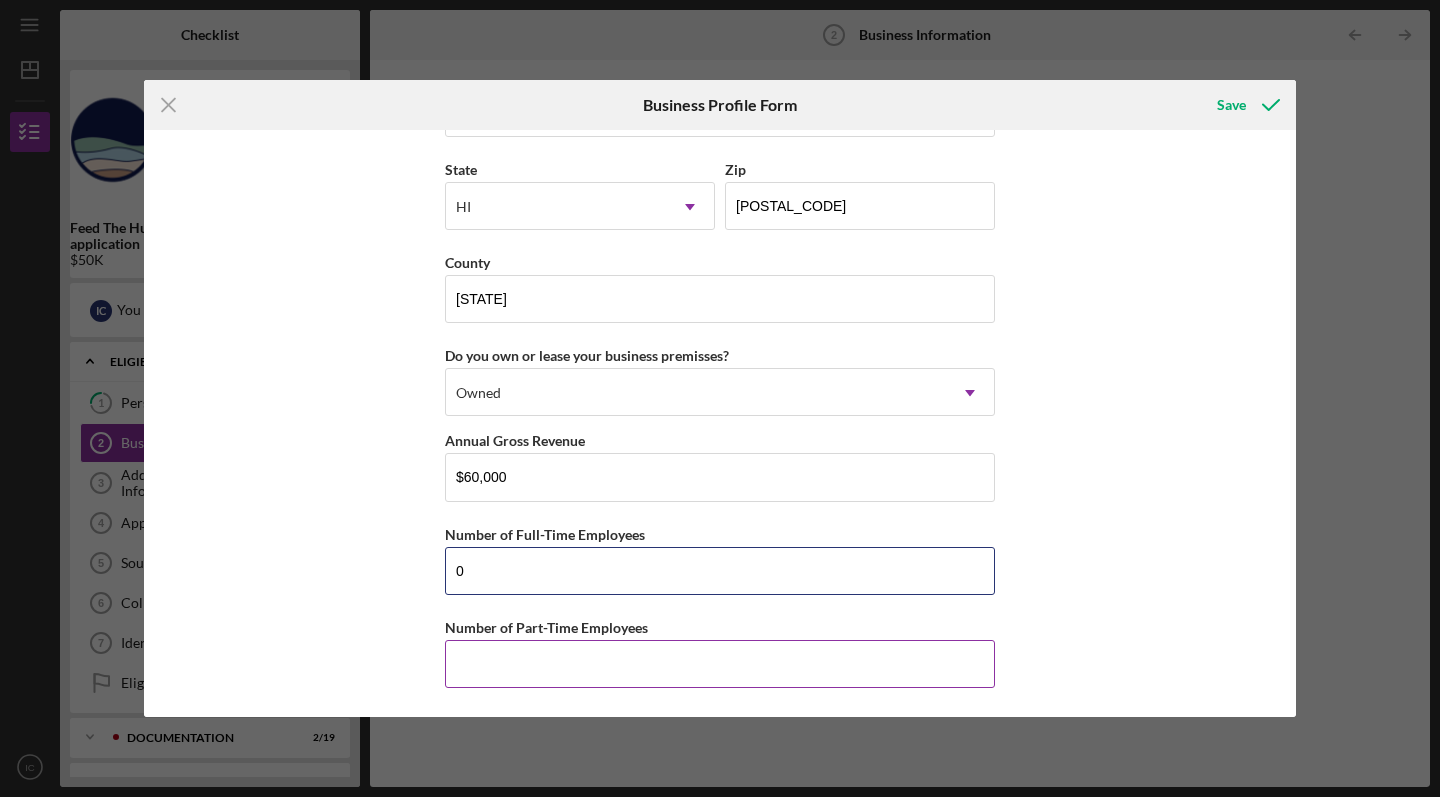 type on "0" 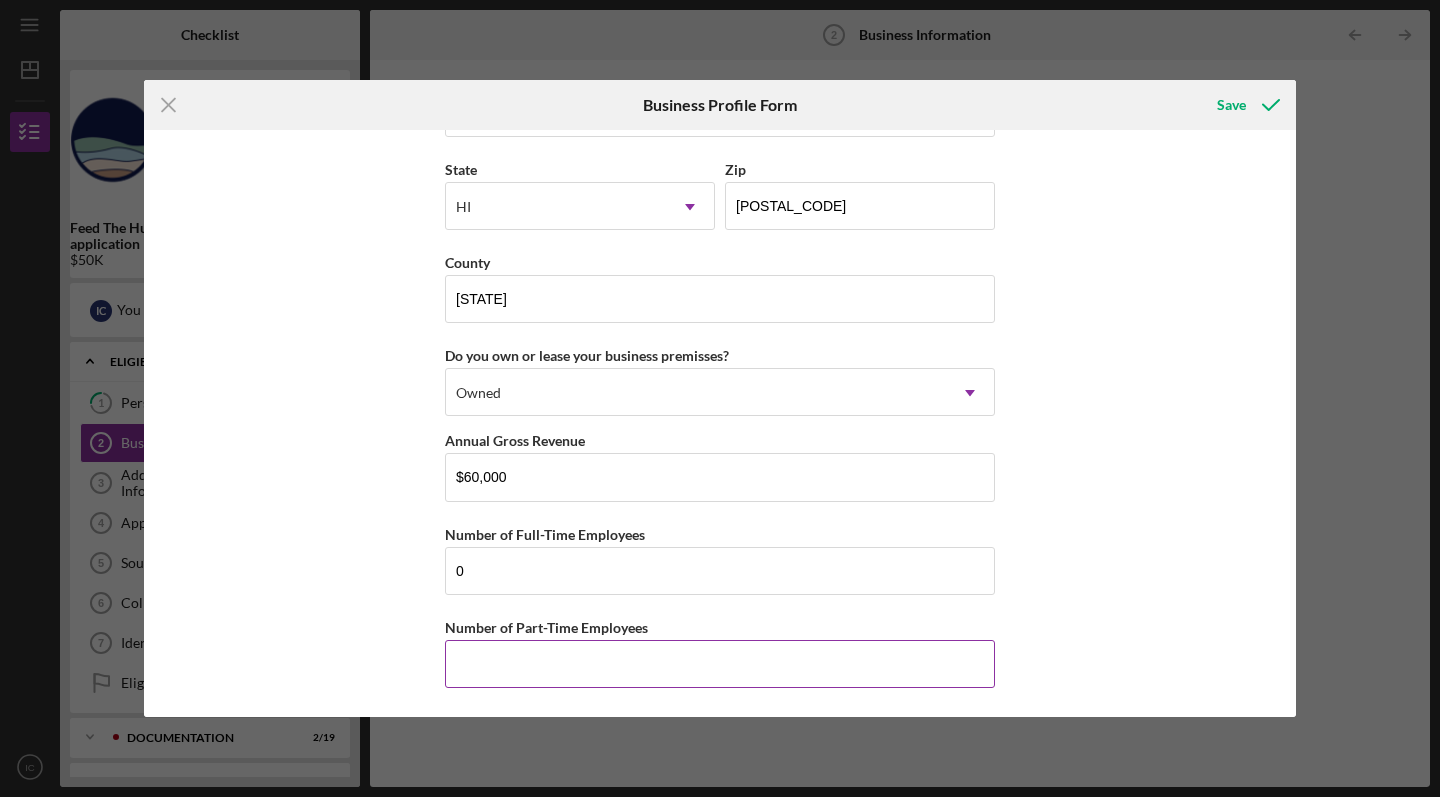 click on "Number of Part-Time Employees" at bounding box center (720, 664) 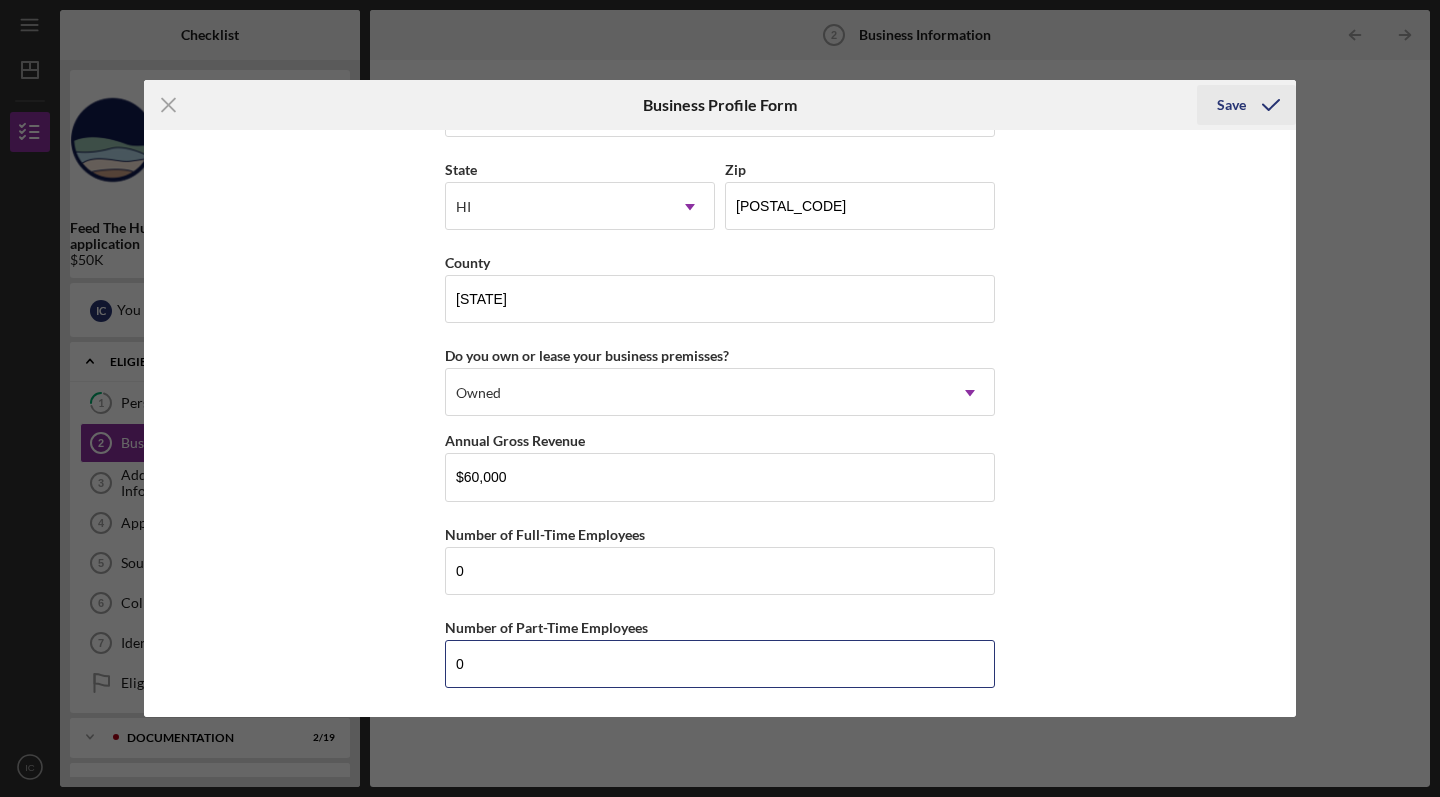 type on "0" 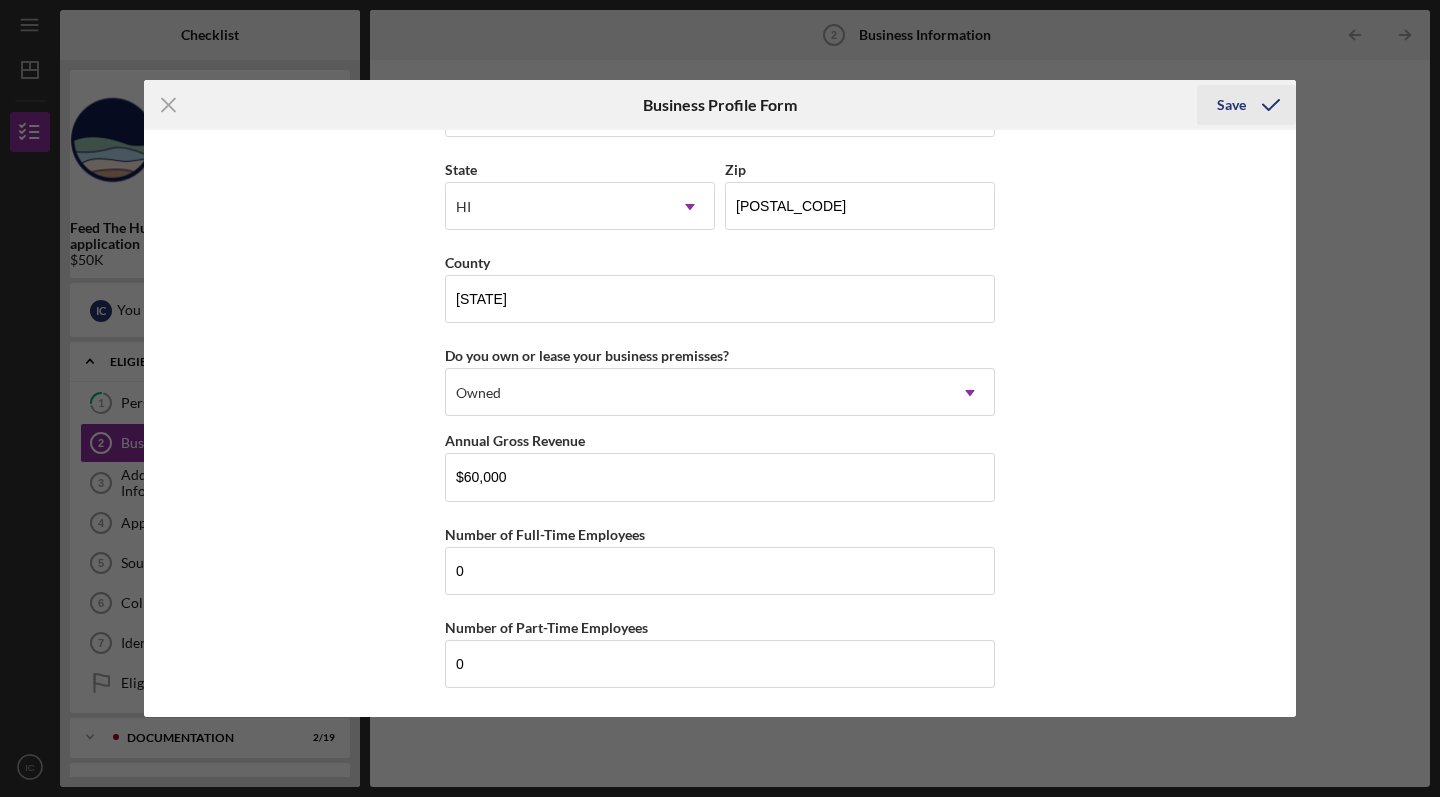 click on "Save" at bounding box center (1231, 105) 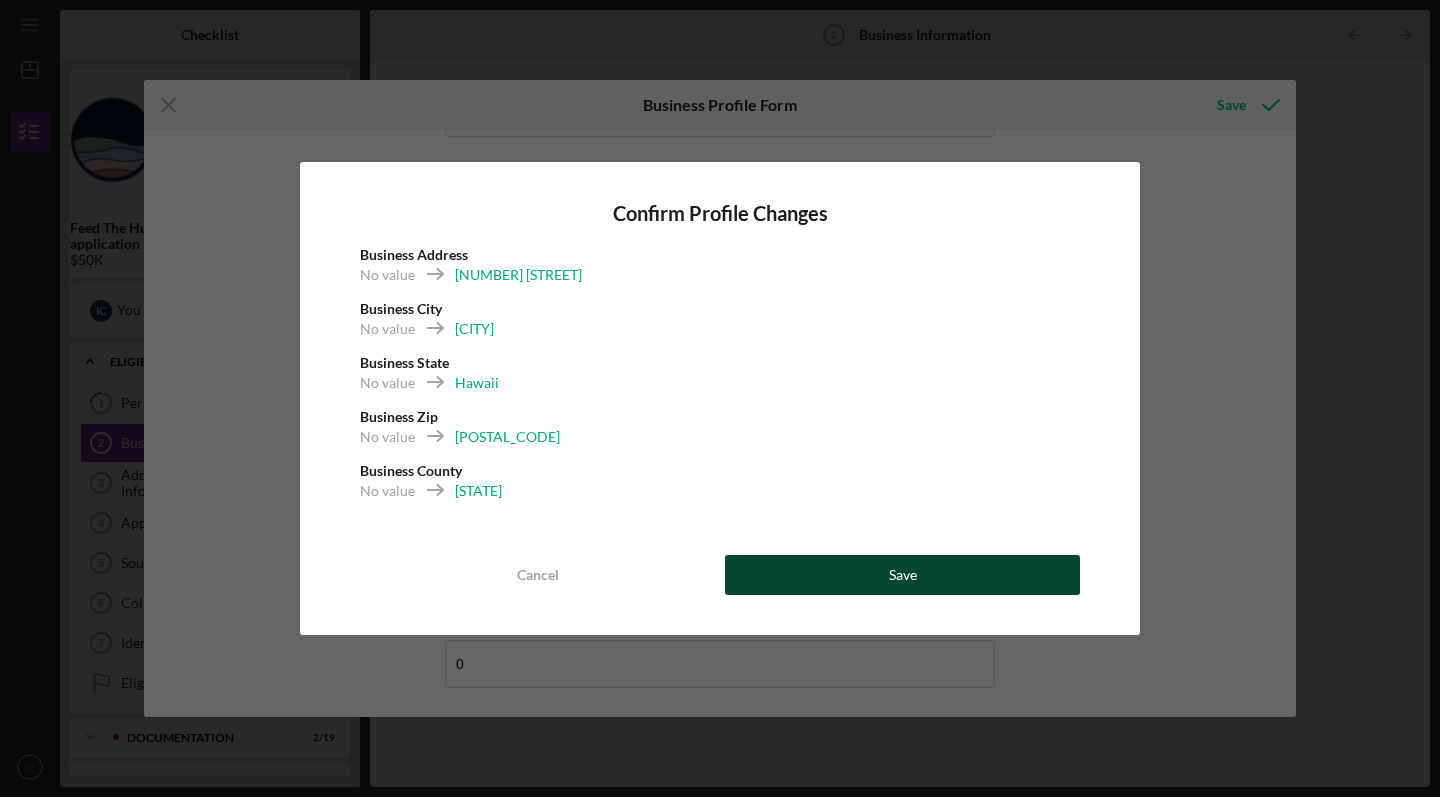 click on "Save" at bounding box center [902, 575] 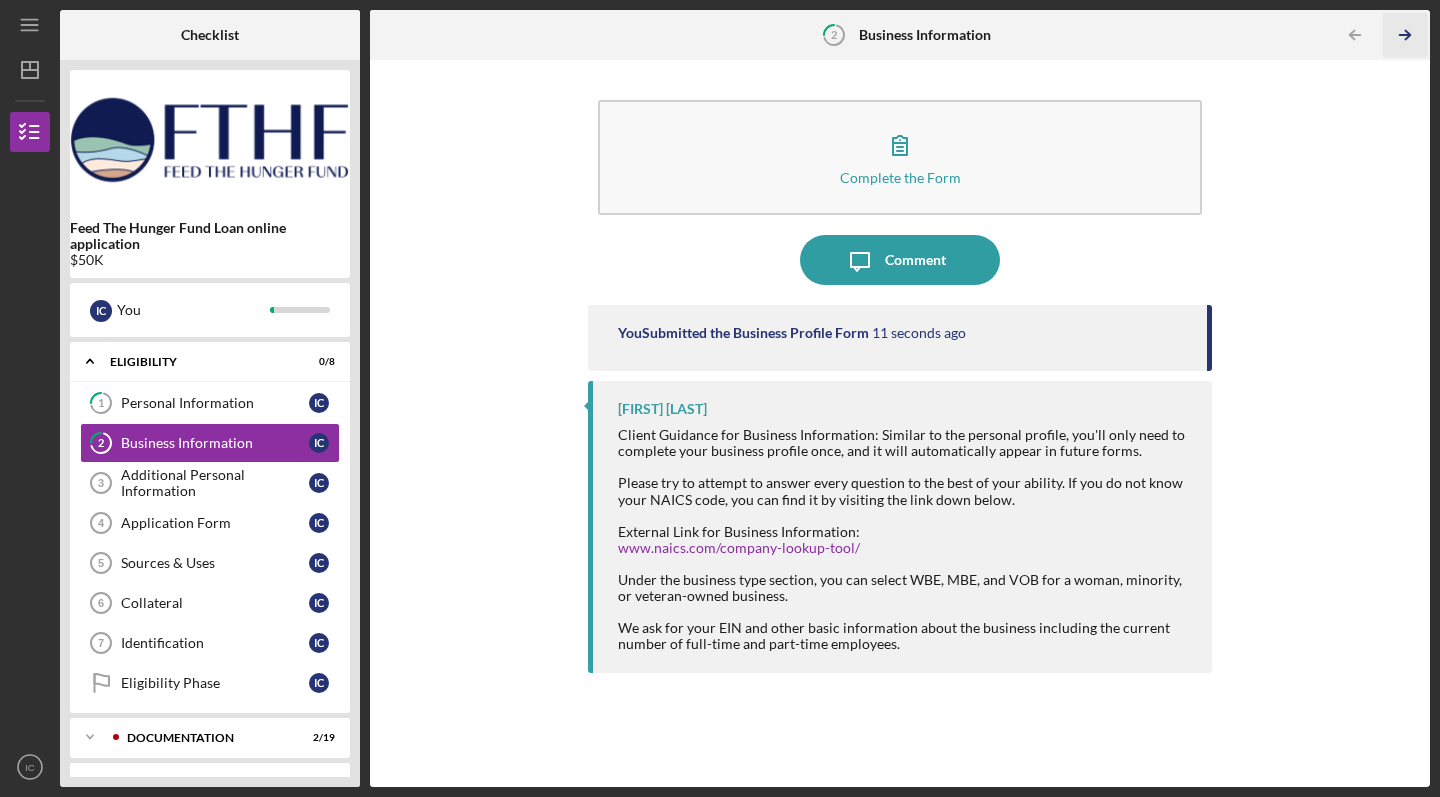 click on "Icon/Table Pagination Arrow" 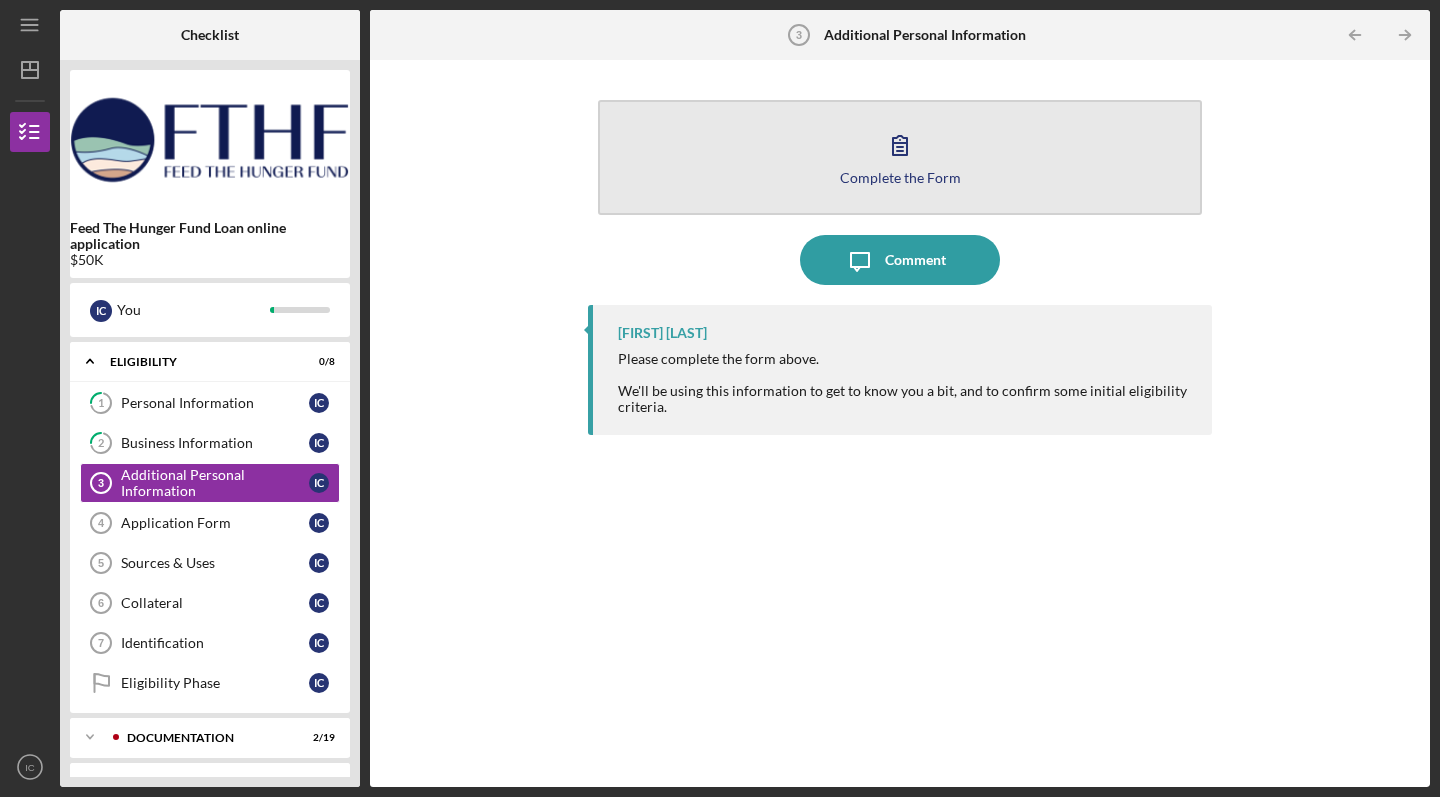click on "Complete the Form Form" at bounding box center (900, 157) 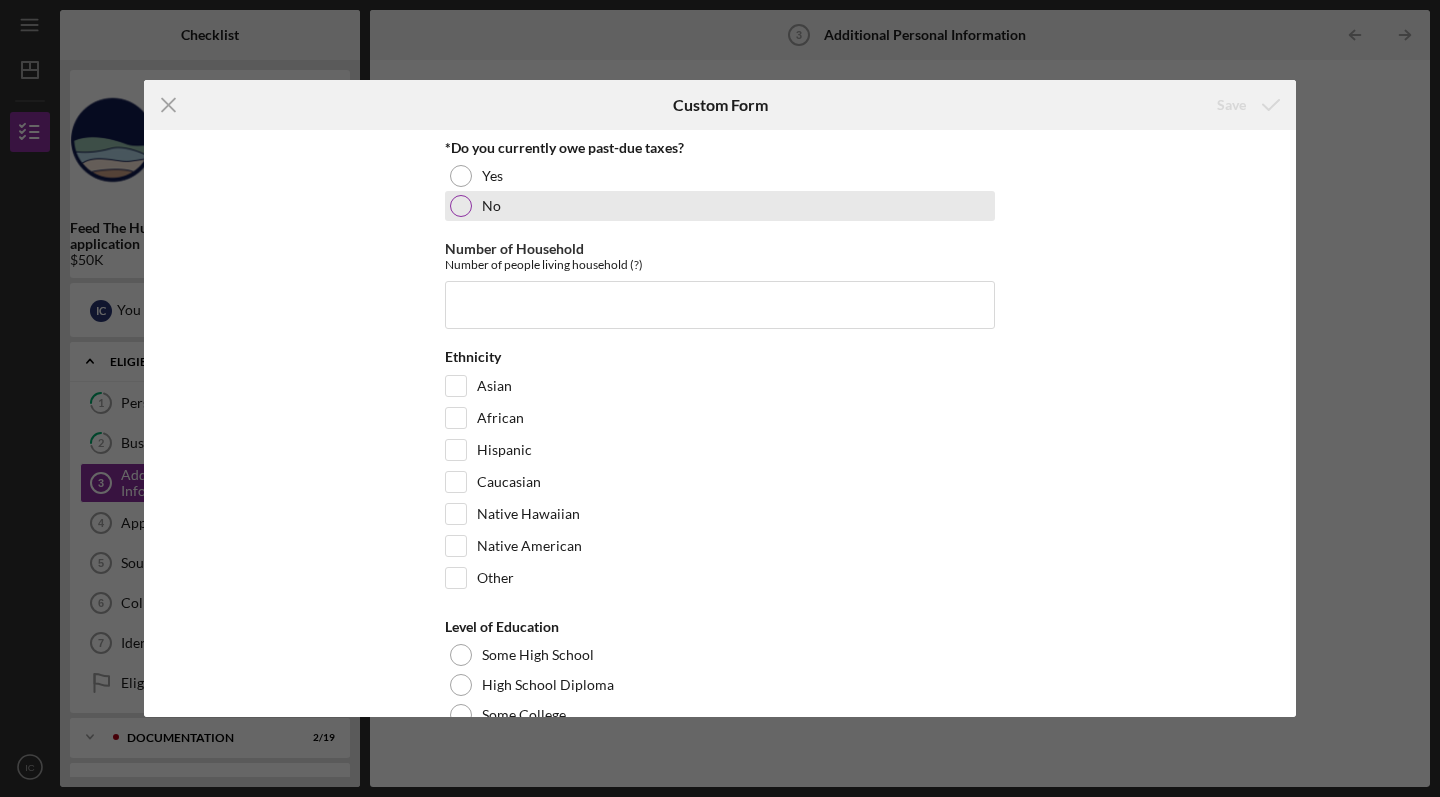 click at bounding box center (461, 206) 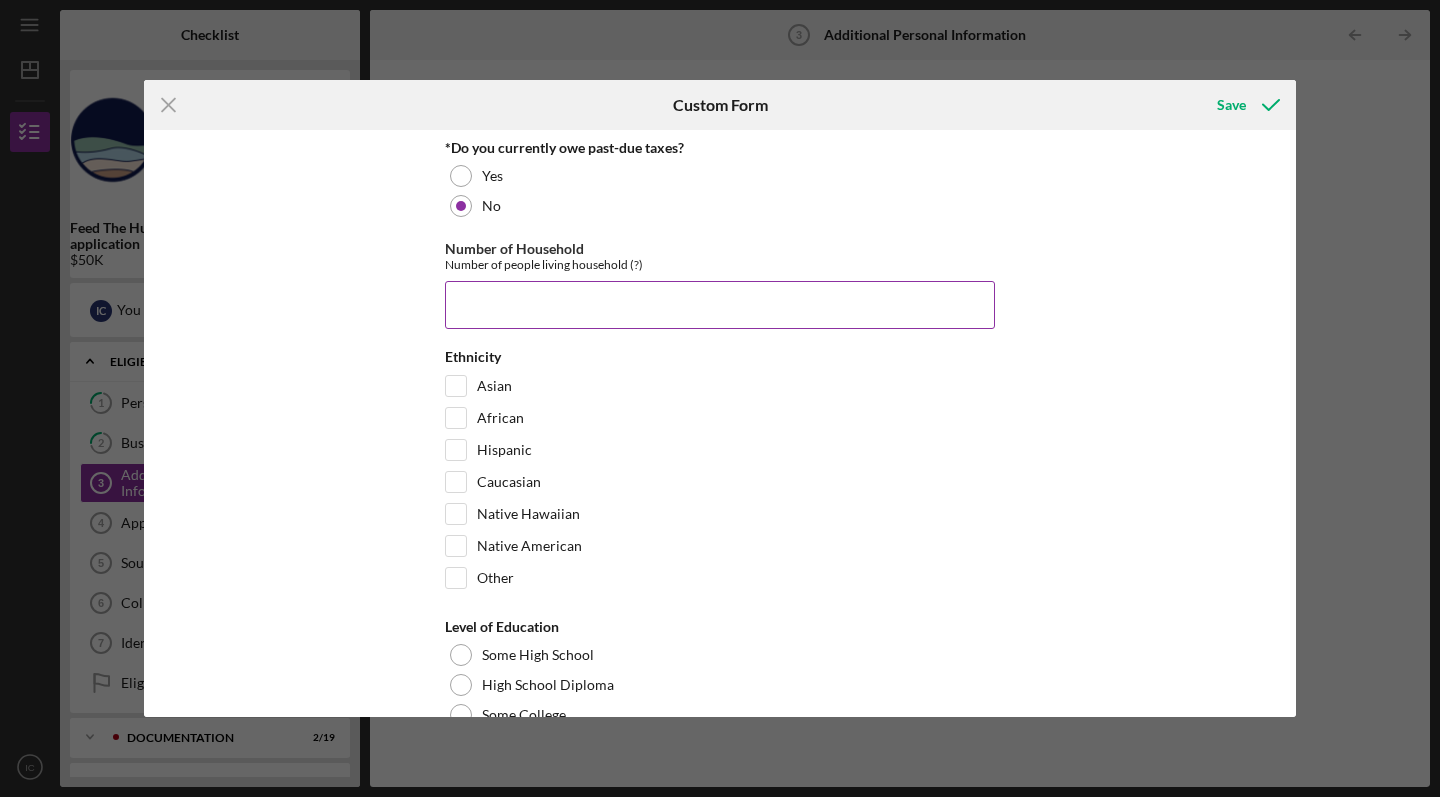 click on "Number of Household" at bounding box center [720, 305] 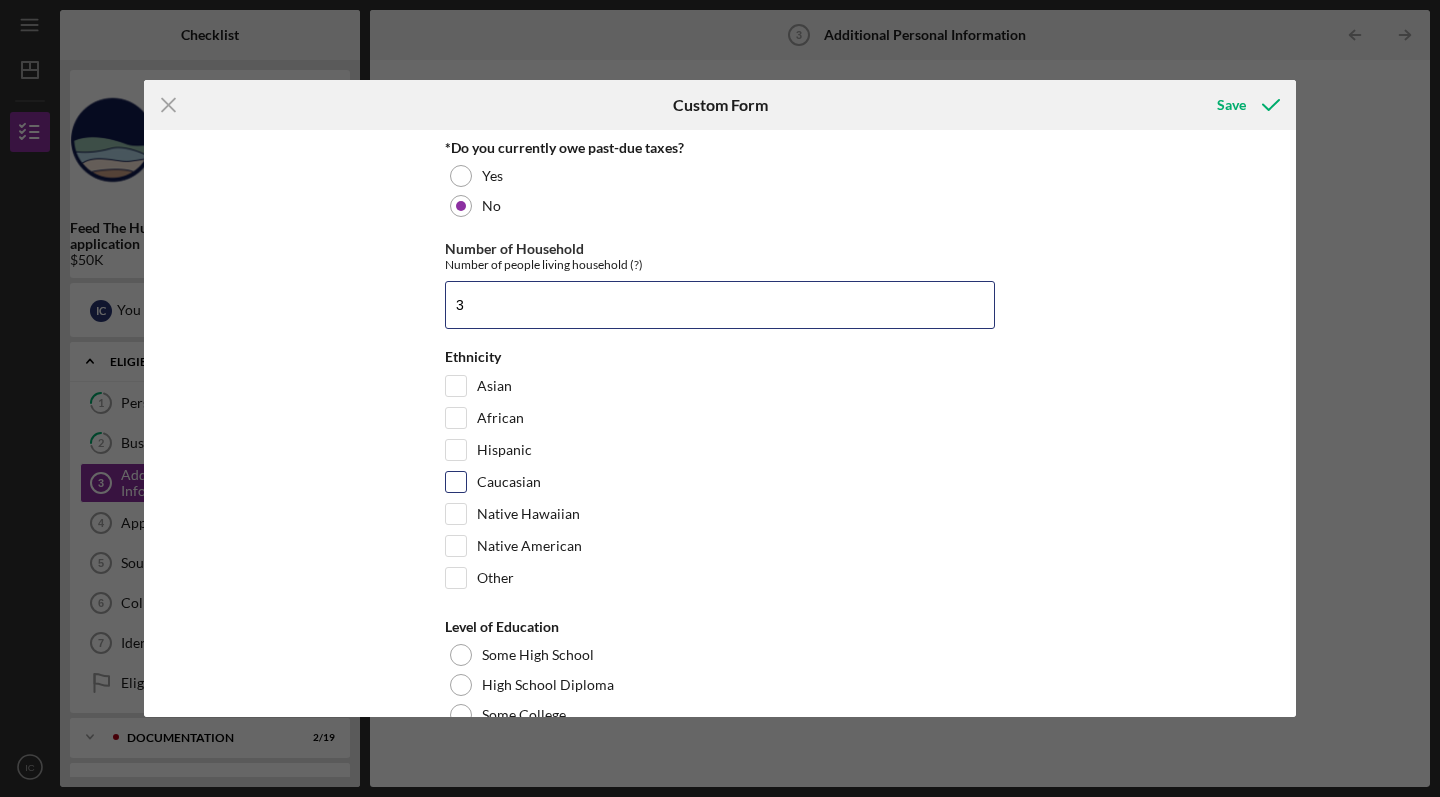 type on "3" 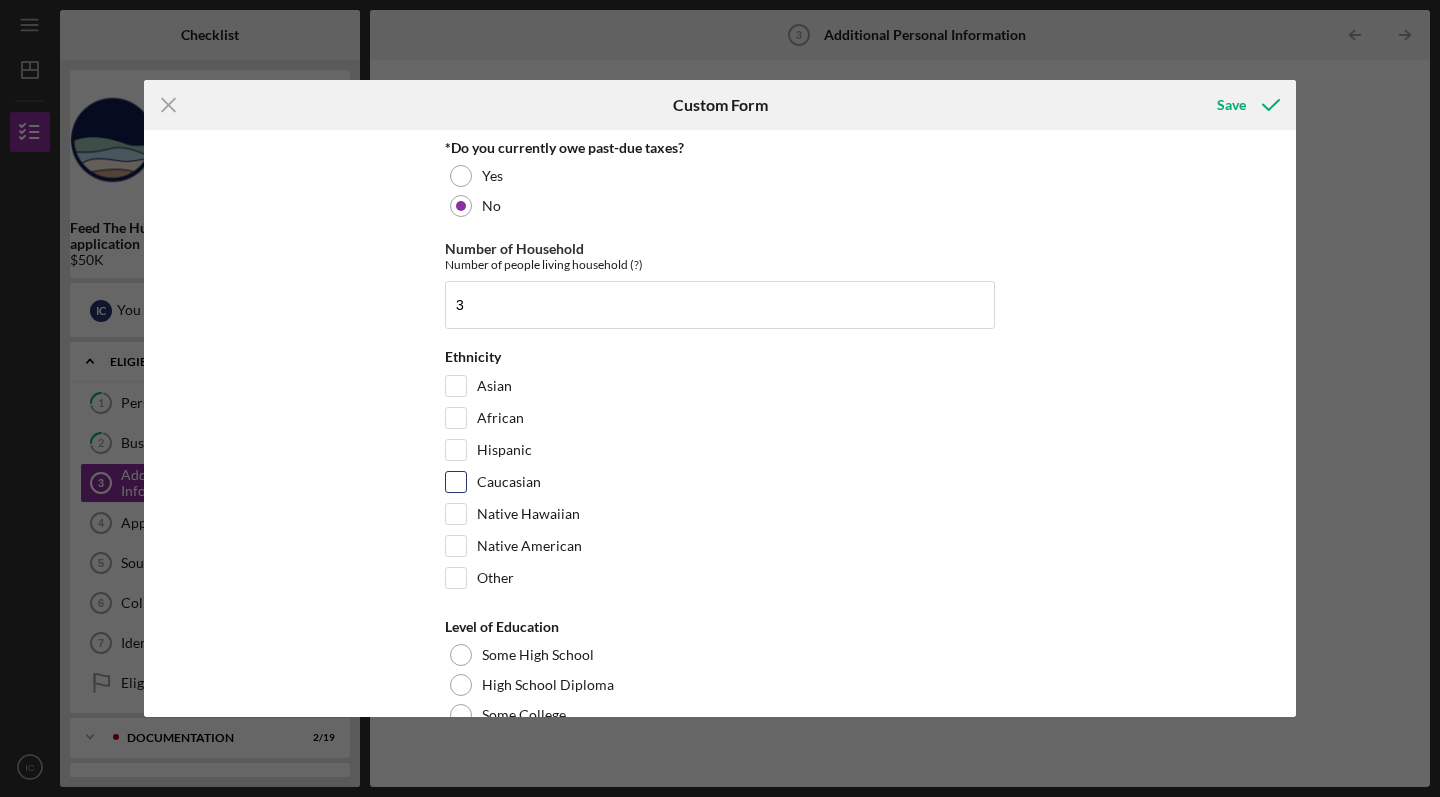 click on "Caucasian" at bounding box center [456, 482] 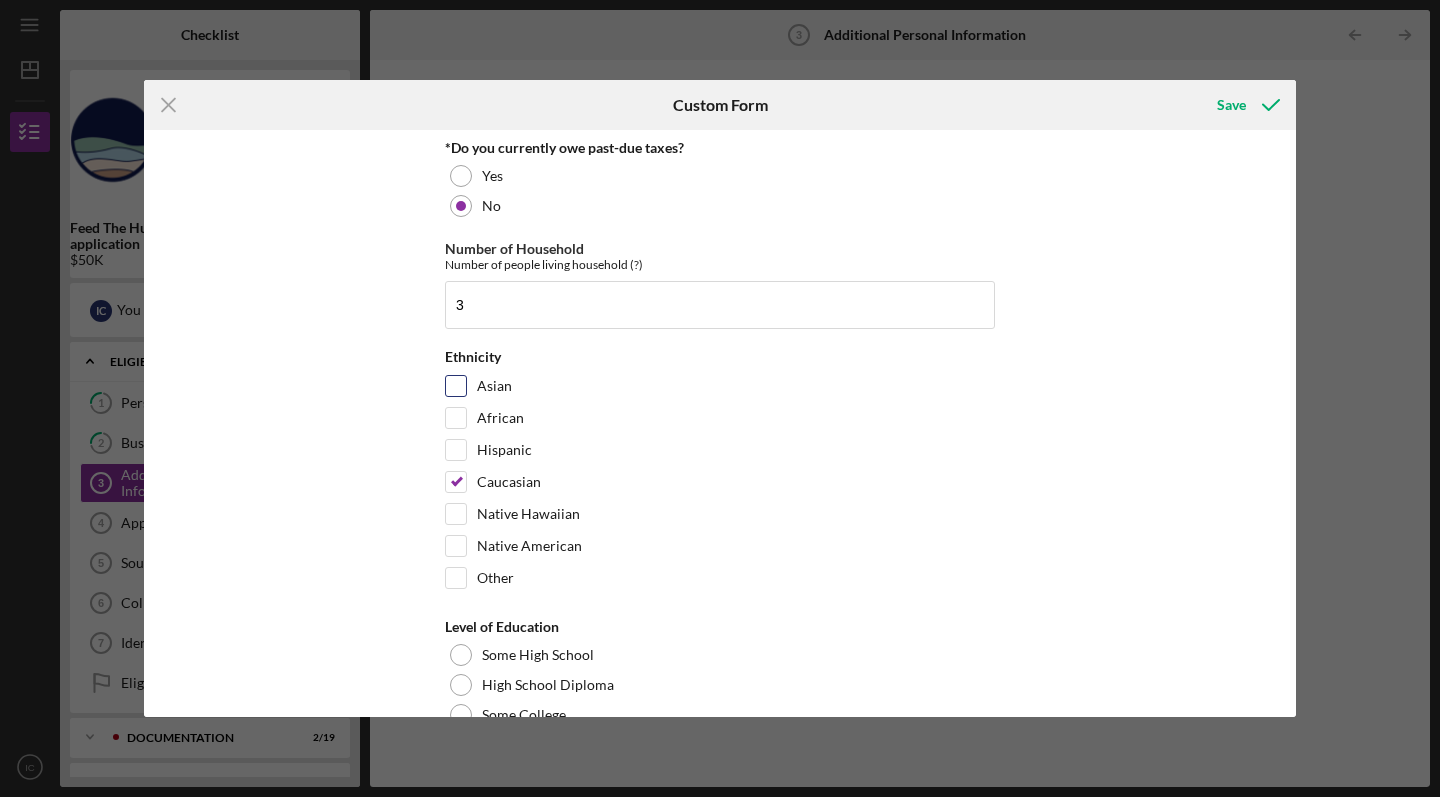 click on "Asian" at bounding box center [456, 386] 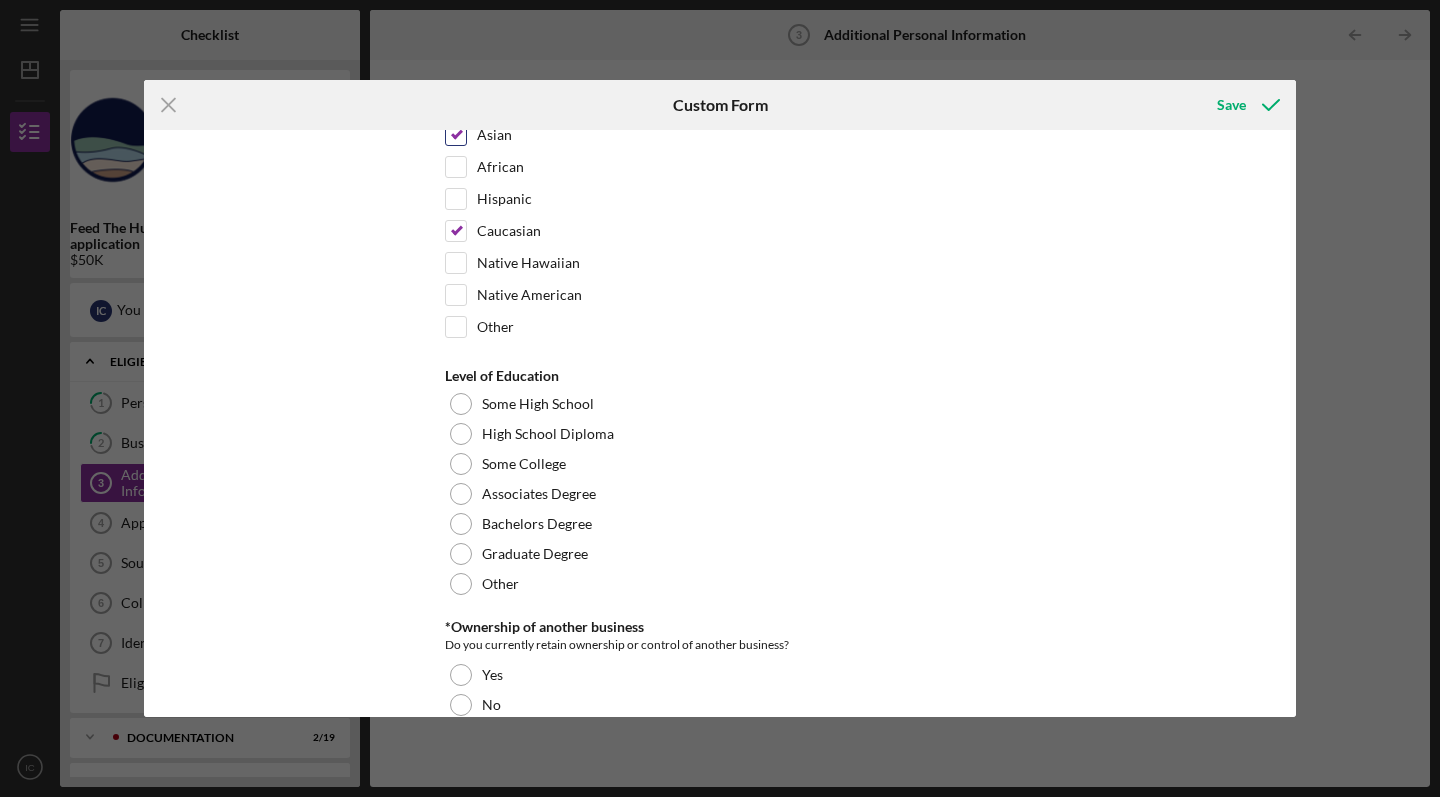 scroll, scrollTop: 262, scrollLeft: 0, axis: vertical 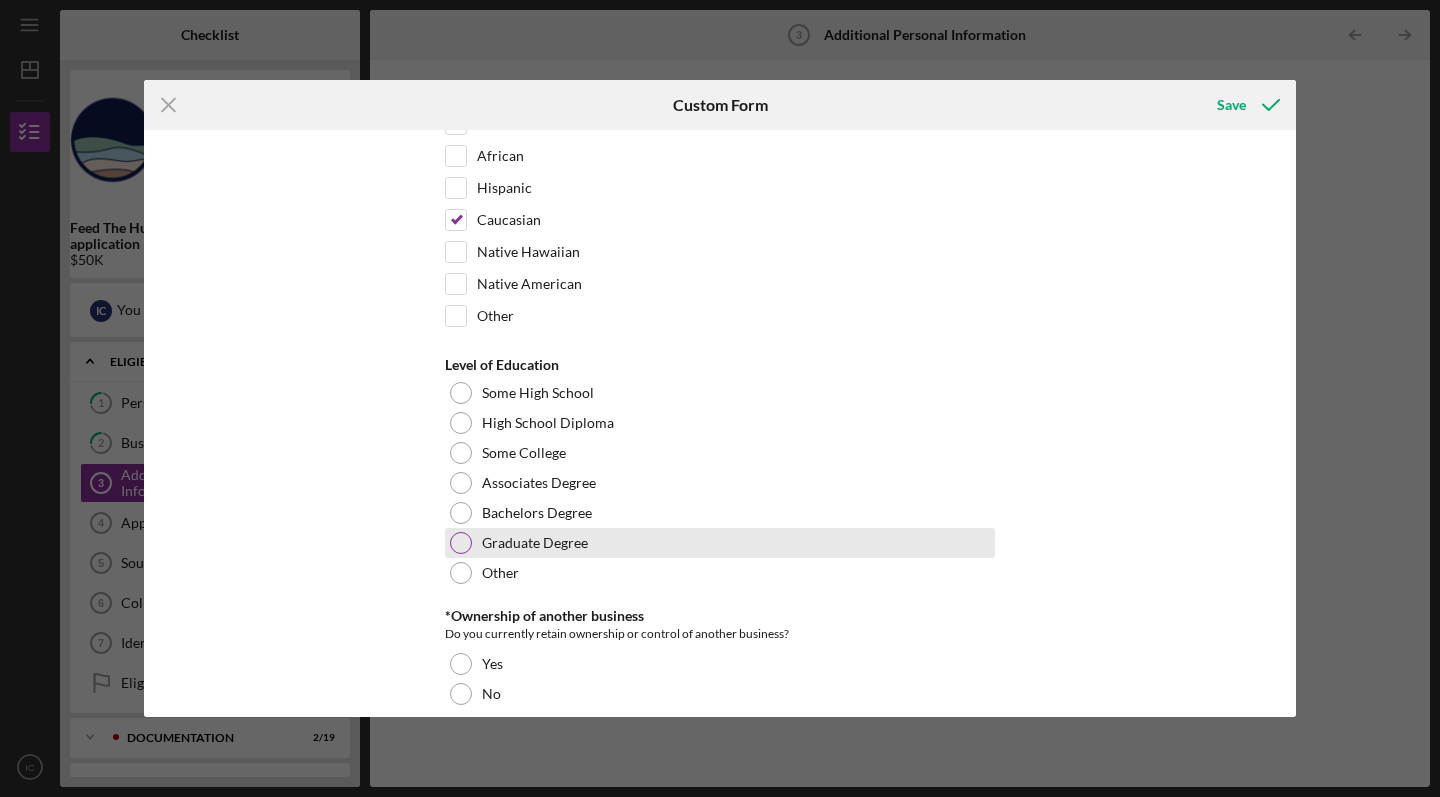 click at bounding box center [461, 543] 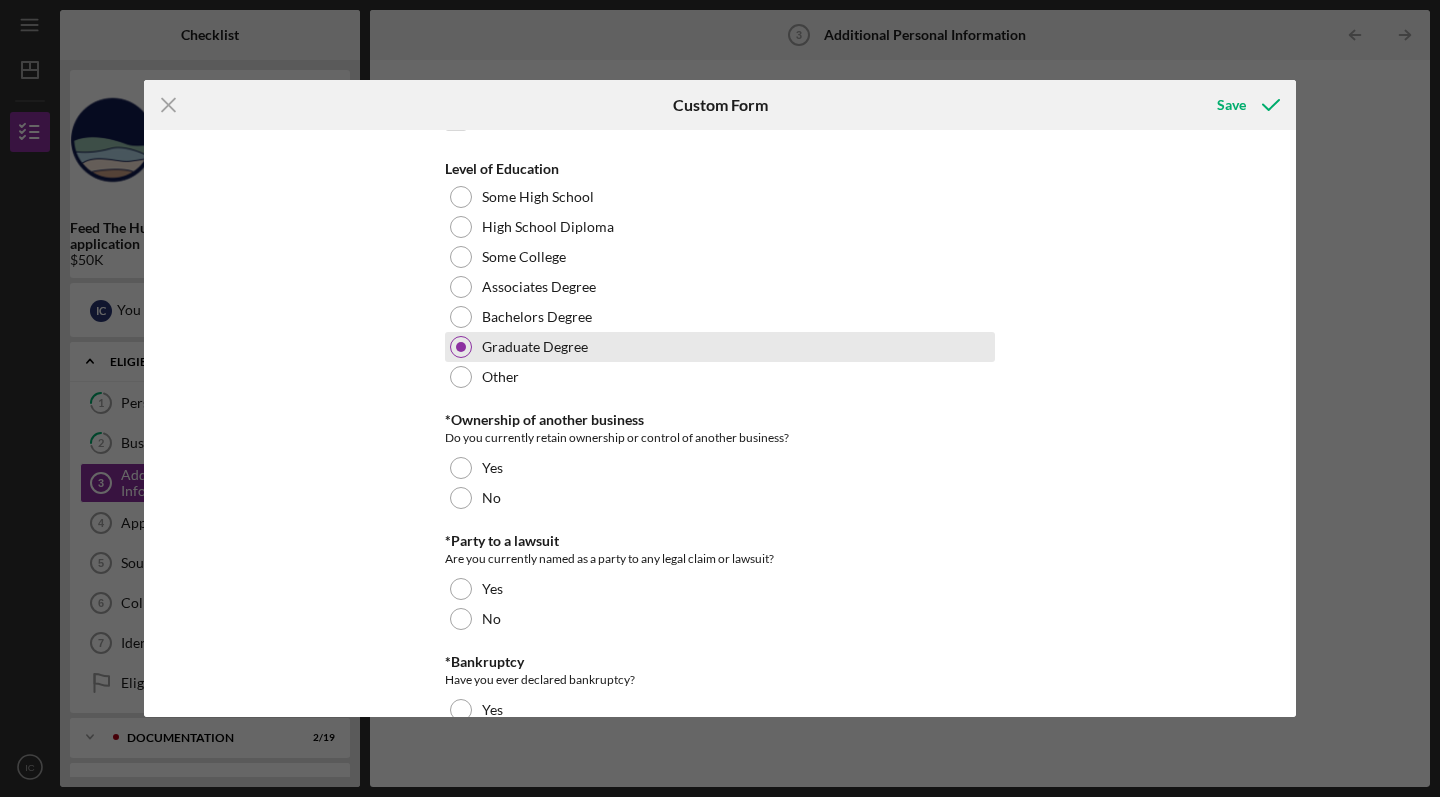 scroll, scrollTop: 465, scrollLeft: 0, axis: vertical 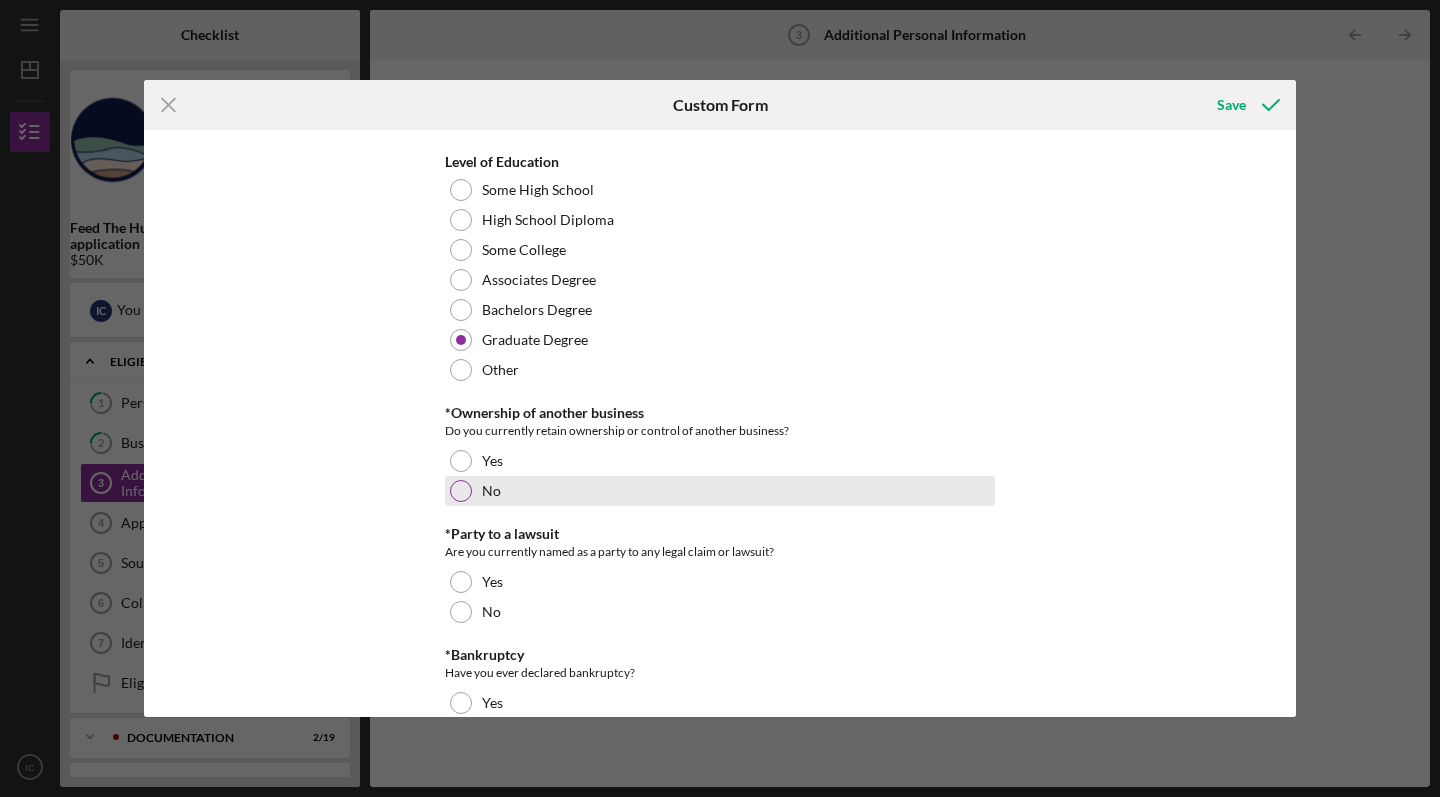 click at bounding box center (461, 491) 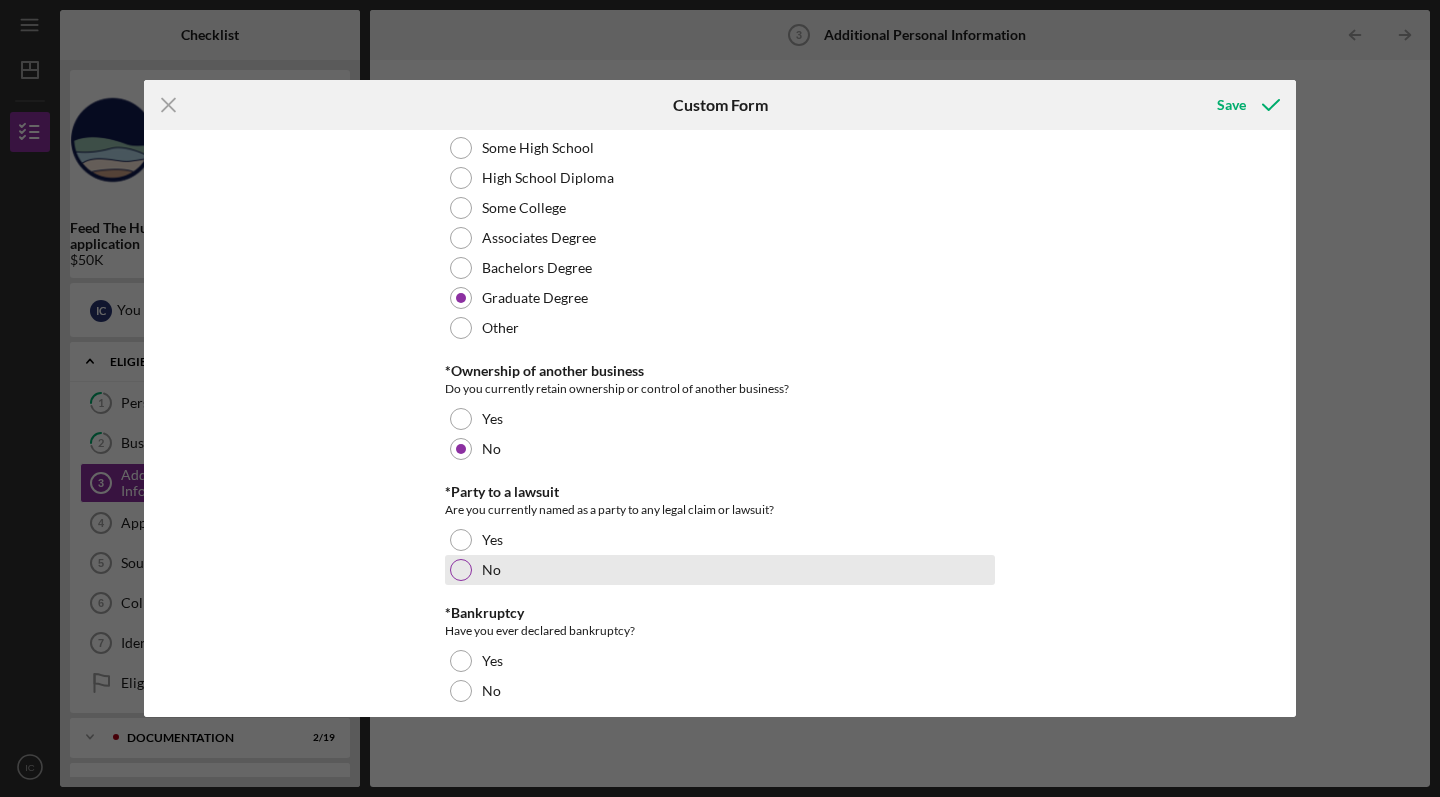 scroll, scrollTop: 509, scrollLeft: 0, axis: vertical 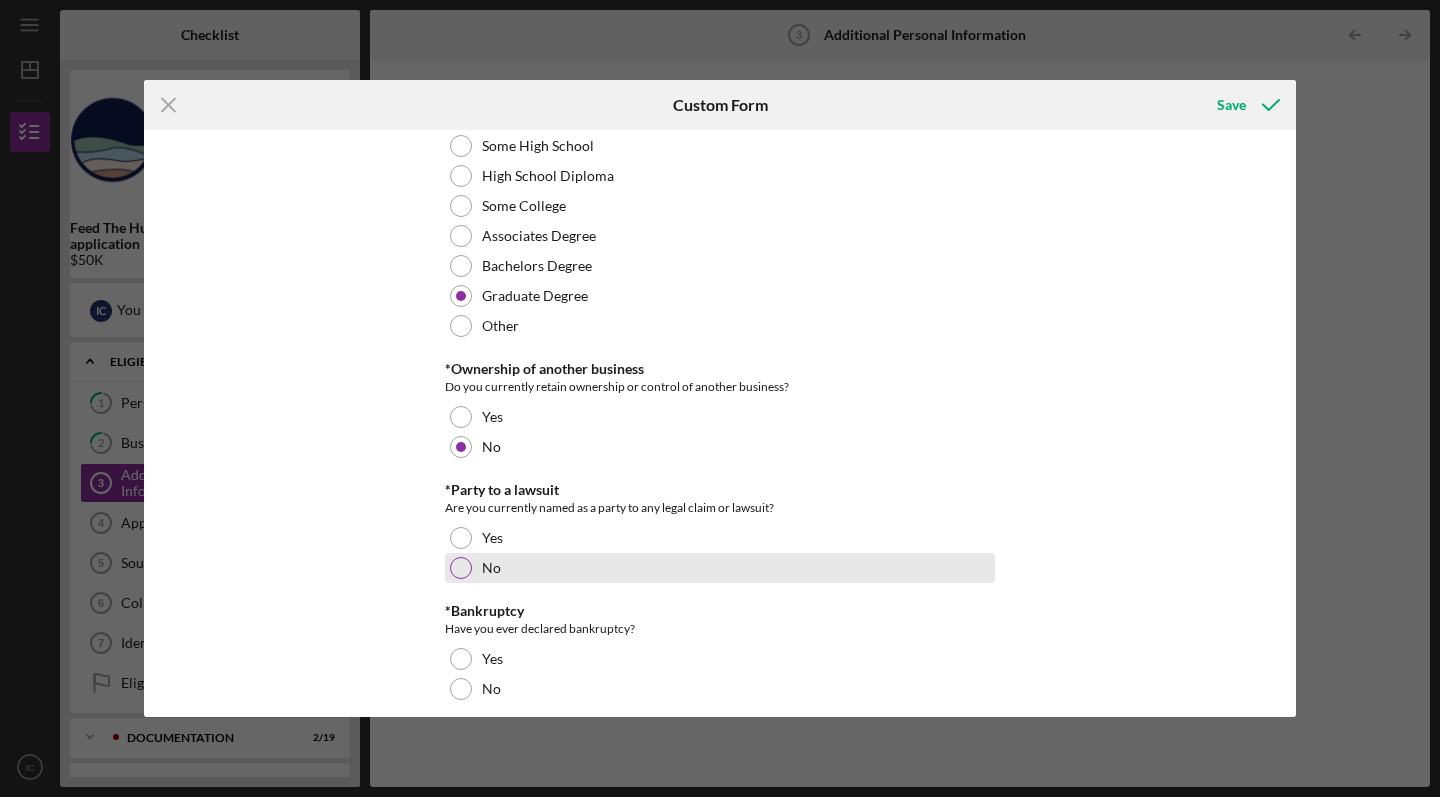 click at bounding box center (461, 568) 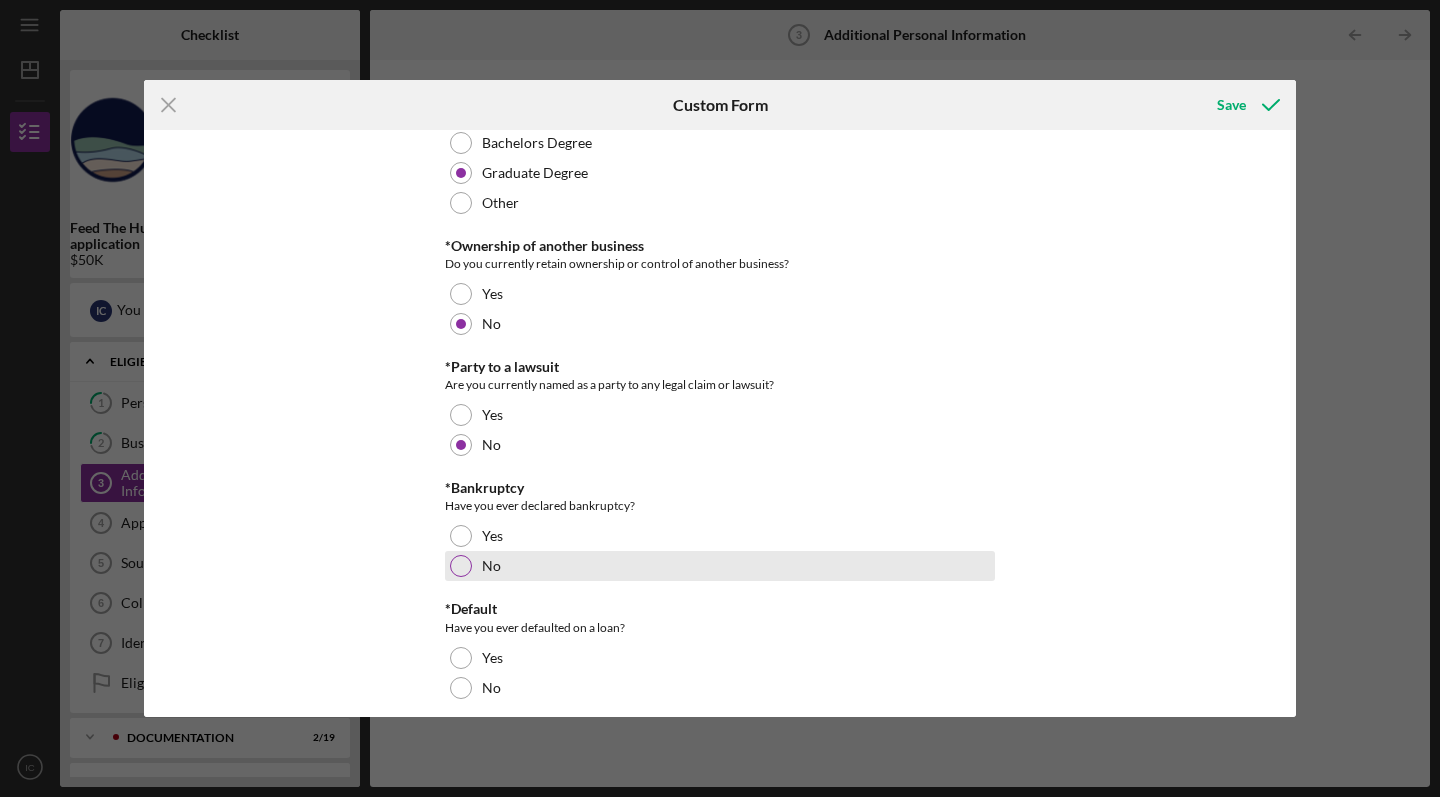 click at bounding box center [461, 566] 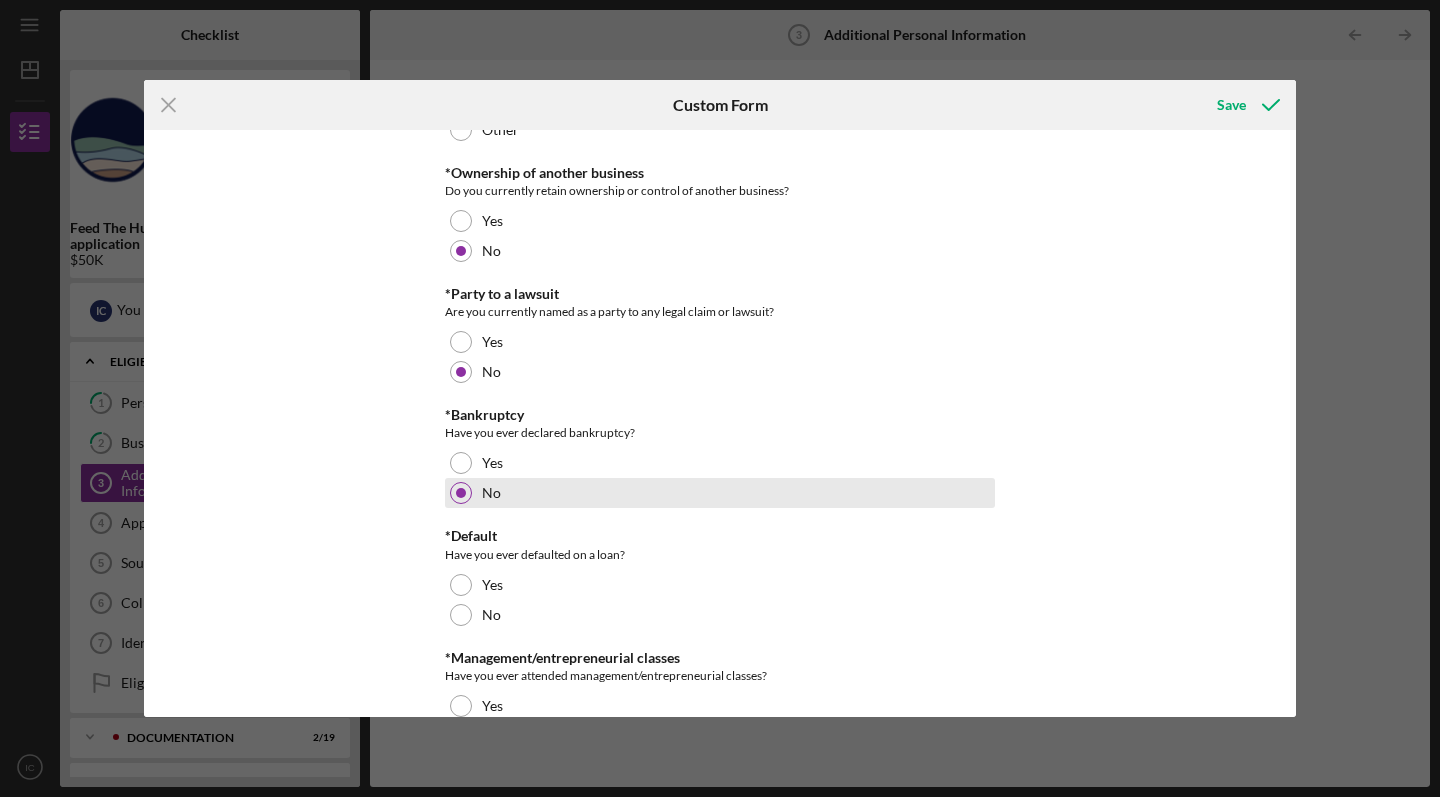 scroll, scrollTop: 717, scrollLeft: 0, axis: vertical 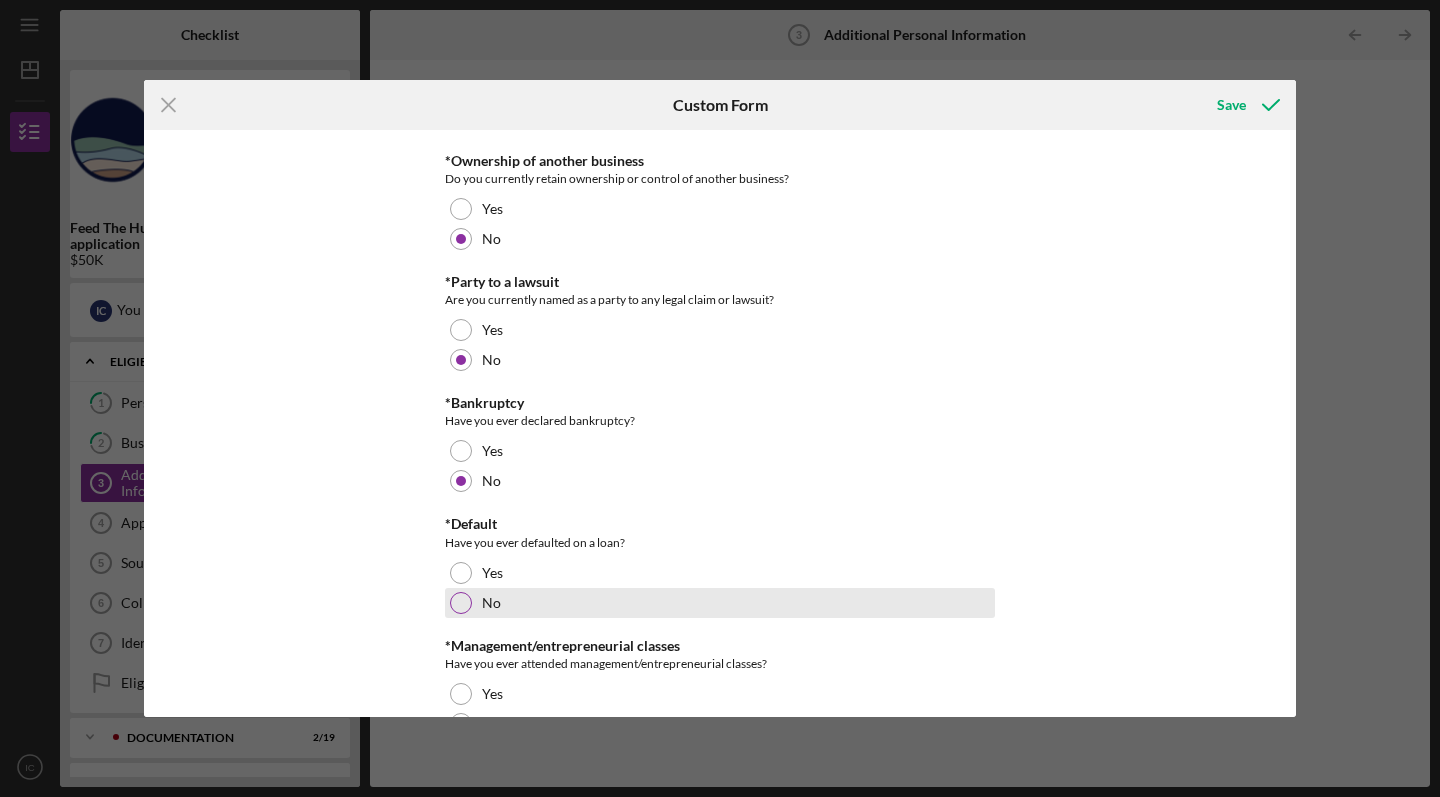click at bounding box center [461, 603] 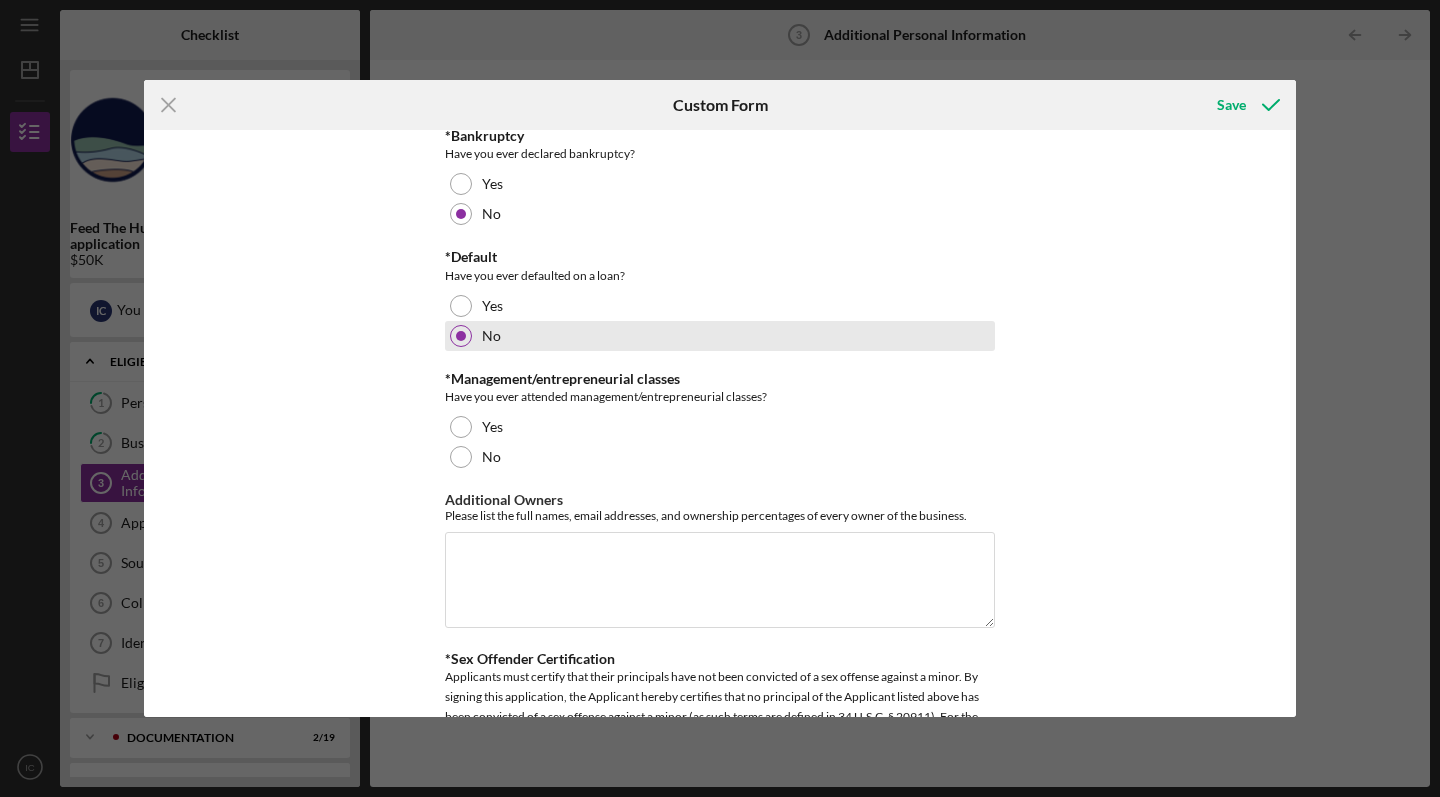 scroll, scrollTop: 986, scrollLeft: 0, axis: vertical 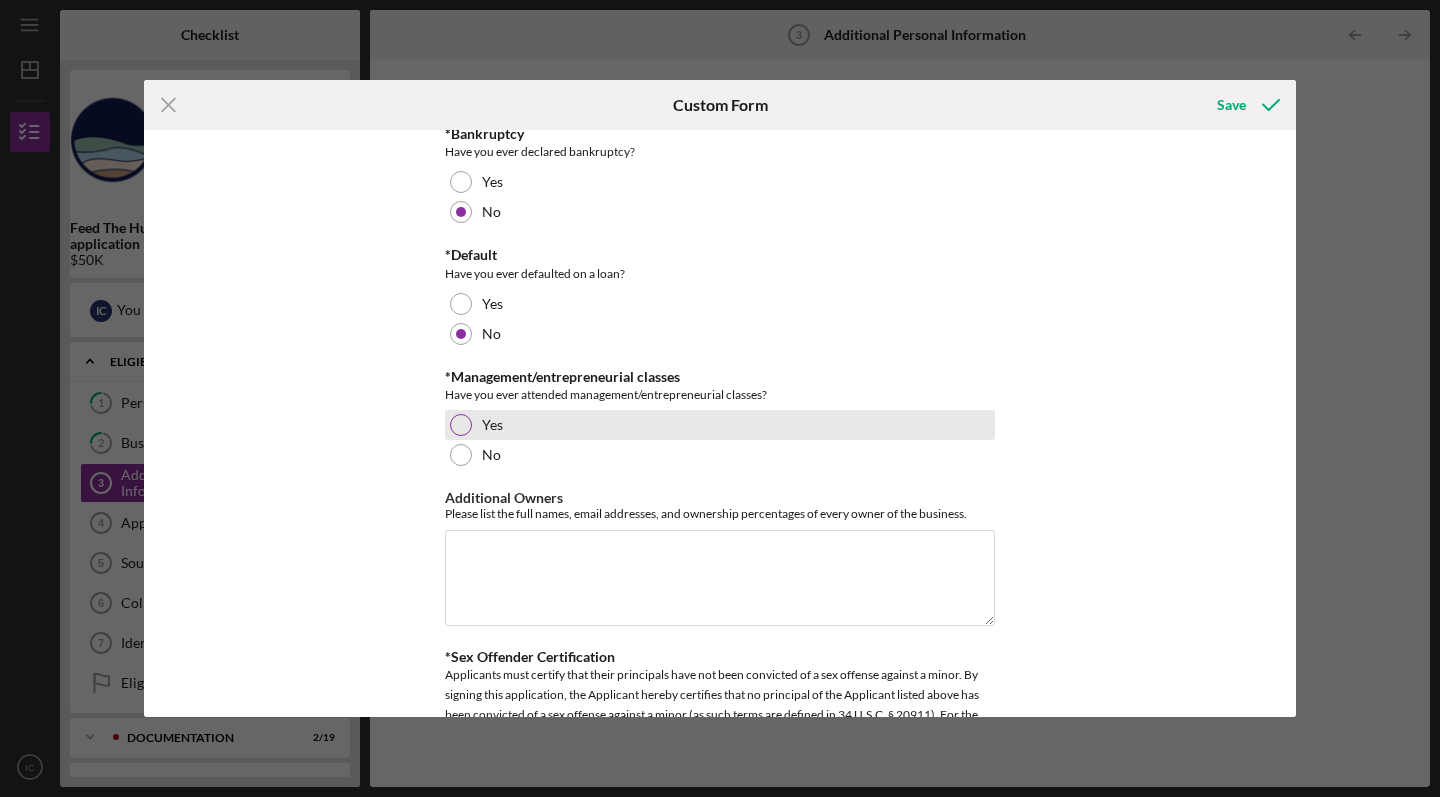 click at bounding box center (461, 425) 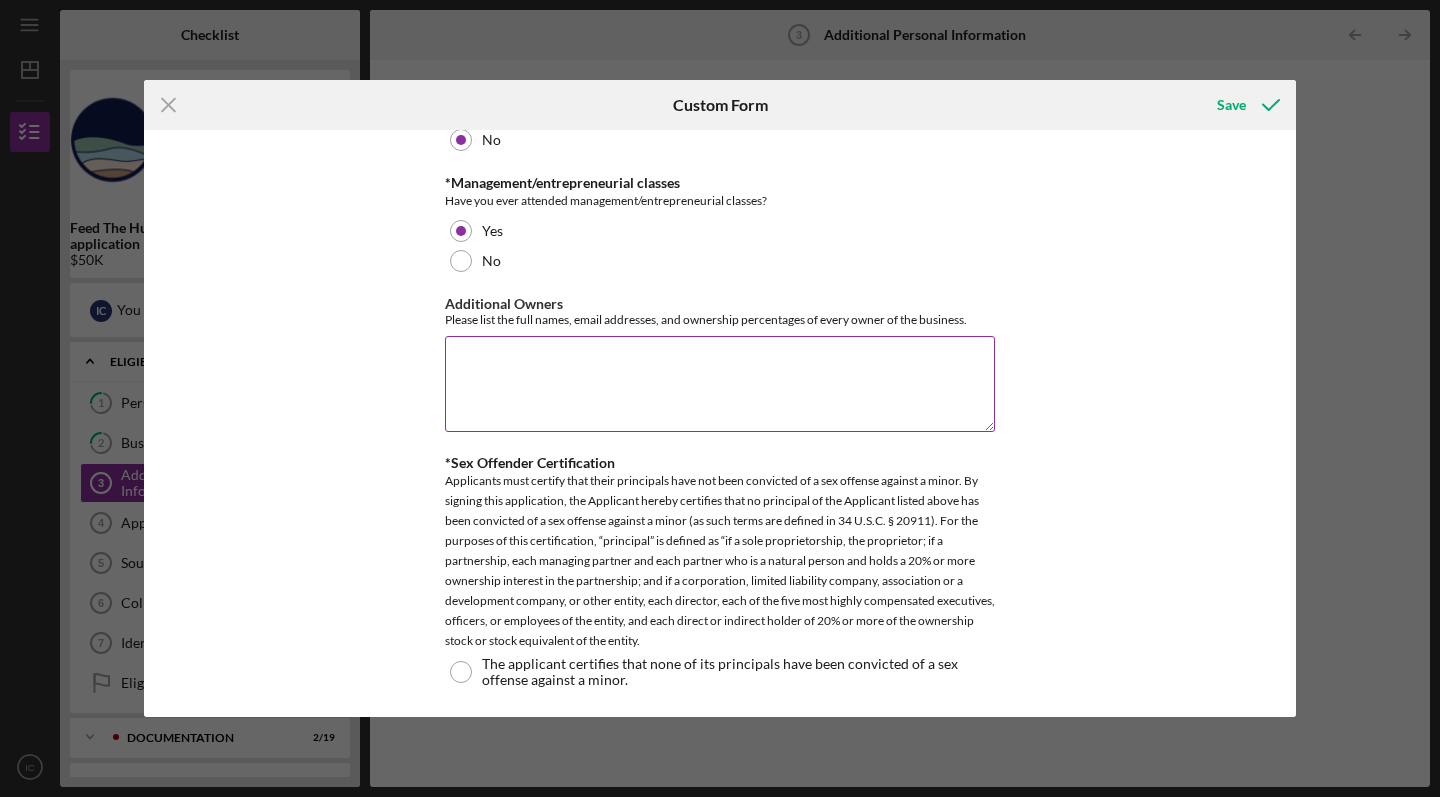 scroll, scrollTop: 1179, scrollLeft: 0, axis: vertical 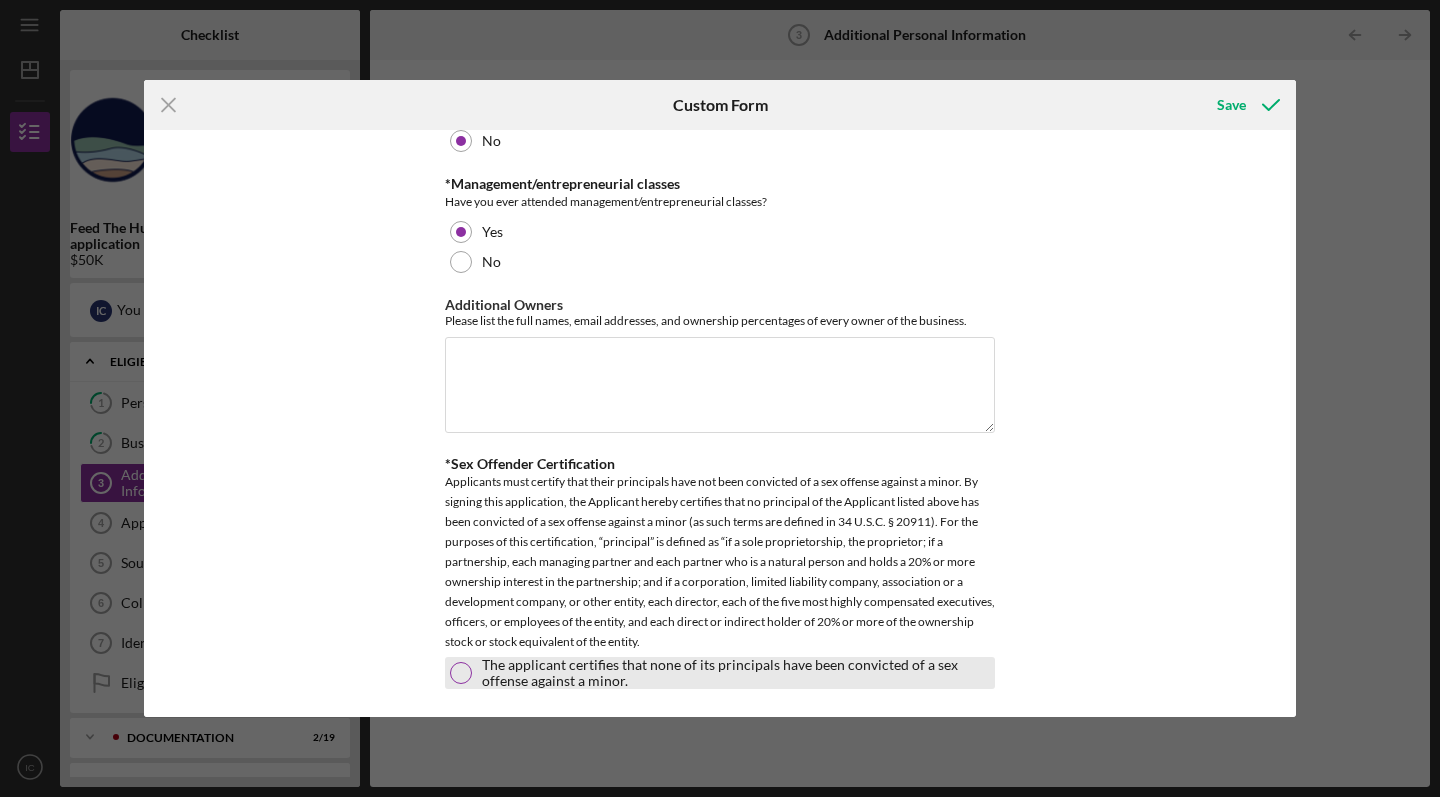 click at bounding box center (461, 673) 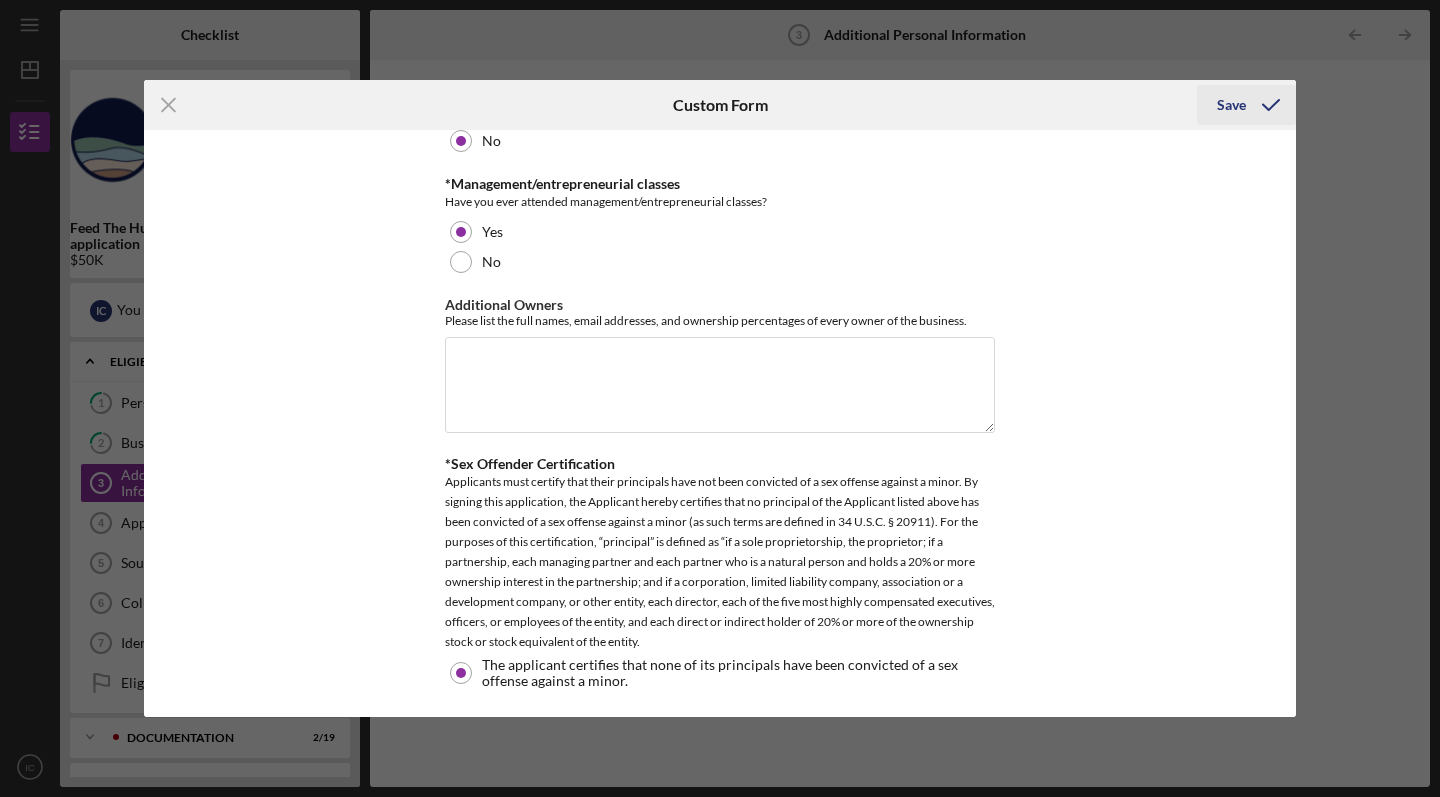 click on "Save" at bounding box center [1231, 105] 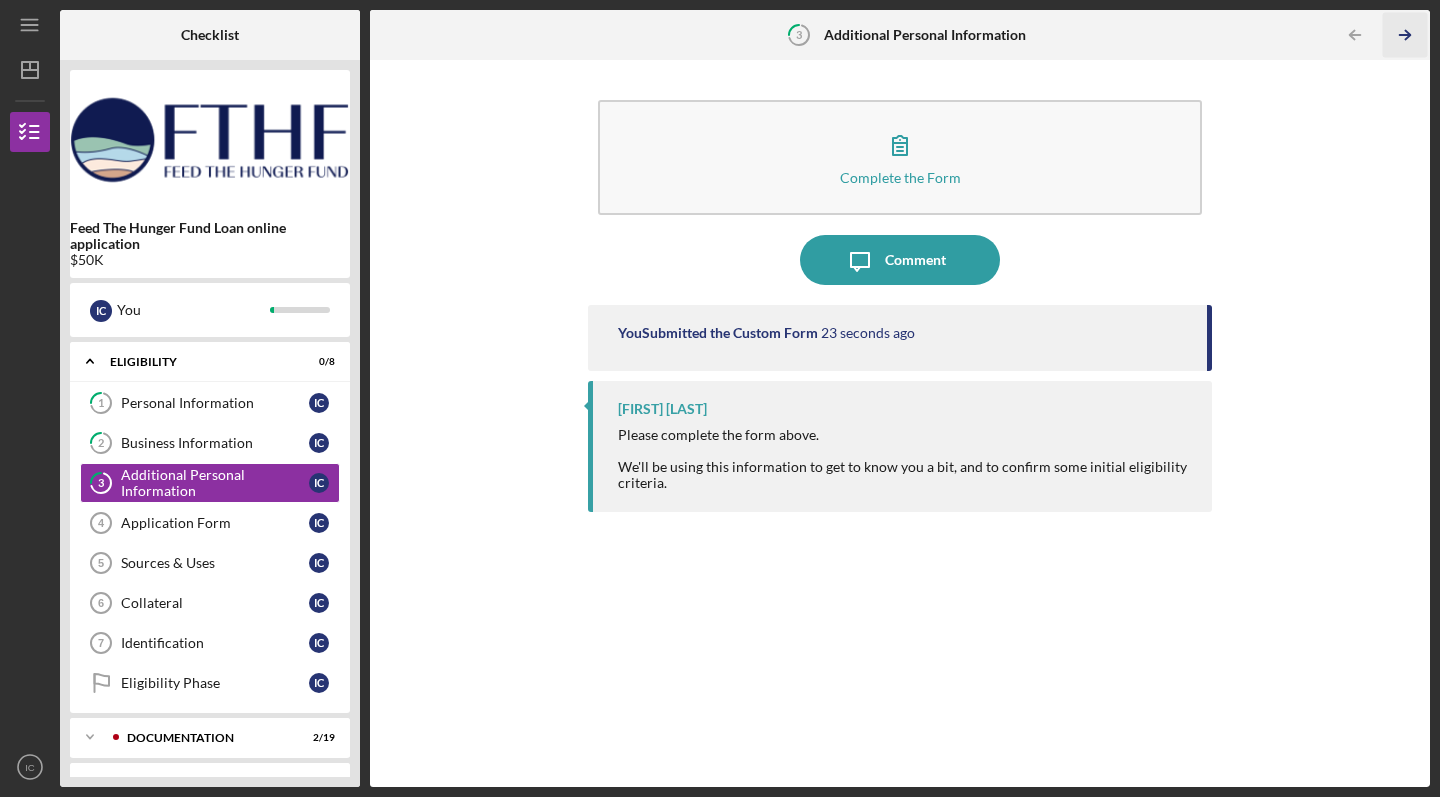 click on "Icon/Table Pagination Arrow" 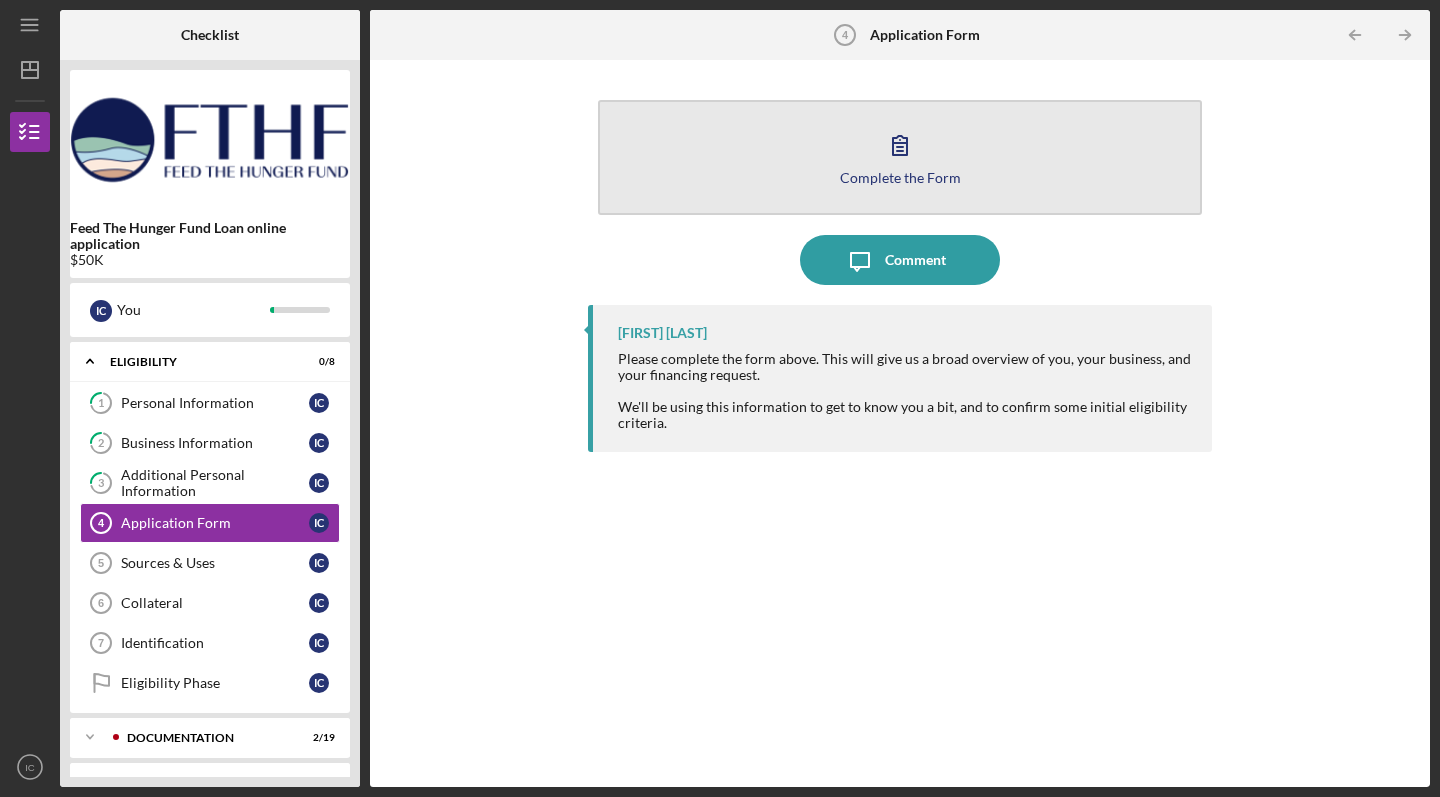 click on "Complete the Form" at bounding box center (900, 177) 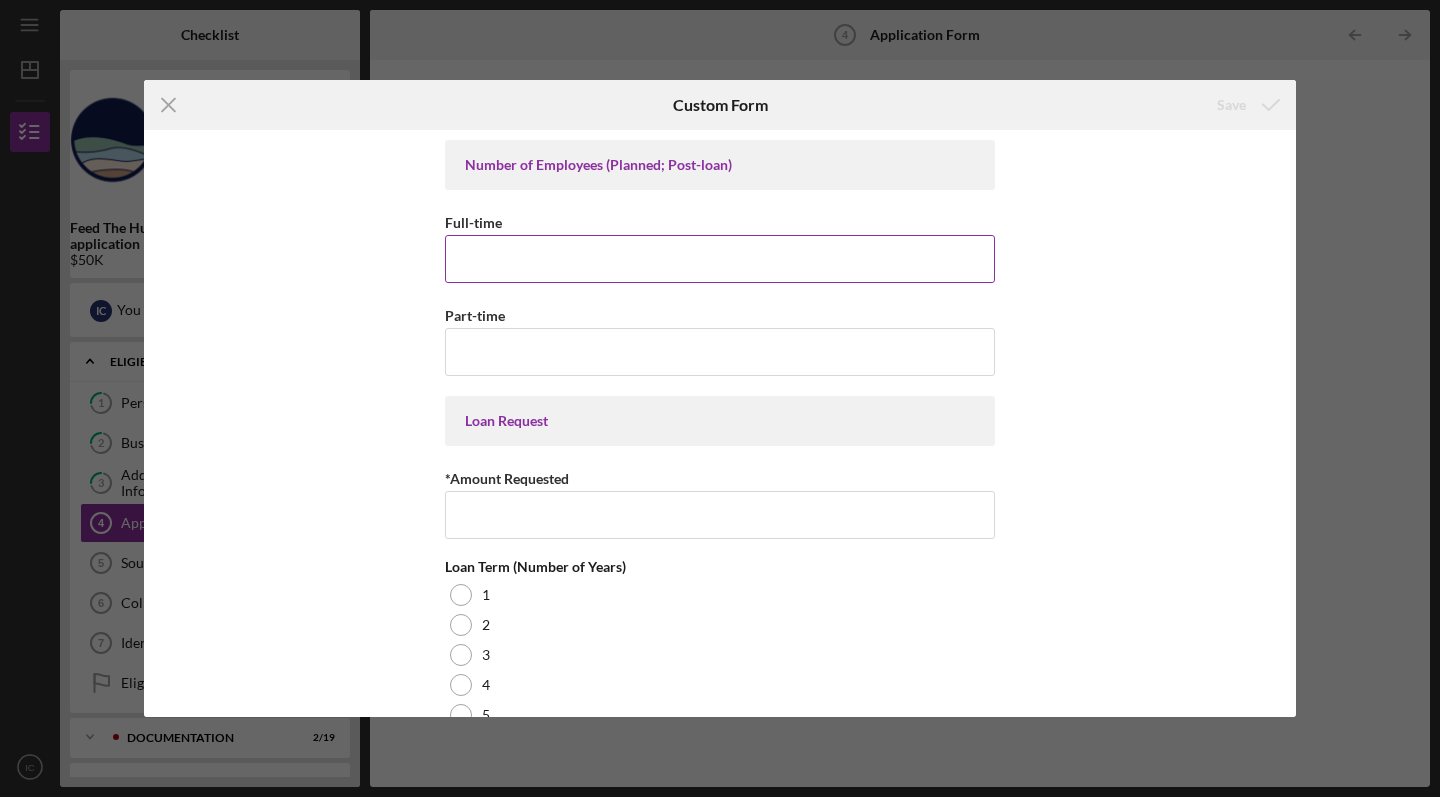 click on "Full-time" at bounding box center (720, 259) 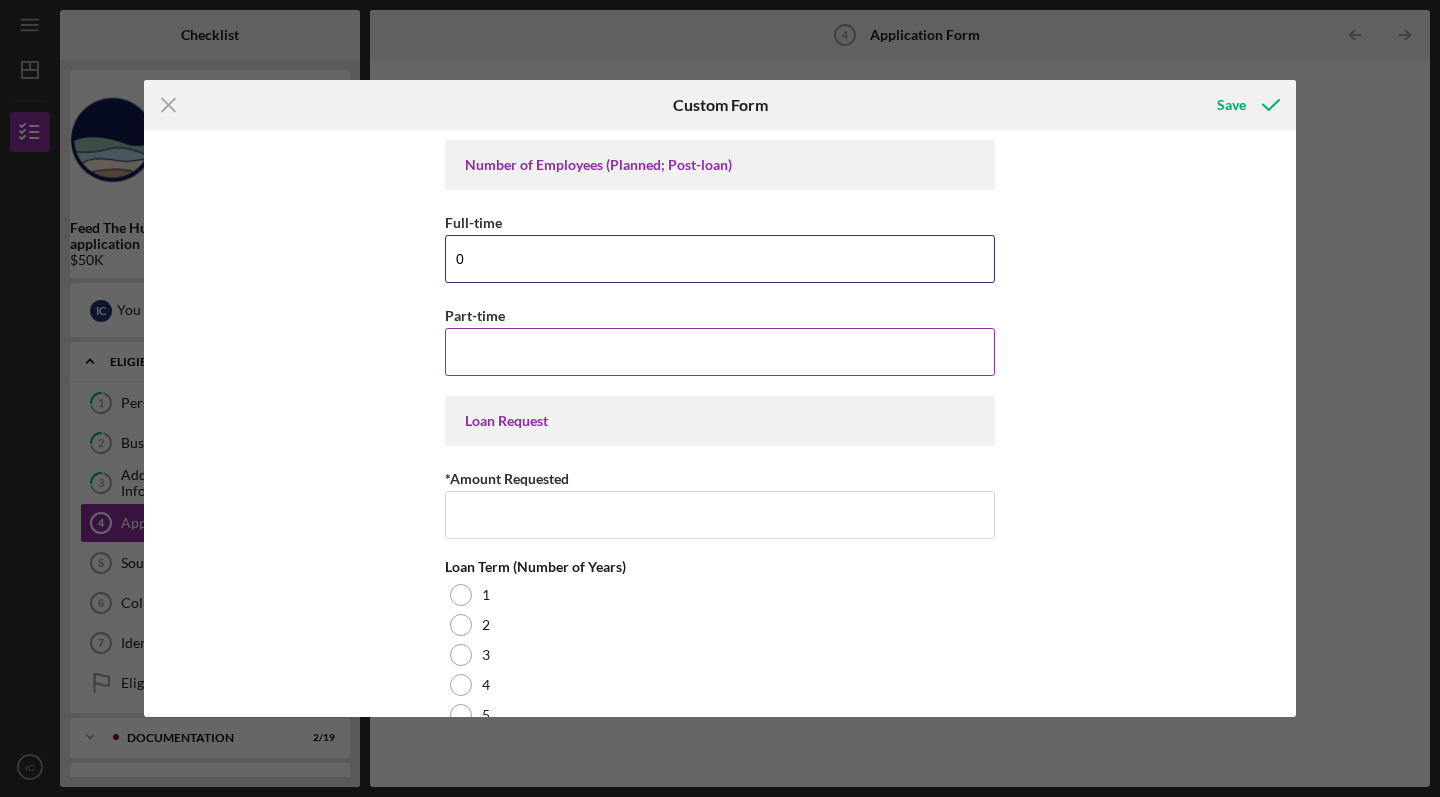type on "0" 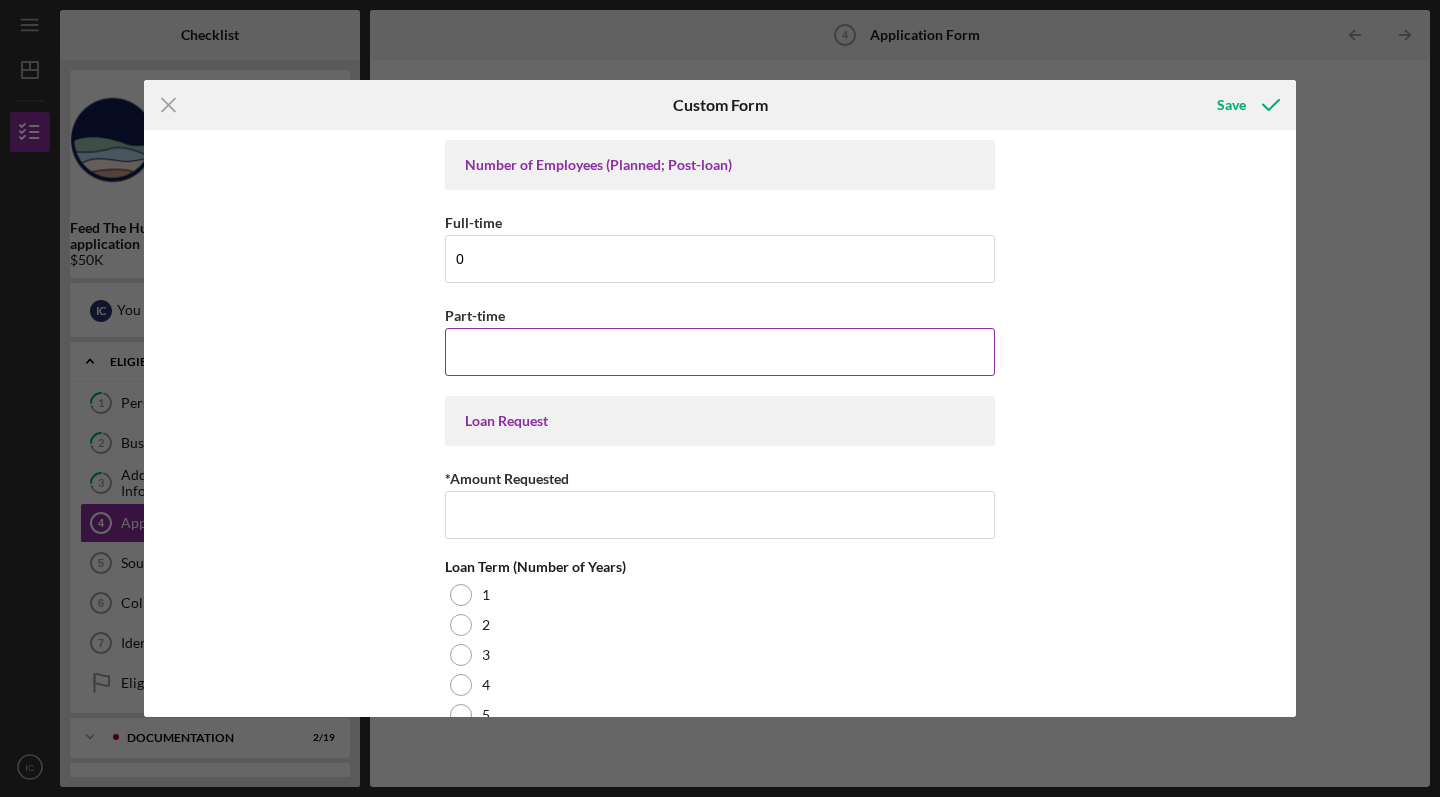 click on "Part-time" at bounding box center (720, 352) 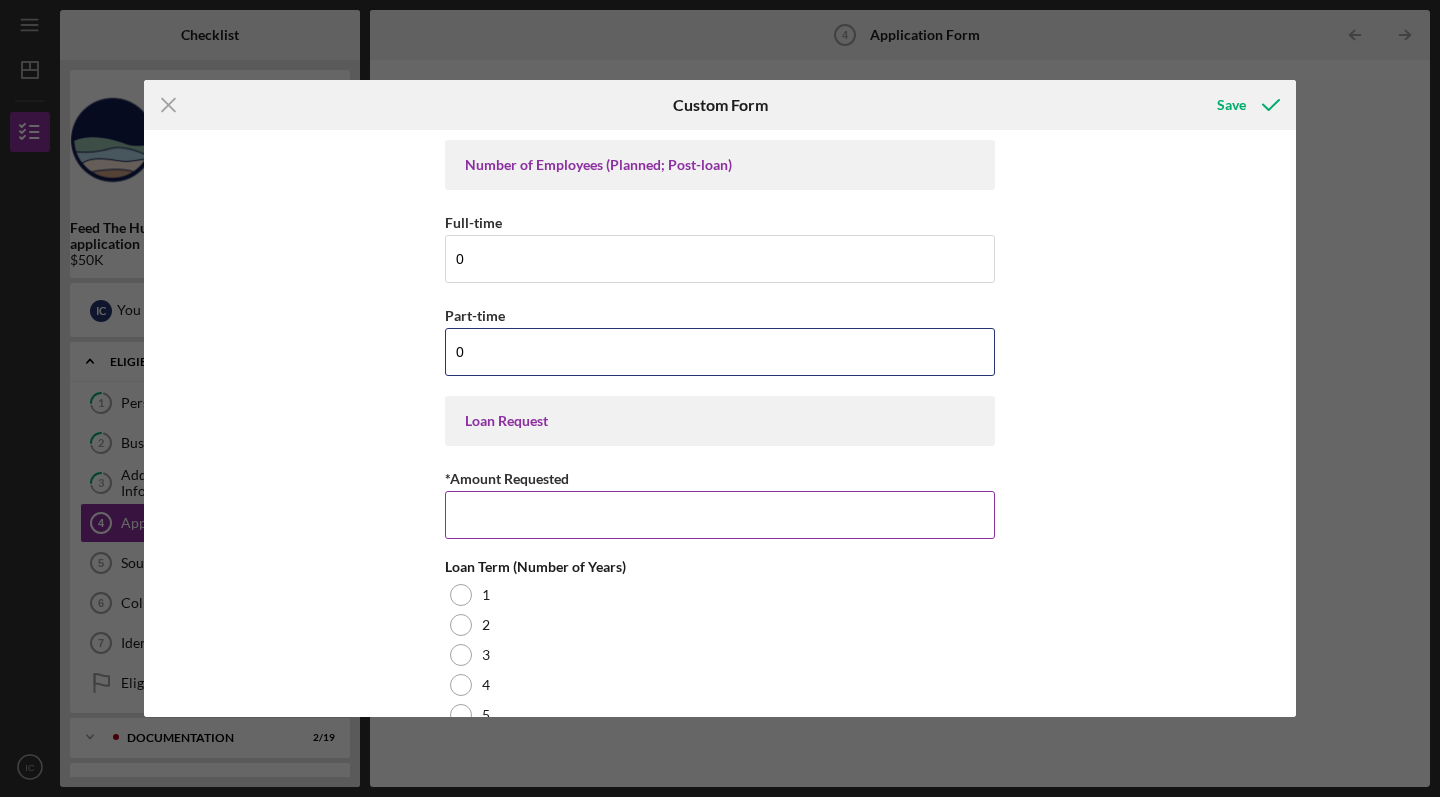 type on "0" 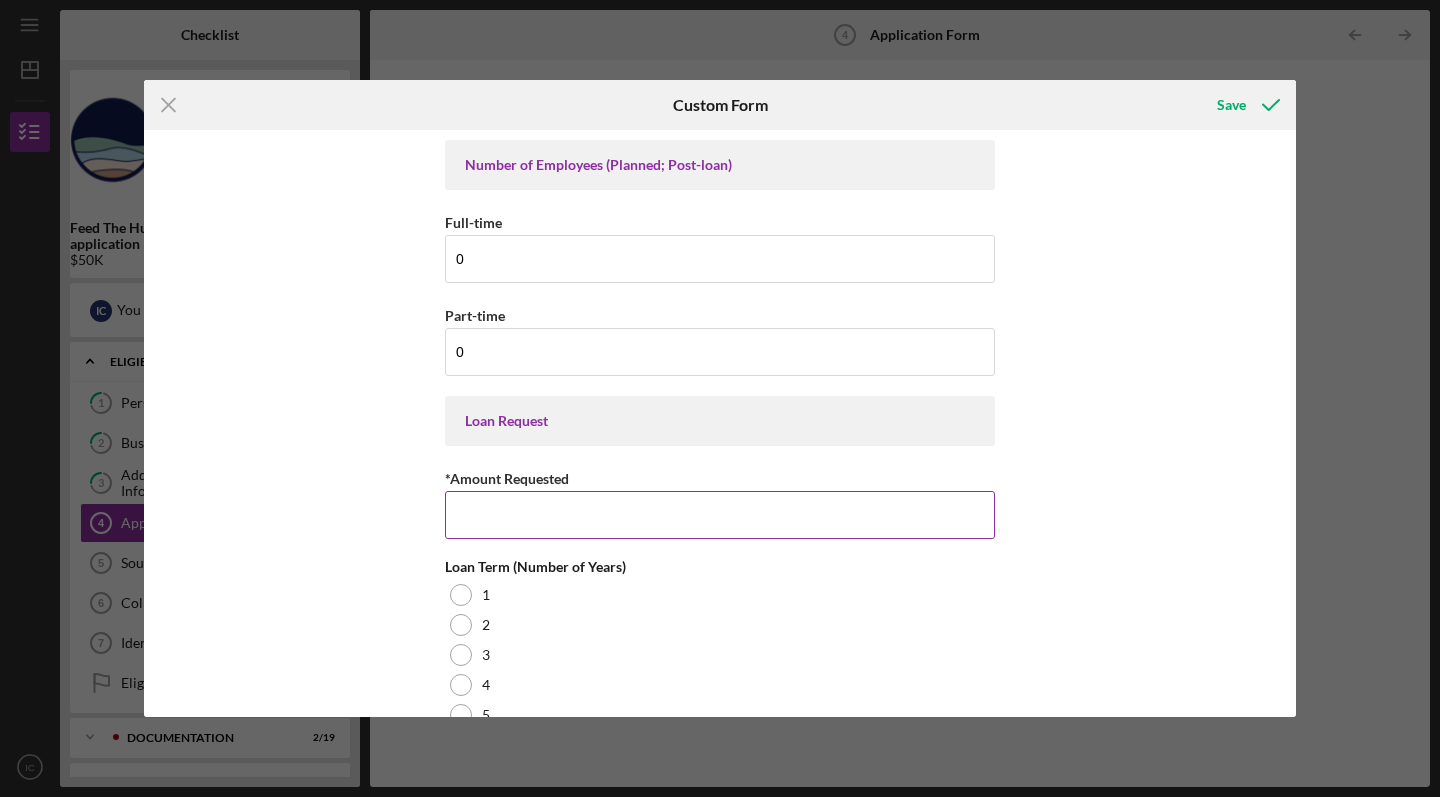 click on "*Amount Requested" at bounding box center [720, 515] 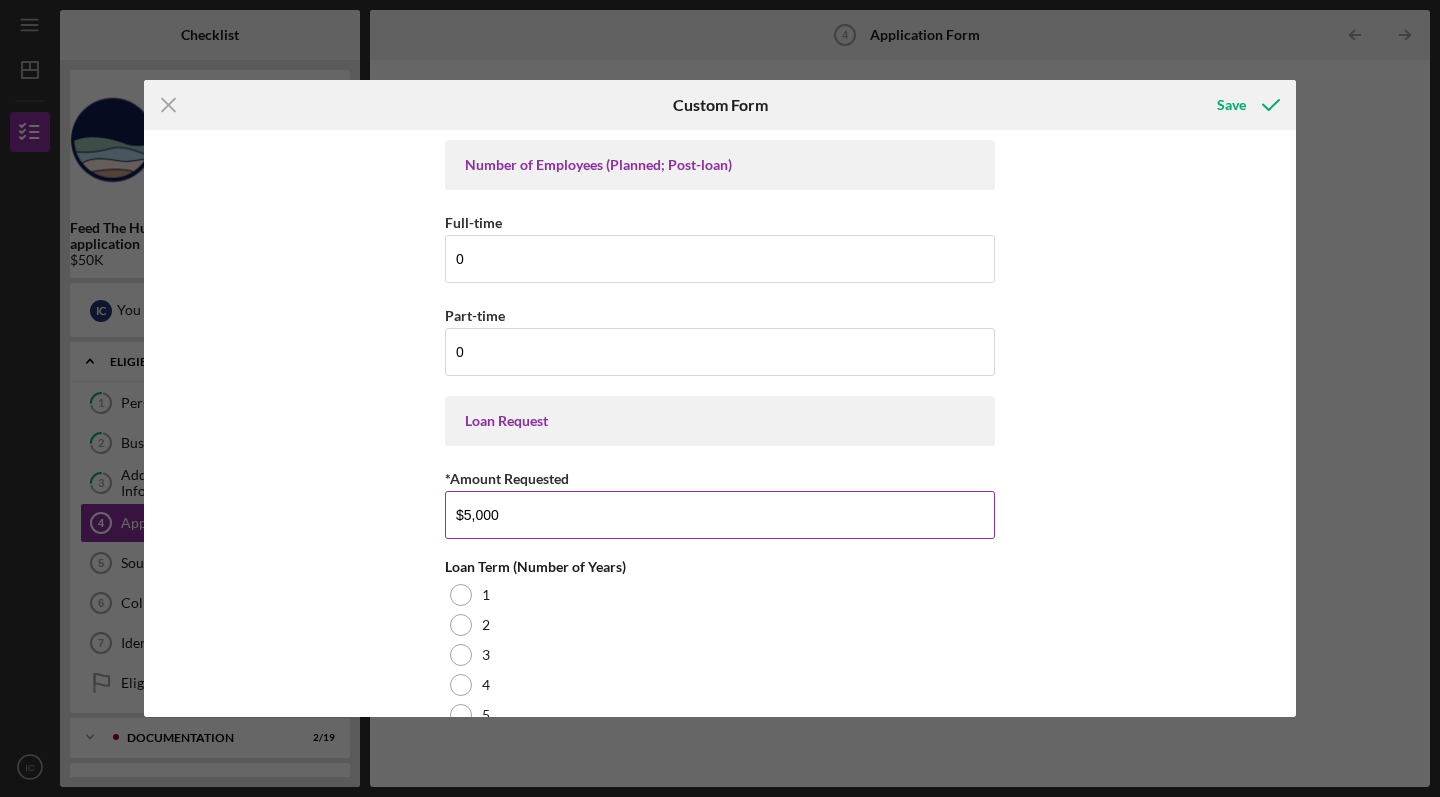 type on "$50,000" 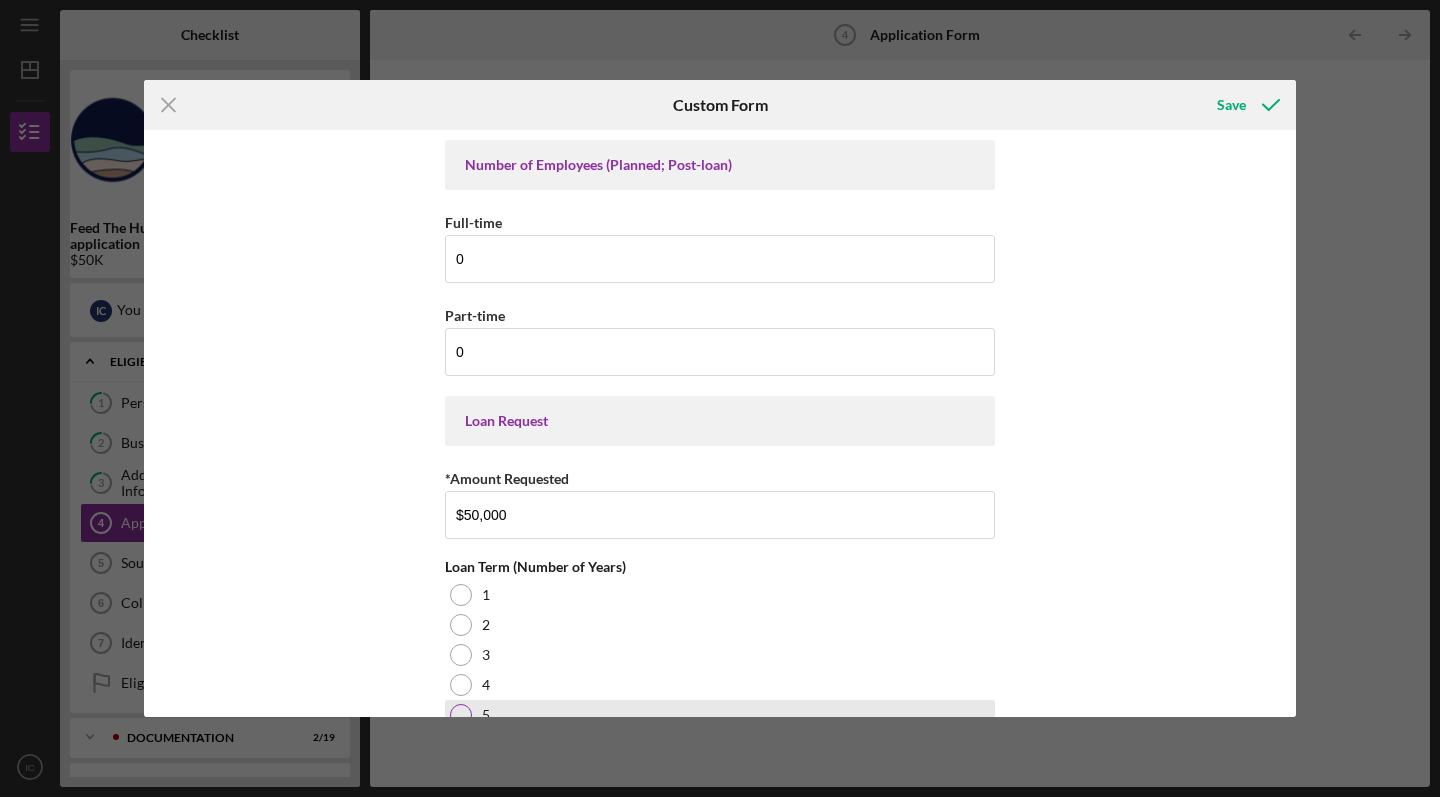 click at bounding box center [461, 715] 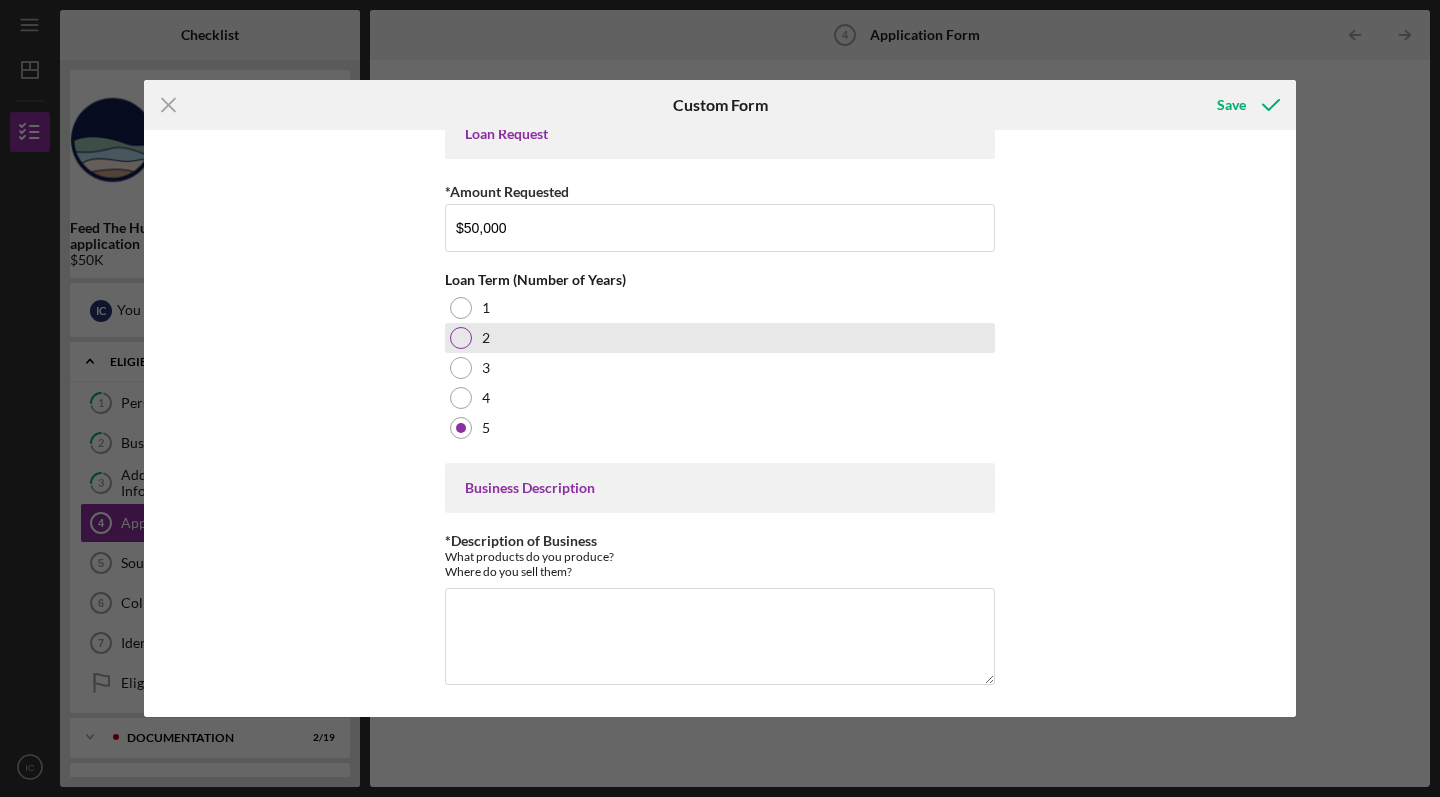 scroll, scrollTop: 286, scrollLeft: 0, axis: vertical 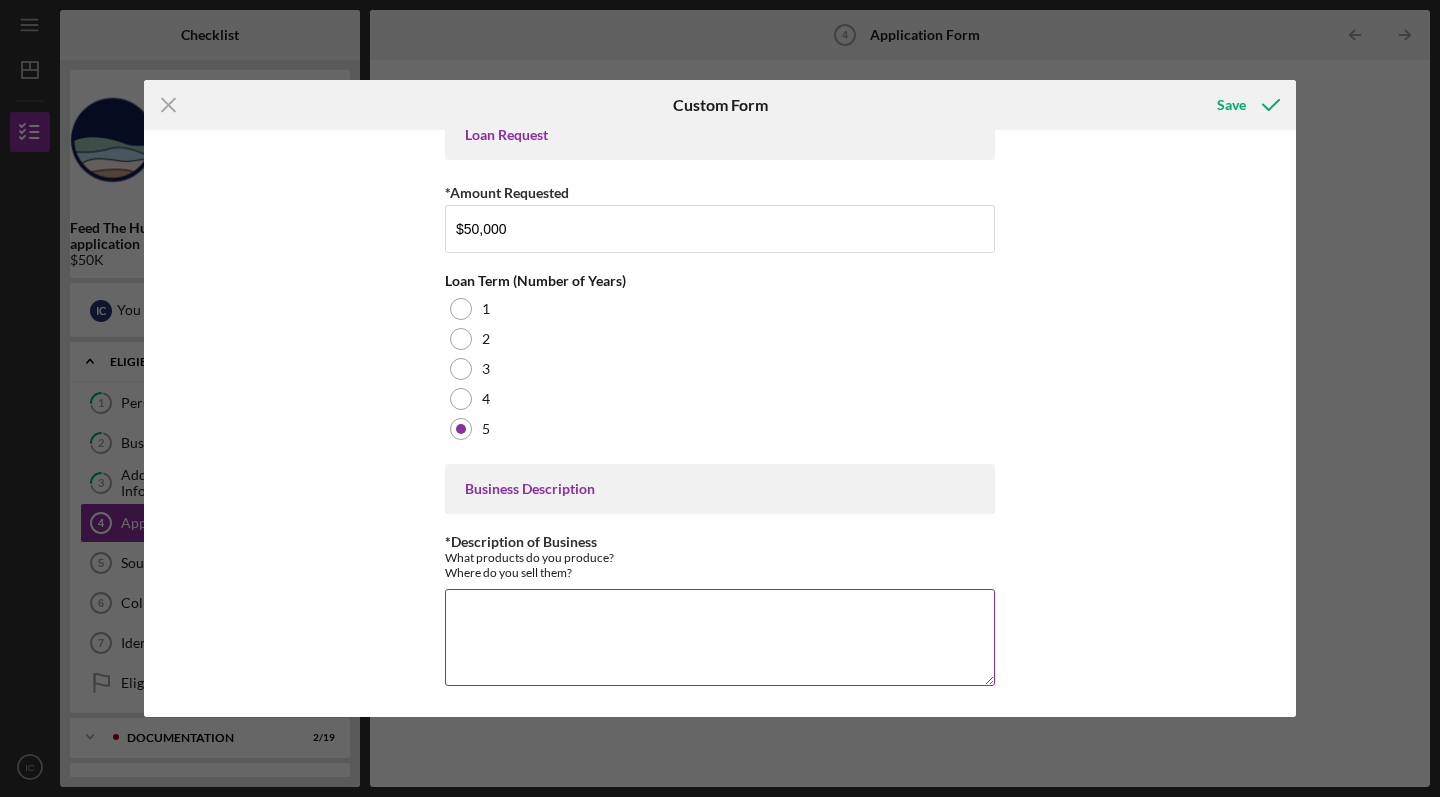 click on "*Description of Business" at bounding box center (720, 637) 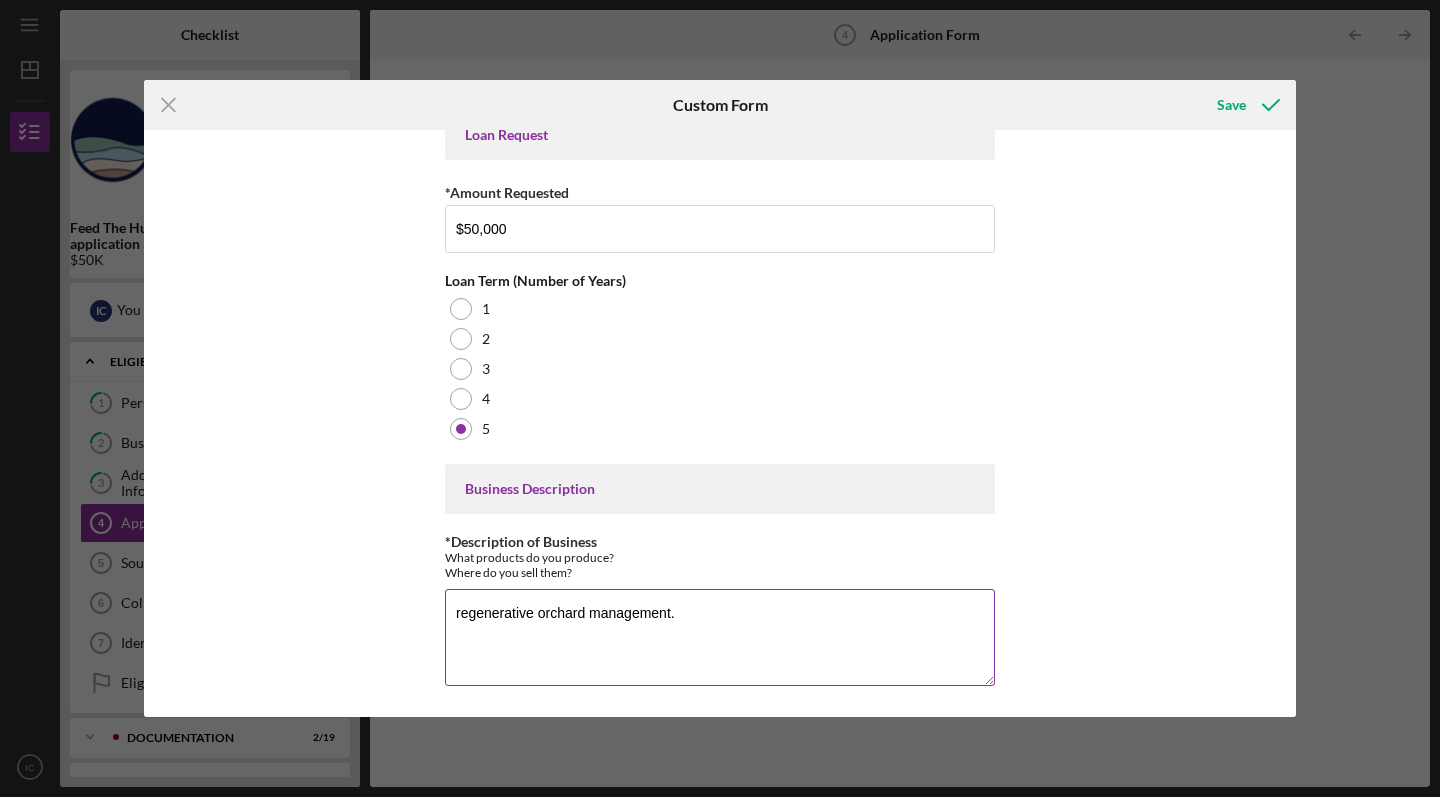 click on "regenerative orchard management." at bounding box center (720, 637) 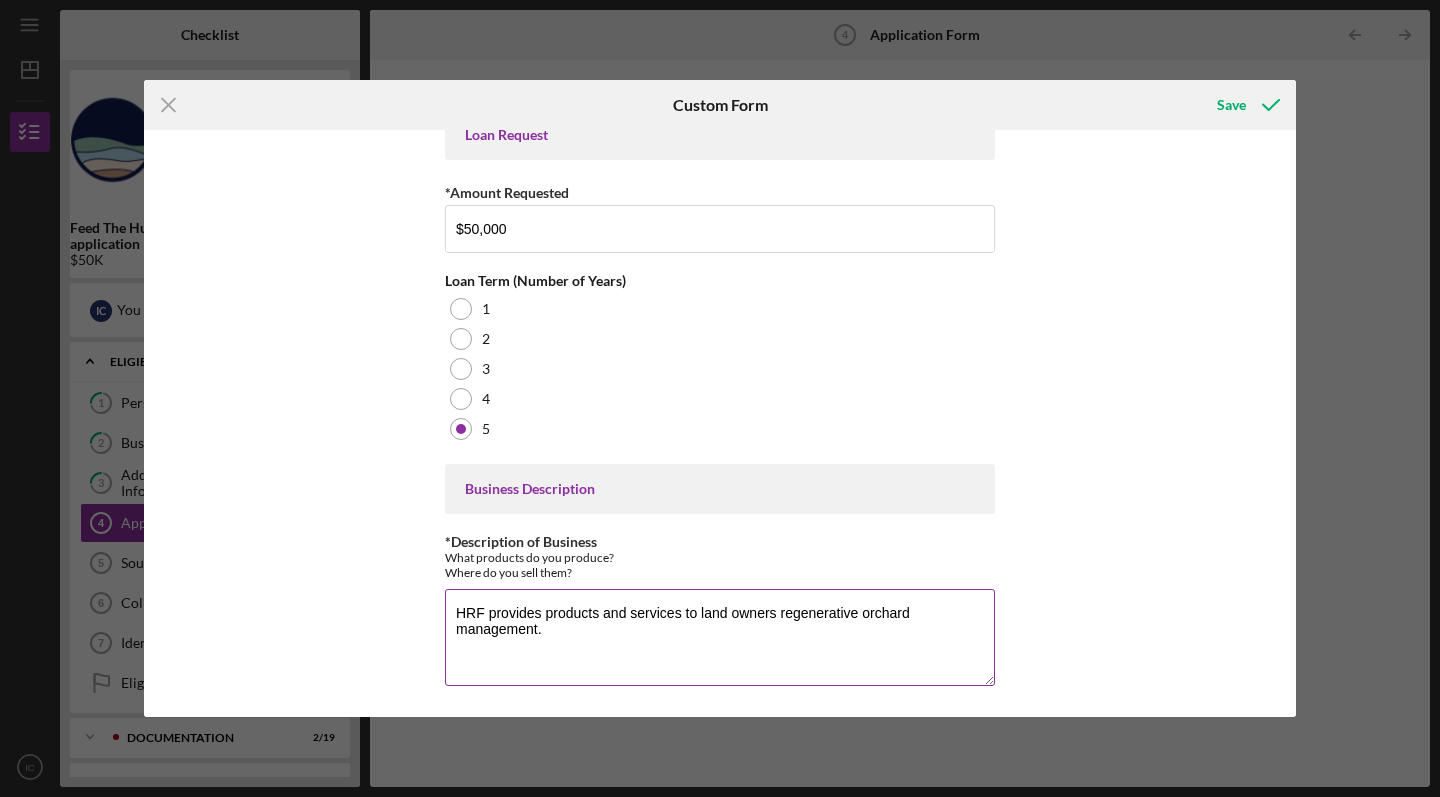 drag, startPoint x: 684, startPoint y: 615, endPoint x: 777, endPoint y: 616, distance: 93.00538 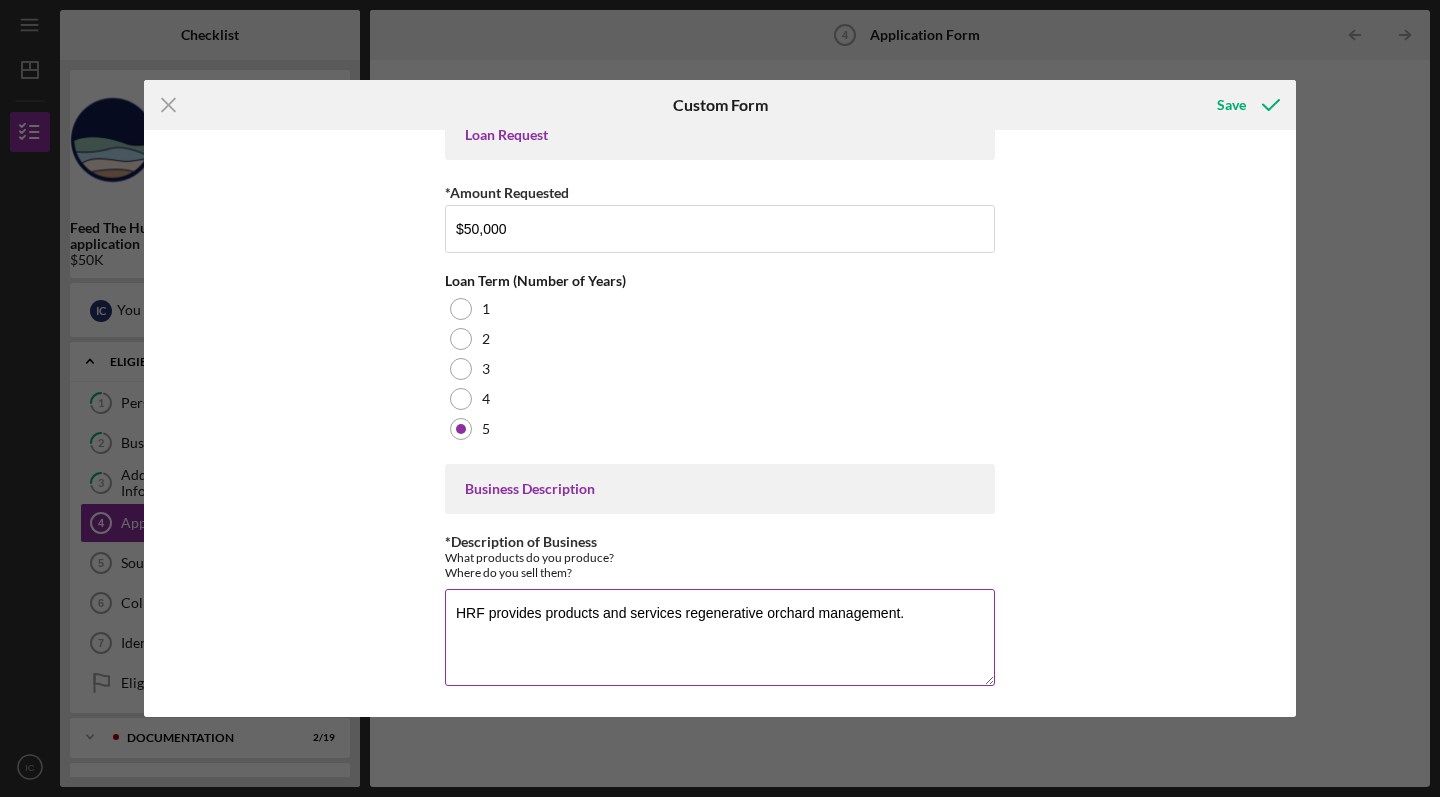 click on "HRF provides products and services regenerative orchard management." at bounding box center [720, 637] 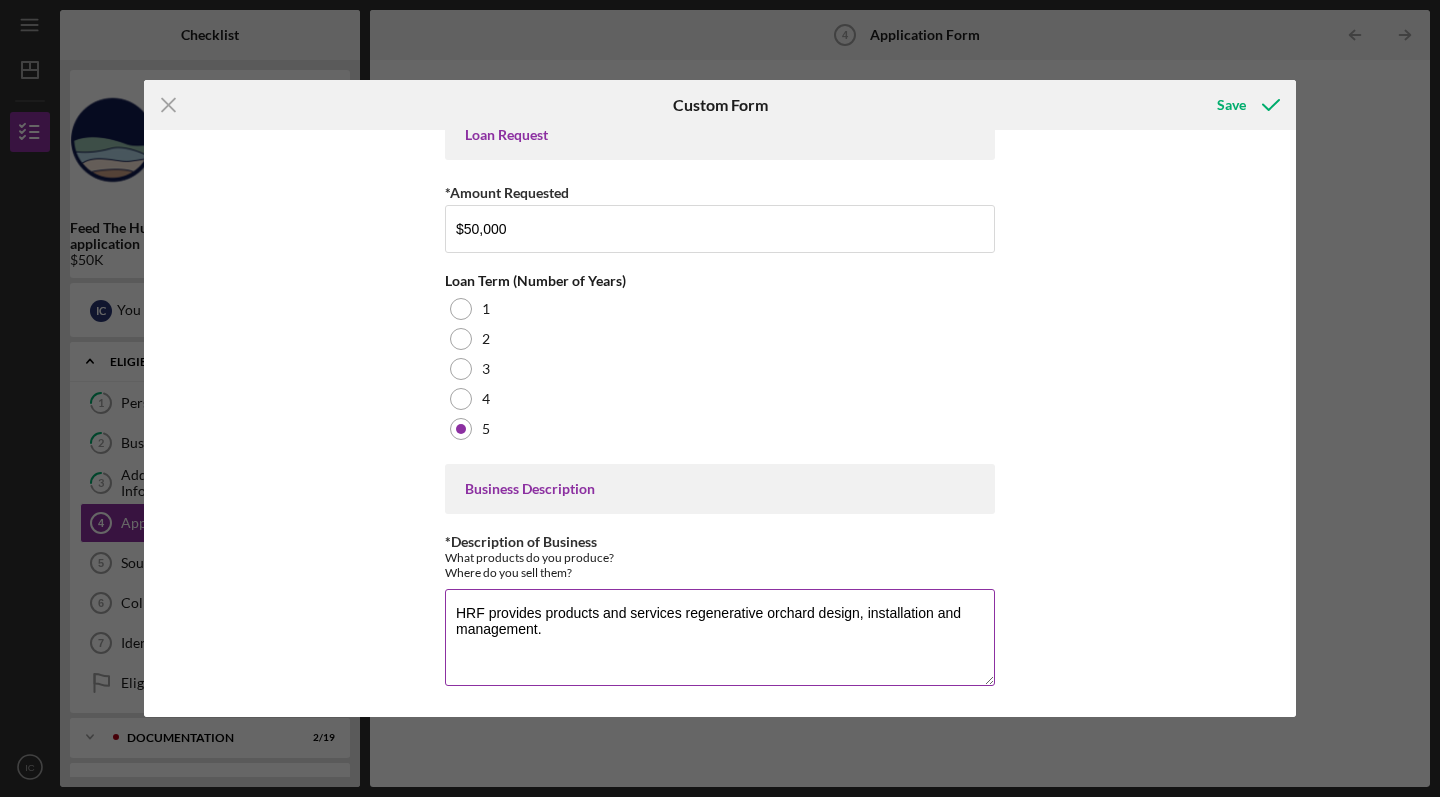 click on "HRF provides products and services regenerative orchard design, installation and management." at bounding box center (720, 637) 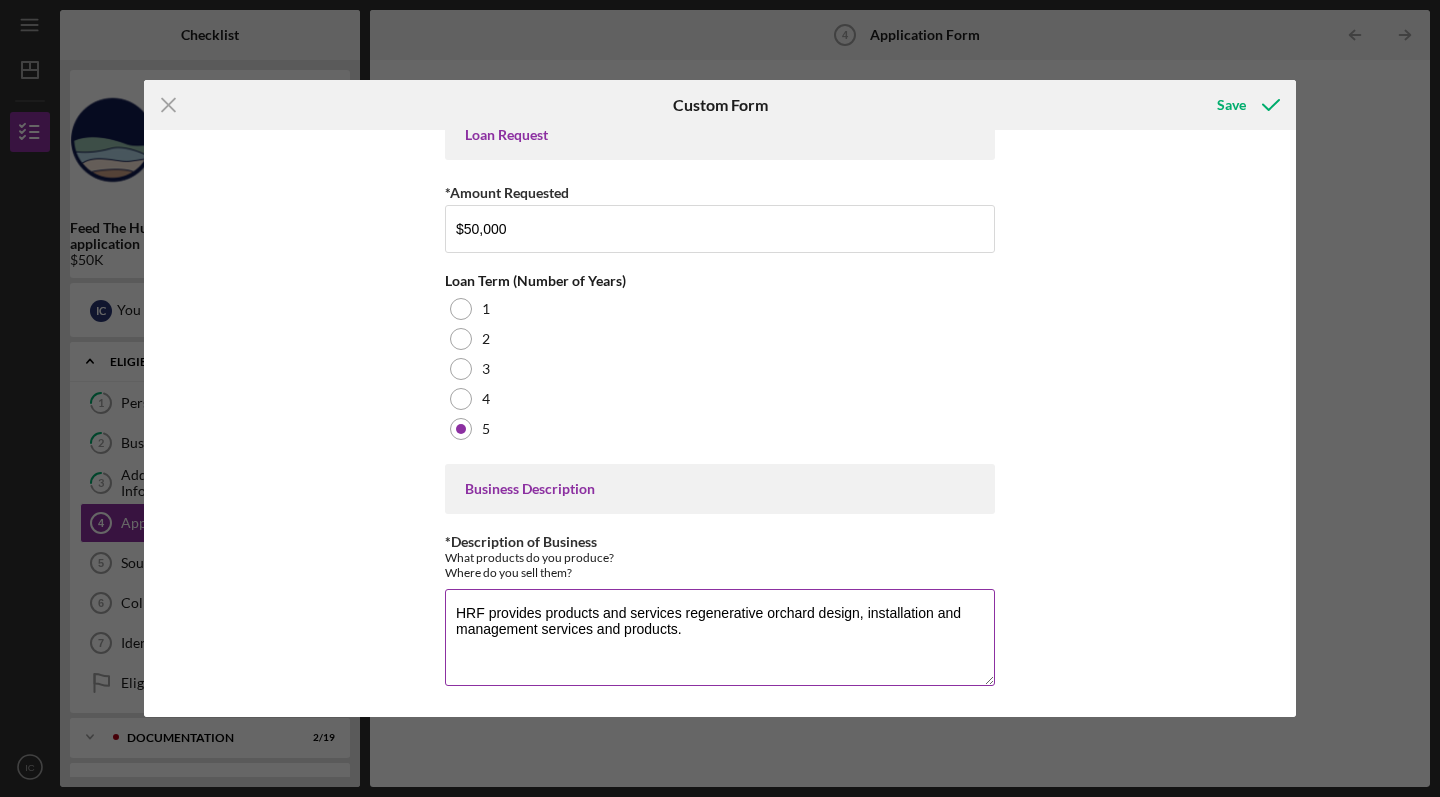 drag, startPoint x: 547, startPoint y: 614, endPoint x: 676, endPoint y: 614, distance: 129 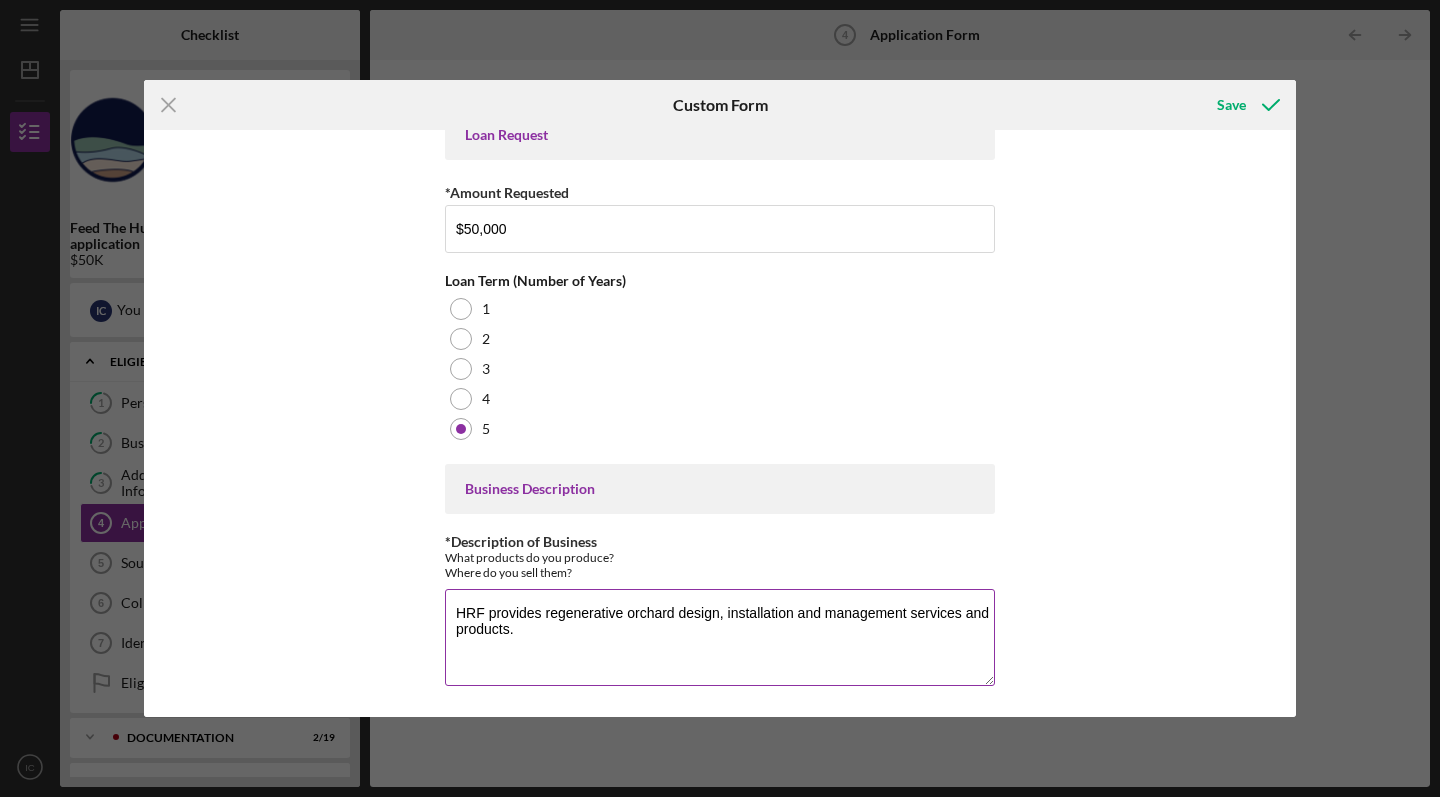 click on "HRF provides regenerative orchard design, installation and management services and products." at bounding box center [720, 637] 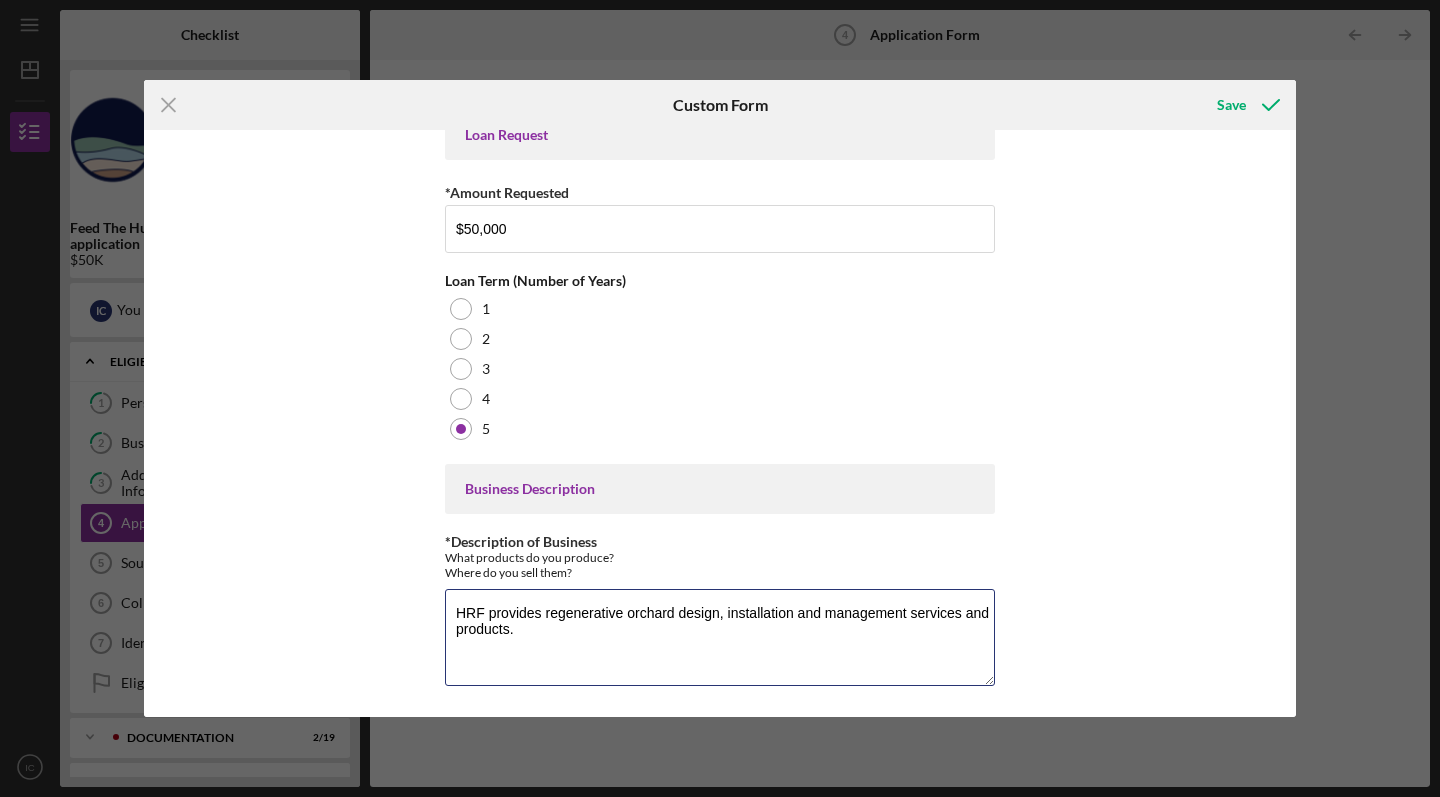 paste on "Unlike
conventional landscapers or tree services, which focus on ornamental plants or tree" 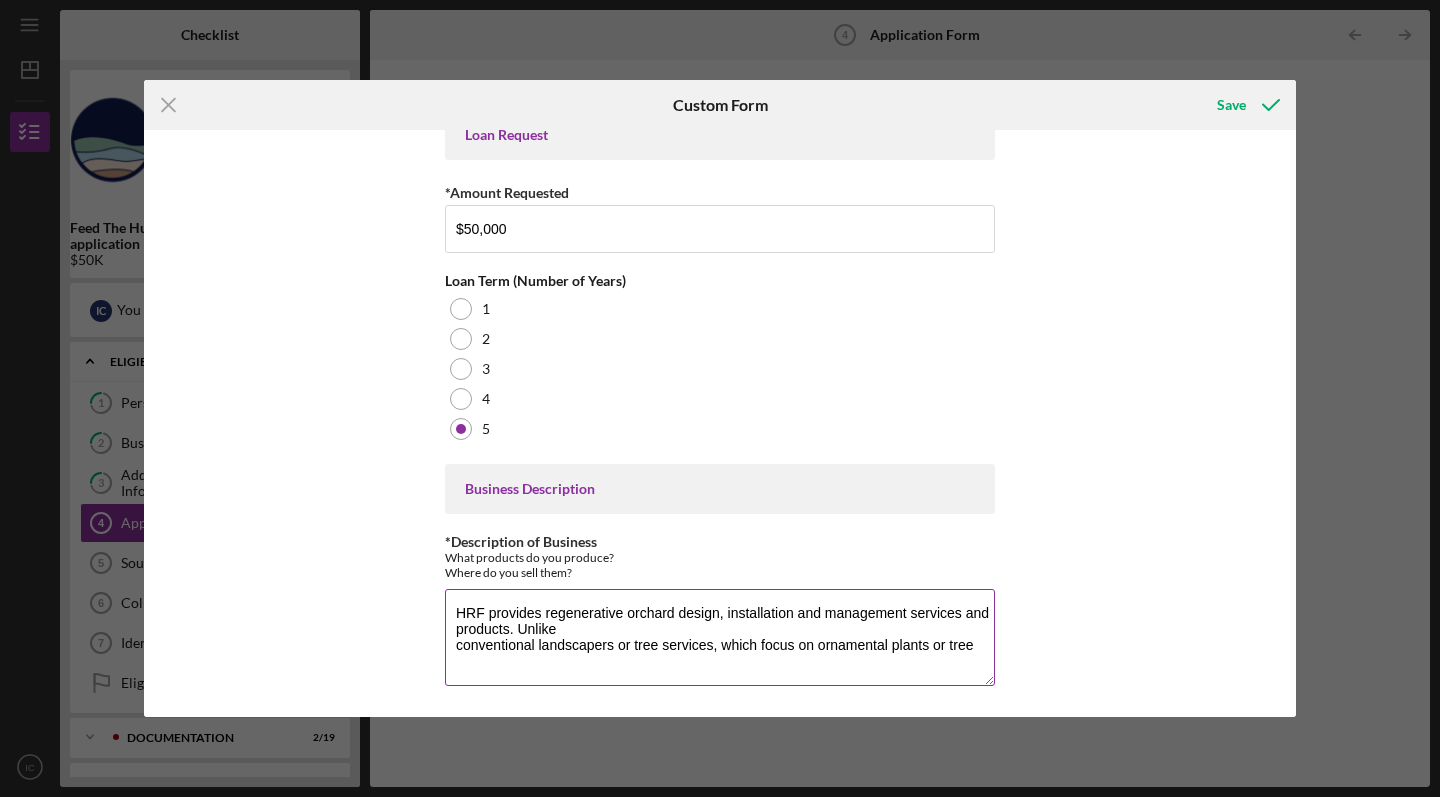 click on "HRF provides regenerative orchard design, installation and management services and products. Unlike
conventional landscapers or tree services, which focus on ornamental plants or tree" at bounding box center [720, 637] 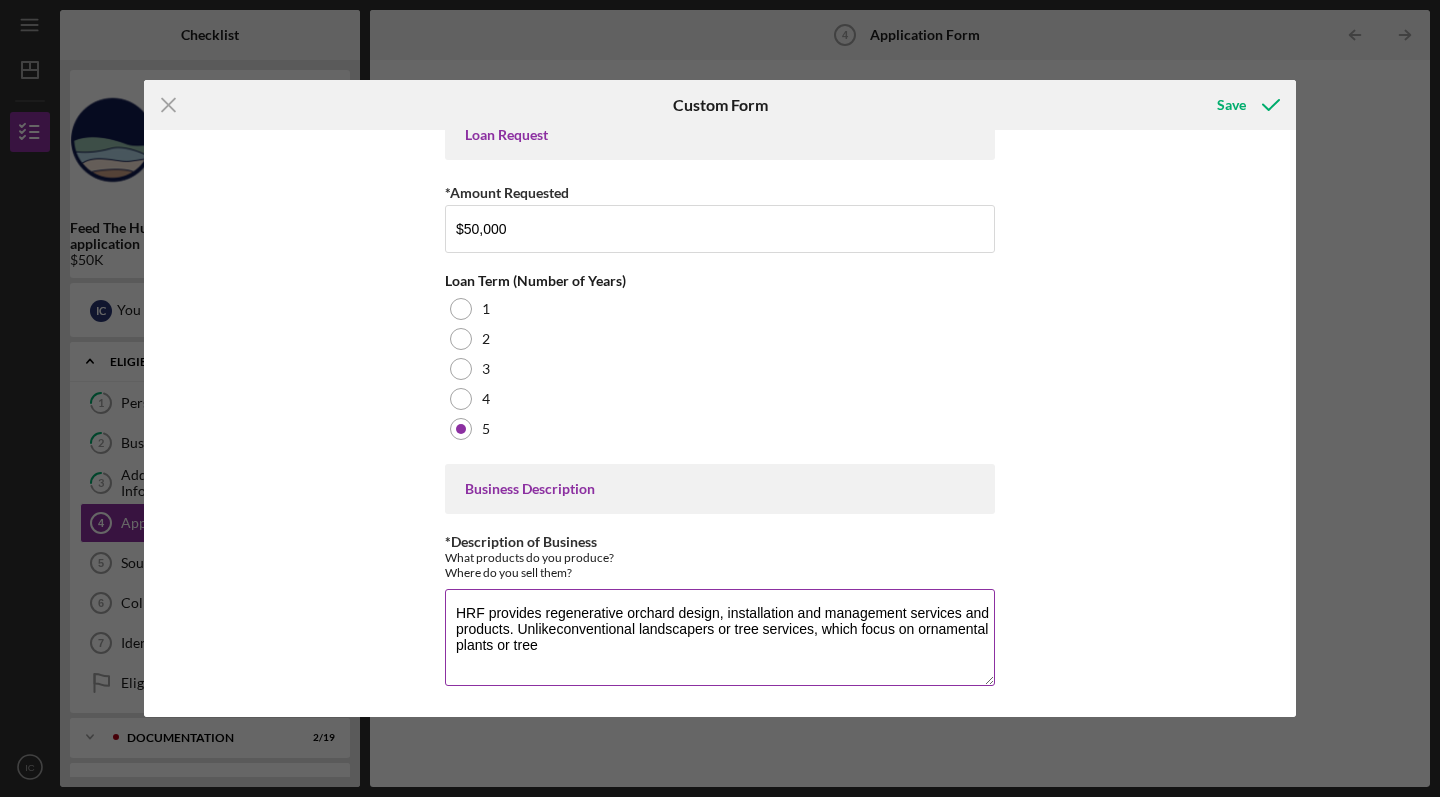 click on "HRF provides regenerative orchard design, installation and management services and products. Unlikeconventional landscapers or tree services, which focus on ornamental plants or tree" at bounding box center [720, 637] 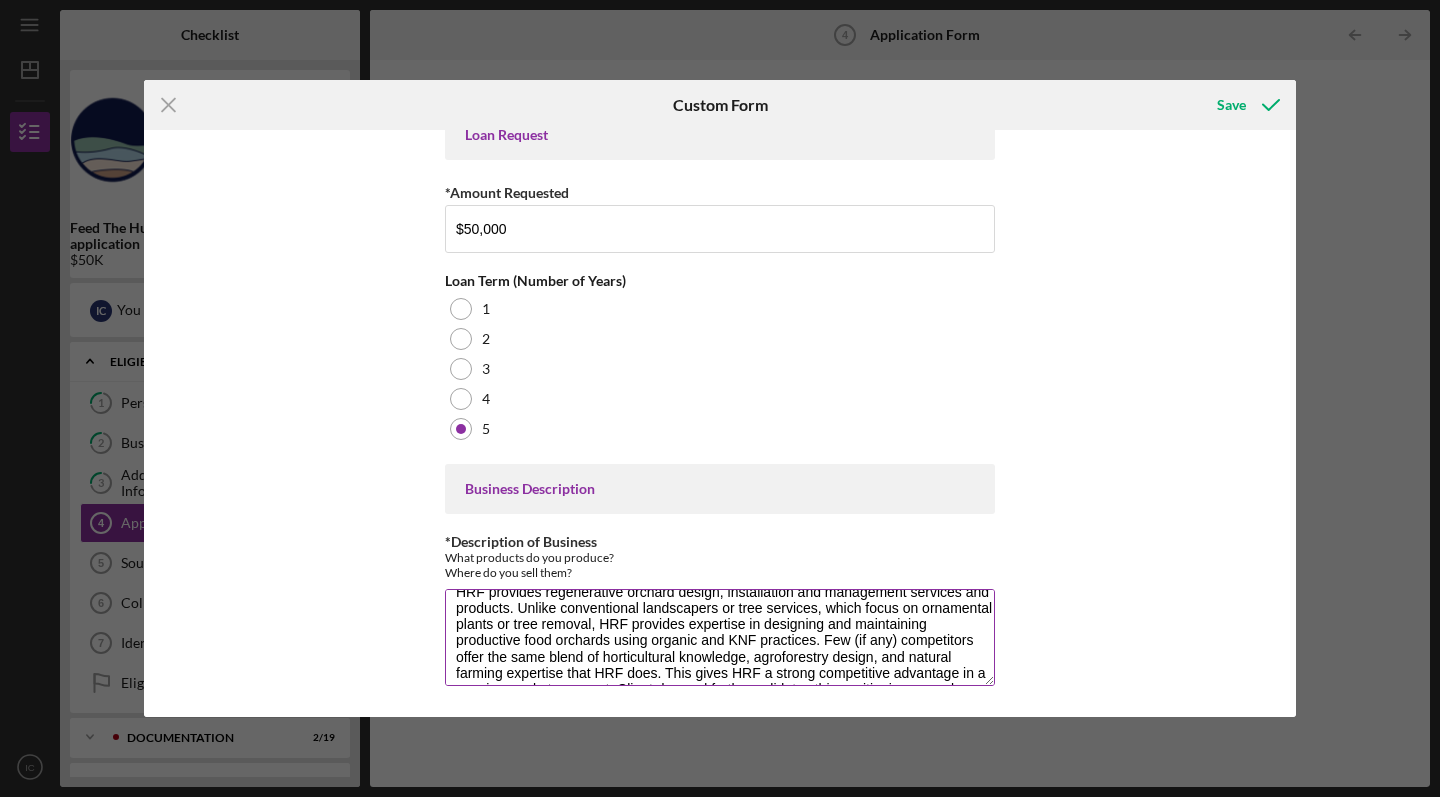 scroll, scrollTop: 20, scrollLeft: 0, axis: vertical 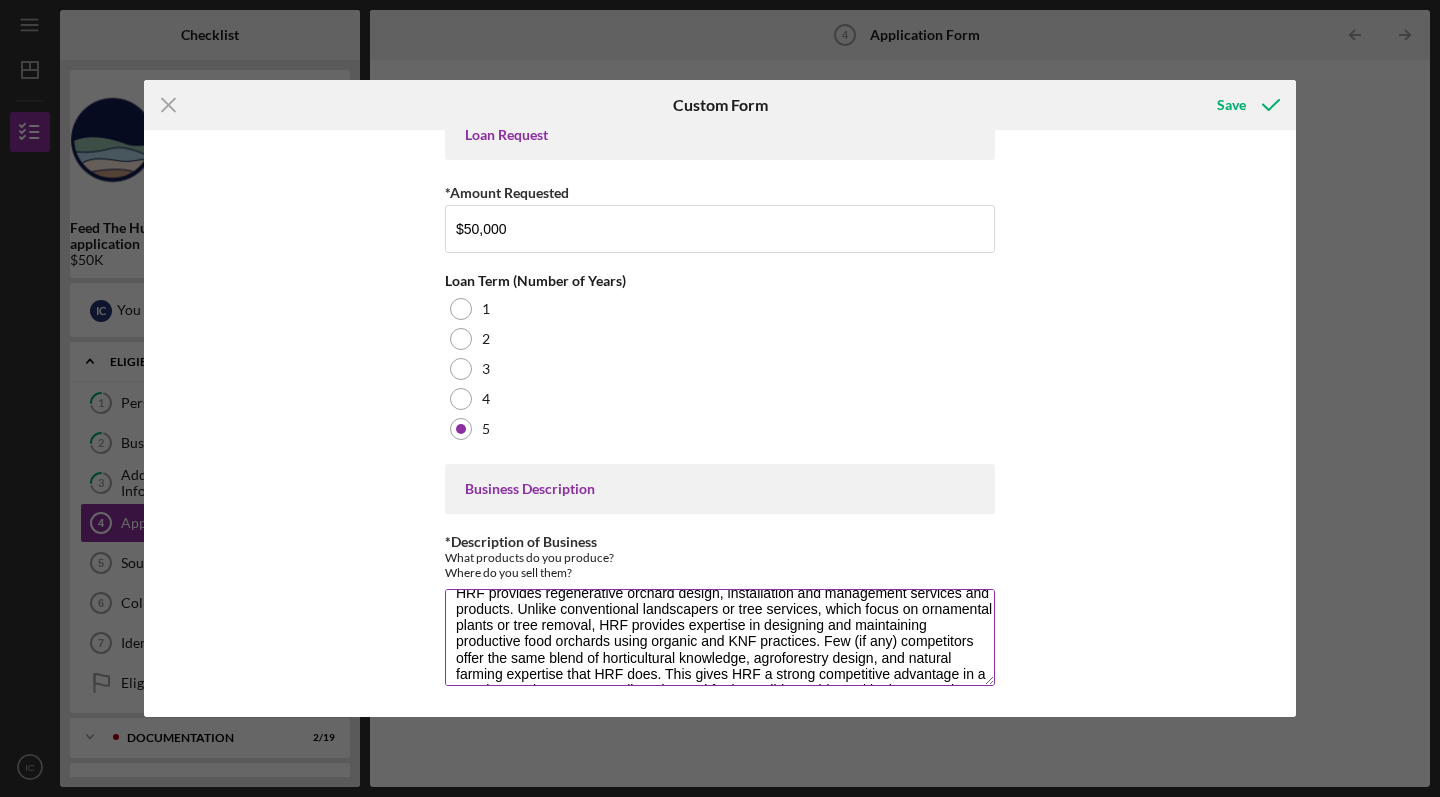 click on "HRF provides regenerative orchard design, installation and management services and products. Unlike conventional landscapers or tree services, which focus on ornamental plants or tree removal, HRF provides expertise in designing and maintaining productive food orchards using organic and KNF practices. Few (if any) competitors offer the same blend of horticultural knowledge, agroforestry design, and natural farming expertise that HRF does. This gives HRF a strong competitive advantage in a growing market segment. Client demand further validates this positioning – nearly every orchard that HRF has helped install has requested ongoing maintenance services, indicating an unmet need that HRF is uniquely positioned to fill. In summary, the plan highlights that HRF is well-positioned in a high-potential niche, with differentiated services and proven client interest, which bodes well for continued growth." at bounding box center [720, 637] 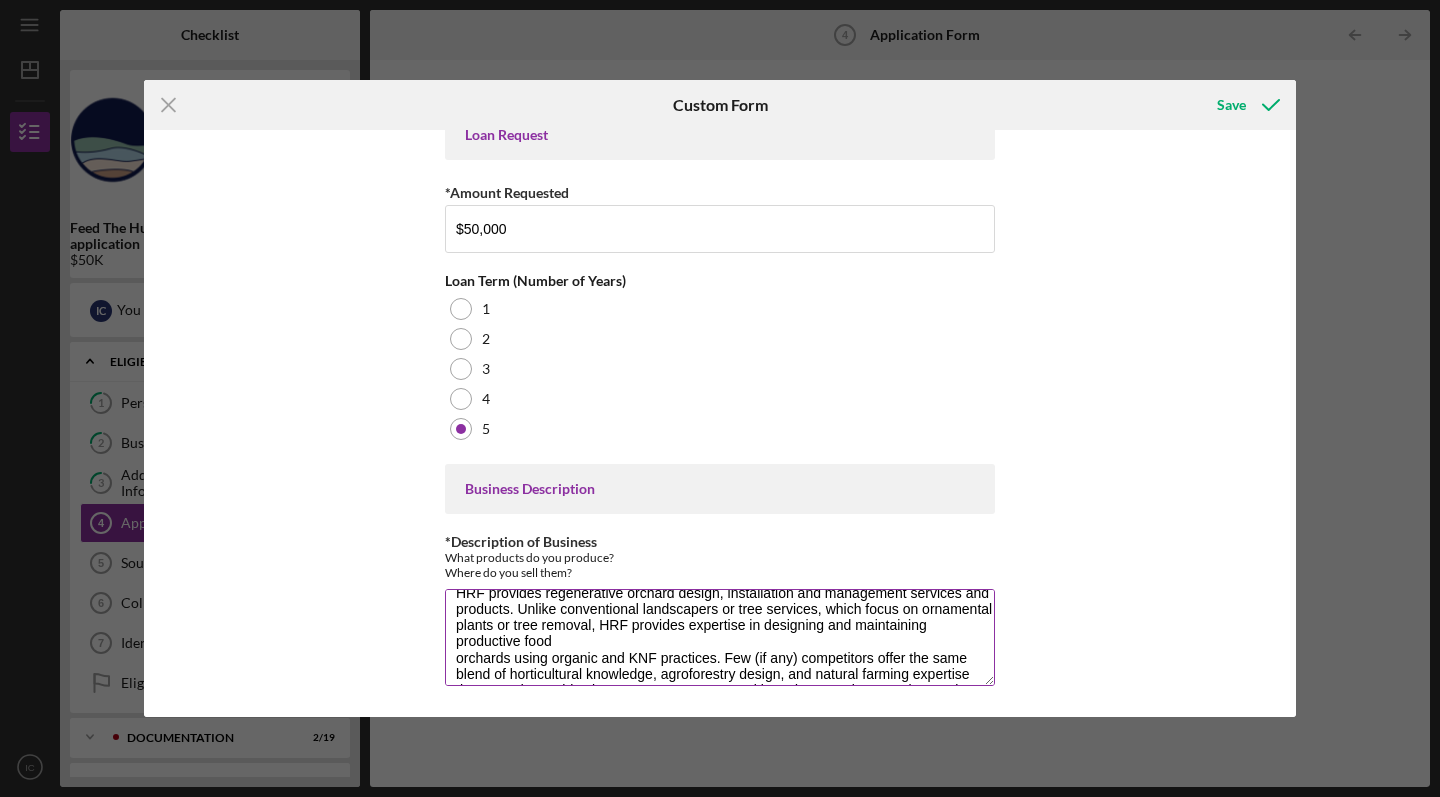 click on "HRF provides regenerative orchard design, installation and management services and products. Unlike conventional landscapers or tree services, which focus on ornamental plants or tree removal, HRF provides expertise in designing and maintaining productive food
orchards using organic and KNF practices. Few (if any) competitors offer the same
blend of horticultural knowledge, agroforestry design, and natural farming expertise
that HRF does. This gives HRF a strong competitive advantage in a growing market
segment. Client demand further validates this positioning – nearly every orchard that
HRF has helped install has requested ongoing maintenance services, indicating an
unmet need that HRF is uniquely positioned to fill. In summary, the plan highlights that
HRF is well-positioned in a high-potential niche, with differentiated services and
proven client interest, which bodes well for continued growth." at bounding box center (720, 637) 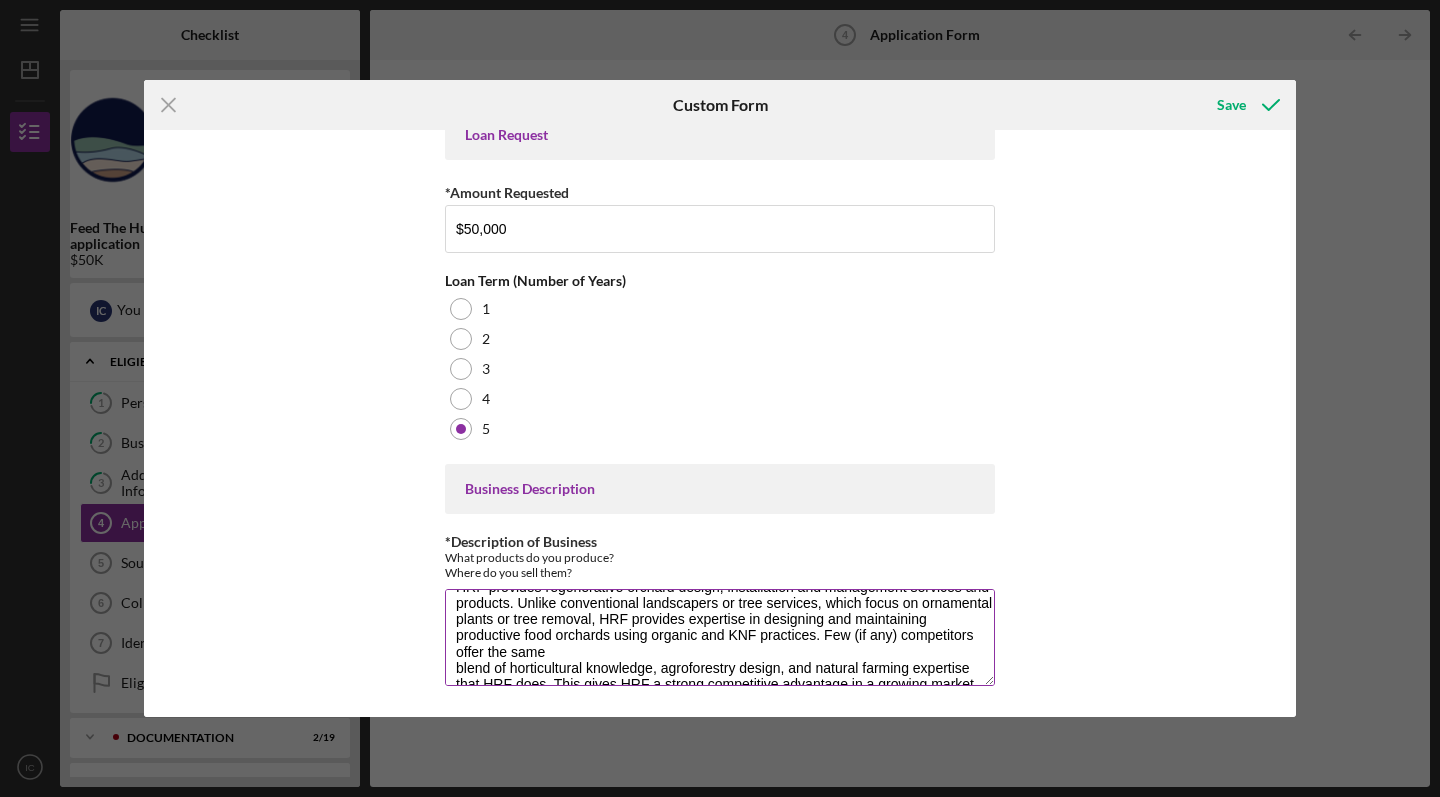 scroll, scrollTop: 28, scrollLeft: 0, axis: vertical 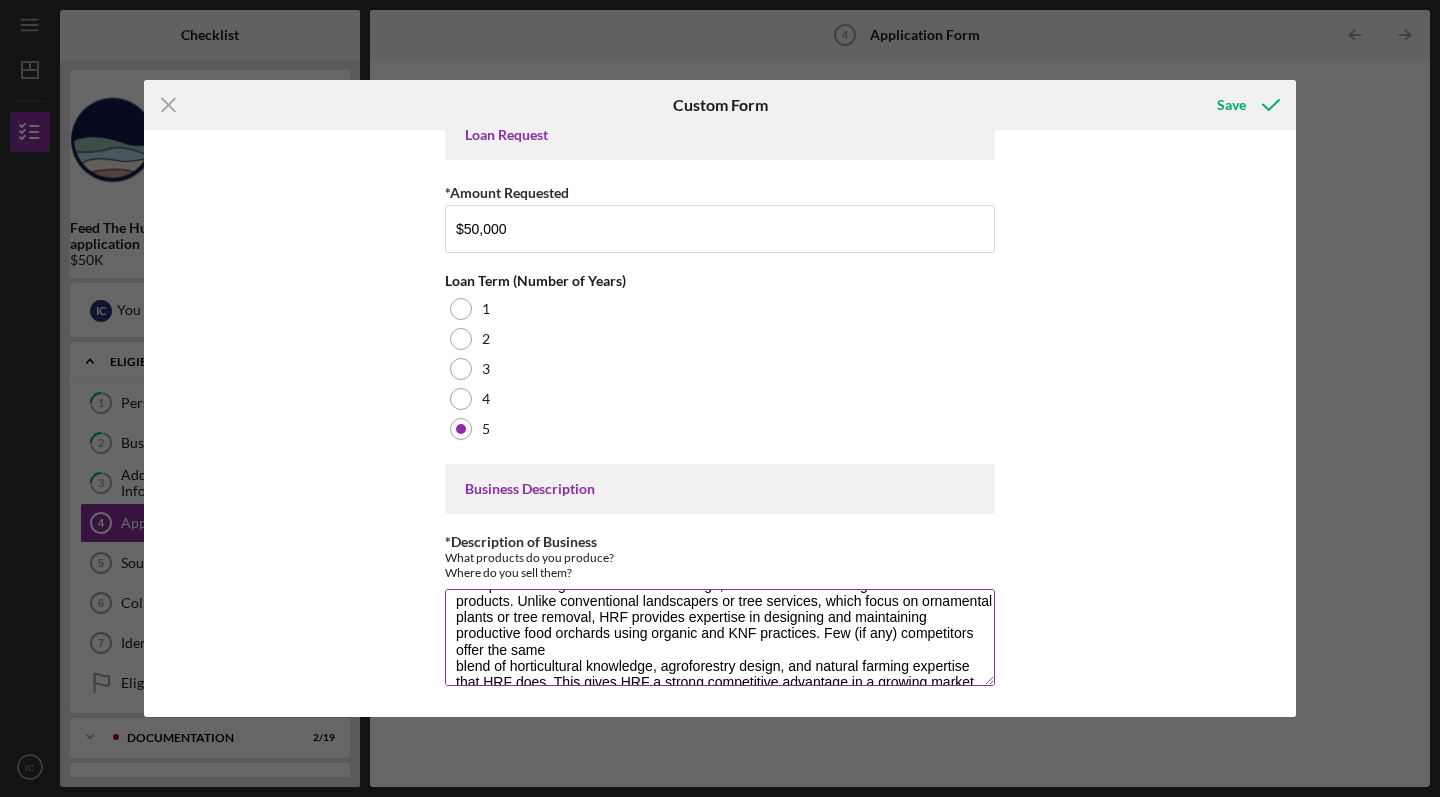 drag, startPoint x: 549, startPoint y: 649, endPoint x: 817, endPoint y: 637, distance: 268.26852 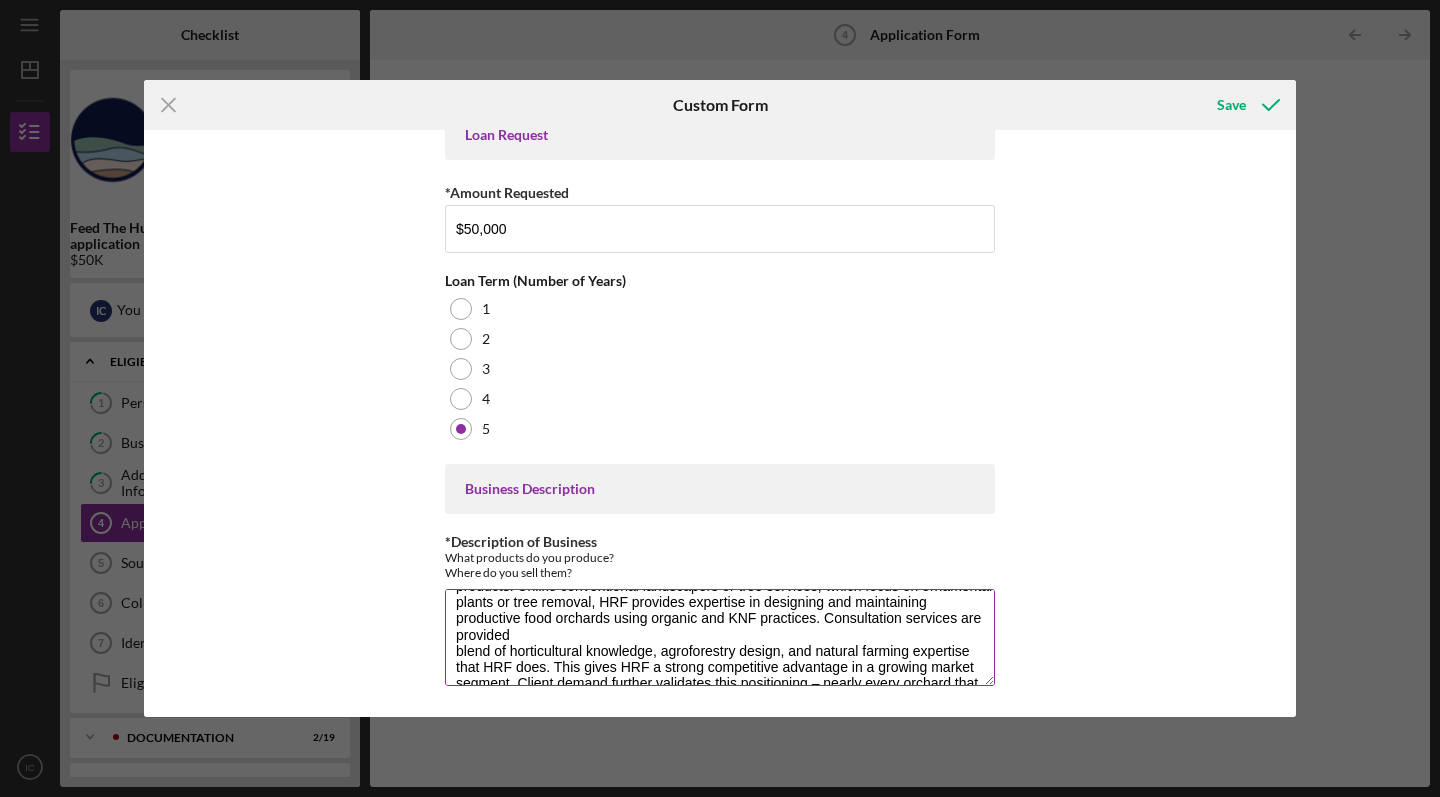 scroll, scrollTop: 46, scrollLeft: 0, axis: vertical 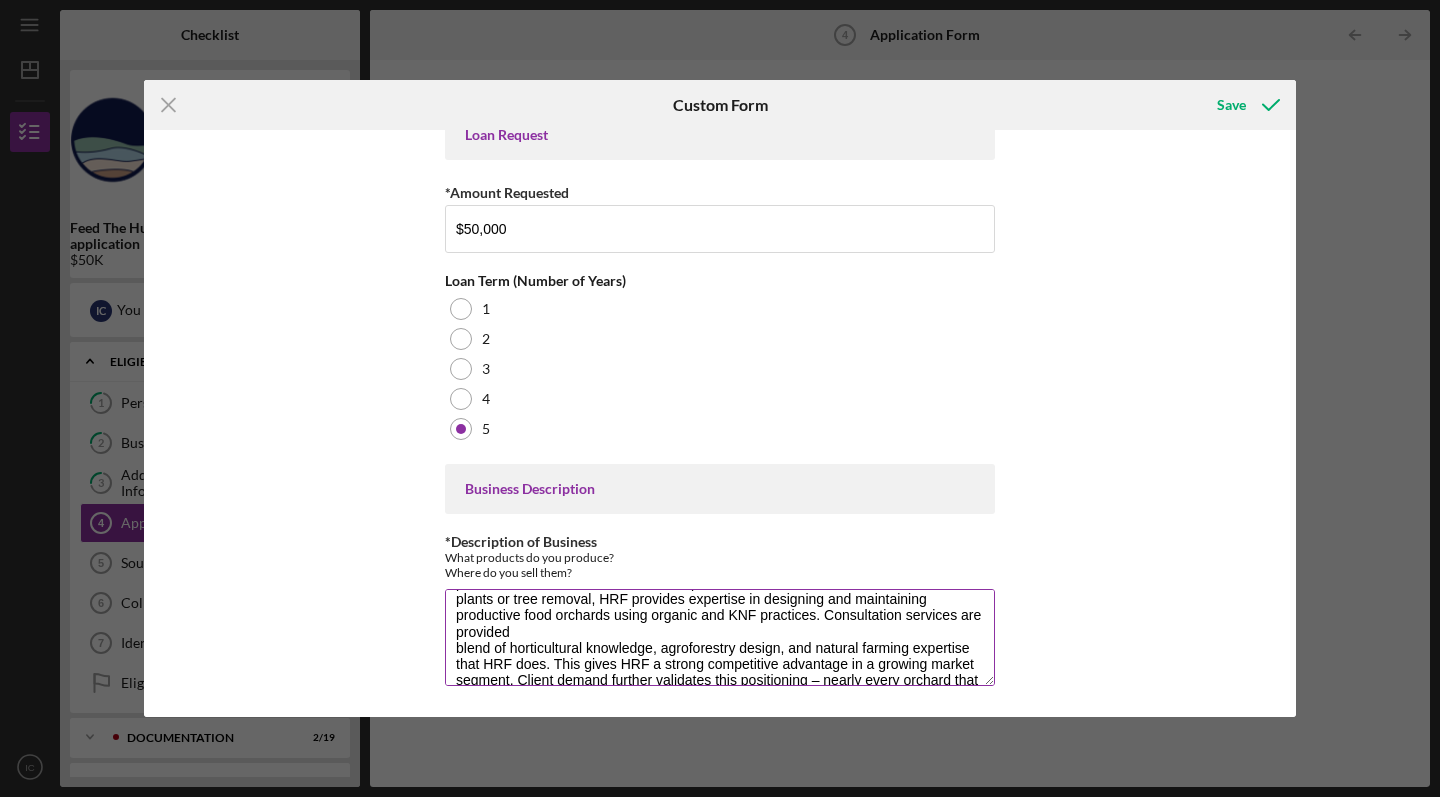 drag, startPoint x: 814, startPoint y: 640, endPoint x: 504, endPoint y: 642, distance: 310.00644 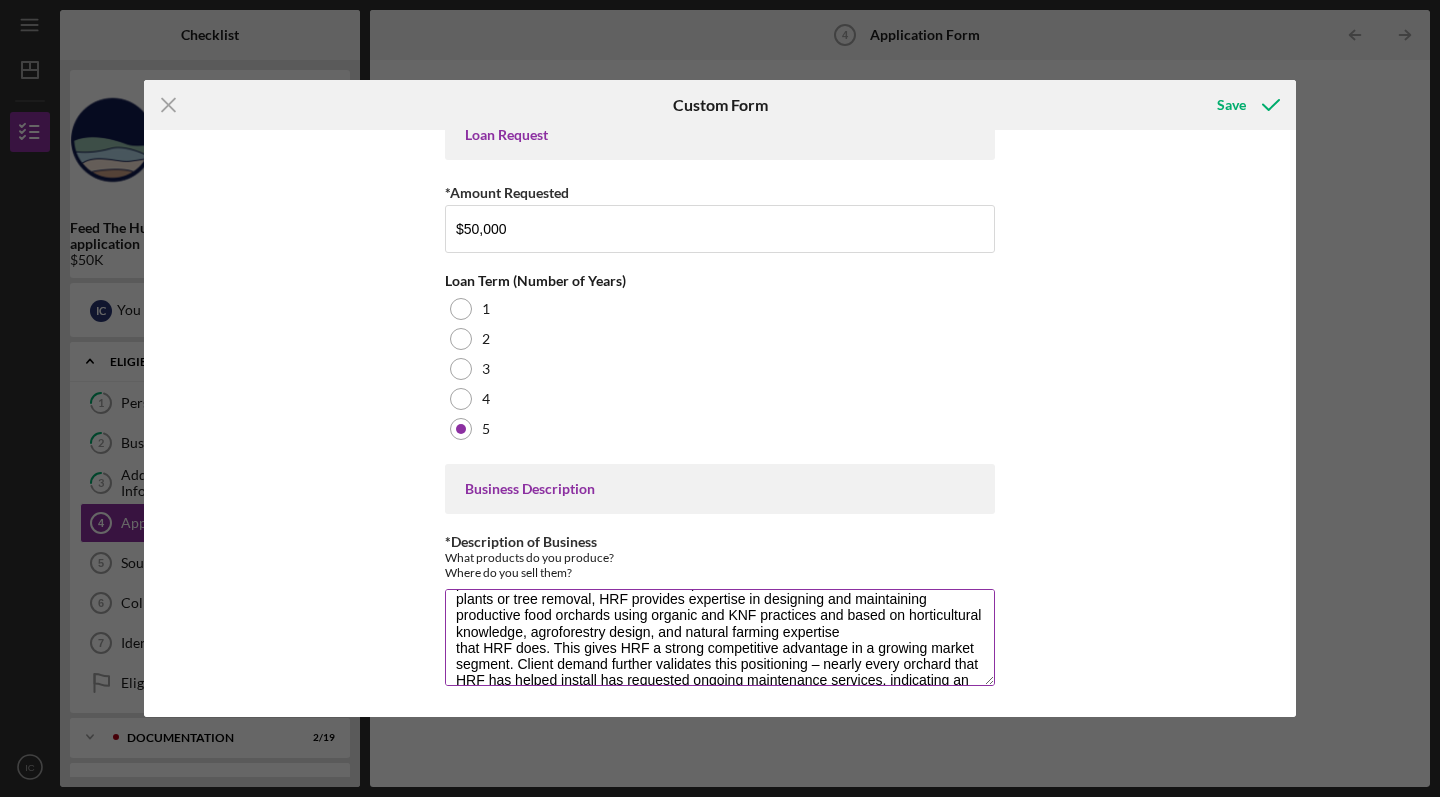 drag, startPoint x: 544, startPoint y: 648, endPoint x: 454, endPoint y: 648, distance: 90 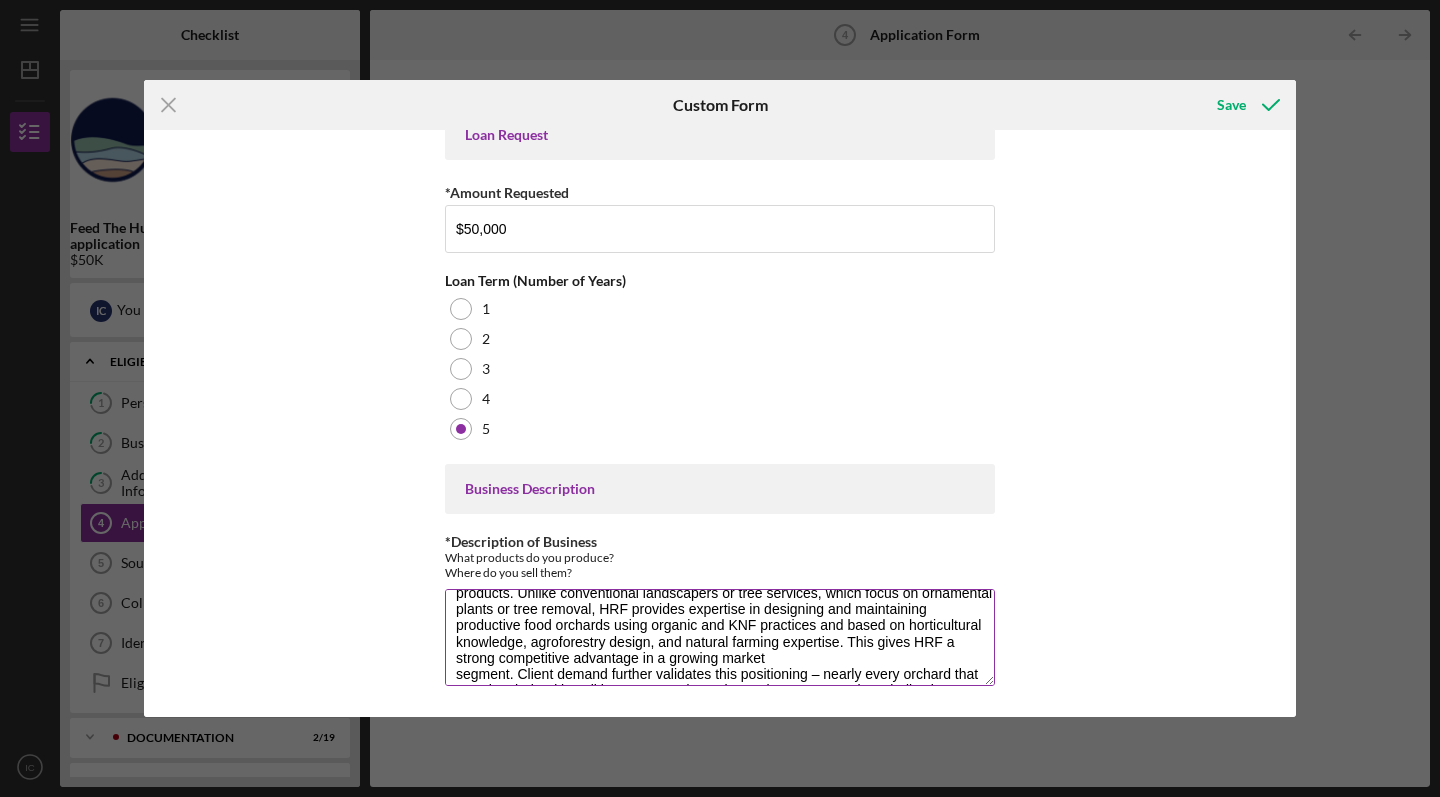 scroll, scrollTop: 29, scrollLeft: 0, axis: vertical 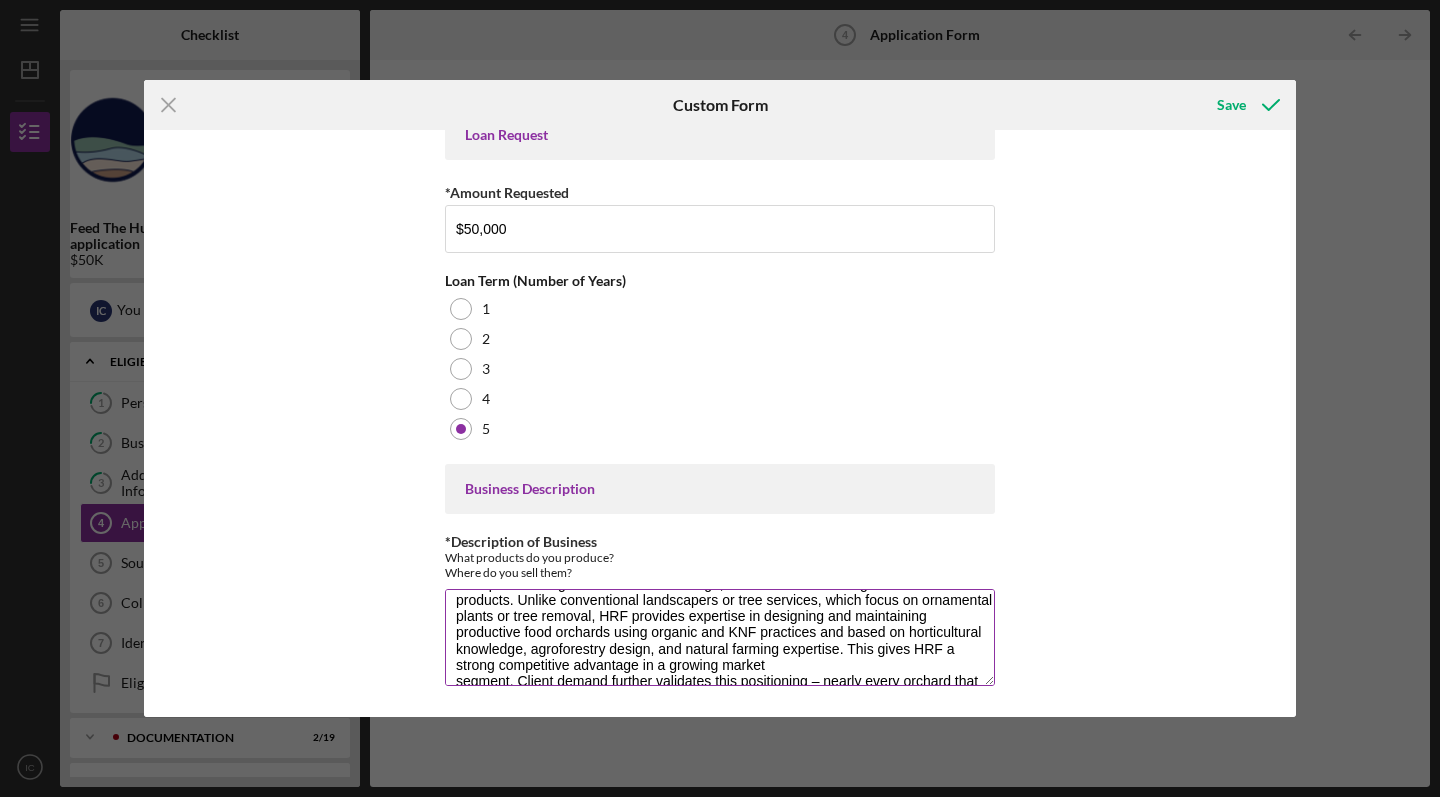 click on "HRF provides regenerative orchard design, installation and management services and products. Unlike conventional landscapers or tree services, which focus on ornamental plants or tree removal, HRF provides expertise in designing and maintaining productive food orchards using organic and KNF practices and based on horticultural knowledge, agroforestry design, and natural farming expertise. This gives HRF a strong competitive advantage in a growing market
segment. Client demand further validates this positioning – nearly every orchard that
HRF has helped install has requested ongoing maintenance services, indicating an
unmet need that HRF is uniquely positioned to fill. In summary, the plan highlights that
HRF is well-positioned in a high-potential niche, with differentiated services and
proven client interest, which bodes well for continued growth." at bounding box center [720, 637] 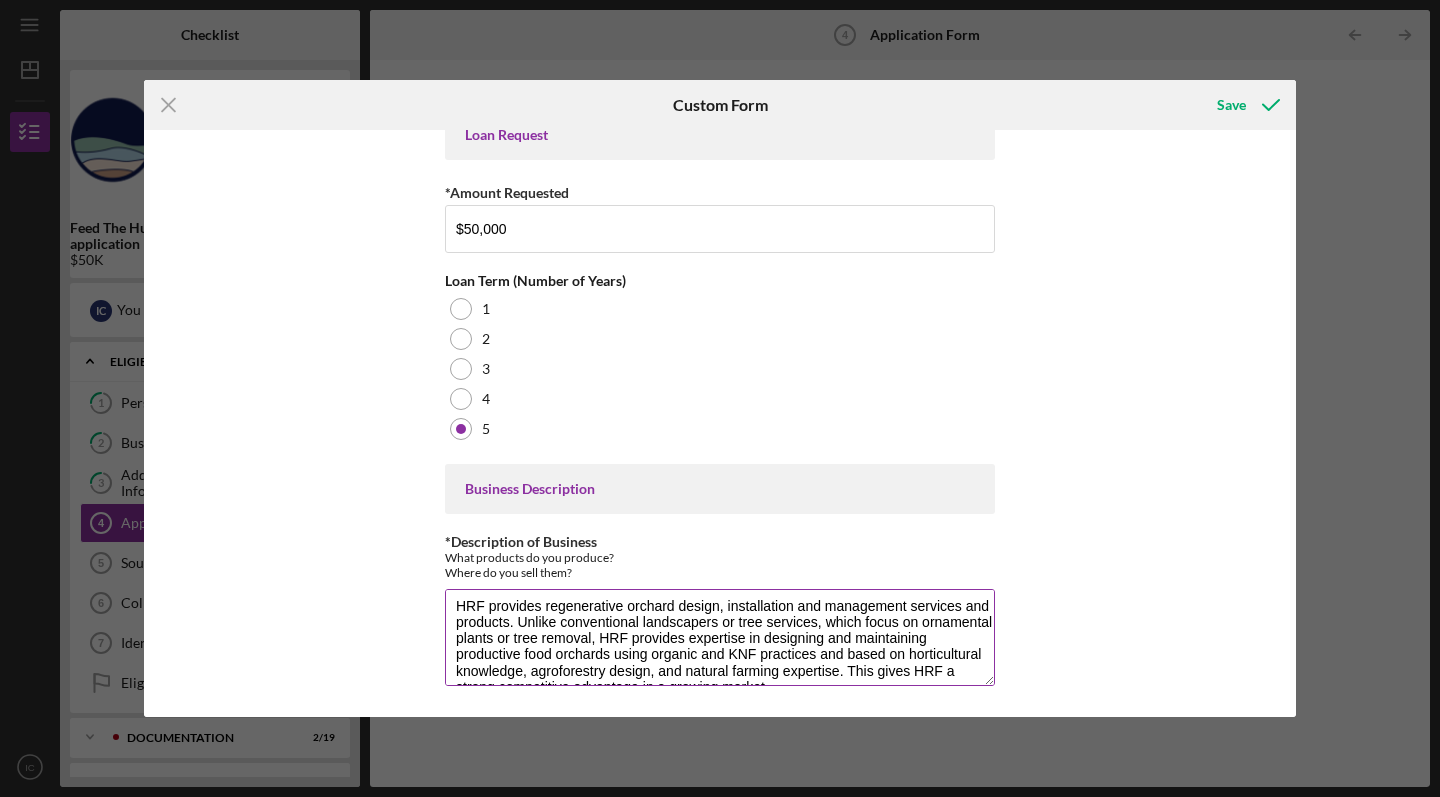 scroll, scrollTop: 0, scrollLeft: 0, axis: both 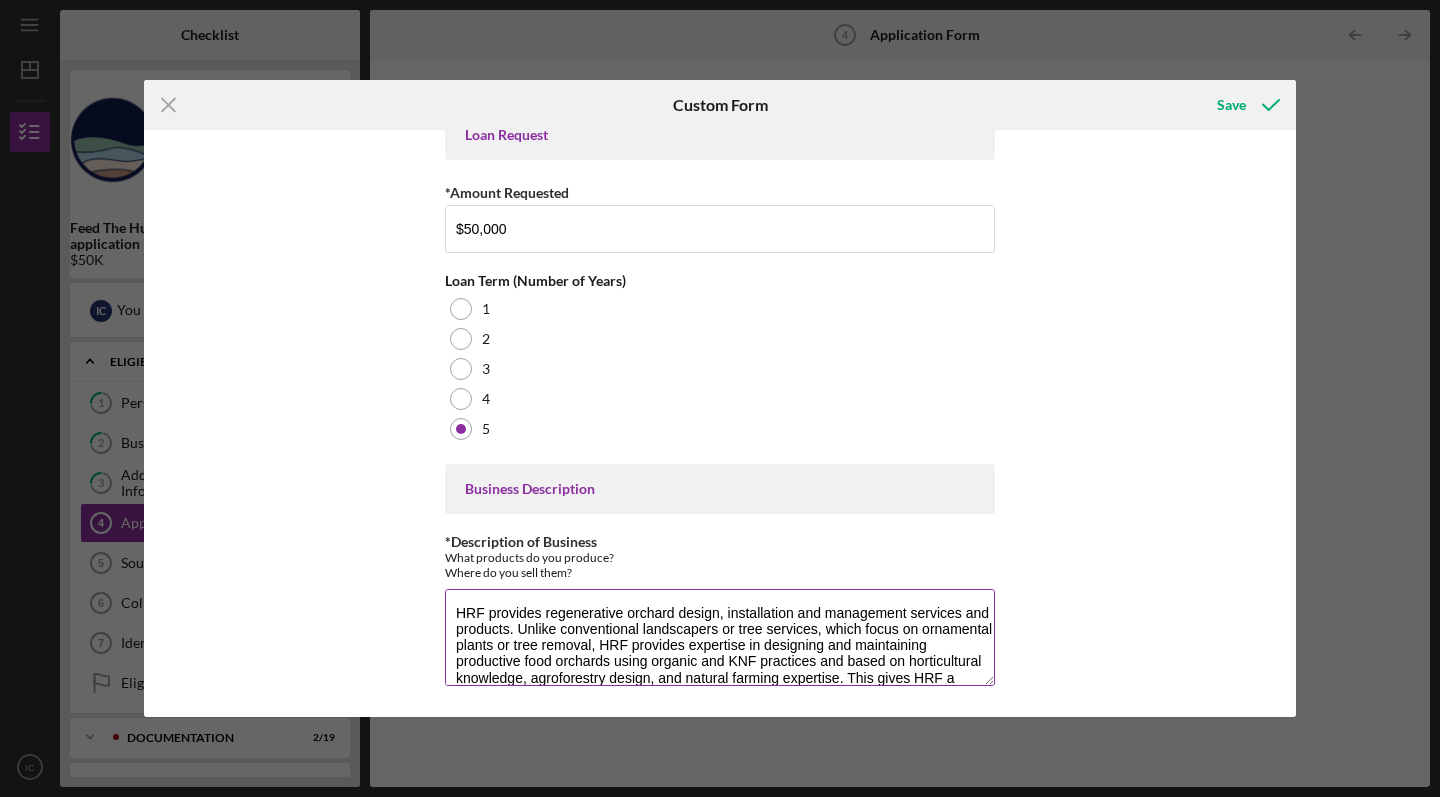 click on "HRF provides regenerative orchard design, installation and management services and products. Unlike conventional landscapers or tree services, which focus on ornamental plants or tree removal, HRF provides expertise in designing and maintaining productive food orchards using organic and KNF practices and based on horticultural knowledge, agroforestry design, and natural farming expertise. This gives HRF a strong competitive advantage in a growing market
segment. Client demand further validates this positioning – nearly every orchard that
HRF has helped install has requested ongoing maintenance services, indicating an
unmet need that HRF is uniquely positioned to fill. In summary, the plan highlights that
HRF is well-positioned in a high-potential niche, with differentiated services and
proven client interest, which bodes well for continued growth." at bounding box center [720, 637] 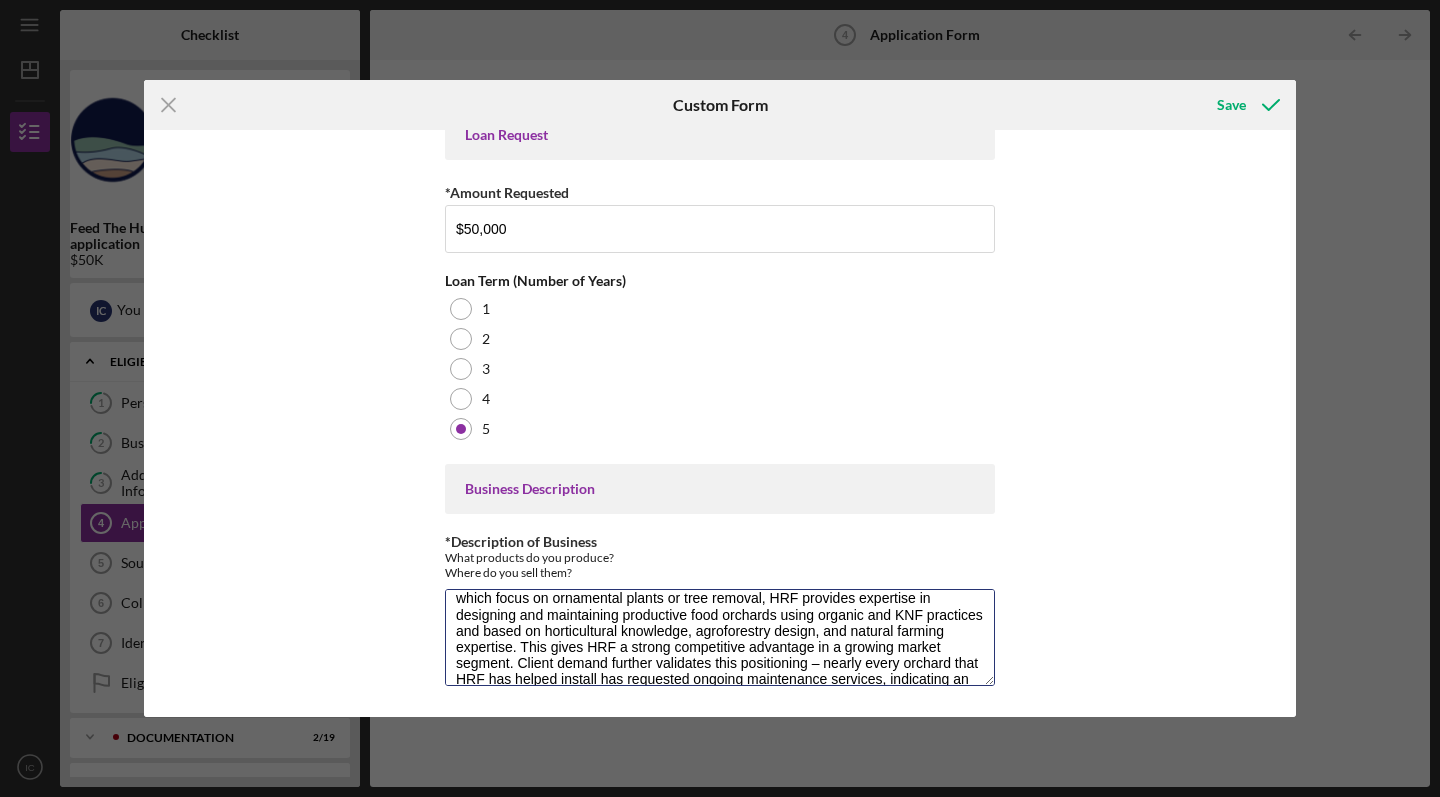 scroll, scrollTop: 128, scrollLeft: 0, axis: vertical 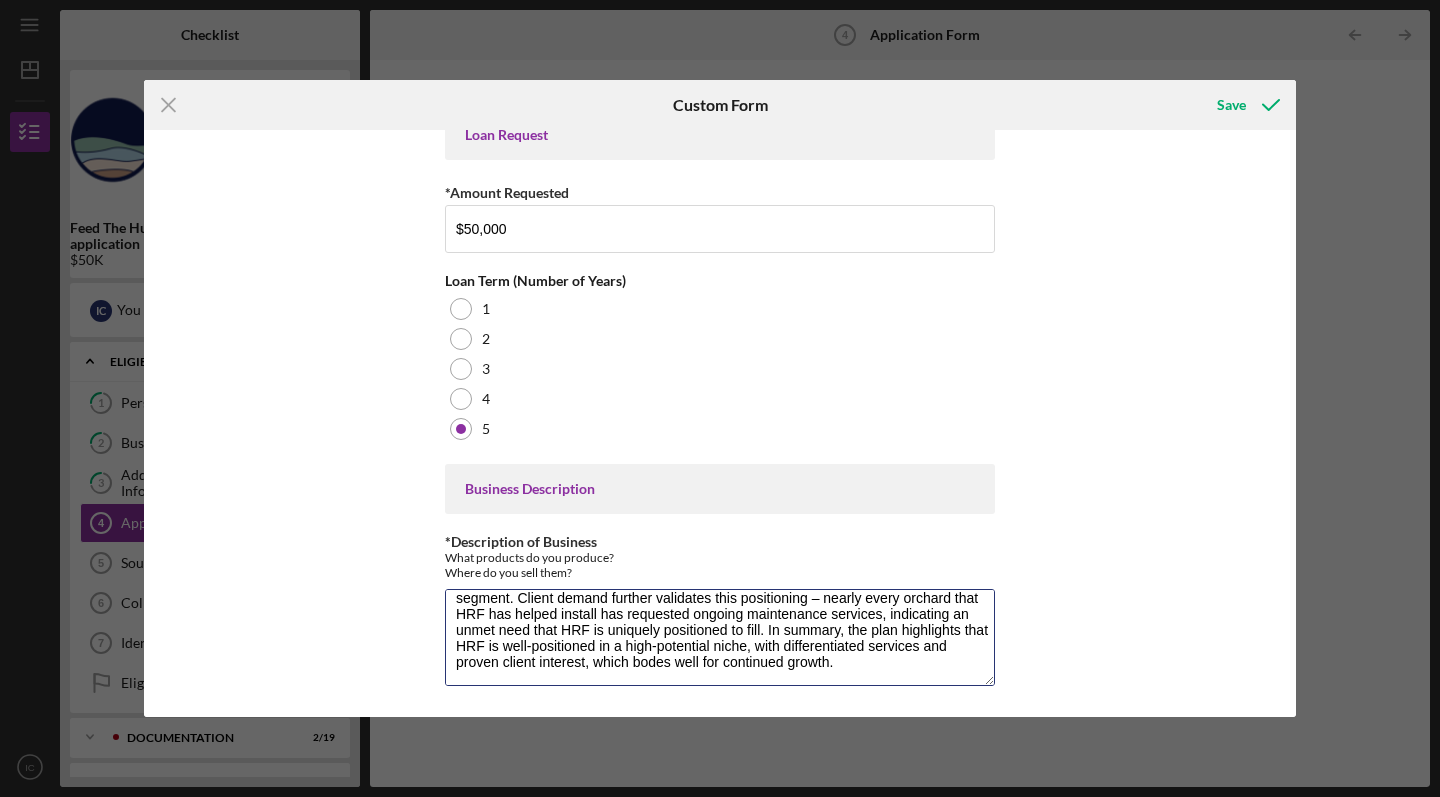 drag, startPoint x: 673, startPoint y: 650, endPoint x: 790, endPoint y: 757, distance: 158.54968 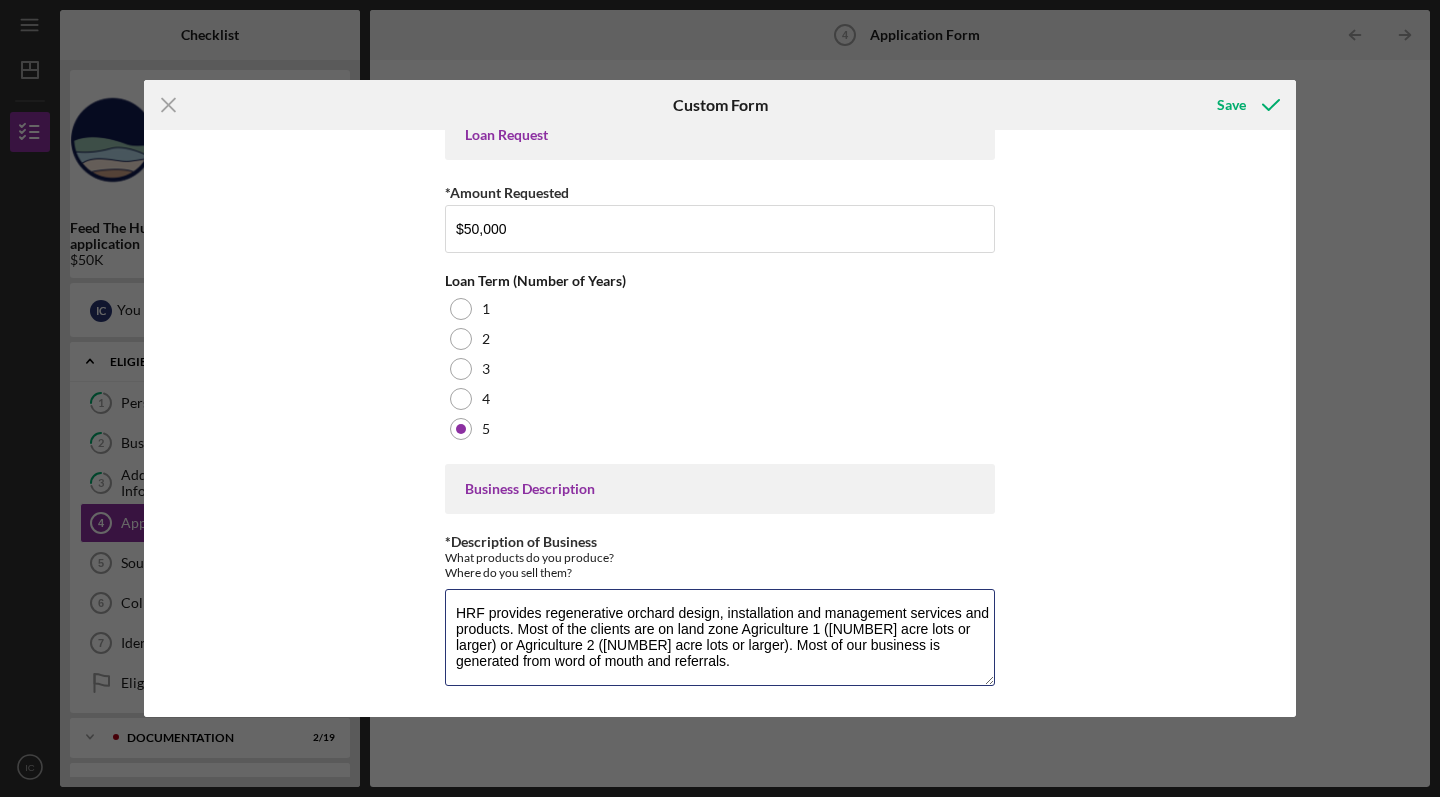 scroll, scrollTop: 0, scrollLeft: 0, axis: both 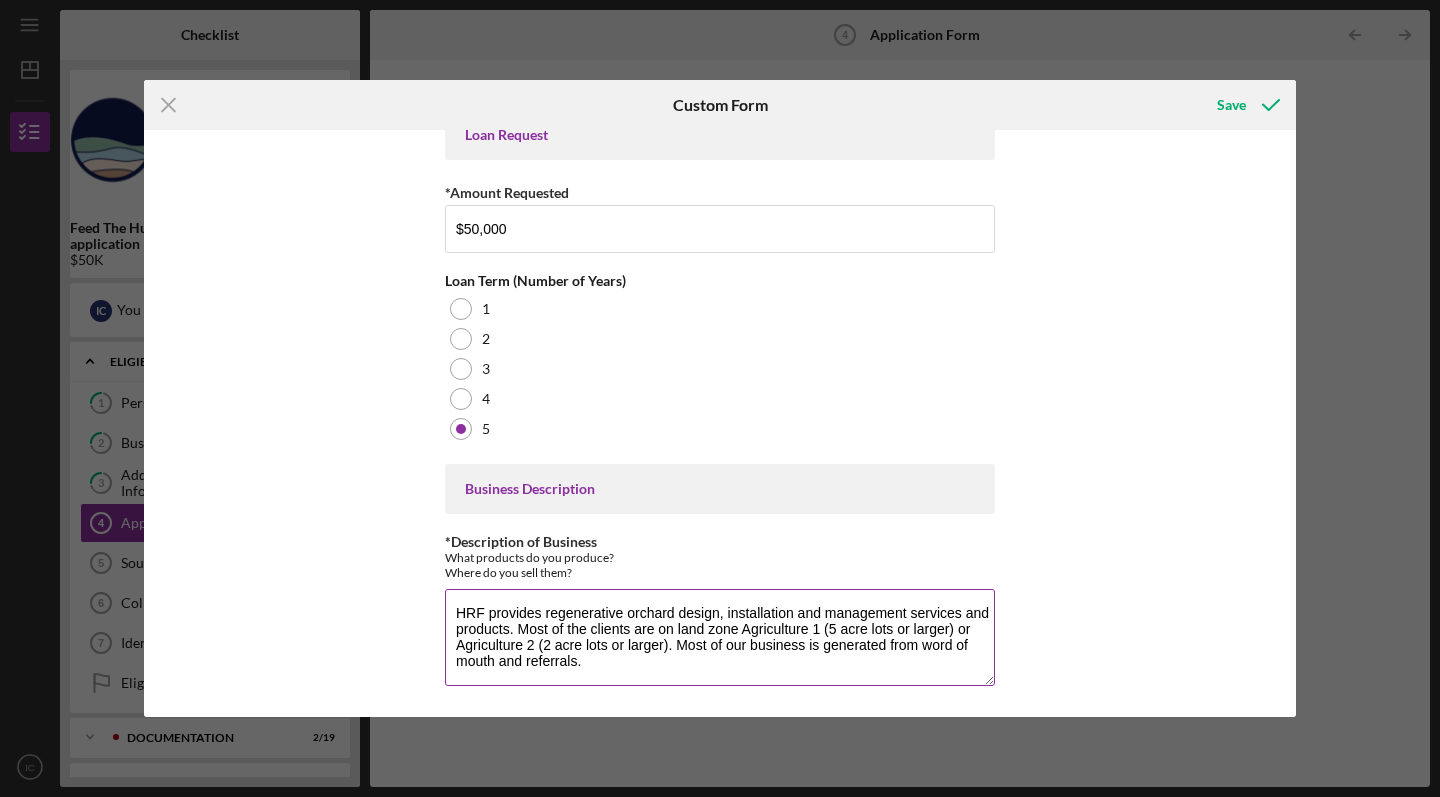 click on "HRF provides regenerative orchard design, installation and management services and products. Most of the clients are on land zone Agriculture 1 (5 acre lots or larger) or Agriculture 2 (2 acre lots or larger). Most of our business is generated from word of mouth and referrals." at bounding box center (720, 637) 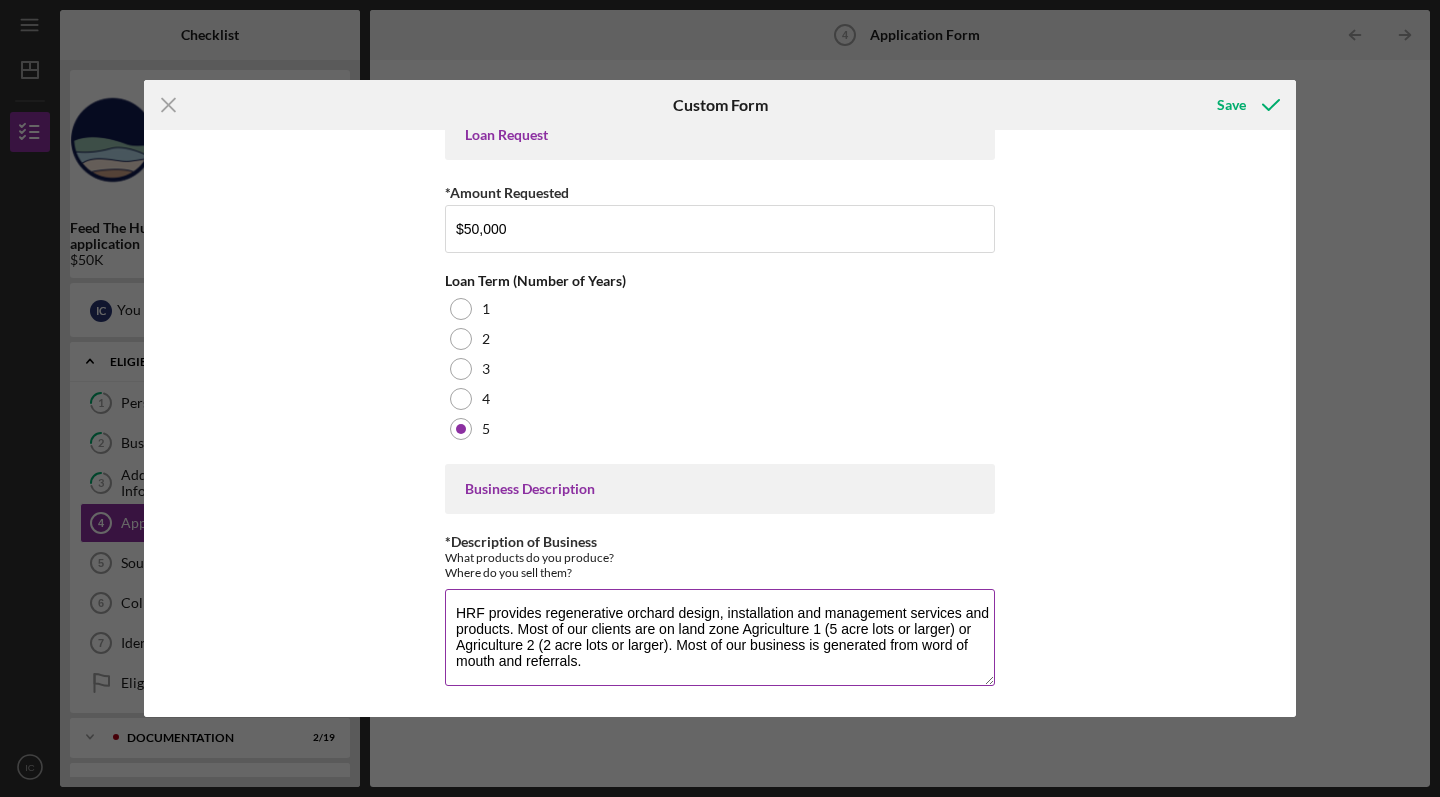 click on "HRF provides regenerative orchard design, installation and management services and products. Most of our clients are on land zone Agriculture 1 (5 acre lots or larger) or Agriculture 2 (2 acre lots or larger). Most of our business is generated from word of mouth and referrals." at bounding box center [720, 637] 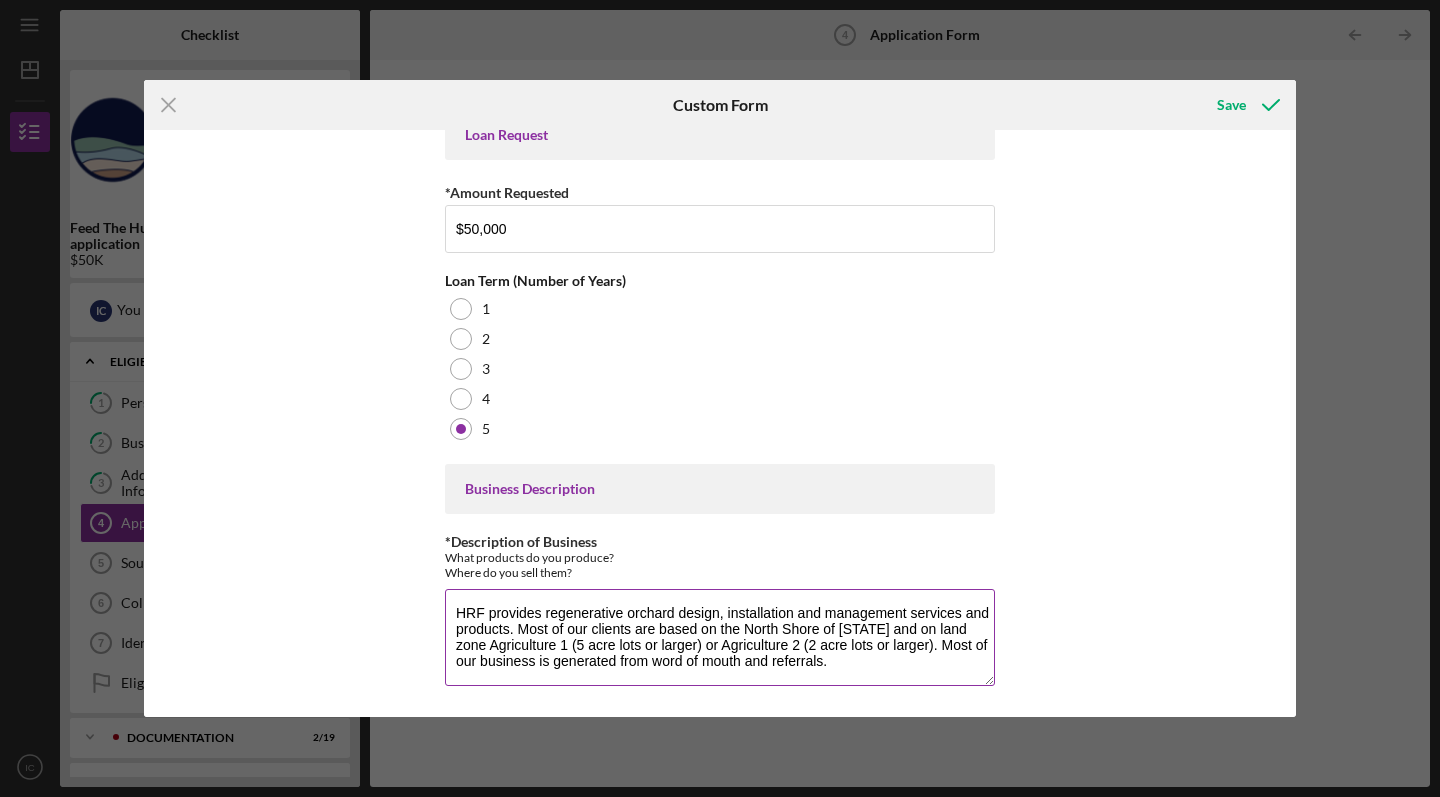 click on "HRF provides regenerative orchard design, installation and management services and products. Most of our clients are based on the North Shore of [STATE] and on land zone Agriculture 1 (5 acre lots or larger) or Agriculture 2 (2 acre lots or larger). Most of our business is generated from word of mouth and referrals." at bounding box center (720, 637) 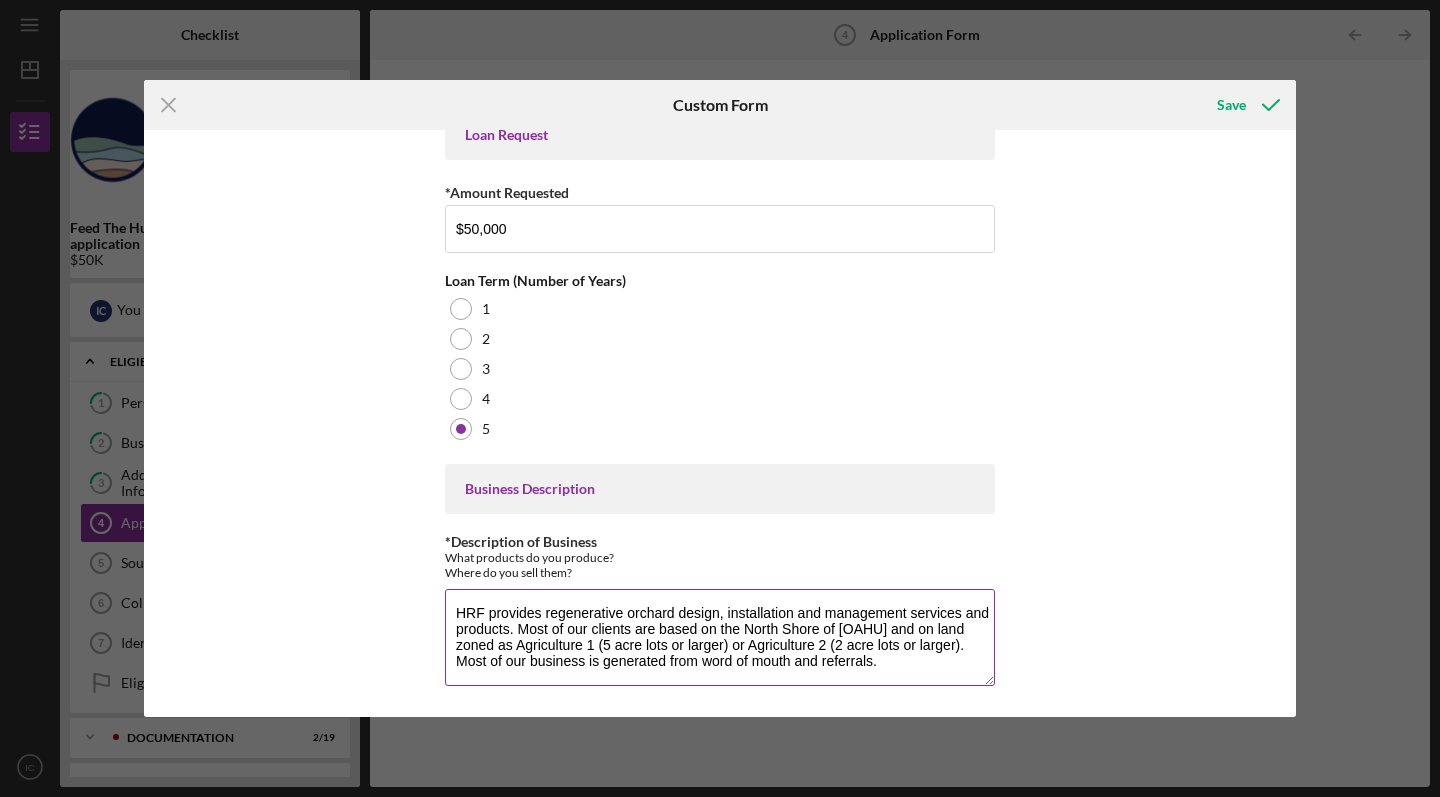 click on "HRF provides regenerative orchard design, installation and management services and products. Most of our clients are based on the North Shore of [OAHU] and on land zoned as Agriculture 1 (5 acre lots or larger) or Agriculture 2 (2 acre lots or larger). Most of our business is generated from word of mouth and referrals." at bounding box center [720, 637] 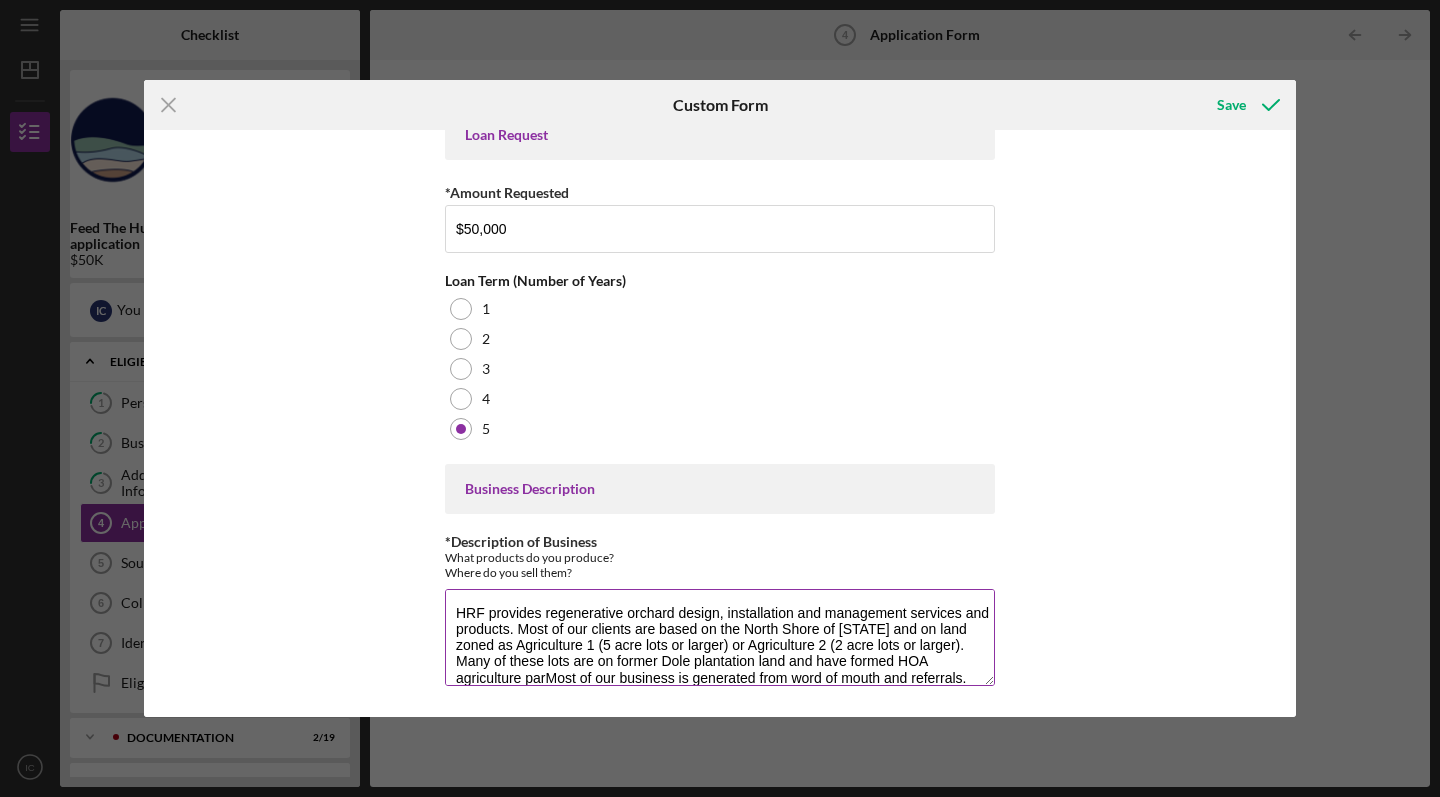 scroll, scrollTop: 1, scrollLeft: 0, axis: vertical 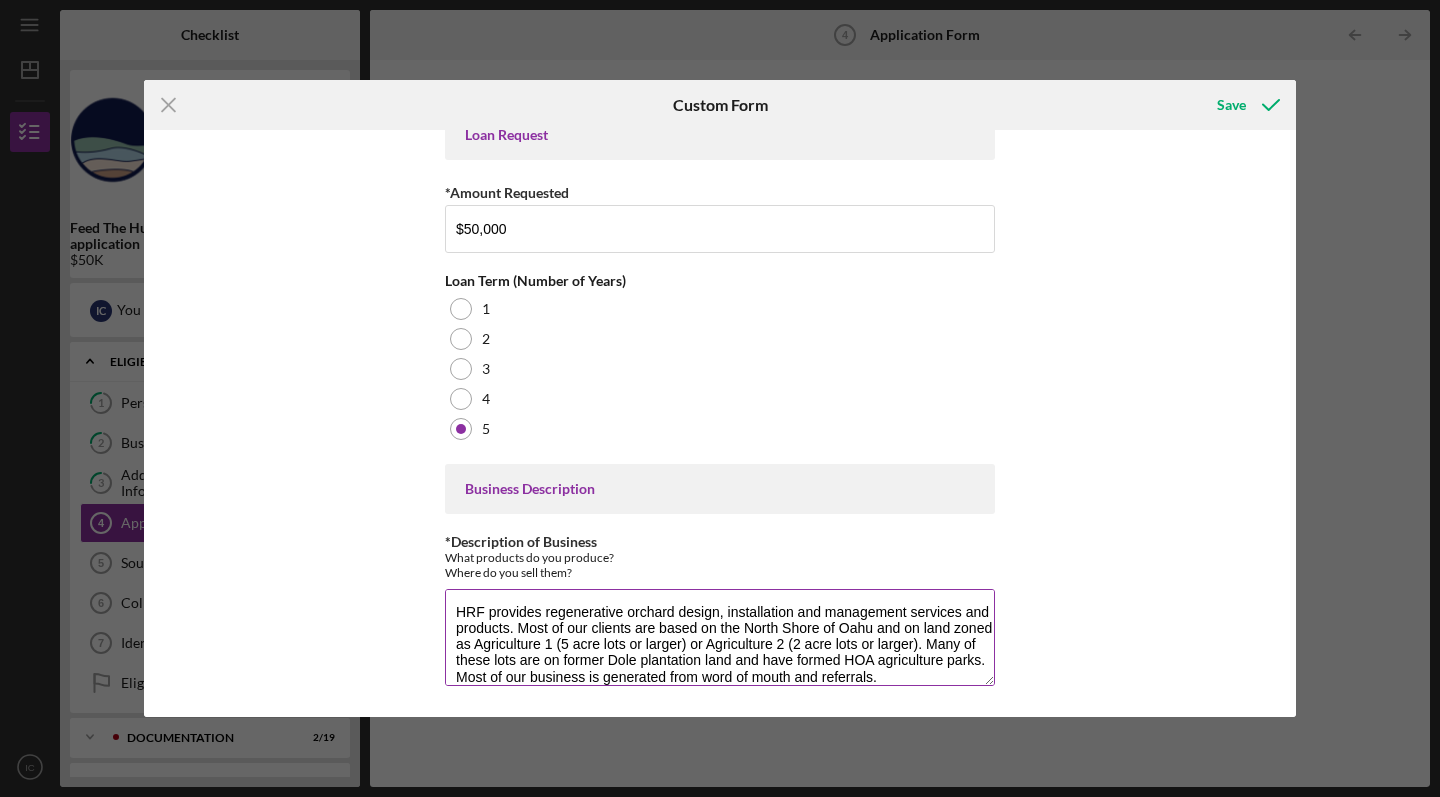 click on "HRF provides regenerative orchard design, installation and management services and products. Most of our clients are based on the North Shore of Oahu and on land zoned as Agriculture 1 (5 acre lots or larger) or Agriculture 2 (2 acre lots or larger). Many of these lots are on former Dole plantation land and have formed HOA agriculture parks. Most of our business is generated from word of mouth and referrals." at bounding box center [720, 637] 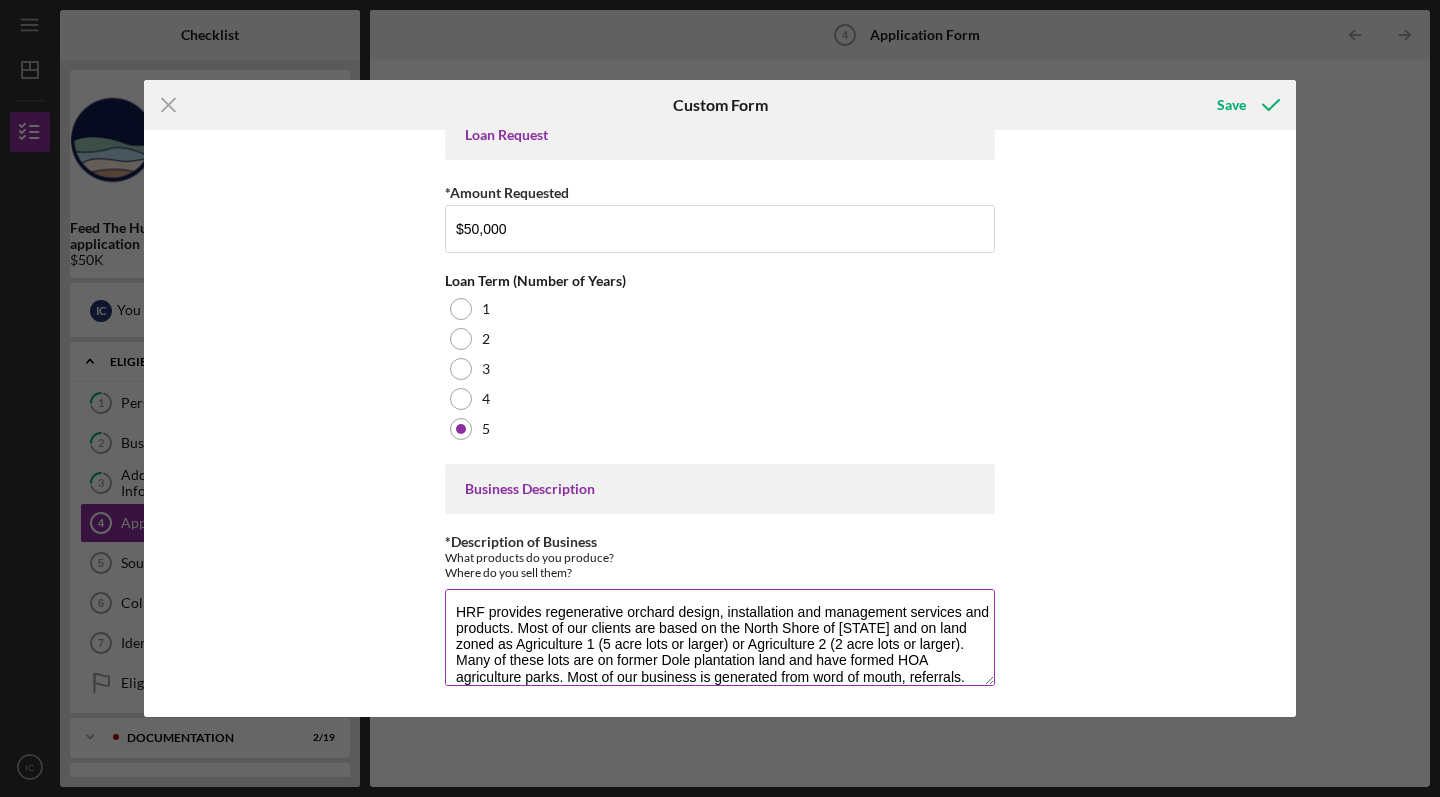 click on "HRF provides regenerative orchard design, installation and management services and products. Most of our clients are based on the North Shore of [STATE] and on land zoned as Agriculture 1 (5 acre lots or larger) or Agriculture 2 (2 acre lots or larger). Many of these lots are on former Dole plantation land and have formed HOA agriculture parks. Most of our business is generated from word of mouth, referrals." at bounding box center [720, 637] 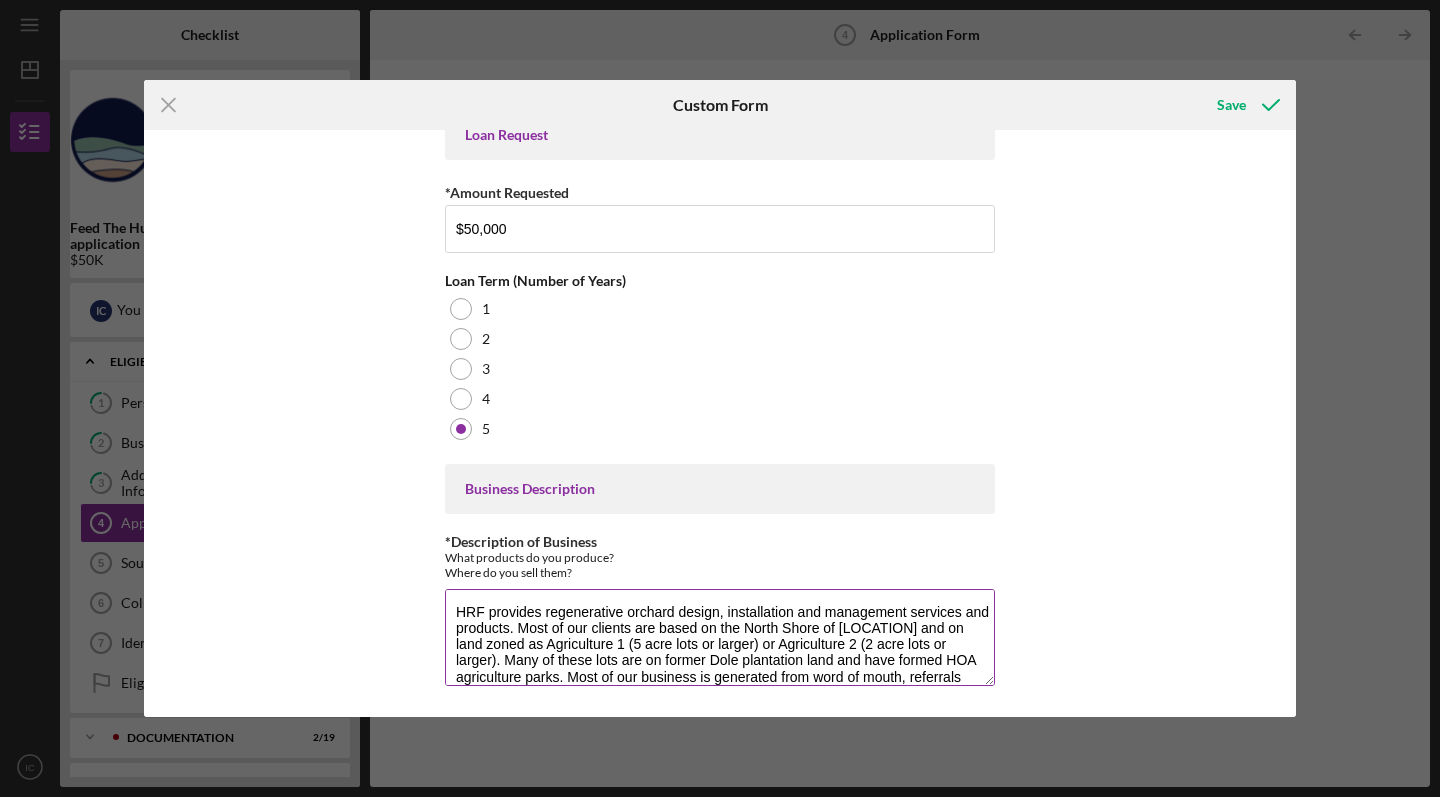 click on "HRF provides regenerative orchard design, installation and management services and products. Most of our clients are based on the North Shore of [LOCATION] and on land zoned as Agriculture 1 (5 acre lots or larger) or Agriculture 2 (2 acre lots or larger). Many of these lots are on former Dole plantation land and have formed HOA agriculture parks. Most of our business is generated from word of mouth, referrals" at bounding box center (720, 637) 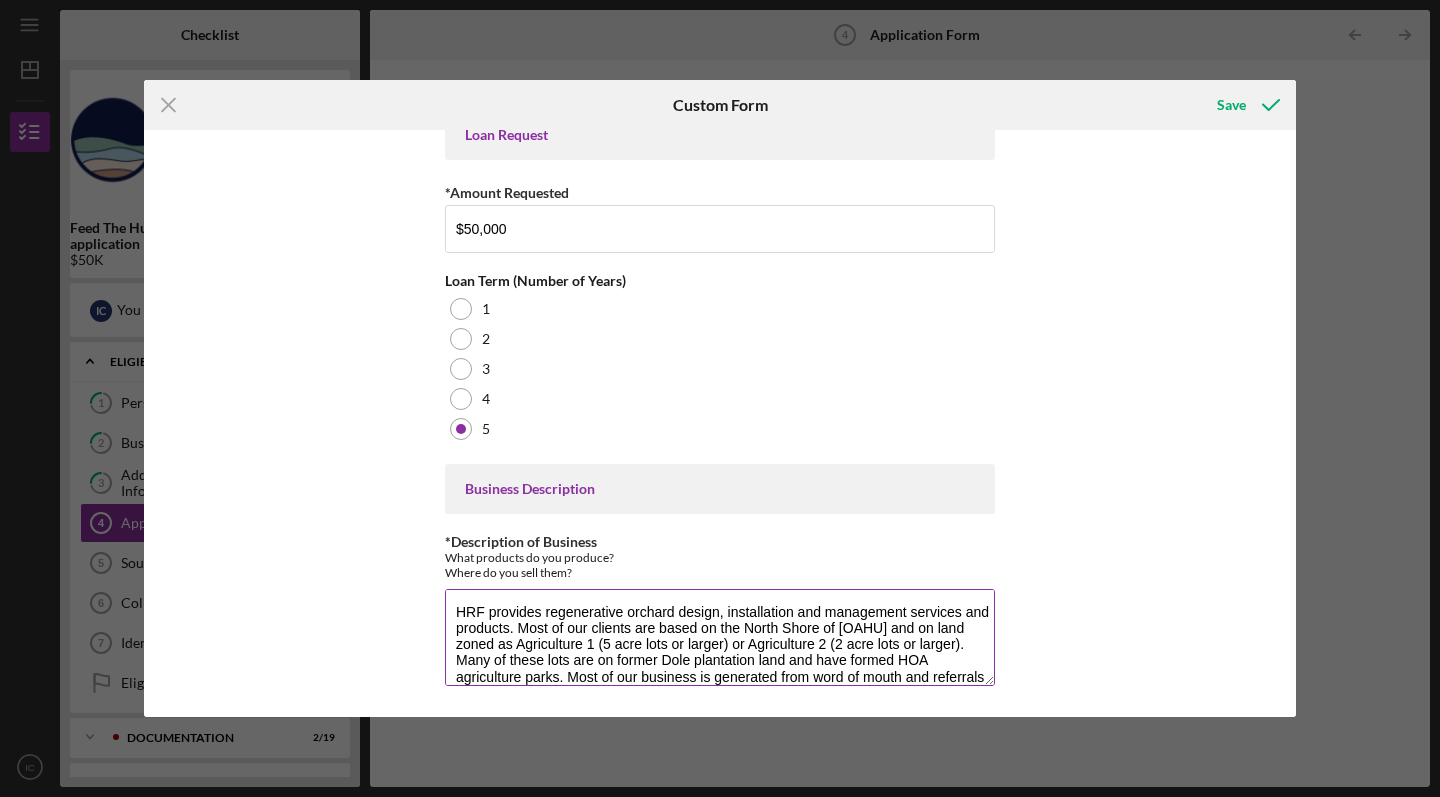 click on "HRF provides regenerative orchard design, installation and management services and products. Most of our clients are based on the North Shore of [OAHU] and on land zoned as Agriculture 1 (5 acre lots or larger) or Agriculture 2 (2 acre lots or larger). Many of these lots are on former Dole plantation land and have formed HOA agriculture parks. Most of our business is generated from word of mouth and referrals" at bounding box center (720, 637) 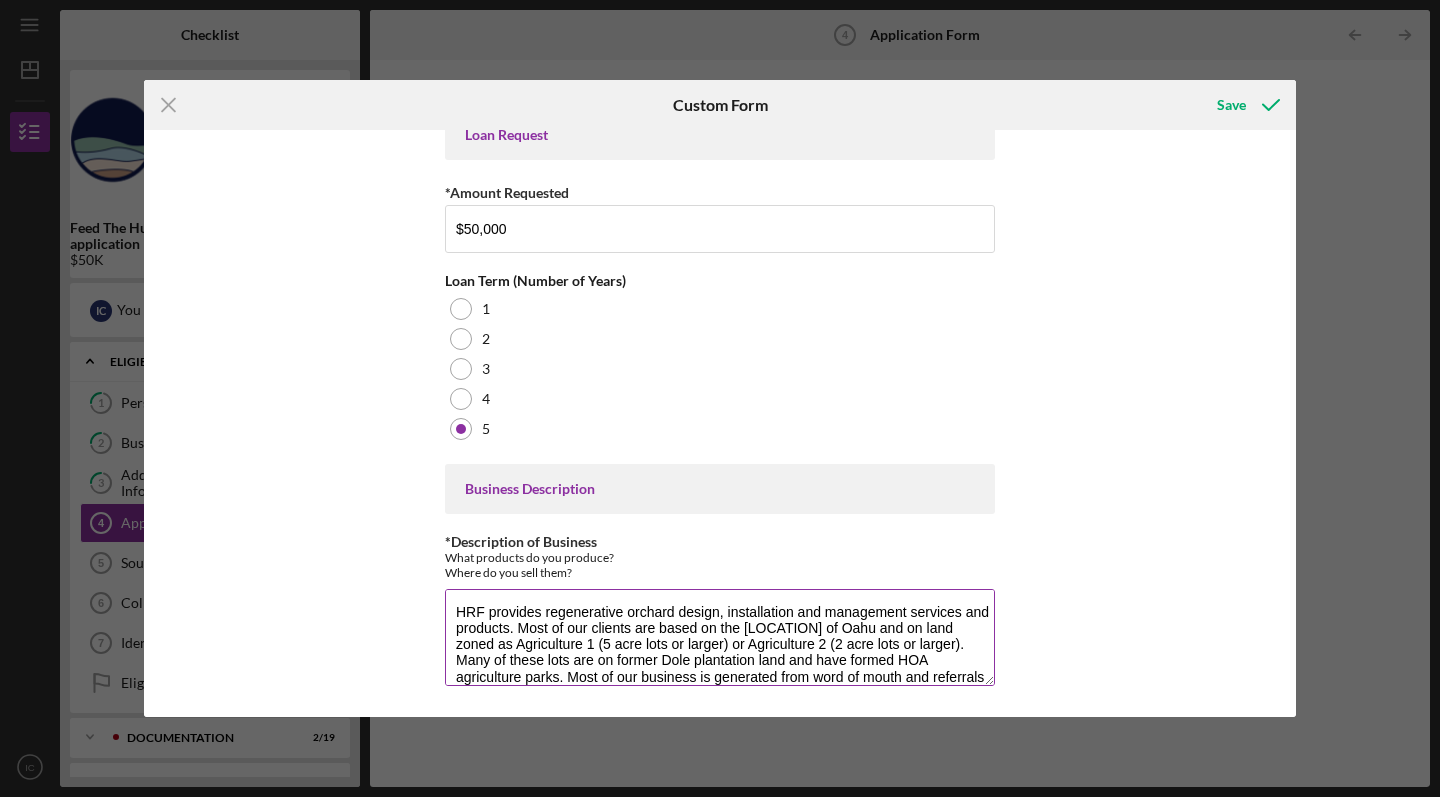 scroll, scrollTop: 17, scrollLeft: 0, axis: vertical 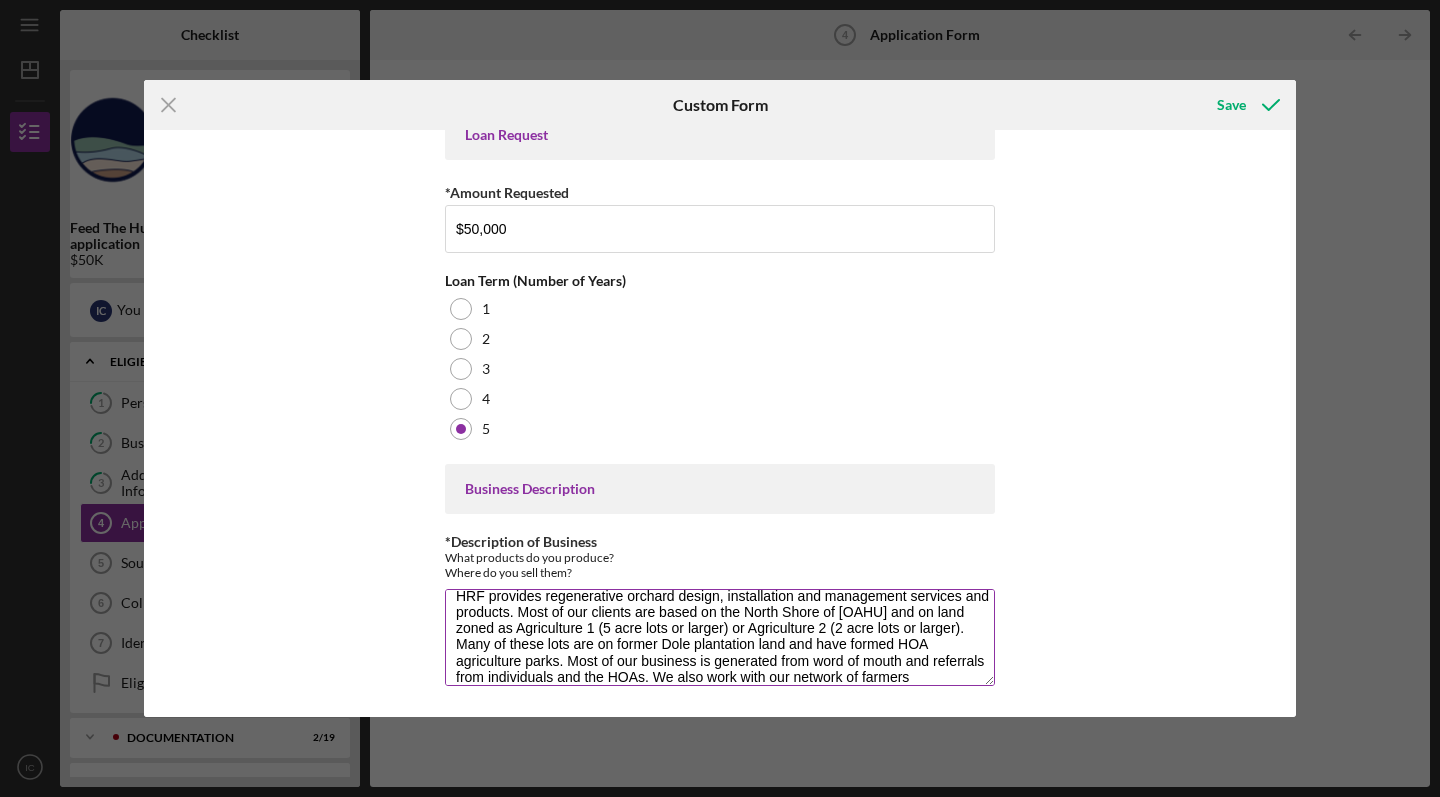 drag, startPoint x: 550, startPoint y: 673, endPoint x: 834, endPoint y: 677, distance: 284.02817 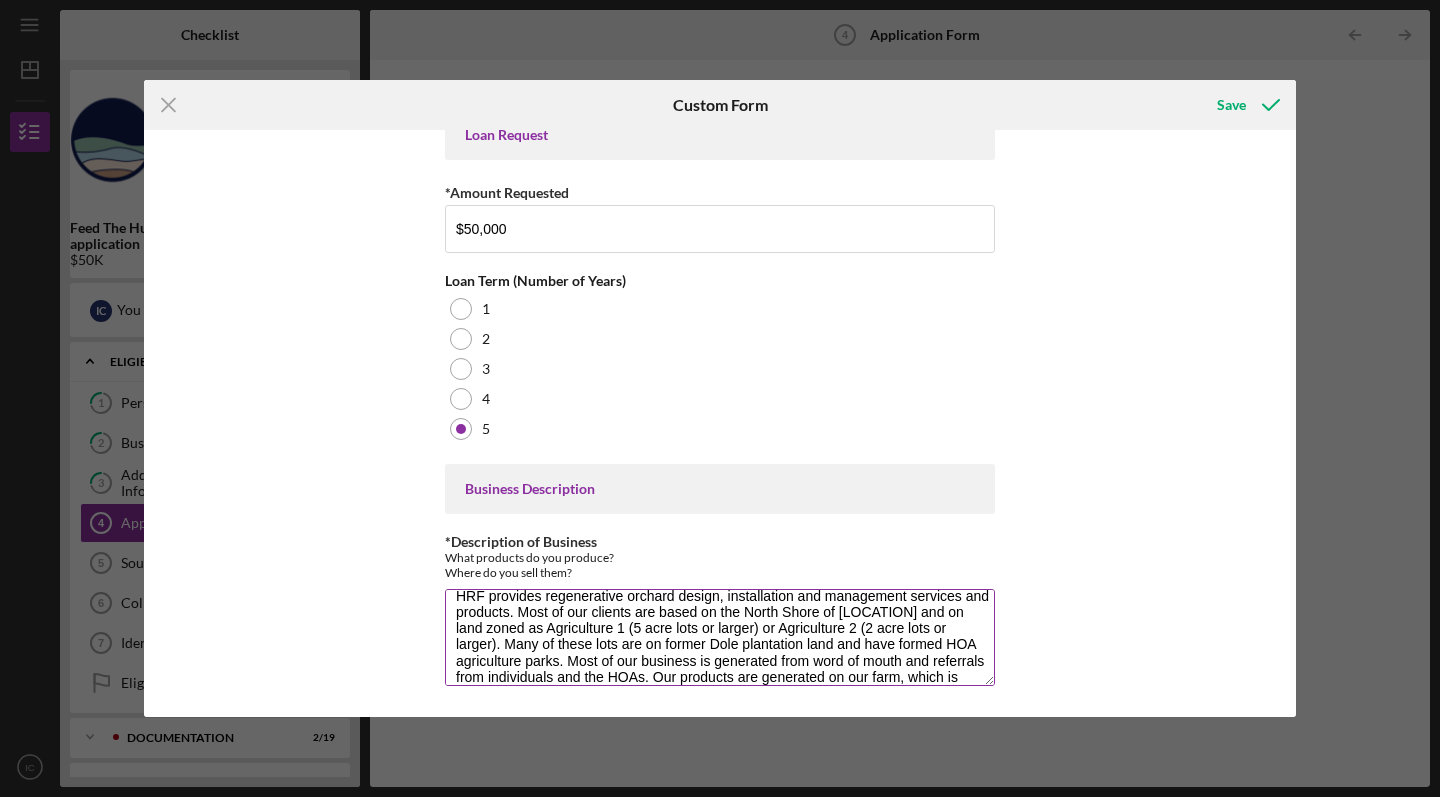 scroll, scrollTop: 33, scrollLeft: 0, axis: vertical 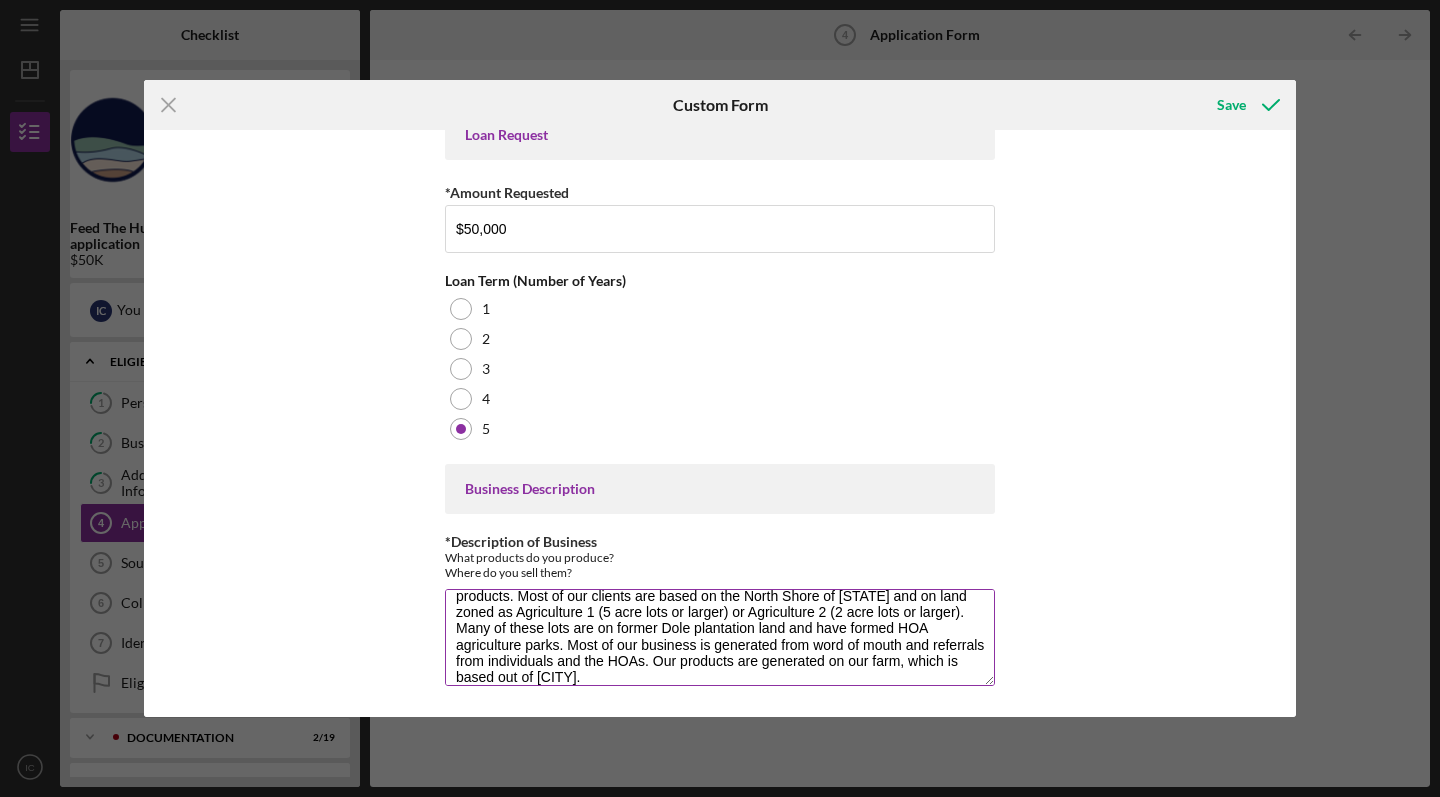 click on "HRF provides regenerative orchard design, installation and management services and products. Most of our clients are based on the North Shore of [STATE] and on land zoned as Agriculture 1 (5 acre lots or larger) or Agriculture 2 (2 acre lots or larger). Many of these lots are on former Dole plantation land and have formed HOA agriculture parks. Most of our business is generated from word of mouth and referrals from individuals and the HOAs. Our products are generated on our farm, which is based out of [CITY]." at bounding box center [720, 637] 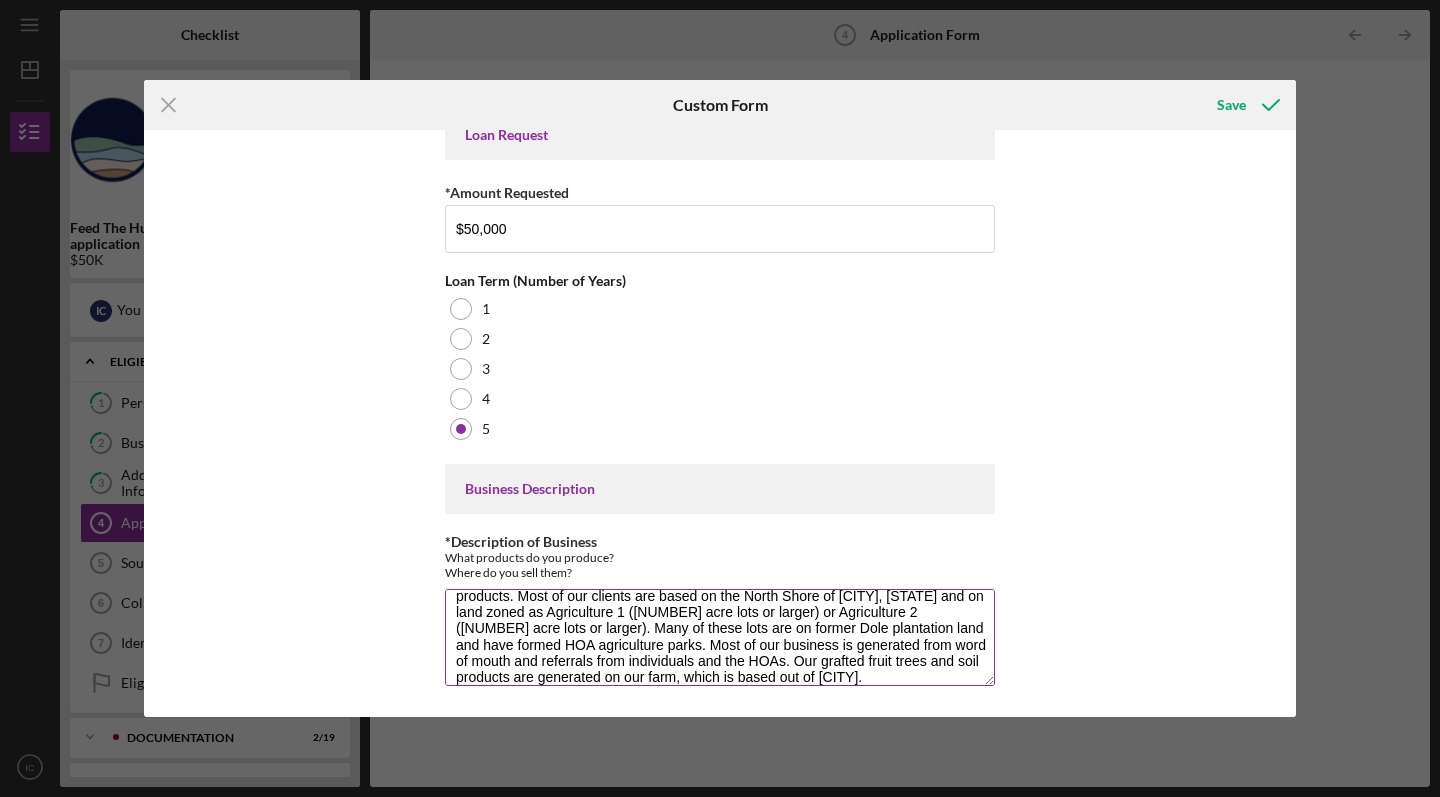 click on "HRF provides regenerative orchard design, installation and management services and products. Most of our clients are based on the North Shore of [CITY], [STATE] and on land zoned as Agriculture 1 ([NUMBER] acre lots or larger) or Agriculture 2 ([NUMBER] acre lots or larger). Many of these lots are on former Dole plantation land and have formed HOA agriculture parks. Most of our business is generated from word of mouth and referrals from individuals and the HOAs. Our grafted fruit trees and soil products are generated on our farm, which is based out of [CITY]." at bounding box center [720, 637] 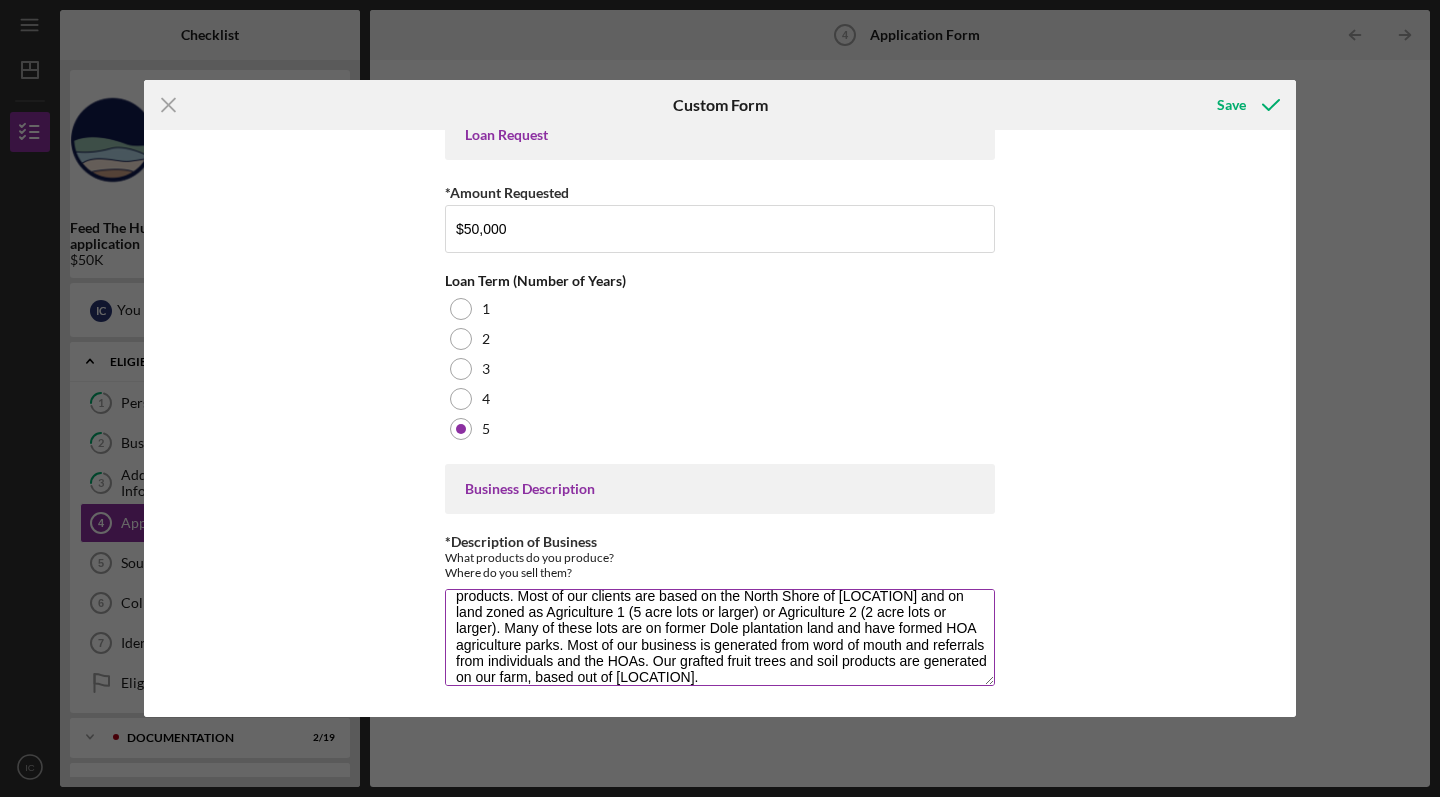 click on "HRF provides regenerative orchard design, installation and management services and products. Most of our clients are based on the North Shore of [LOCATION] and on land zoned as Agriculture 1 (5 acre lots or larger) or Agriculture 2 (2 acre lots or larger). Many of these lots are on former Dole plantation land and have formed HOA agriculture parks. Most of our business is generated from word of mouth and referrals from individuals and the HOAs. Our grafted fruit trees and soil products are generated on our farm, based out of [LOCATION]." at bounding box center (720, 637) 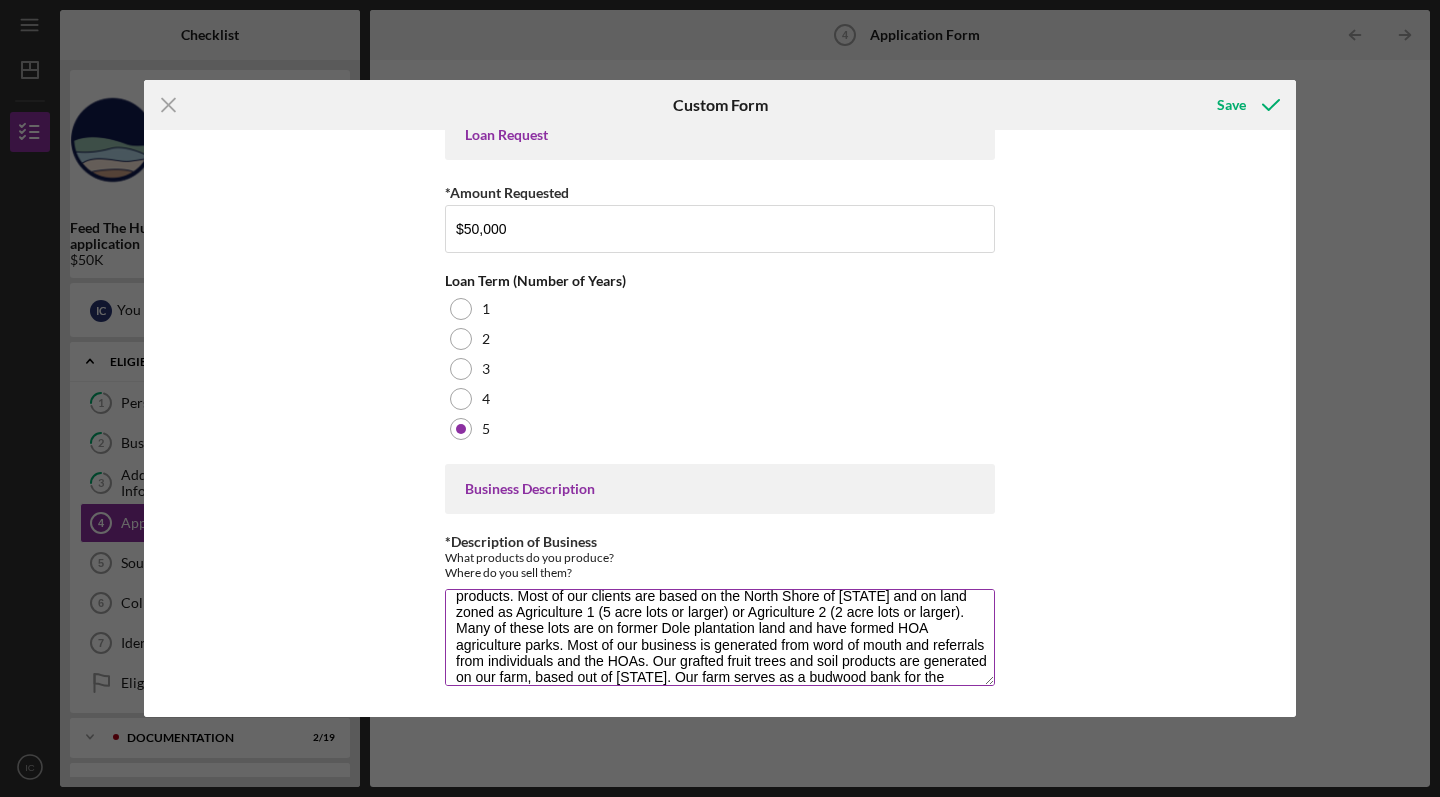 scroll, scrollTop: 49, scrollLeft: 0, axis: vertical 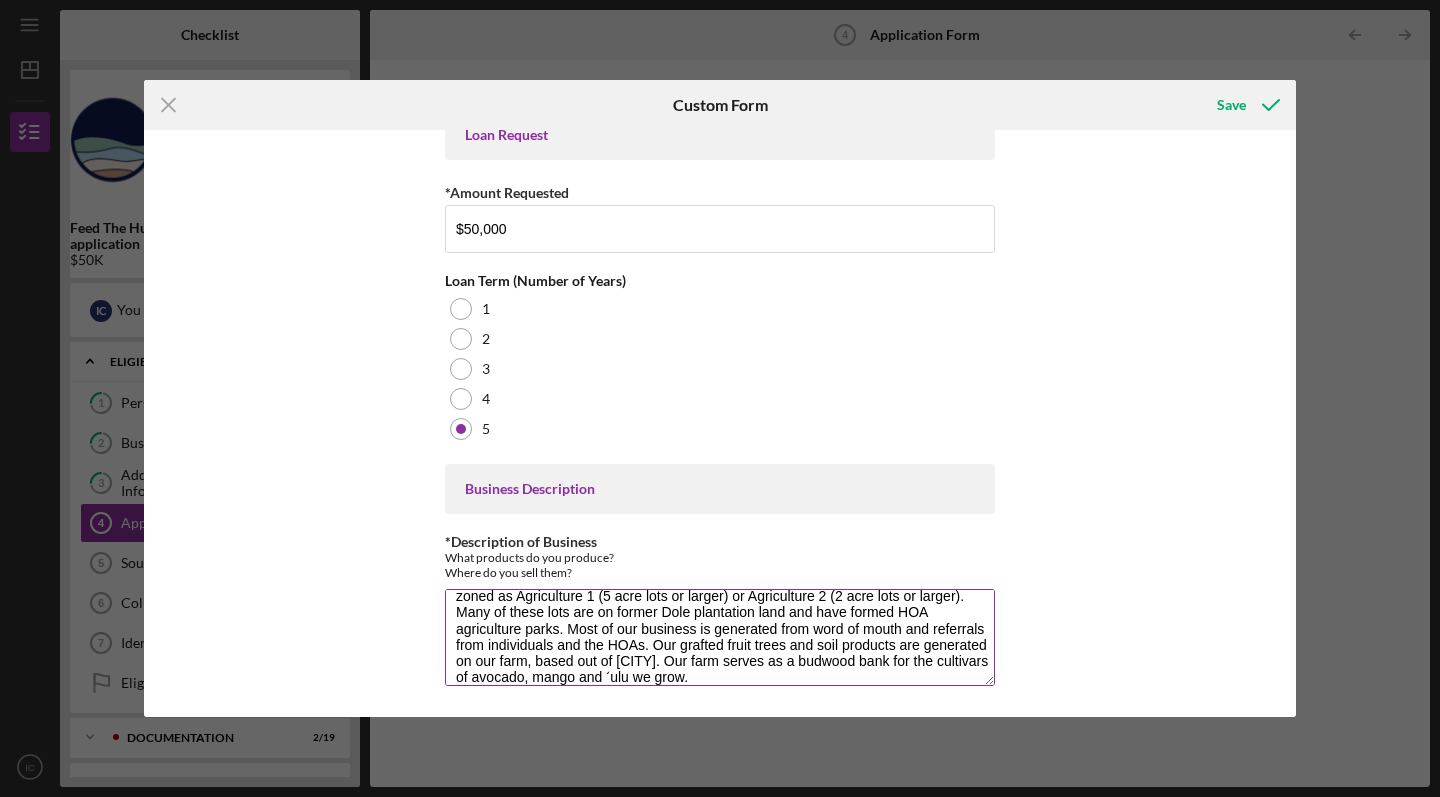click on "HRF provides regenerative orchard design, installation and management services and products. Most of our clients are based on the North Shore of [STATE] and on land zoned as Agriculture 1 (5 acre lots or larger) or Agriculture 2 (2 acre lots or larger). Many of these lots are on former Dole plantation land and have formed HOA agriculture parks. Most of our business is generated from word of mouth and referrals from individuals and the HOAs. Our grafted fruit trees and soil products are generated on our farm, based out of [CITY]. Our farm serves as a budwood bank for the cultivars of avocado, mango and ʻulu we grow." at bounding box center [720, 637] 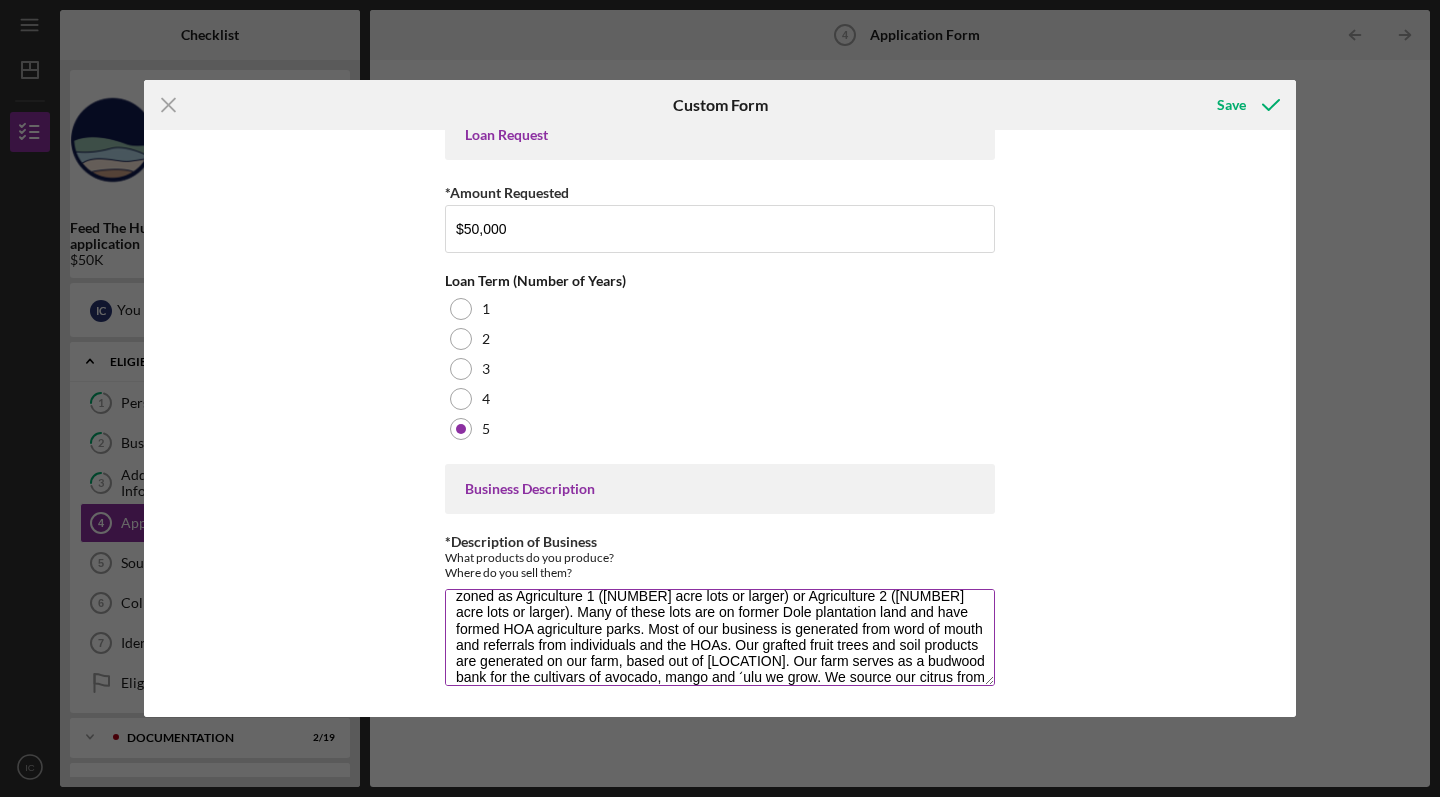click on "HRF provides regenerative orchard design, installation and management services and products. Most of our clients are based on the [LOCATION] of Oahu and on land zoned as Agriculture 1 ([NUMBER] acre lots or larger) or Agriculture 2 ([NUMBER] acre lots or larger). Many of these lots are on former Dole plantation land and have formed HOA agriculture parks. Most of our business is generated from word of mouth and referrals from individuals and the HOAs. Our grafted fruit trees and soil products are generated on our farm, based out of [LOCATION]. Our farm serves as a budwood bank for the cultivars of avocado, mango and ʻulu we grow. We source our citrus from a wholesale nursery" at bounding box center [720, 637] 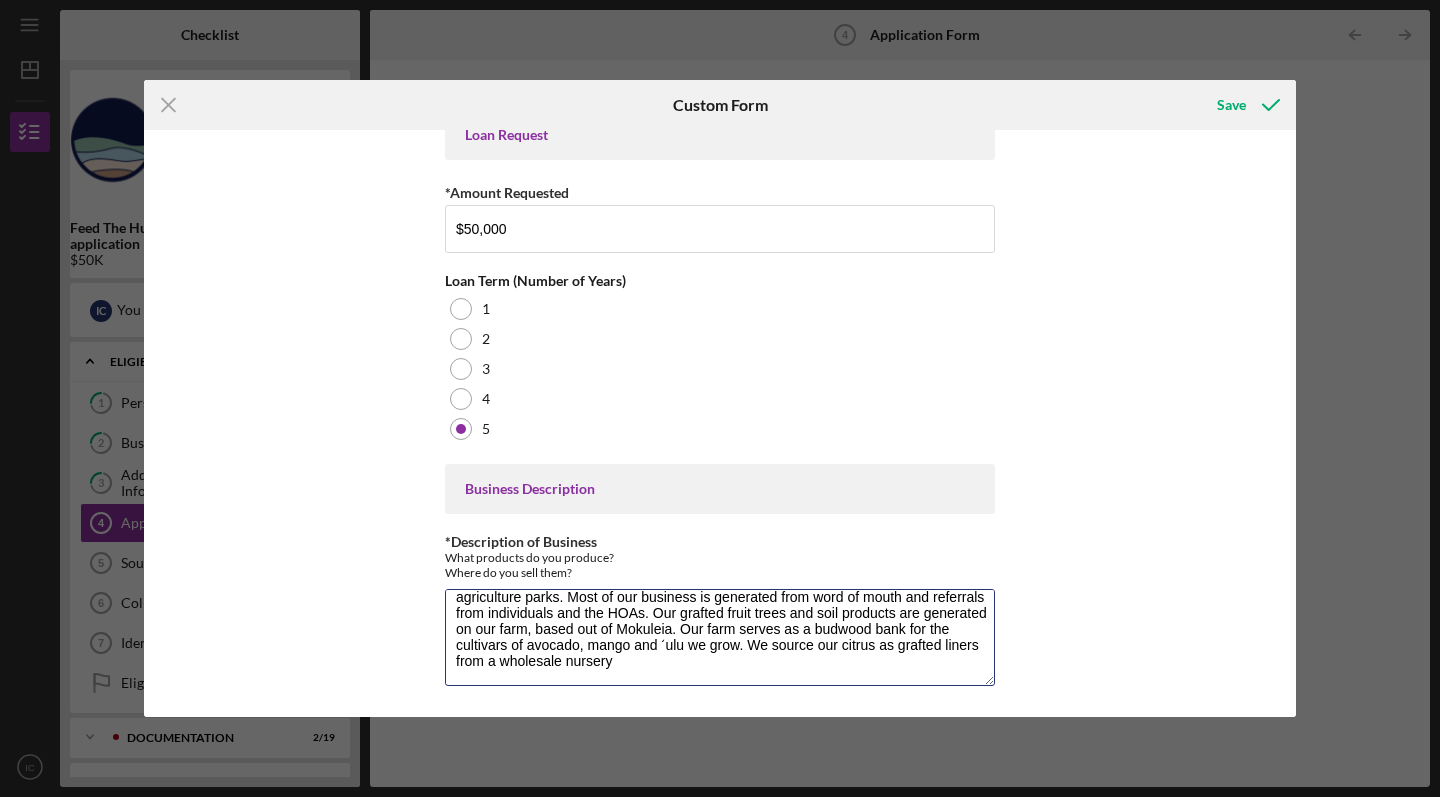 scroll, scrollTop: 80, scrollLeft: 0, axis: vertical 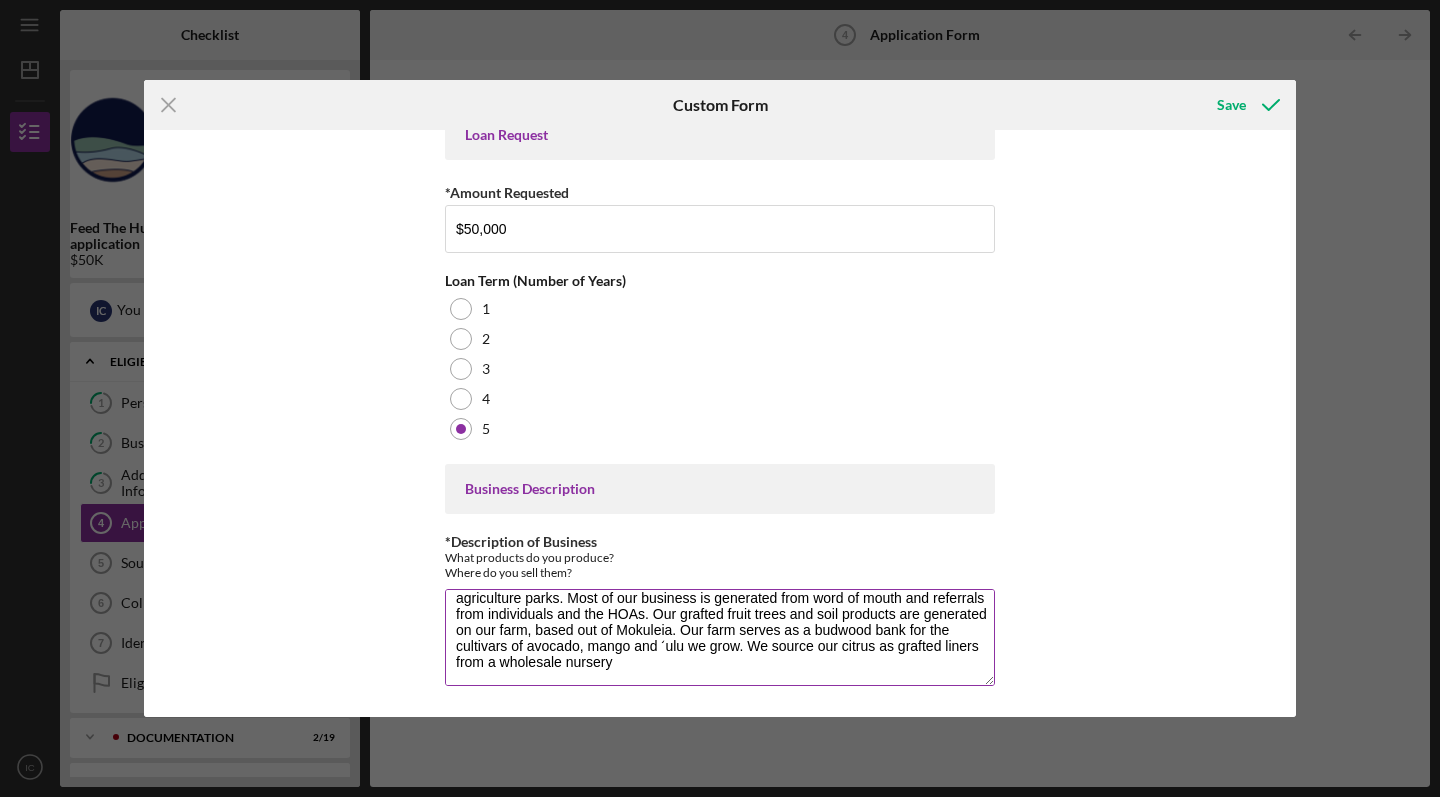 click on "HRF provides regenerative orchard design, installation and management services and products. Most of our clients are based on the North Shore of Oahu and on land zoned as Agriculture 1 ([NUMBER] acre lots or larger) or Agriculture 2 ([NUMBER] acre lots or larger). Many of these lots are on former Dole plantation land and have formed HOA agriculture parks. Most of our business is generated from word of mouth and referrals from individuals and the HOAs. Our grafted fruit trees and soil products are generated on our farm, based out of Mokuleia. Our farm serves as a budwood bank for the cultivars of avocado, mango and ʻulu we grow. We source our citrus as grafted liners from a wholesale nursery" at bounding box center (720, 637) 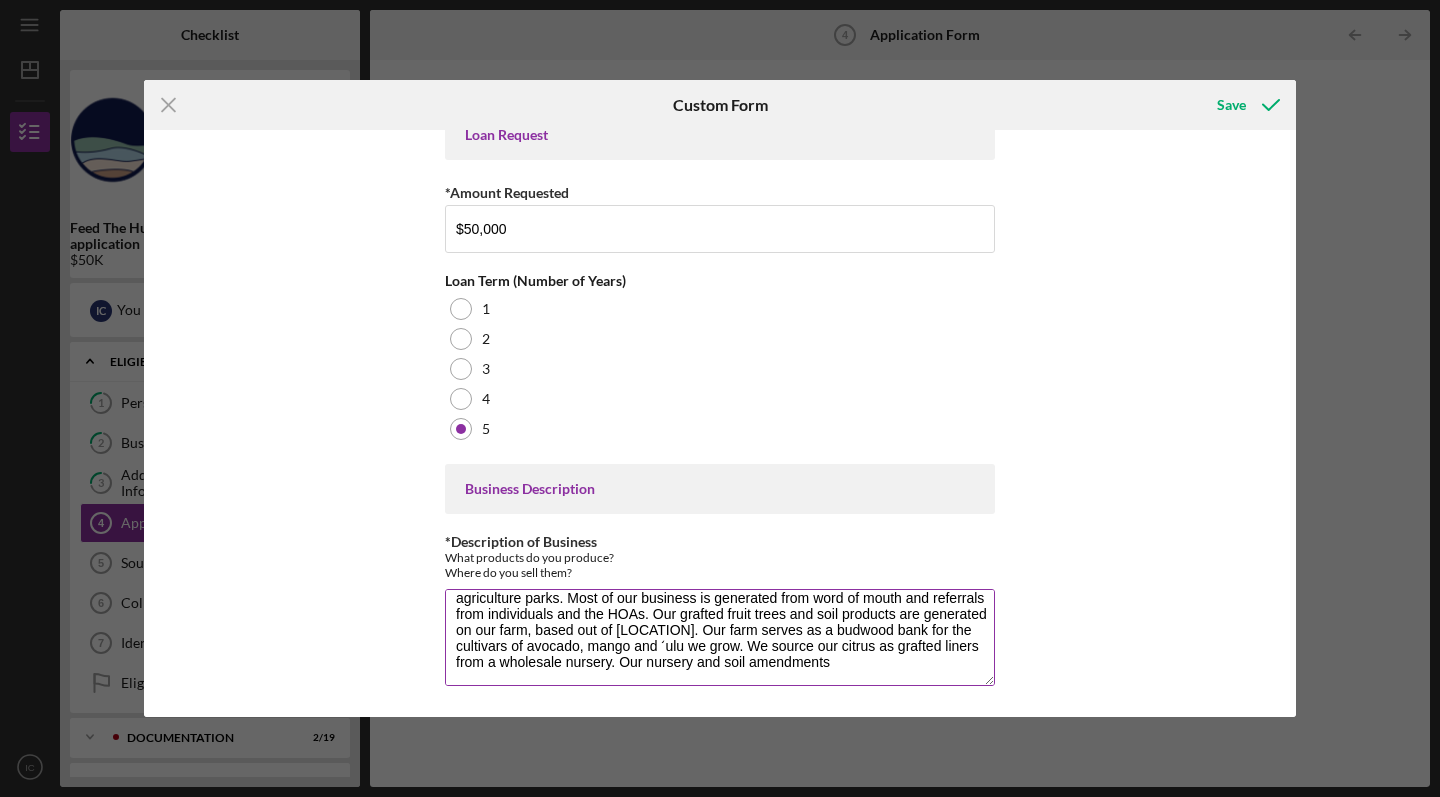 click on "HRF provides regenerative orchard design, installation and management services and products. Most of our clients are based on the North Shore of [LOCATION] and on land zoned as Agriculture 1 (5 acre lots or larger) or Agriculture 2 (2 acre lots or larger). Many of these lots are on former Dole plantation land and have formed HOA agriculture parks. Most of our business is generated from word of mouth and referrals from individuals and the HOAs. Our grafted fruit trees and soil products are generated on our farm, based out of [LOCATION]. Our farm serves as a budwood bank for the cultivars of avocado, mango and ʻulu we grow. We source our citrus as grafted liners from a wholesale nursery. Our nursery and soil amendments" at bounding box center (720, 637) 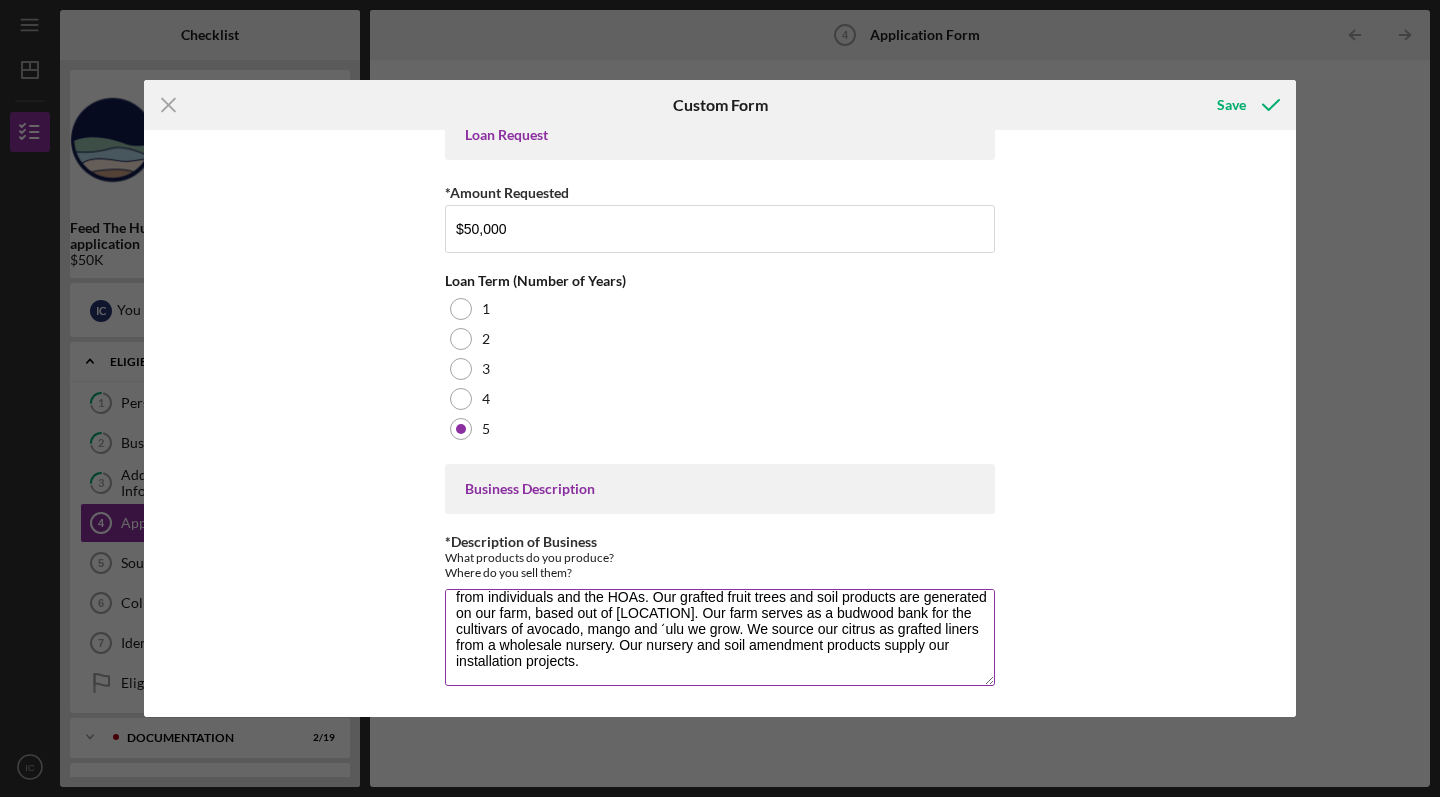 scroll, scrollTop: 96, scrollLeft: 0, axis: vertical 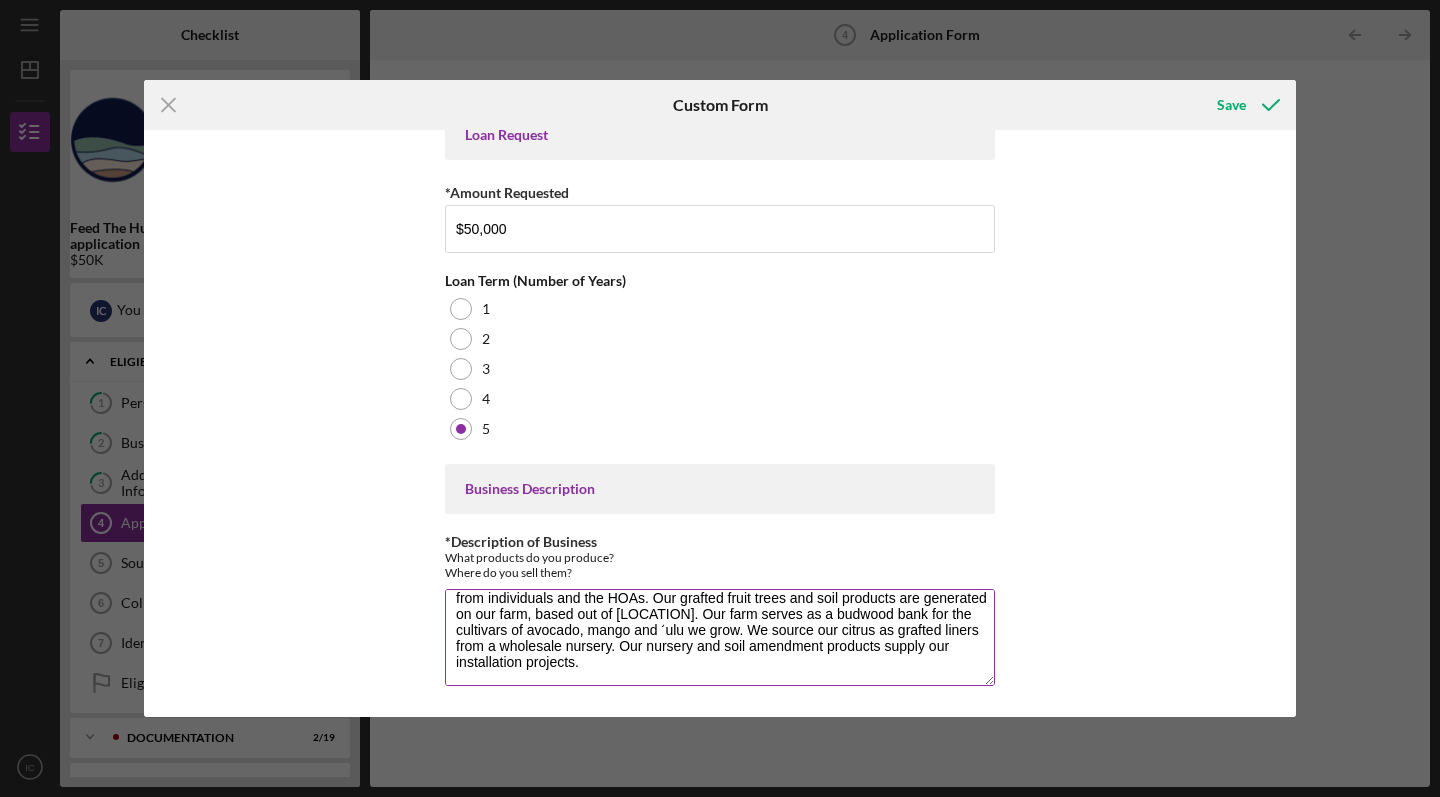 click on "HRF provides regenerative orchard design, installation and management services and products. Most of our clients are based on the North Shore of [LOCATION] and on land zoned as Agriculture 1 (5 acre lots or larger) or Agriculture 2 (2 acre lots or larger). Many of these lots are on former Dole plantation land and have formed HOA agriculture parks. Most of our business is generated from word of mouth and referrals from individuals and the HOAs. Our grafted fruit trees and soil products are generated on our farm, based out of [LOCATION]. Our farm serves as a budwood bank for the cultivars of avocado, mango and ʻulu we grow. We source our citrus as grafted liners from a wholesale nursery. Our nursery and soil amendment products supply our installation projects." at bounding box center [720, 637] 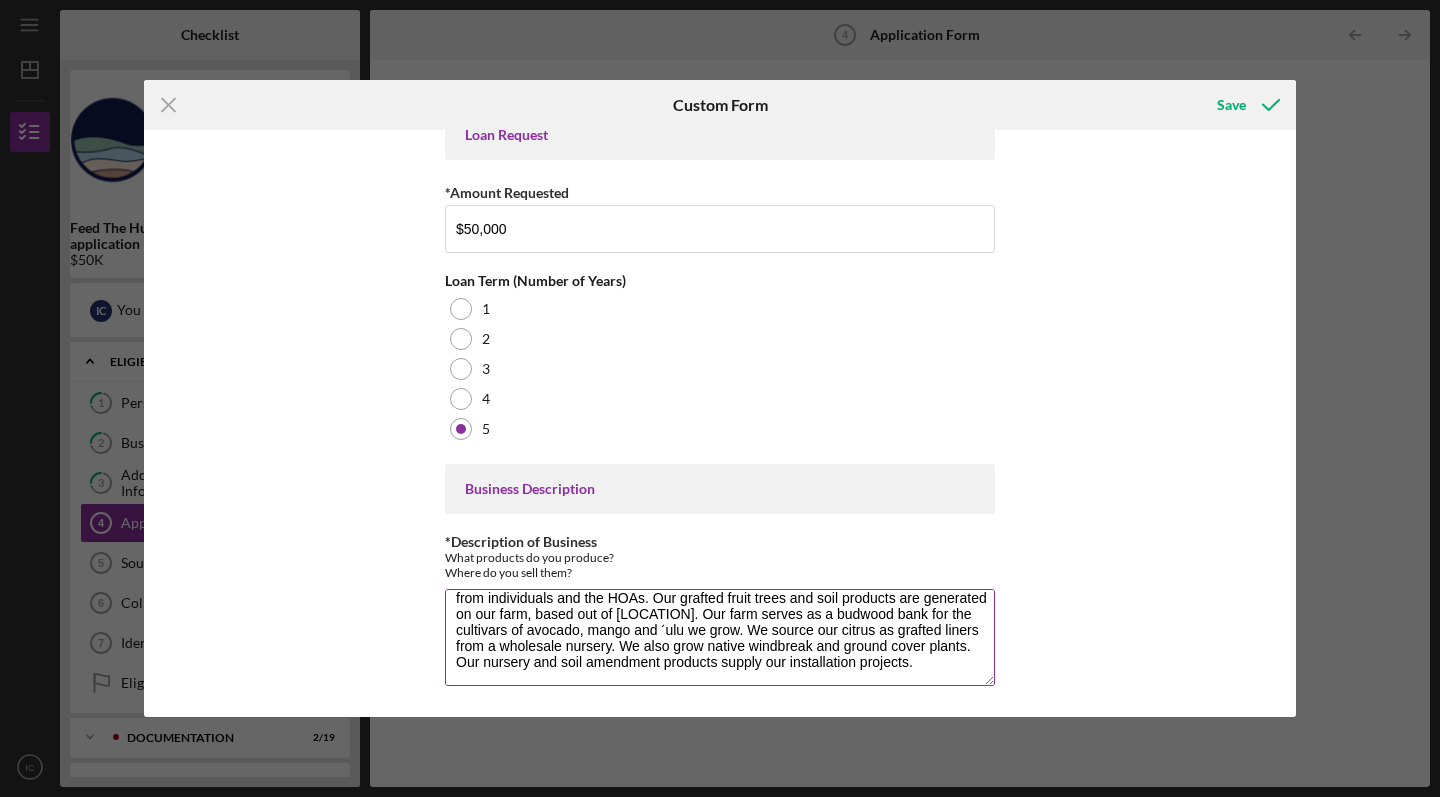 click on "HRF provides regenerative orchard design, installation and management services and products. Most of our clients are based on the [LOCATION] of Oahu and on land zoned as Agriculture 1 (5 acre lots or larger) or Agriculture 2 (2 acre lots or larger). Many of these lots are on former Dole plantation land and have formed HOA agriculture parks. Most of our business is generated from word of mouth and referrals from individuals and the HOAs. Our grafted fruit trees and soil products are generated on our farm, based out of [LOCATION]. Our farm serves as a budwood bank for the cultivars of avocado, mango and ʻulu we grow. We source our citrus as grafted liners from a wholesale nursery. We also grow native windbreak and ground cover plants. Our nursery and soil amendment products supply our installation projects." at bounding box center (720, 637) 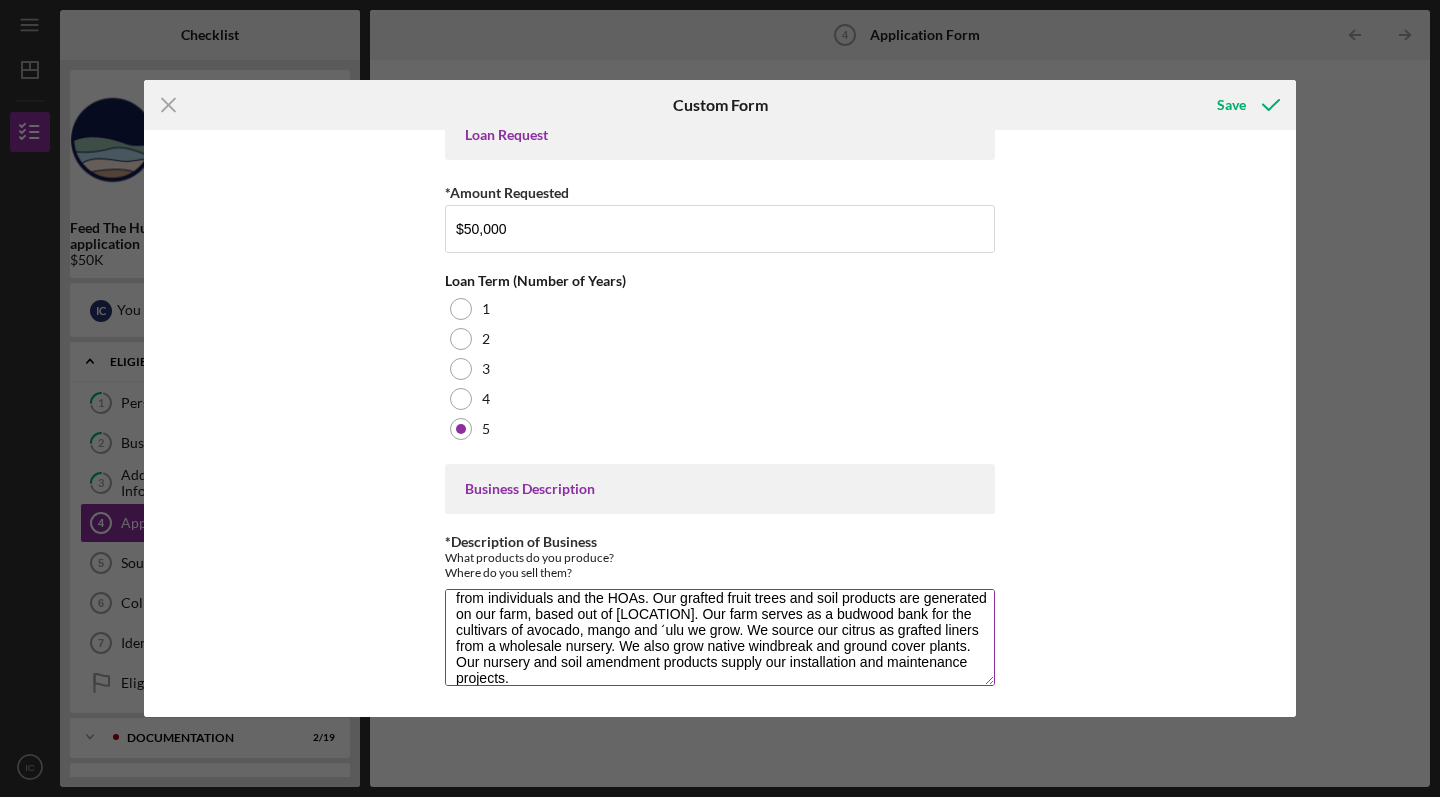 scroll, scrollTop: 97, scrollLeft: 0, axis: vertical 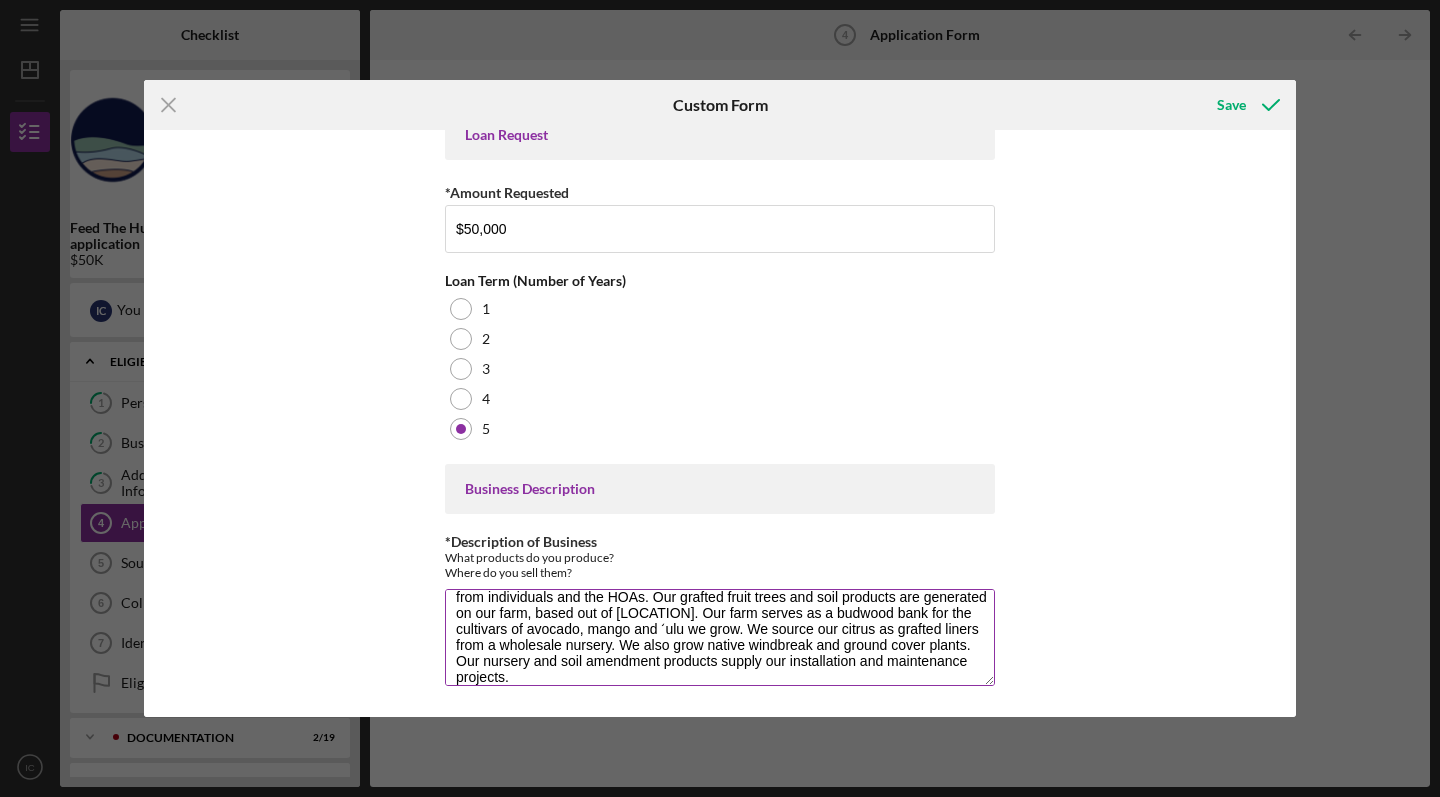 click on "HRF provides regenerative orchard design, installation and management services and products. Most of our clients are based on the North Shore of [LOCATION] and on land zoned as Agriculture 1 (5 acre lots or larger) or Agriculture 2 (2 acre lots or larger). Many of these lots are on former Dole plantation land and have formed HOA agriculture parks. Most of our business is generated from word of mouth and referrals from individuals and the HOAs. Our grafted fruit trees and soil products are generated on our farm, based out of [LOCATION]. Our farm serves as a budwood bank for the cultivars of avocado, mango and ʻulu we grow. We source our citrus as grafted liners from a wholesale nursery. We also grow native windbreak and ground cover plants. Our nursery and soil amendment products supply our installation and maintenance projects." at bounding box center [720, 637] 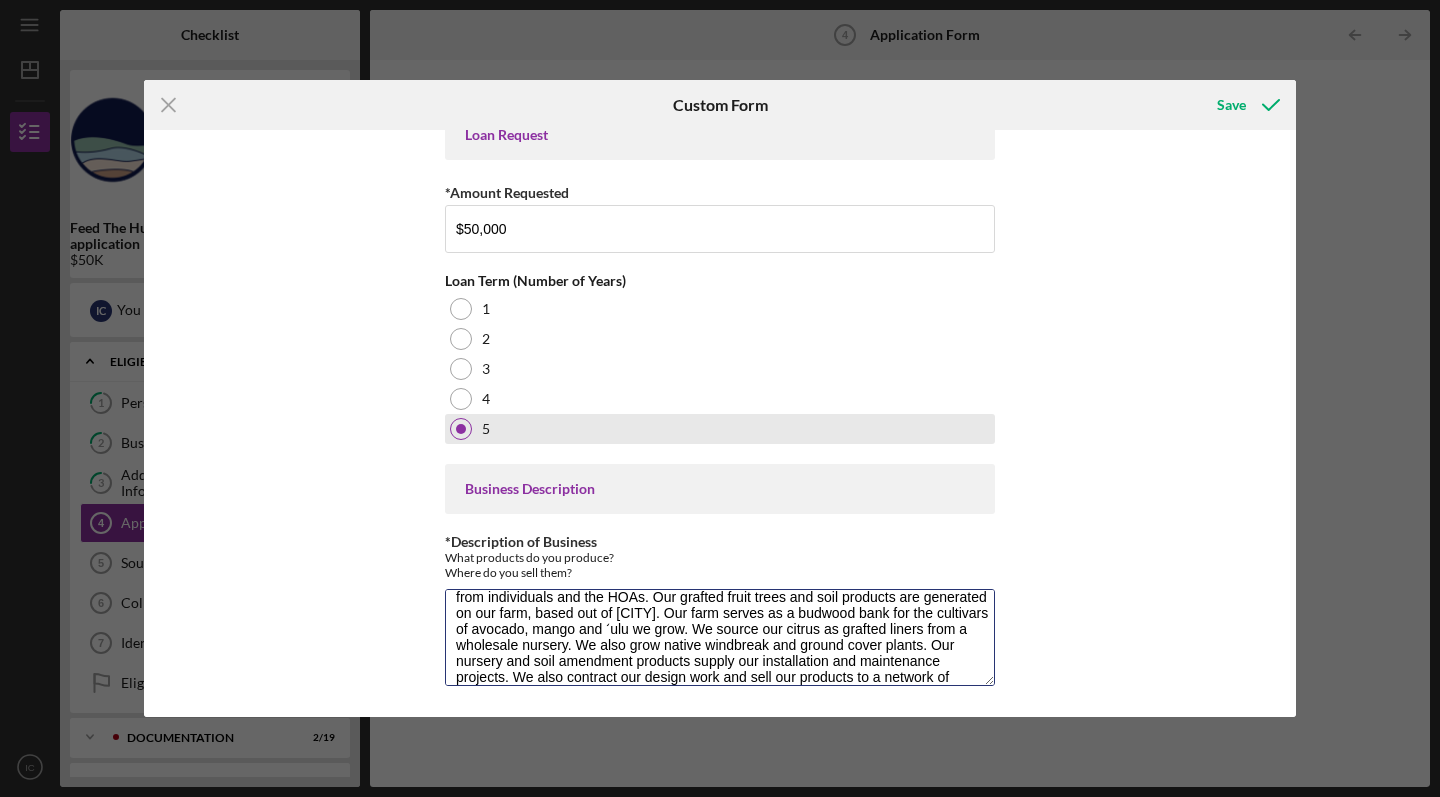scroll, scrollTop: 113, scrollLeft: 0, axis: vertical 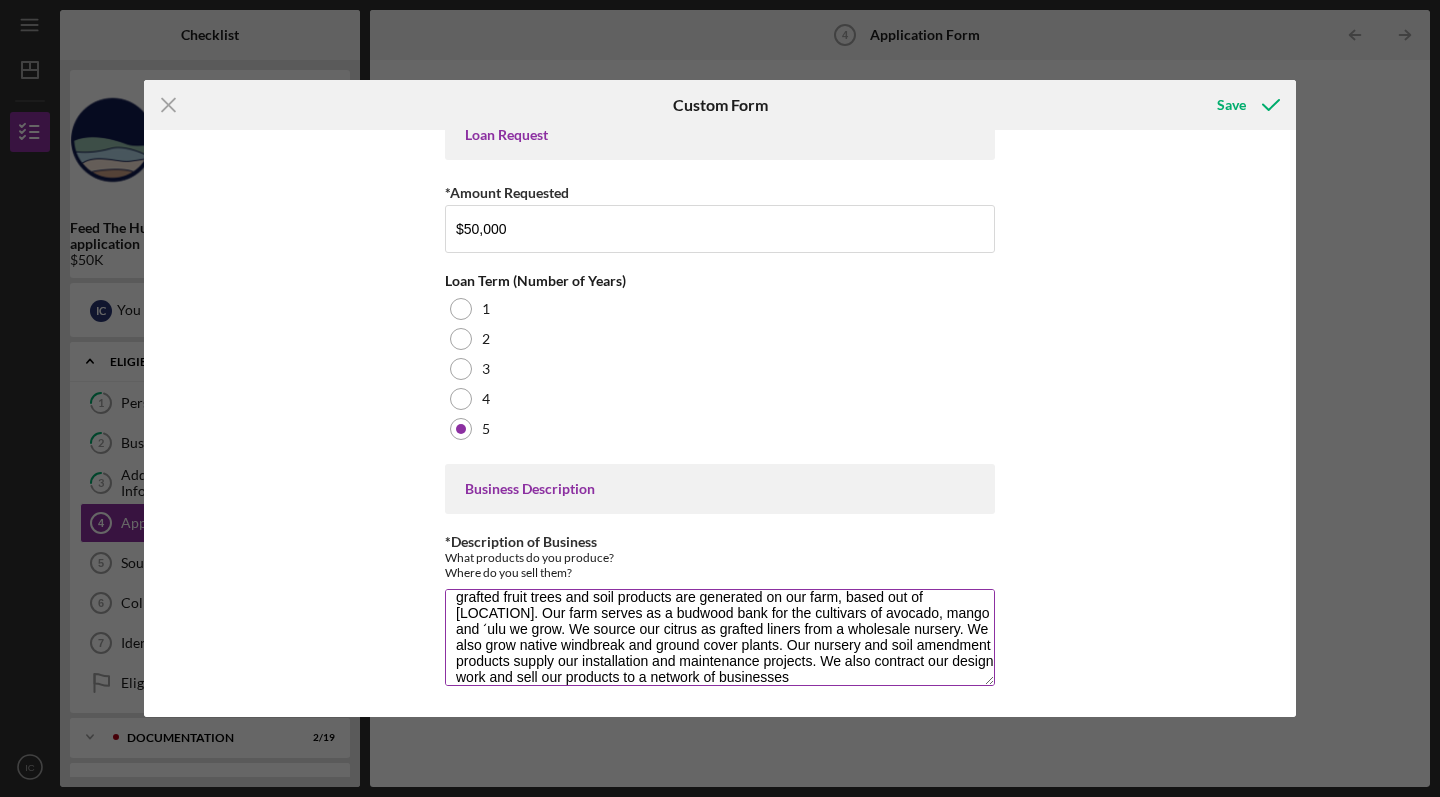 click on "HRF provides regenerative orchard design, installation and management services and products. Most of our clients are based on the [LOCATION] of [LOCATION] and on land zoned as Agriculture 1 ([NUMBER] acre lots or larger) or Agriculture 2 ([NUMBER] acre lots or larger). Many of these lots are on former [COMPANY] plantation land and have formed HOA agriculture parks. Most of our business is generated from word of mouth and referrals from individuals and the HOAs. Our grafted fruit trees and soil products are generated on our farm, based out of [LOCATION]. Our farm serves as a budwood bank for the cultivars of avocado, mango and ʻulu we grow. We source our citrus as grafted liners from a wholesale nursery. We also grow native windbreak and ground cover plants. Our nursery and soil amendment products supply our installation and maintenance projects. We also contract our design work and sell our products to a network of businesses" at bounding box center [720, 637] 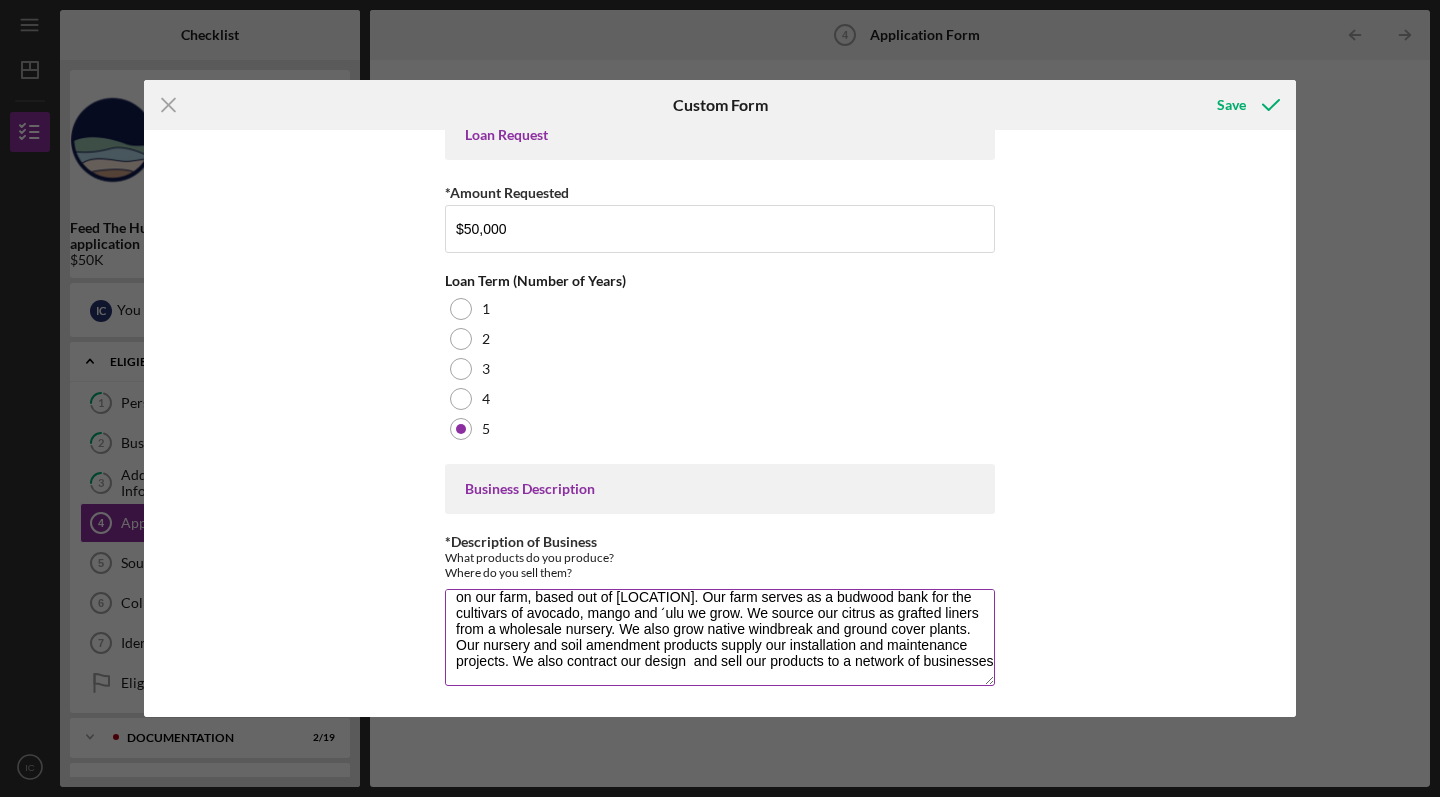 scroll, scrollTop: 112, scrollLeft: 0, axis: vertical 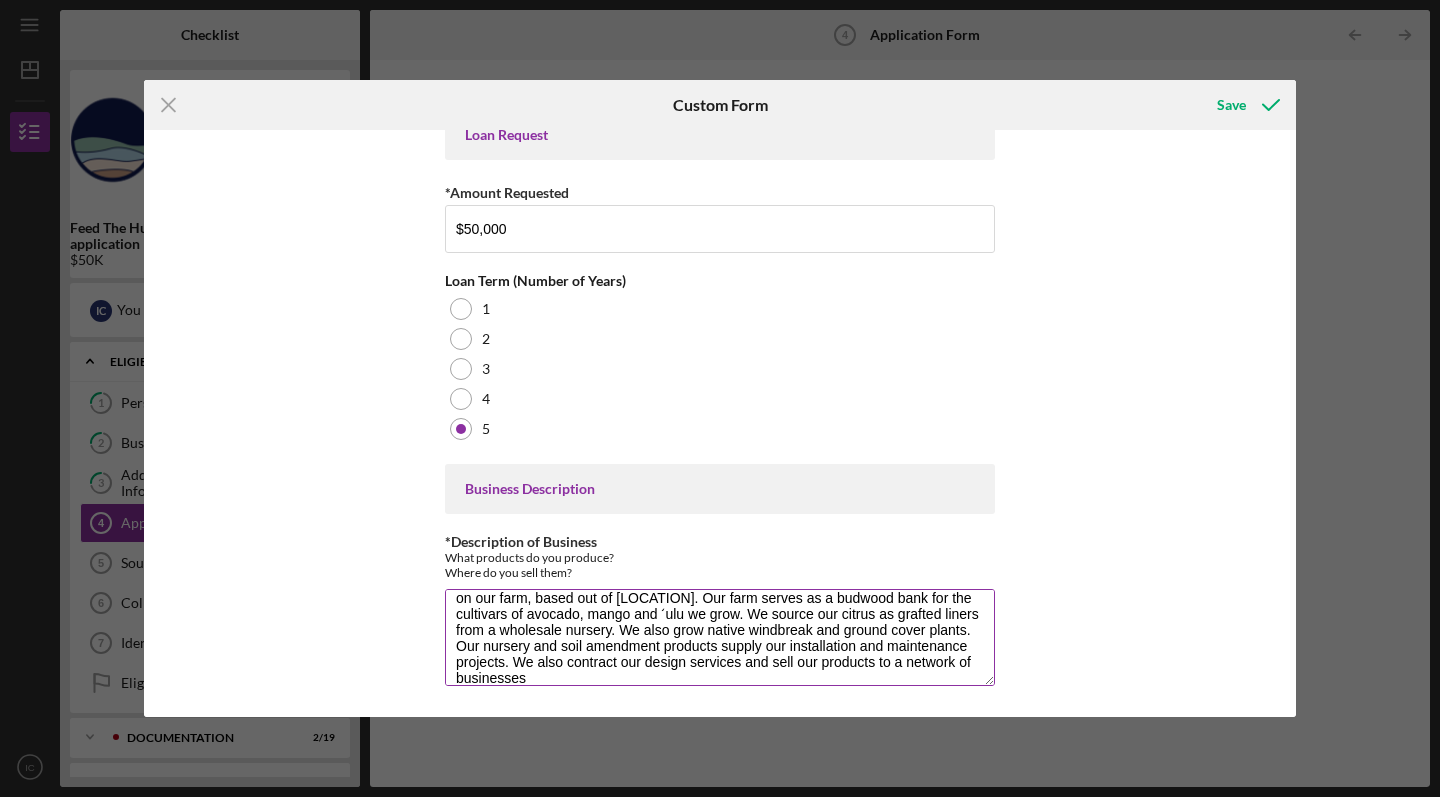 click on "HRF provides regenerative orchard design, installation and management services and products. Most of our clients are based on the North Shore of [LOCATION] and on land zoned as Agriculture 1 (5 acre lots or larger) or Agriculture 2 (2 acre lots or larger). Many of these lots are on former Dole plantation land and have formed HOA agriculture parks. Most of our business is generated from word of mouth and referrals from individuals and the HOAs. Our grafted fruit trees and soil products are generated on our farm, based out of [LOCATION]. Our farm serves as a budwood bank for the cultivars of avocado, mango and ʻulu we grow. We source our citrus as grafted liners from a wholesale nursery. We also grow native windbreak and ground cover plants. Our nursery and soil amendment products supply our installation and maintenance projects. We also contract our design services and sell our products to a network of businesses" at bounding box center [720, 637] 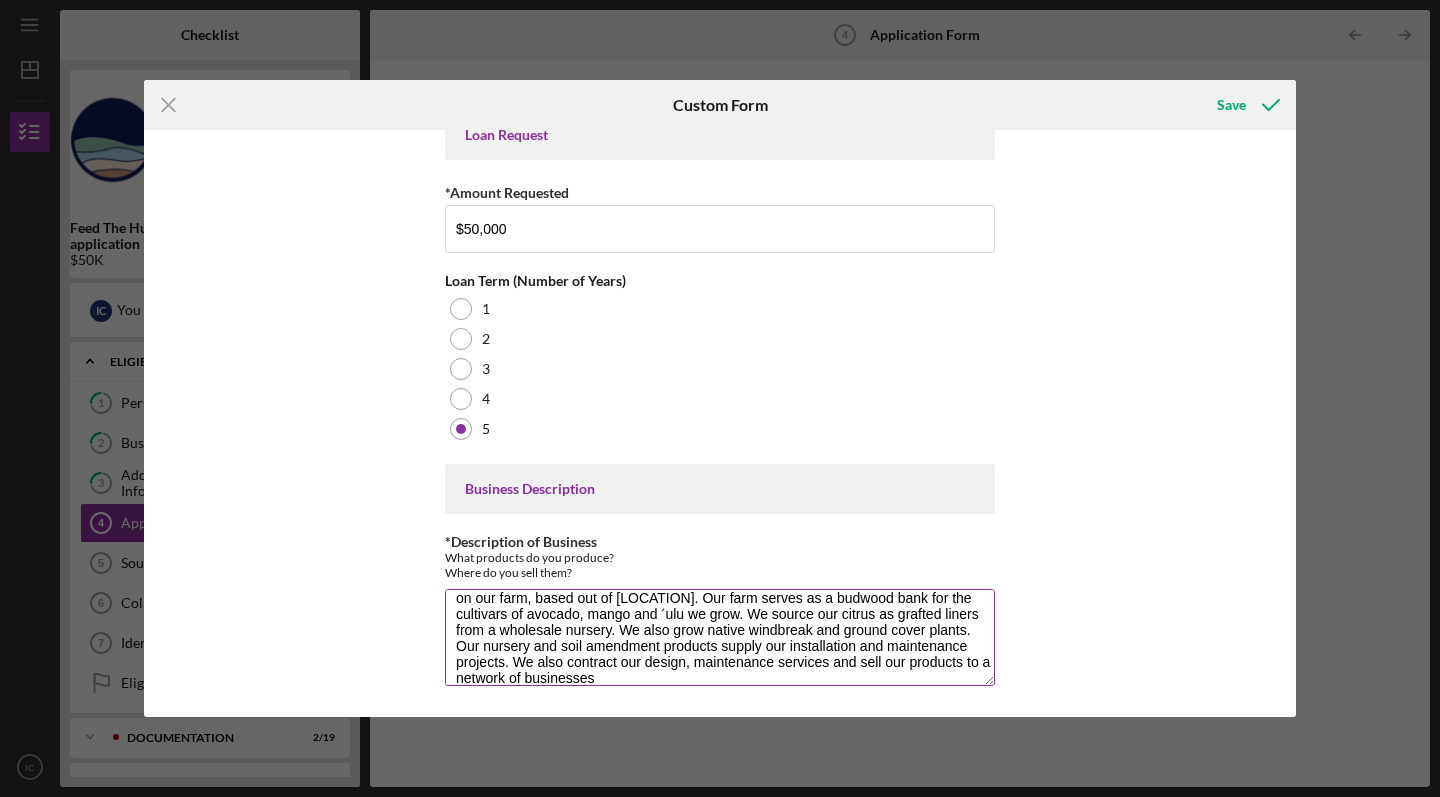 click on "HRF provides regenerative orchard design, installation and management services and products. Most of our clients are based on the North Shore of [LOCATION] and on land zoned as Agriculture 1 (5 acre lots or larger) or Agriculture 2 (2 acre lots or larger). Many of these lots are on former Dole plantation land and have formed HOA agriculture parks. Most of our business is generated from word of mouth and referrals from individuals and the HOAs. Our grafted fruit trees and soil products are generated on our farm, based out of [LOCATION]. Our farm serves as a budwood bank for the cultivars of avocado, mango and ʻulu we grow. We source our citrus as grafted liners from a wholesale nursery. We also grow native windbreak and ground cover plants. Our nursery and soil amendment products supply our installation and maintenance projects. We also contract our design, maintenance services and sell our products to a network of businesses" at bounding box center [720, 637] 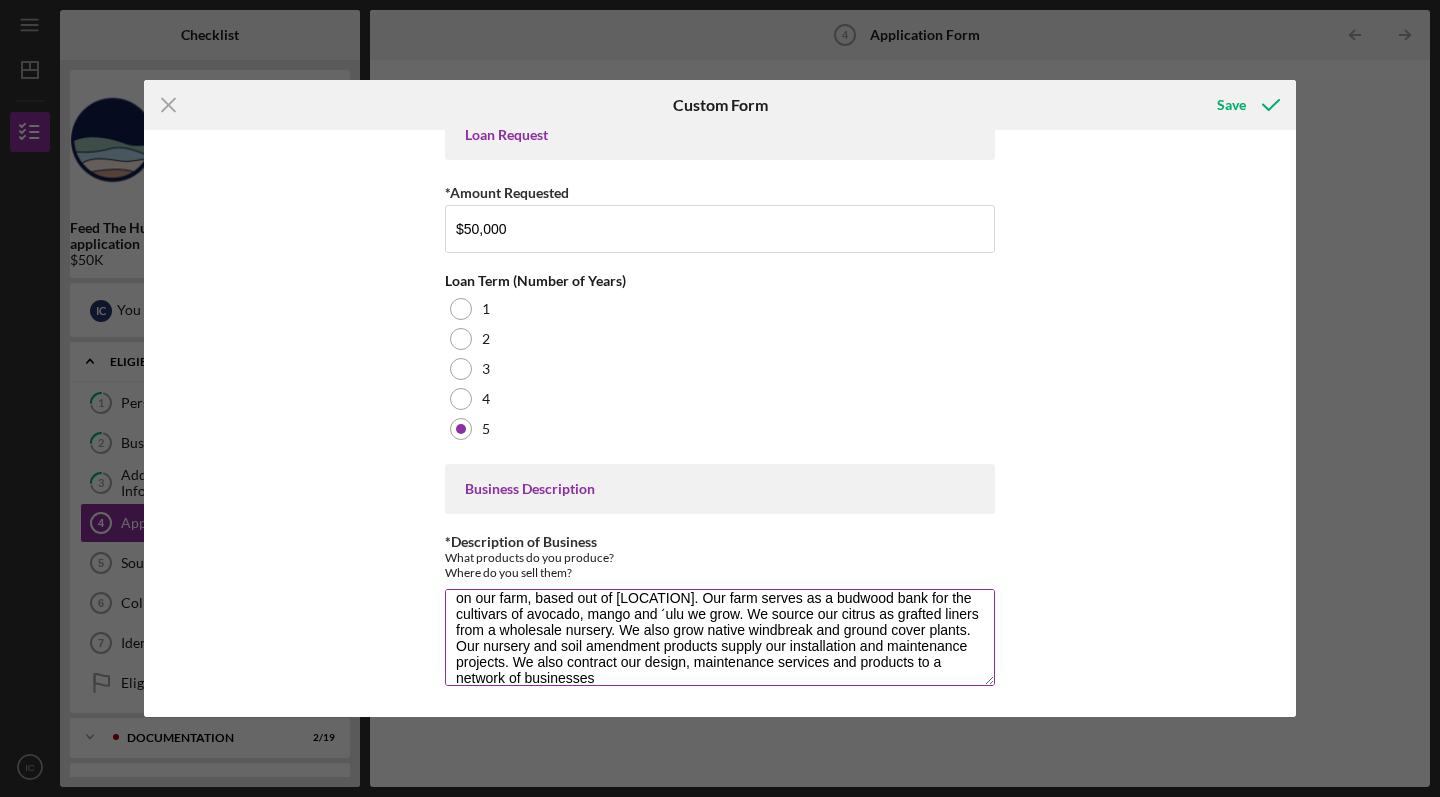 click on "HRF provides regenerative orchard design, installation and management services and products. Most of our clients are based on the North Shore of [LOCATION] and on land zoned as Agriculture 1 (5 acre lots or larger) or Agriculture 2 (2 acre lots or larger). Many of these lots are on former Dole plantation land and have formed HOA agriculture parks. Most of our business is generated from word of mouth and referrals from individuals and the HOAs. Our grafted fruit trees and soil products are generated on our farm, based out of [LOCATION]. Our farm serves as a budwood bank for the cultivars of avocado, mango and ʻulu we grow. We source our citrus as grafted liners from a wholesale nursery. We also grow native windbreak and ground cover plants. Our nursery and soil amendment products supply our installation and maintenance projects. We also contract our design, maintenance services and products to a network of businesses" at bounding box center [720, 637] 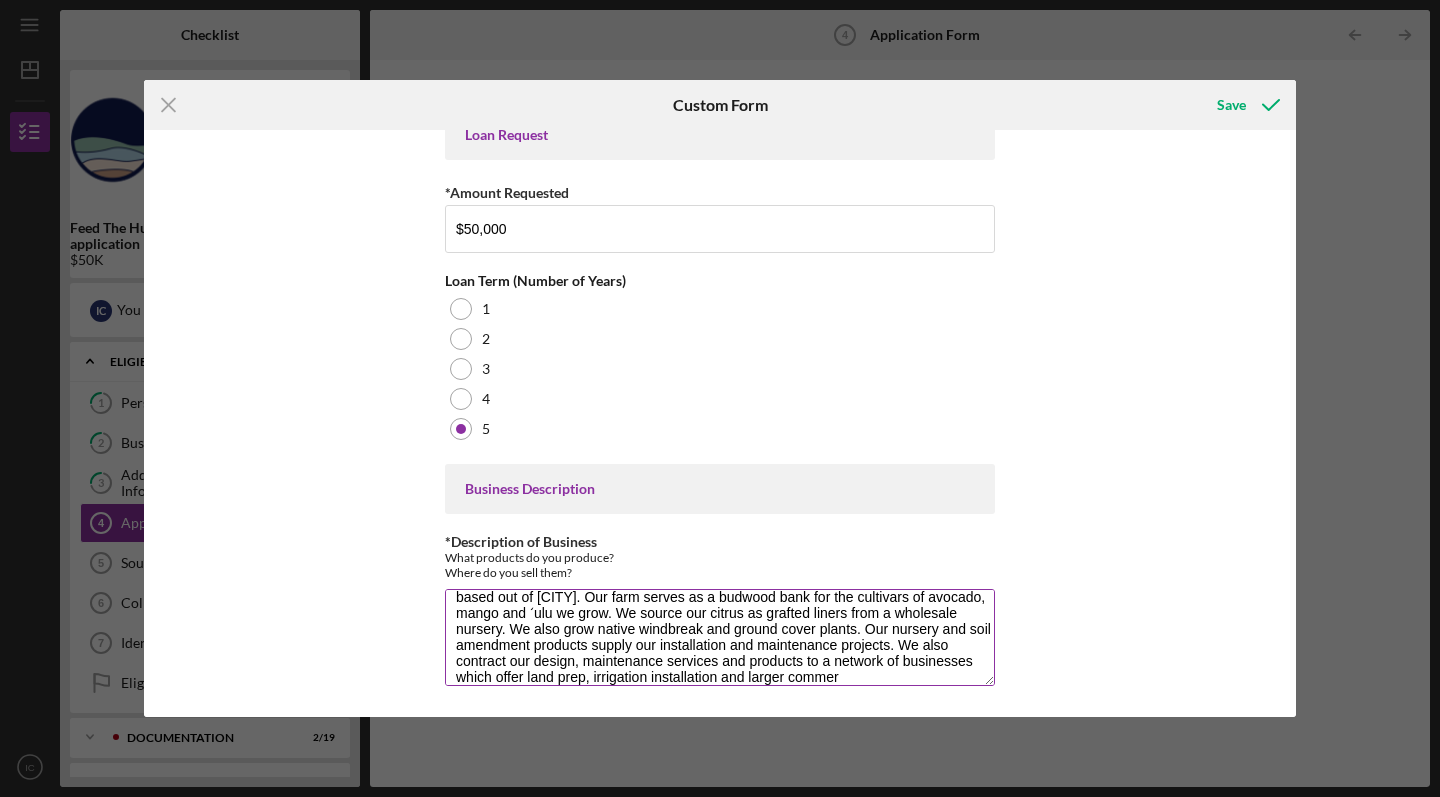 scroll, scrollTop: 129, scrollLeft: 0, axis: vertical 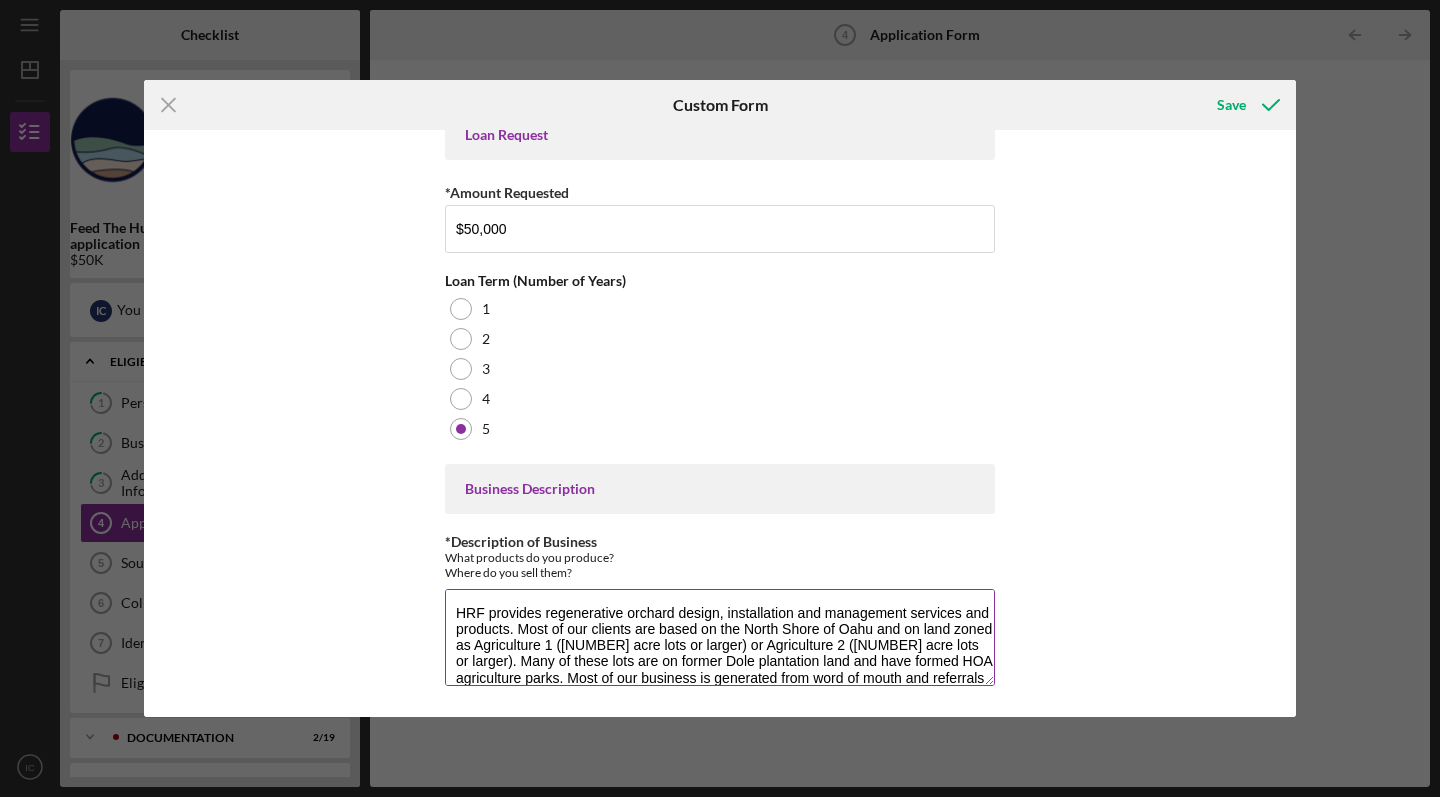 drag, startPoint x: 680, startPoint y: 675, endPoint x: 474, endPoint y: 564, distance: 234.00214 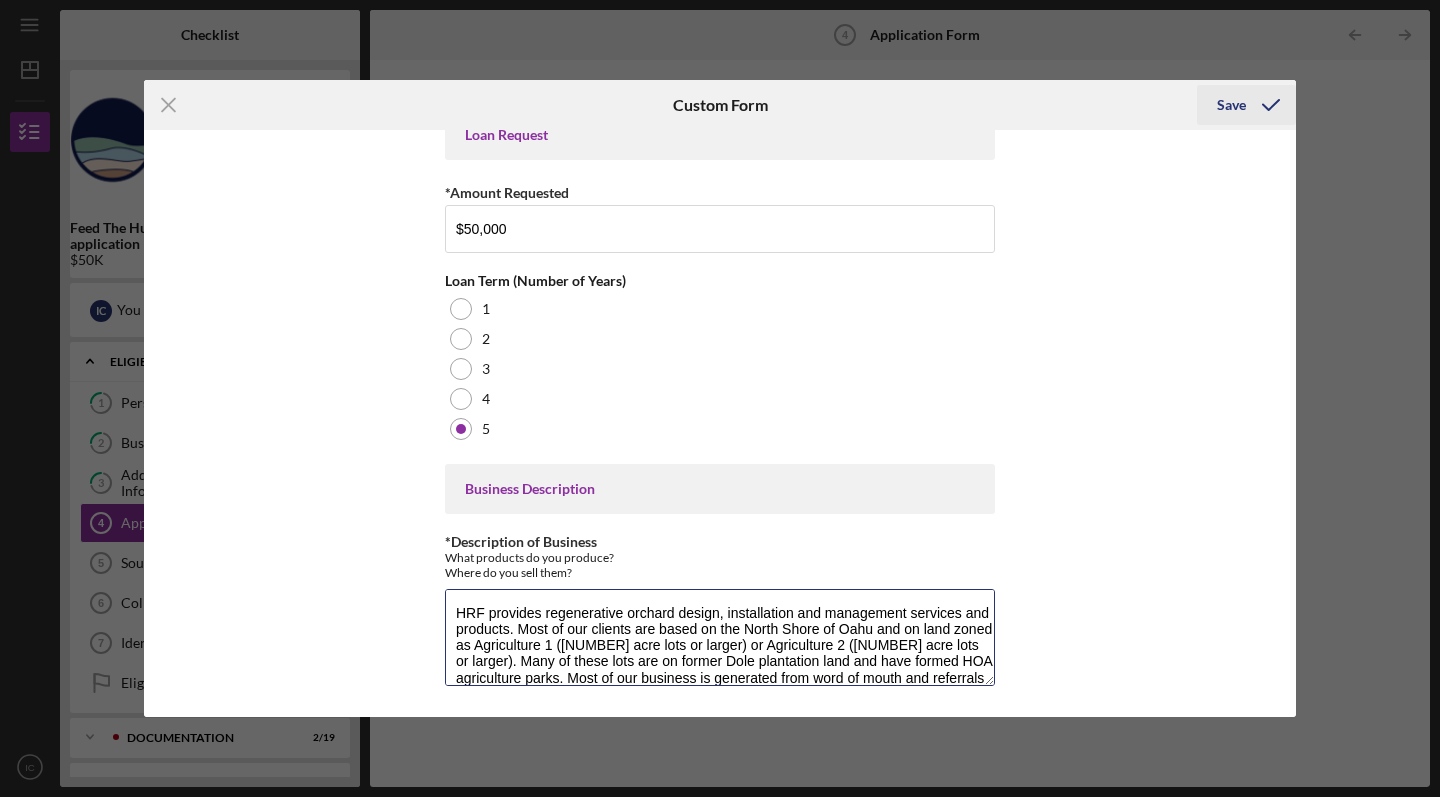 type on "HRF provides regenerative orchard design, installation and management services and products. Most of our clients are based on the North Shore of Oahu and on land zoned as Agriculture 1 ([NUMBER] acre lots or larger) or Agriculture 2 ([NUMBER] acre lots or larger). Many of these lots are on former Dole plantation land and have formed HOA agriculture parks. Most of our business is generated from word of mouth and referrals from individuals and the HOAs. Our grafted fruit trees and soil products are generated on our farm, based out of [CITY]. Our farm serves as a budwood bank for the cultivars of avocado, mango and ʻulu we grow. We source our citrus as grafted liners from a wholesale nursery. We also grow native windbreak and ground cover plants. Our nursery and soil amendment products supply our installation and maintenance projects. We also contract our design, maintenance services and products to a network of businesses which offer land prep, irrigation installation and larger commercial orchard installations." 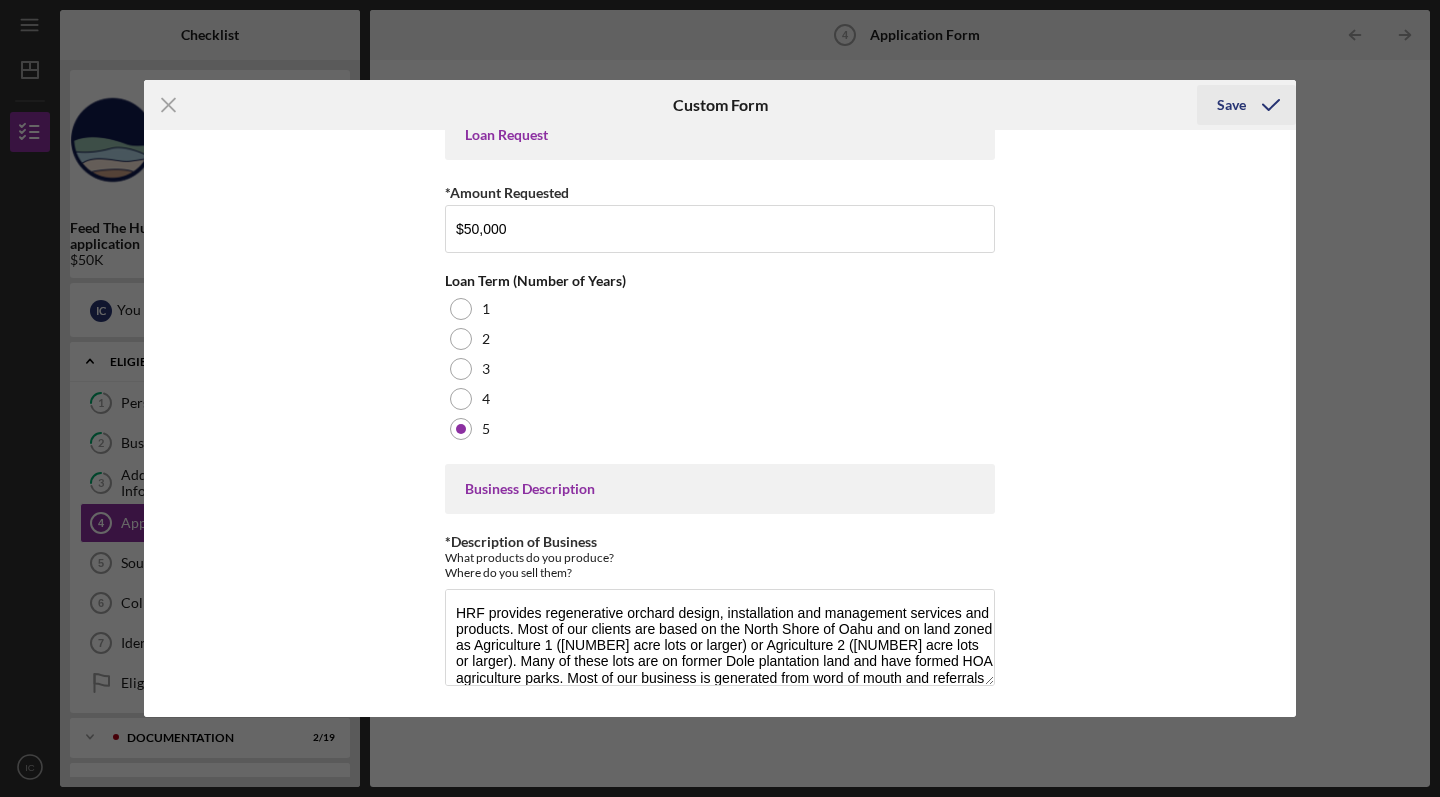 click on "Save" at bounding box center (1231, 105) 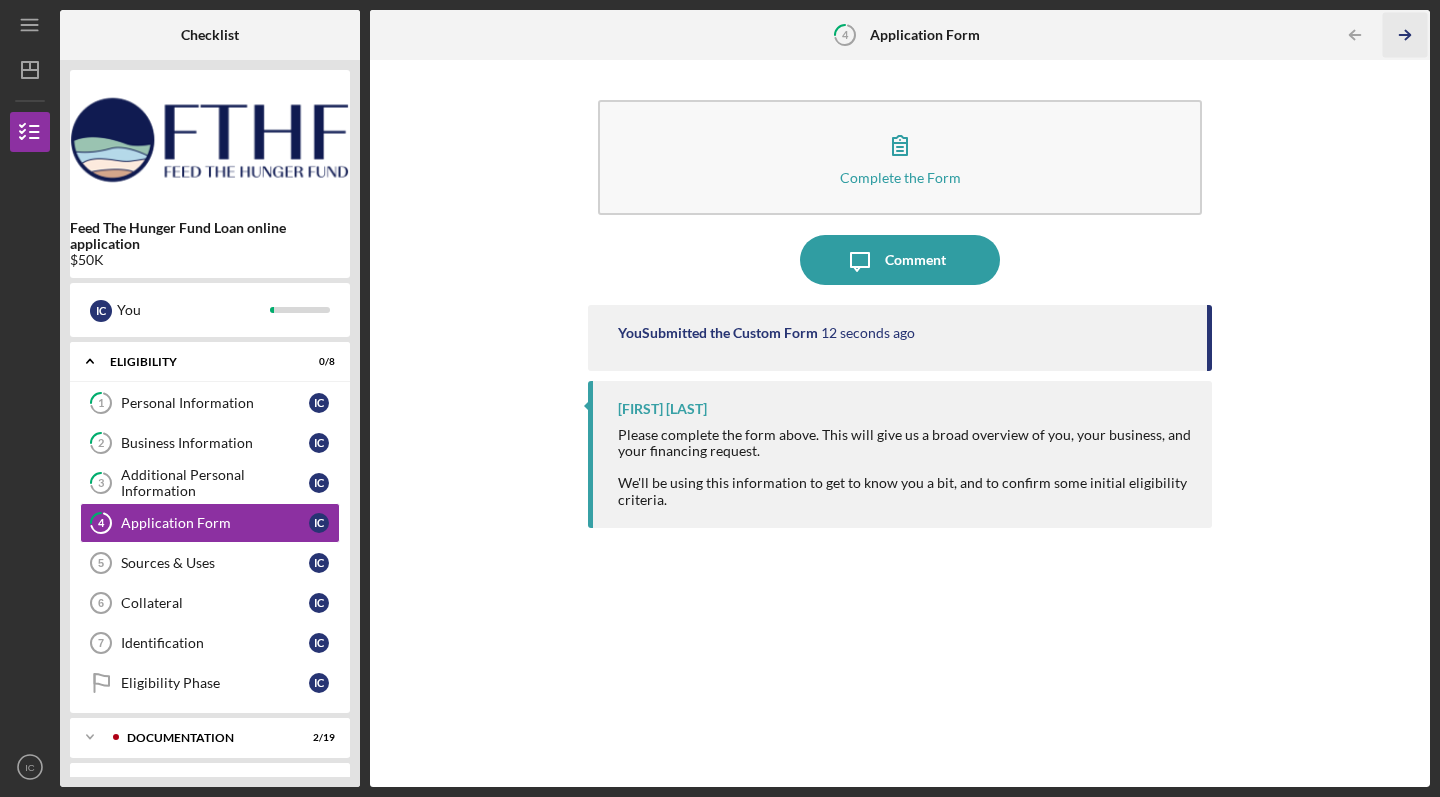 click 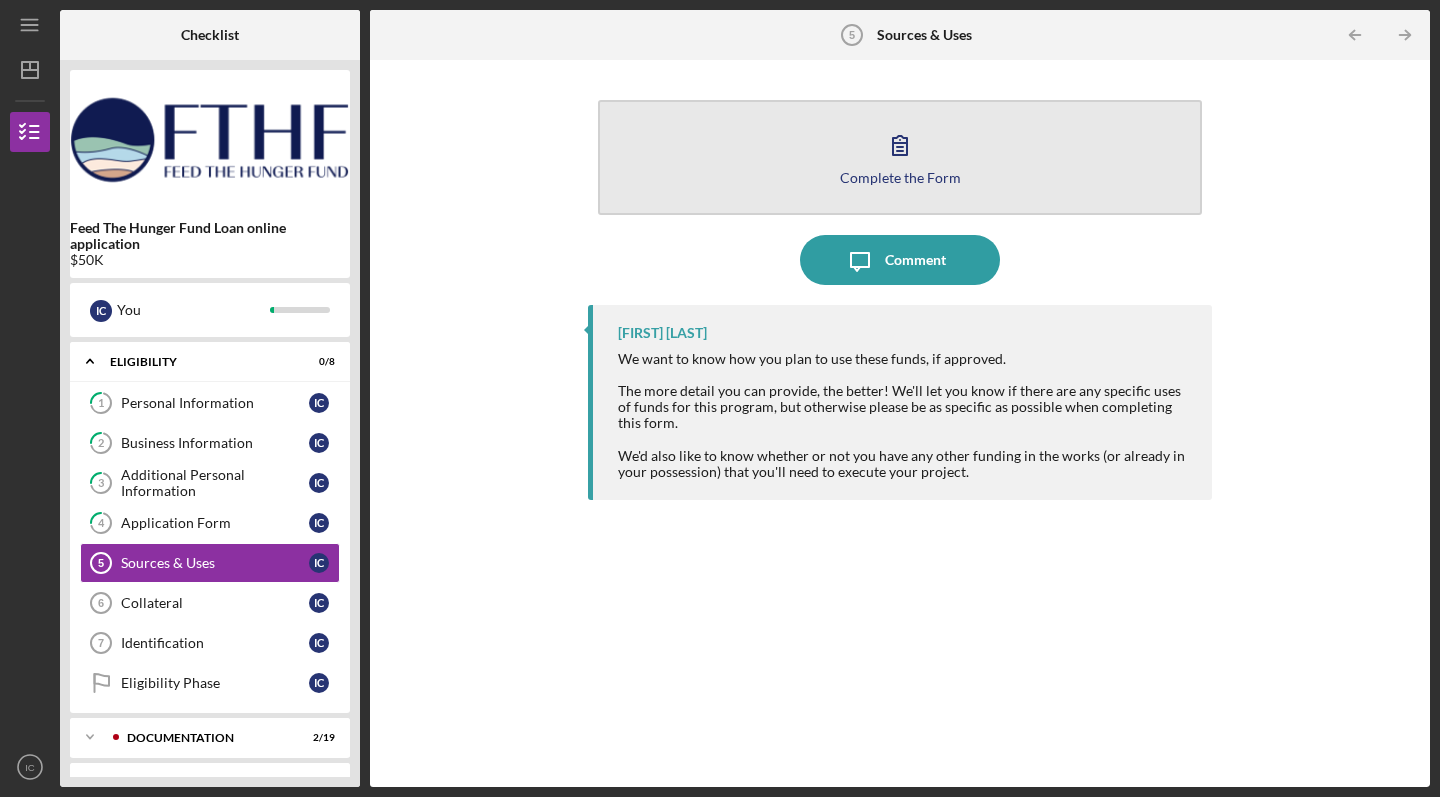 click on "Complete the Form" at bounding box center [900, 177] 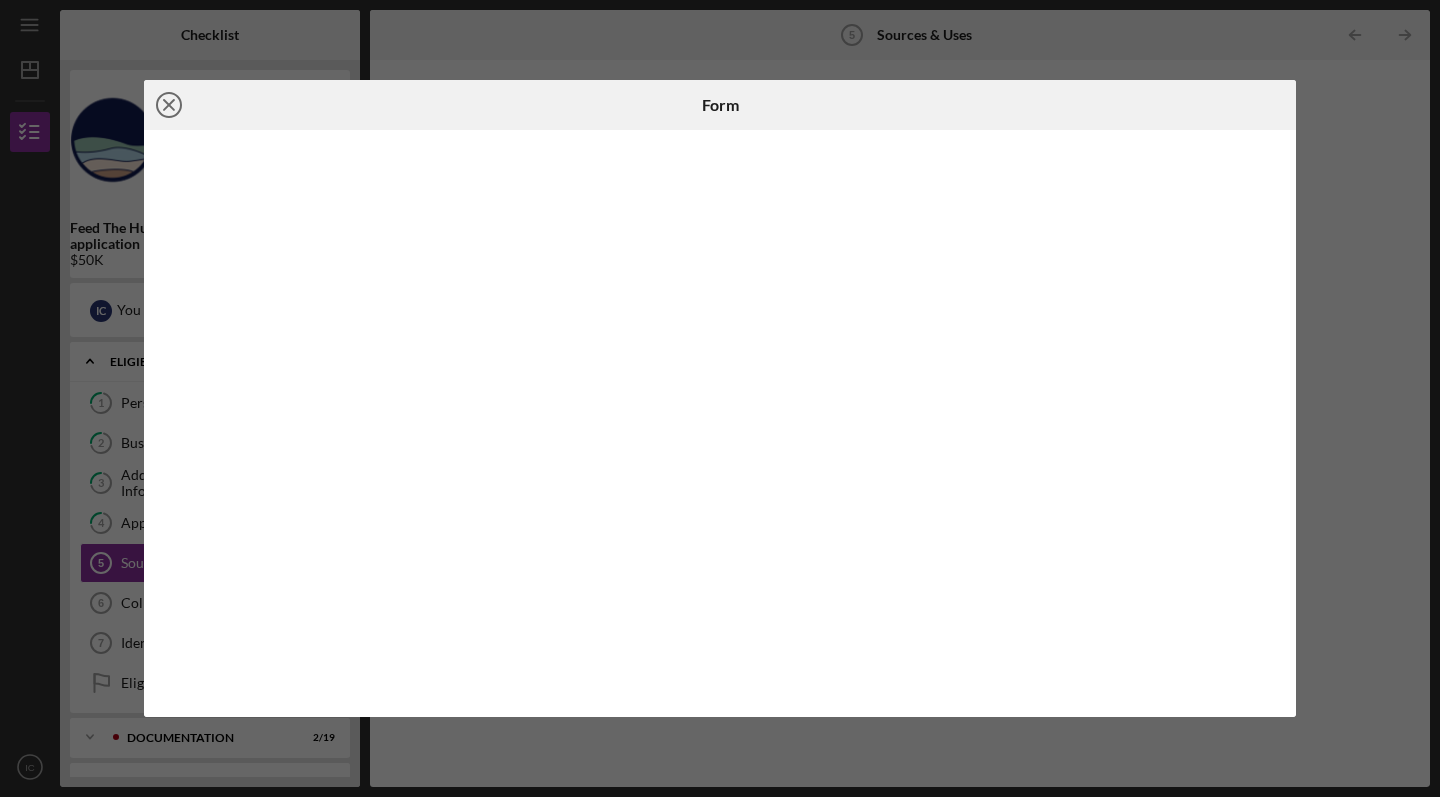 click on "Icon/Close" 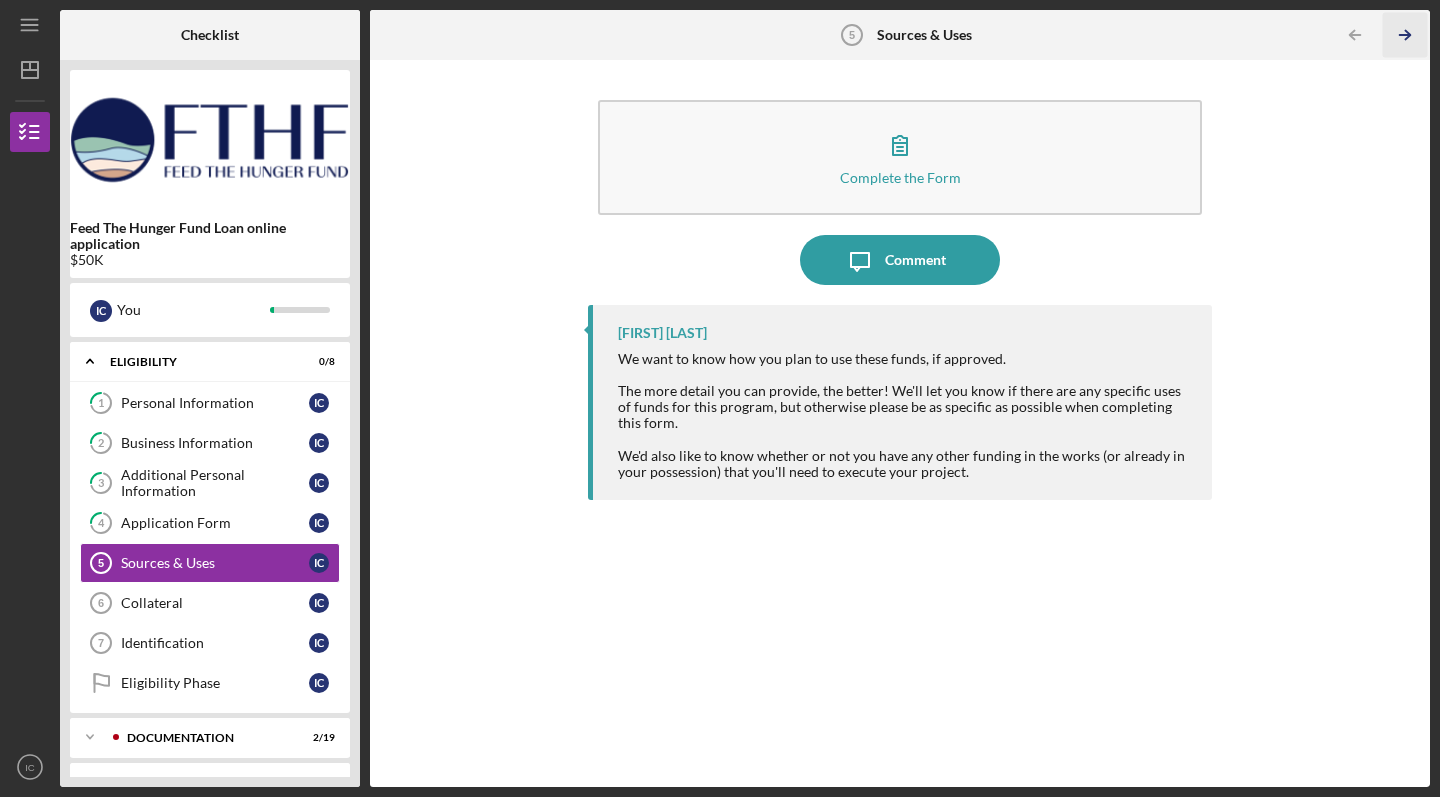 click on "Icon/Table Pagination Arrow" 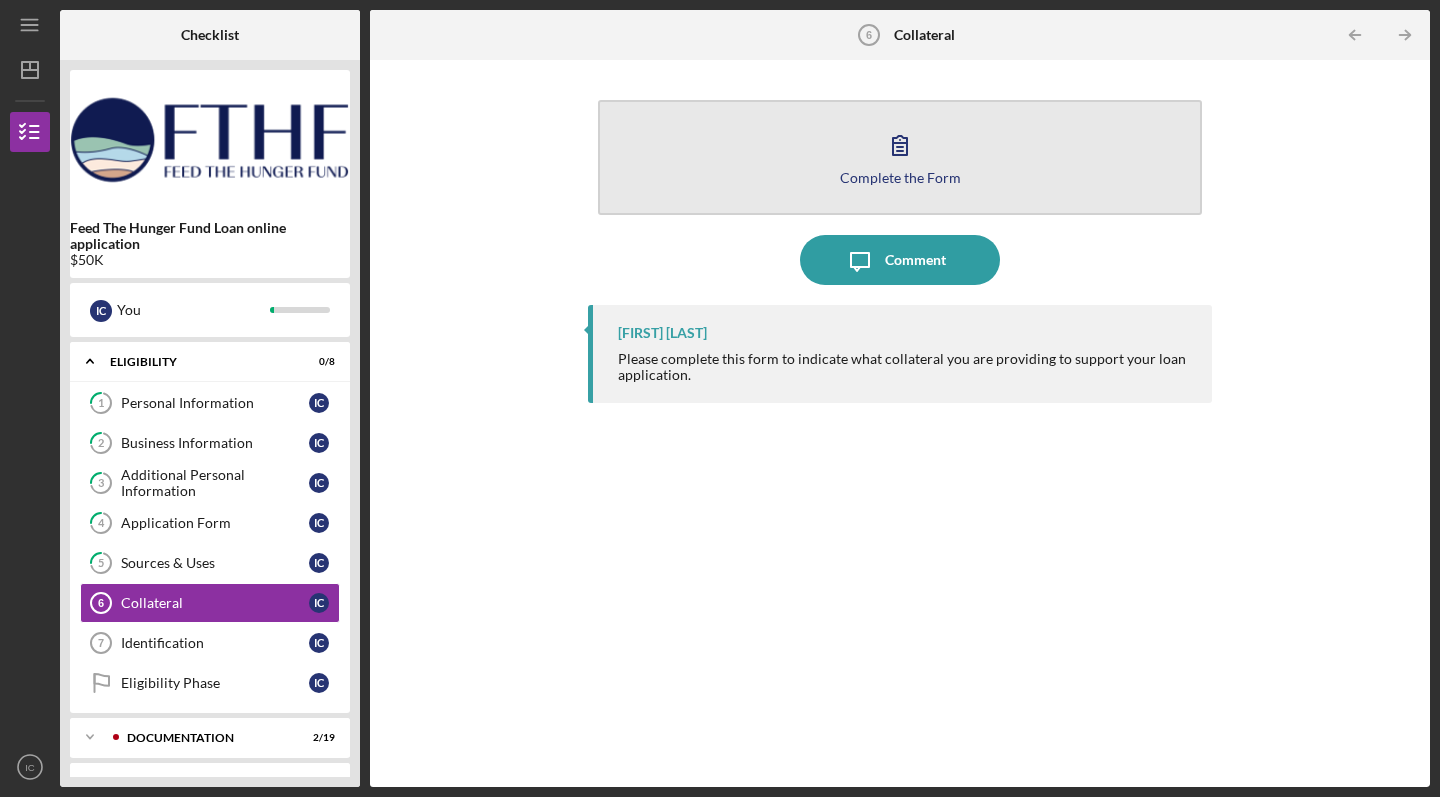 click on "Complete the Form Form" at bounding box center (900, 157) 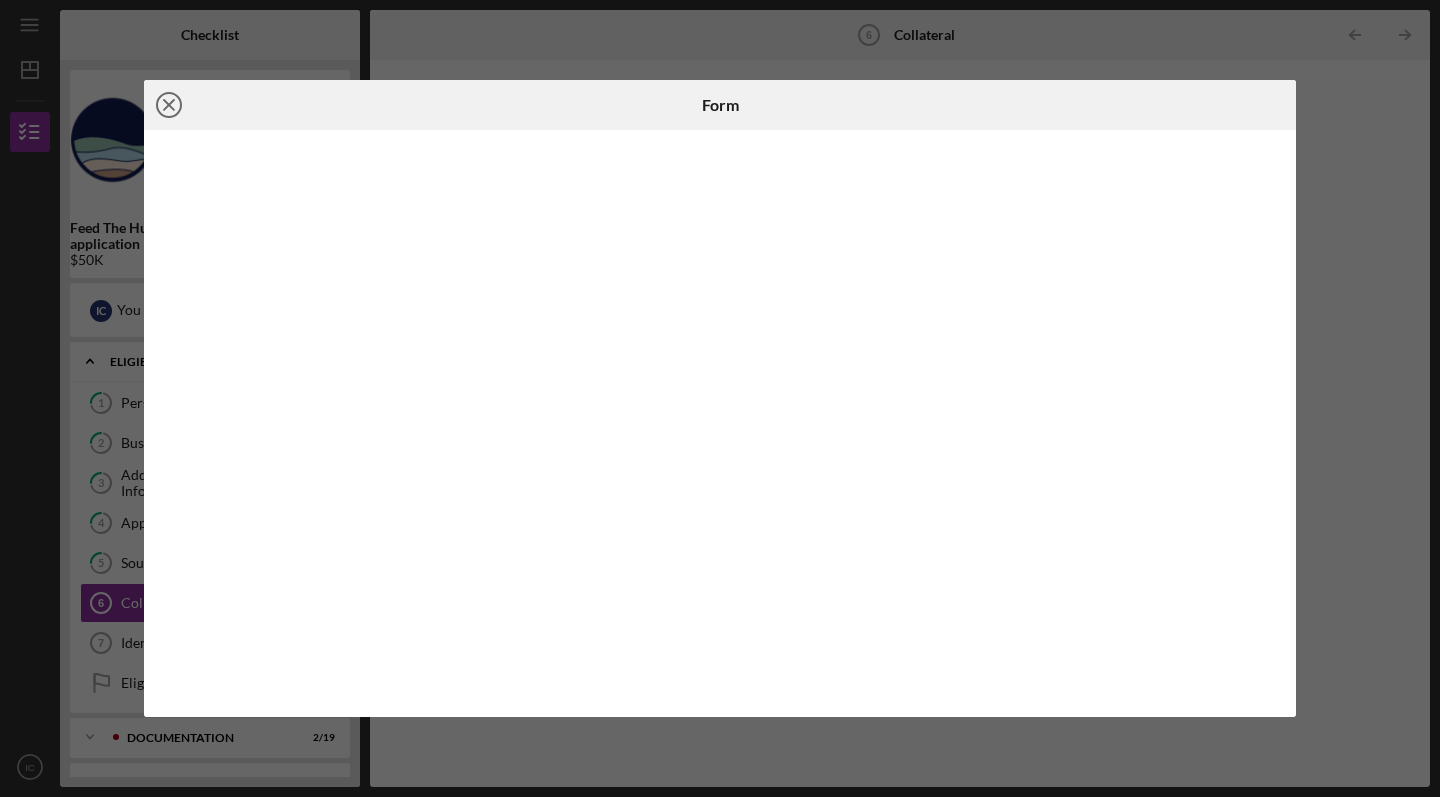 click on "Icon/Close" 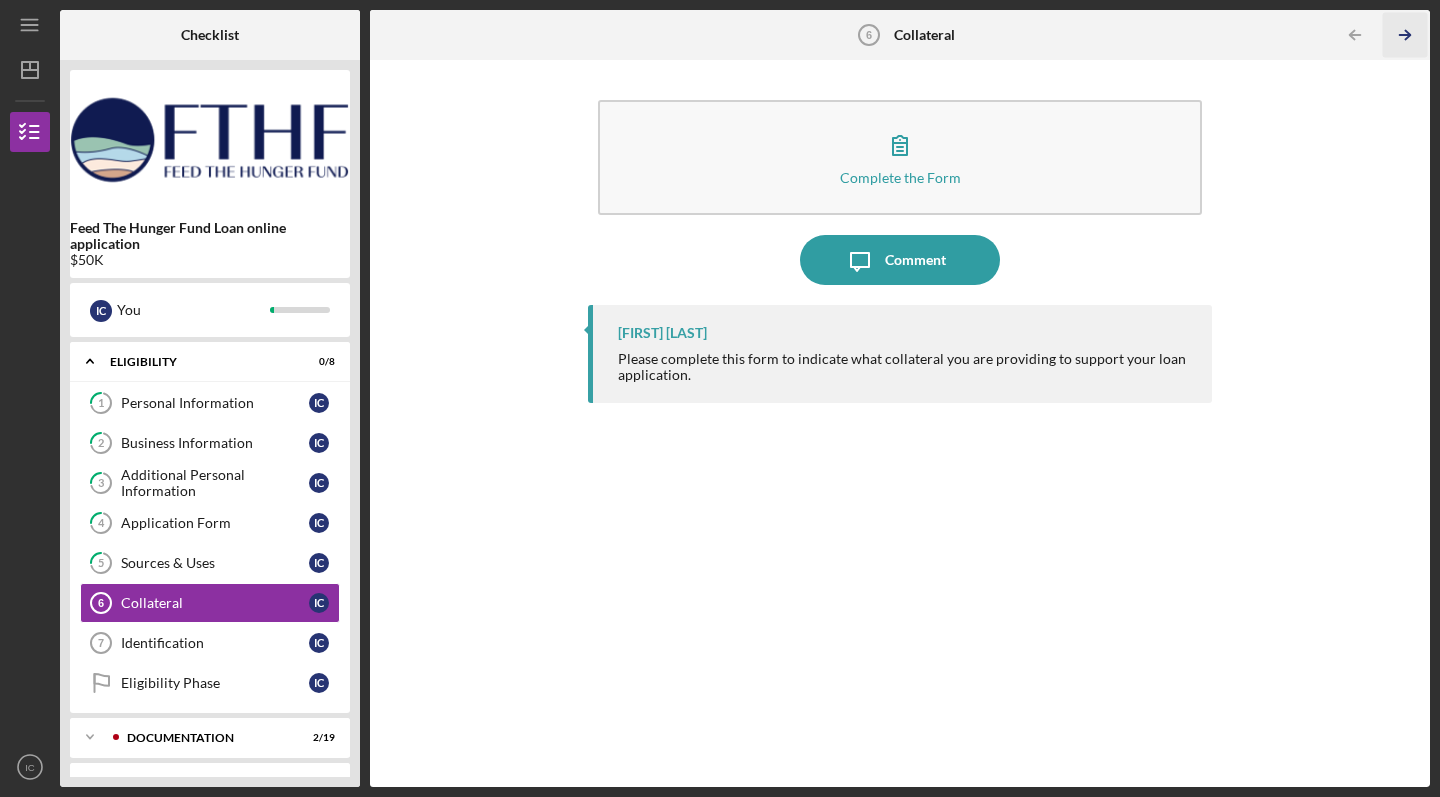 click on "Icon/Table Pagination Arrow" 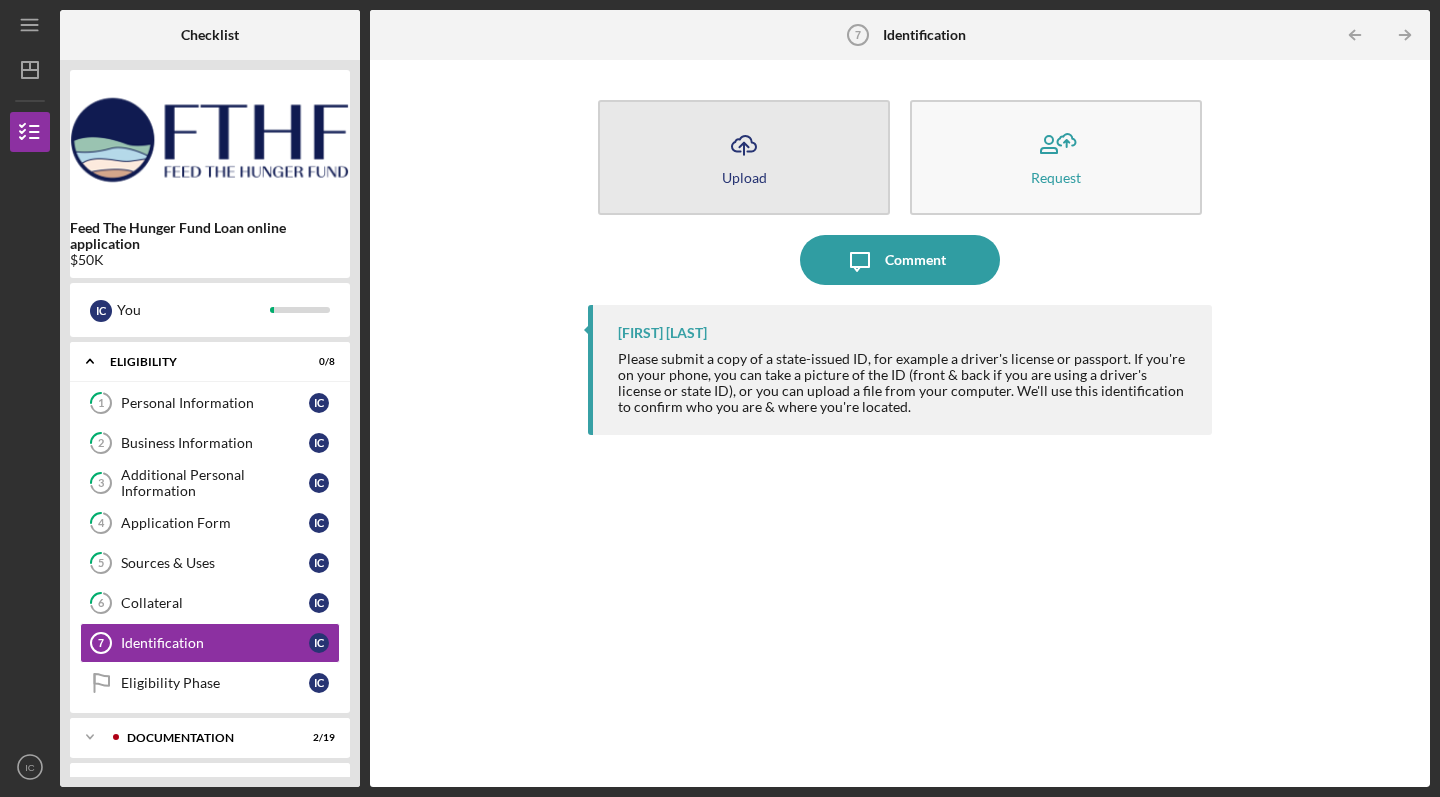 click 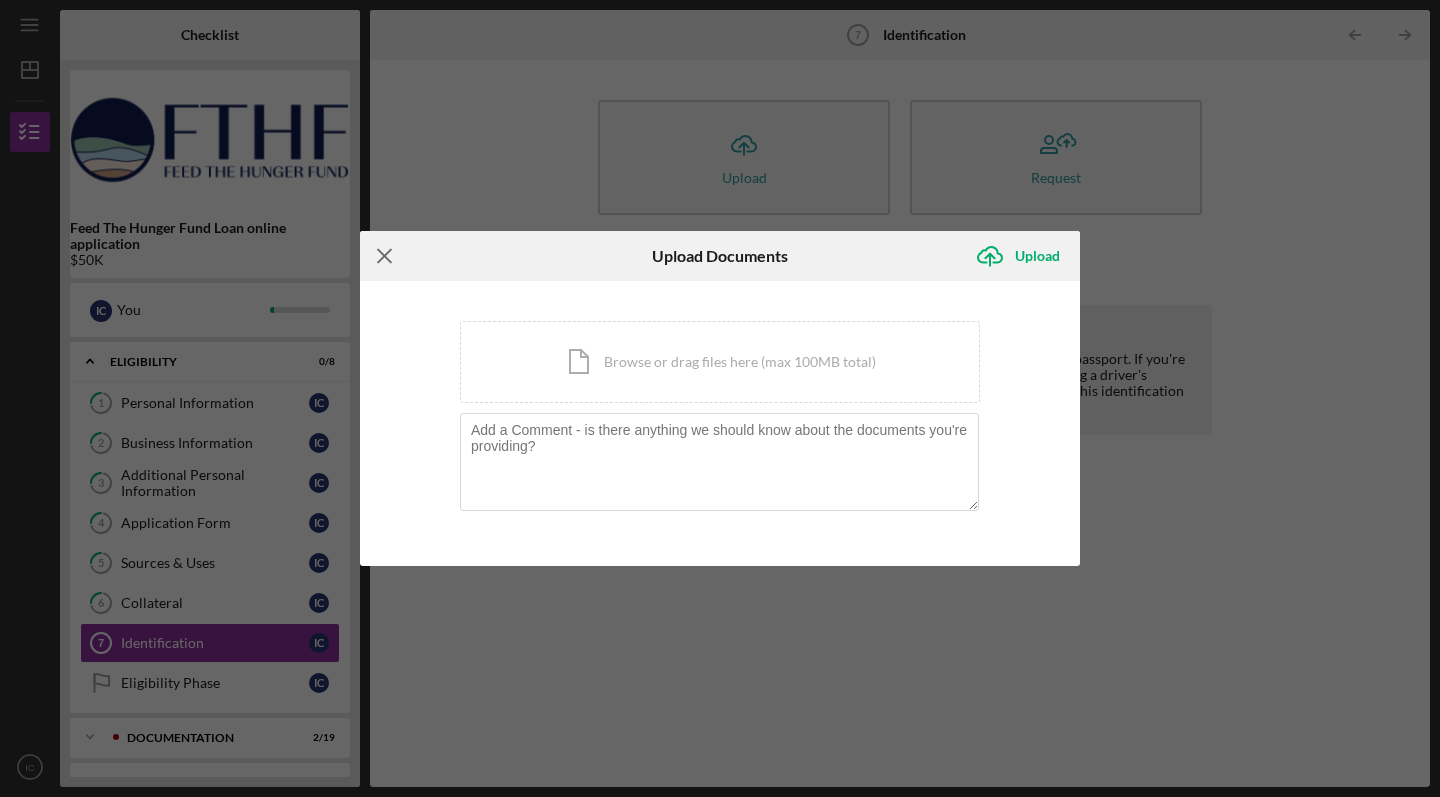 click on "Icon/Menu Close" 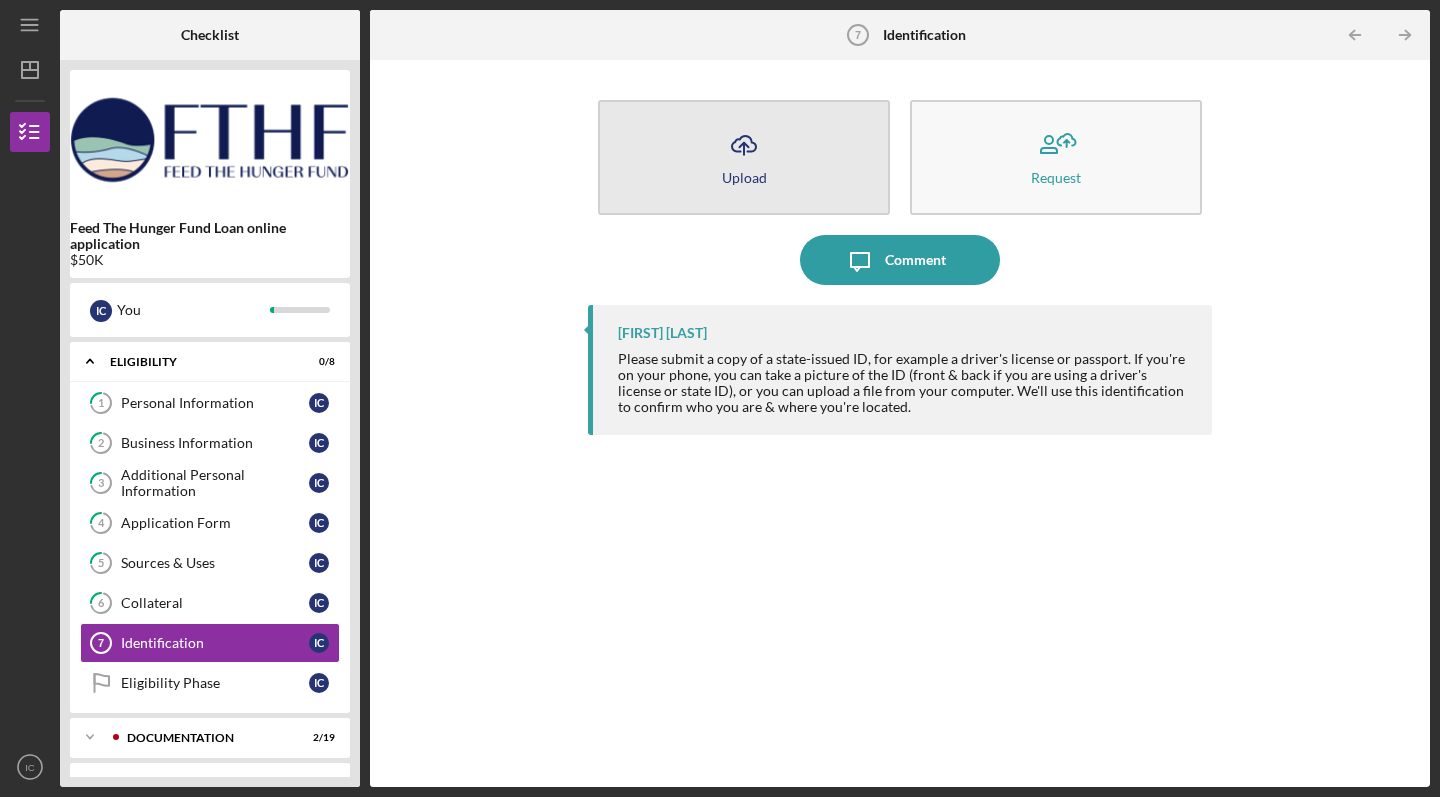 click on "Icon/Upload" 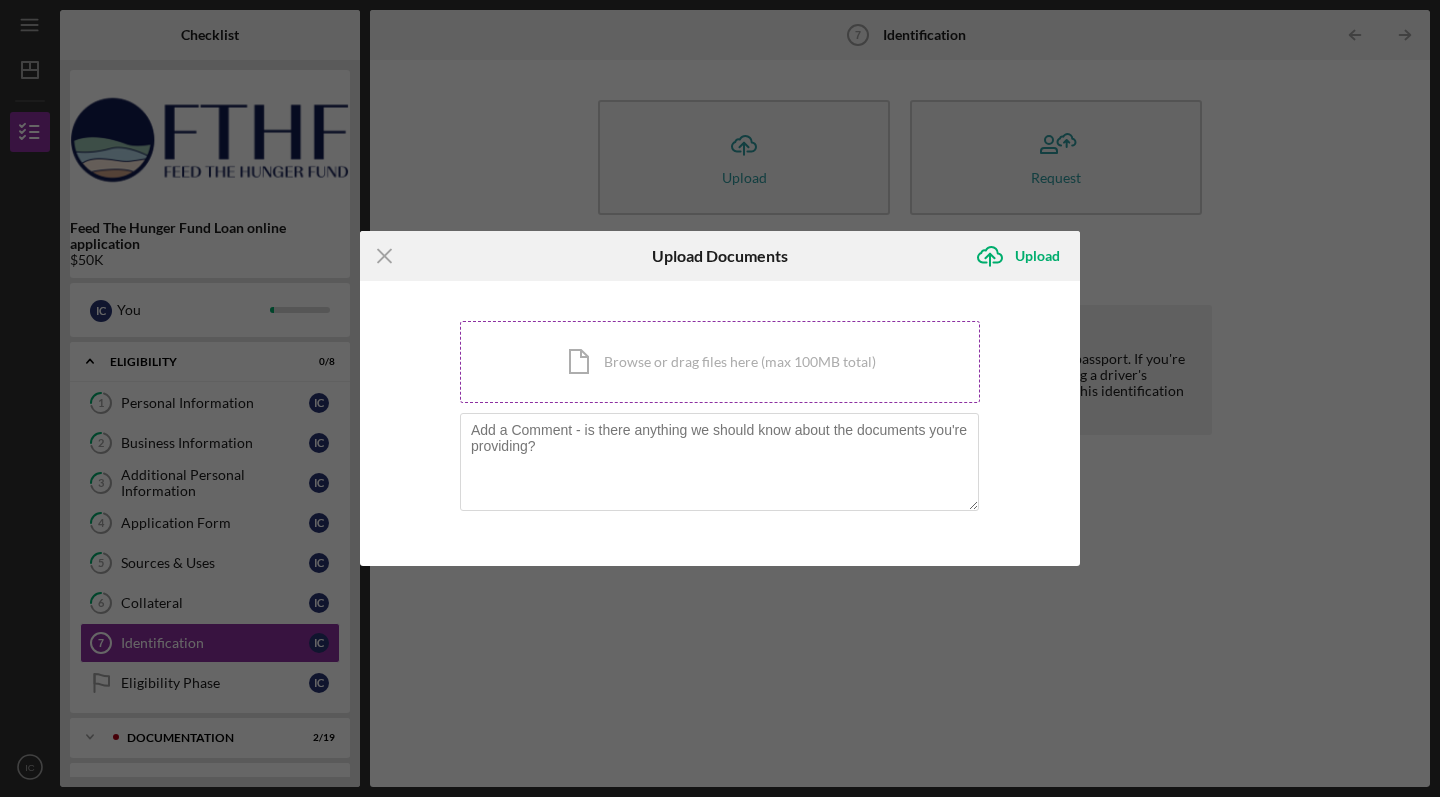 click on "Icon/Document Browse or drag files here (max 100MB total) Tap to choose files or take a photo" at bounding box center [720, 362] 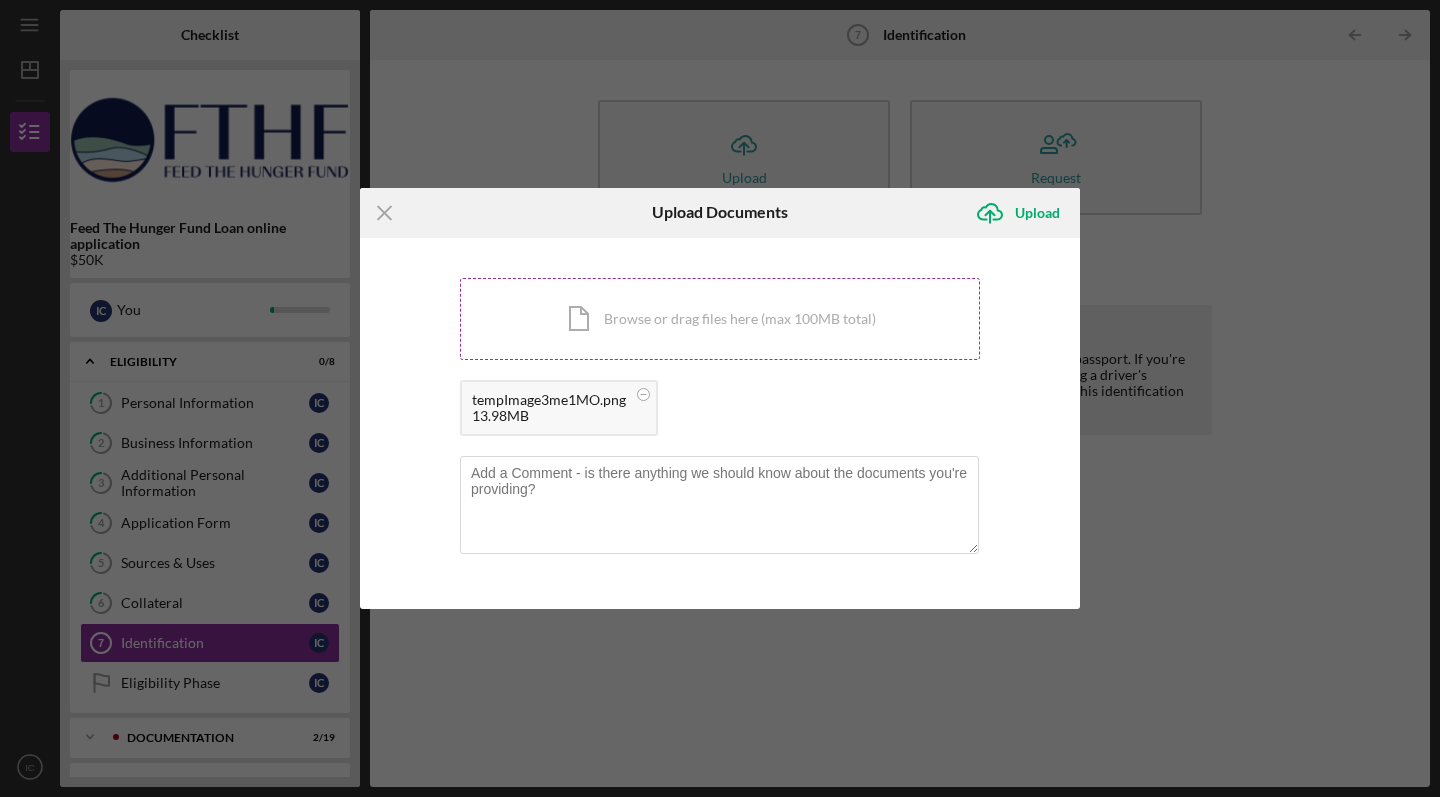 click on "Icon/Document Browse or drag files here (max 100MB total) Tap to choose files or take a photo" at bounding box center [720, 319] 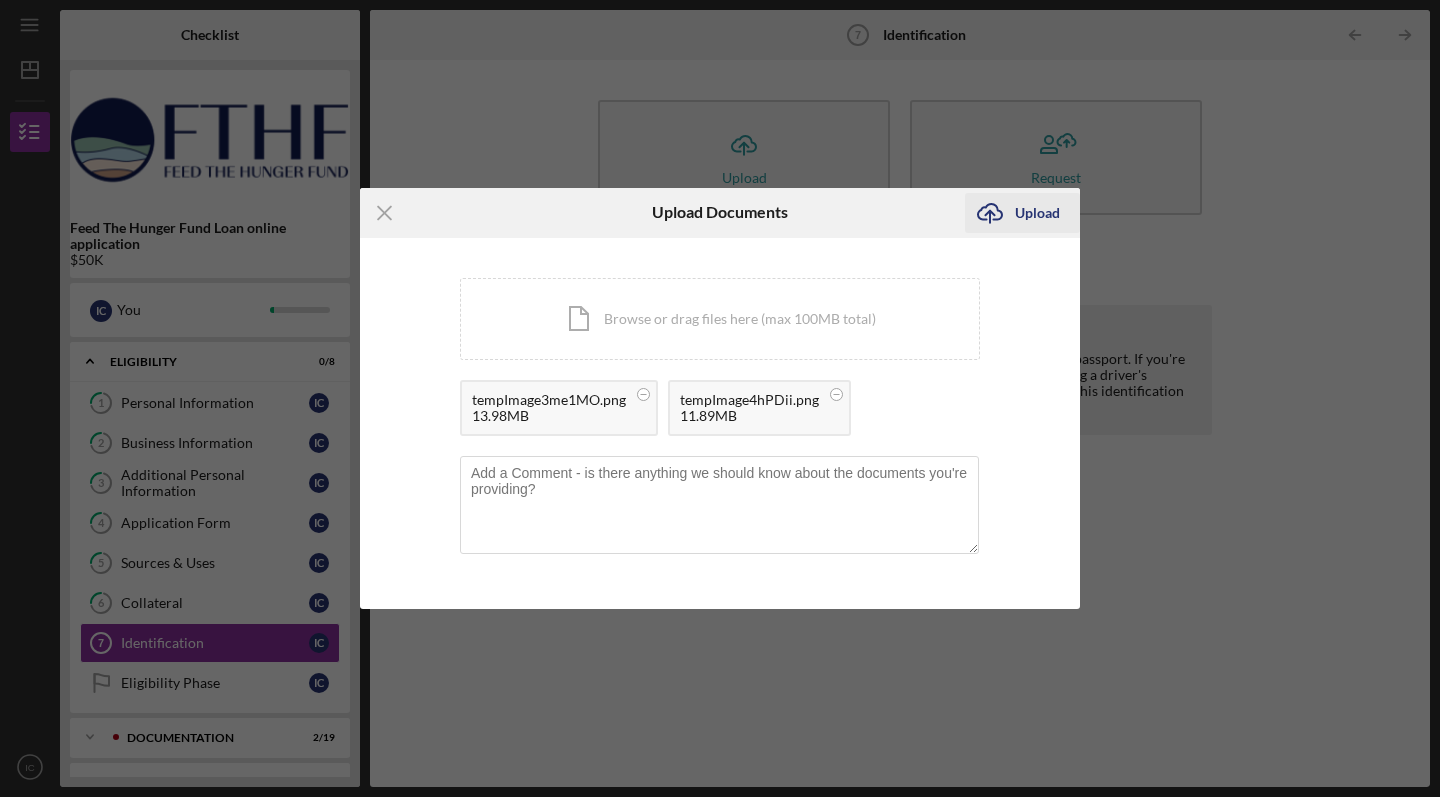 click on "Upload" at bounding box center [1037, 213] 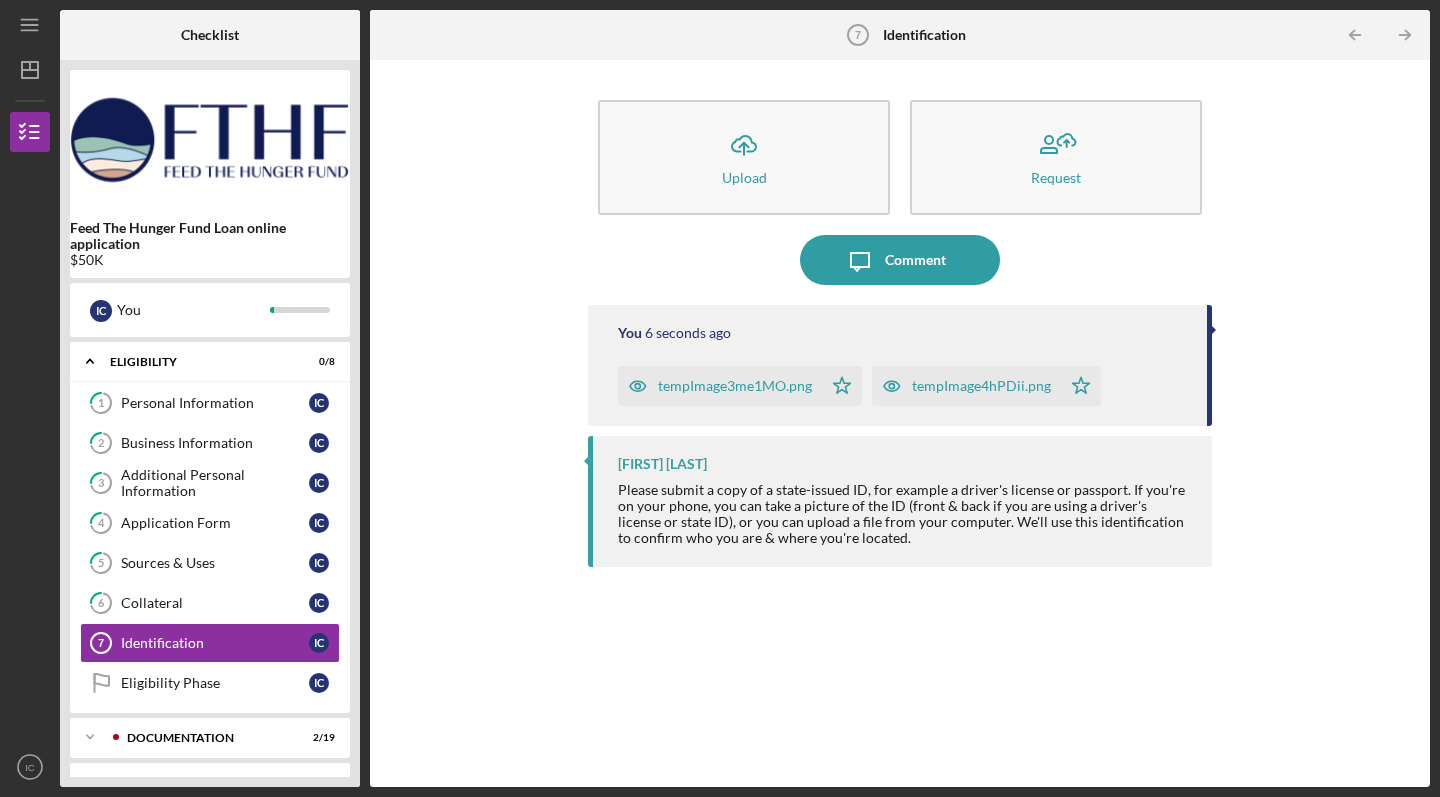 click on "Icon/Upload Upload Request Icon/Message Comment You   6 seconds ago tempImage3me1MO.png Icon/Star tempImage4hPDii.png Icon/Star [FIRST] [LAST]   Please submit a copy of a state-issued ID, for example a driver's license or passport. If you're on your phone, you can take a picture of the ID (front & back if you are using a driver's license or state ID), or you can upload a file from your computer. We'll use this identification to confirm who you are & where you're located." at bounding box center (900, 423) 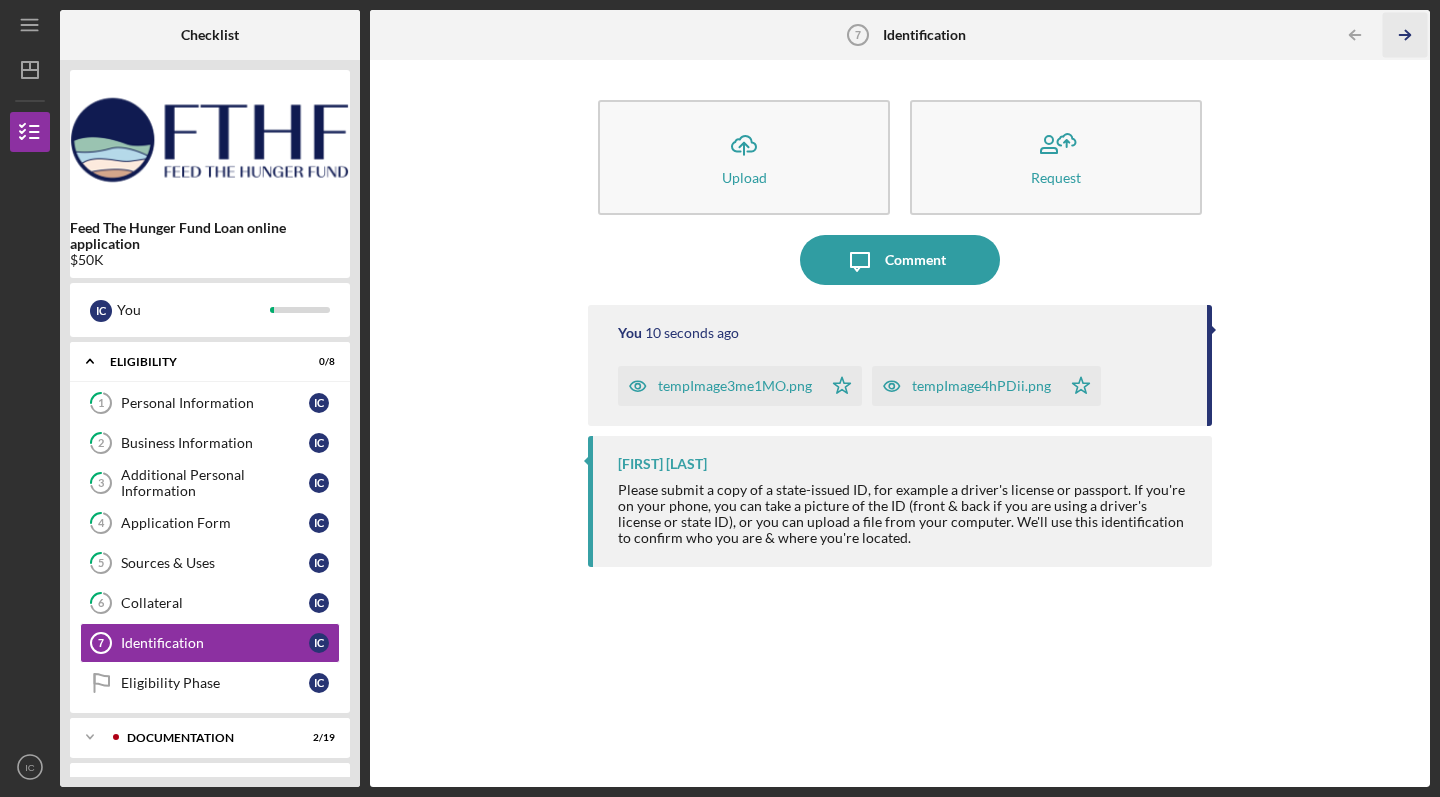 click 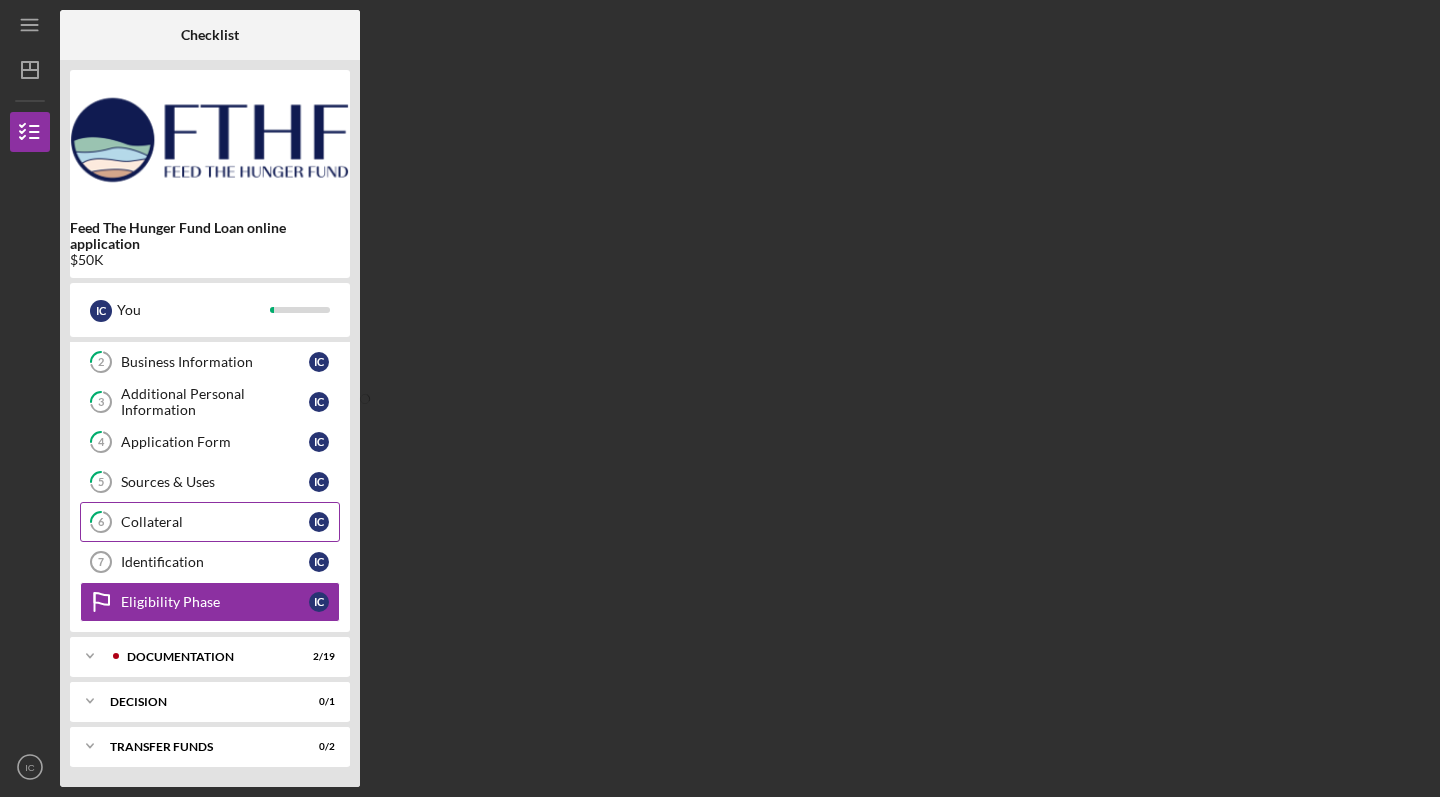 scroll, scrollTop: 81, scrollLeft: 0, axis: vertical 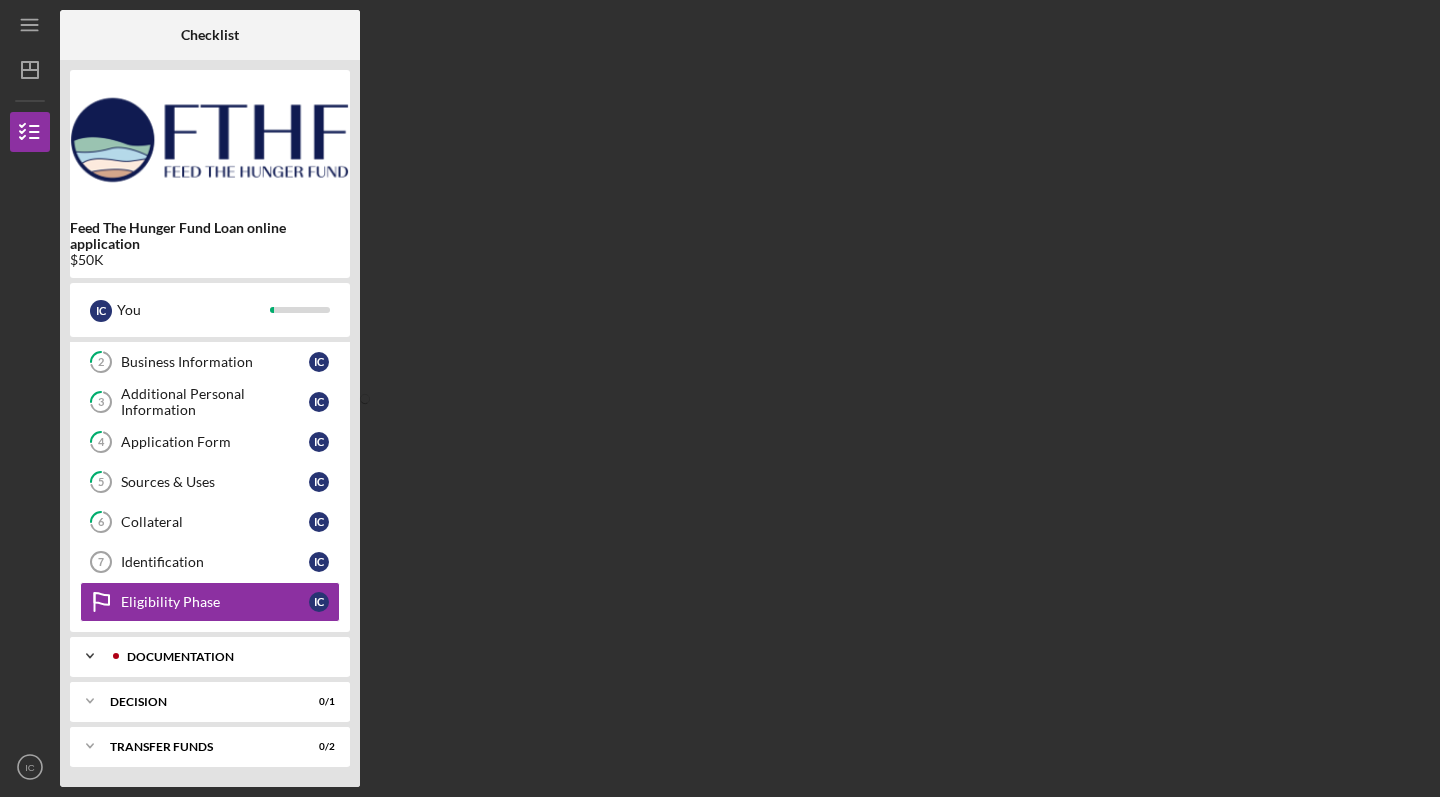 click on "Icon/Expander" 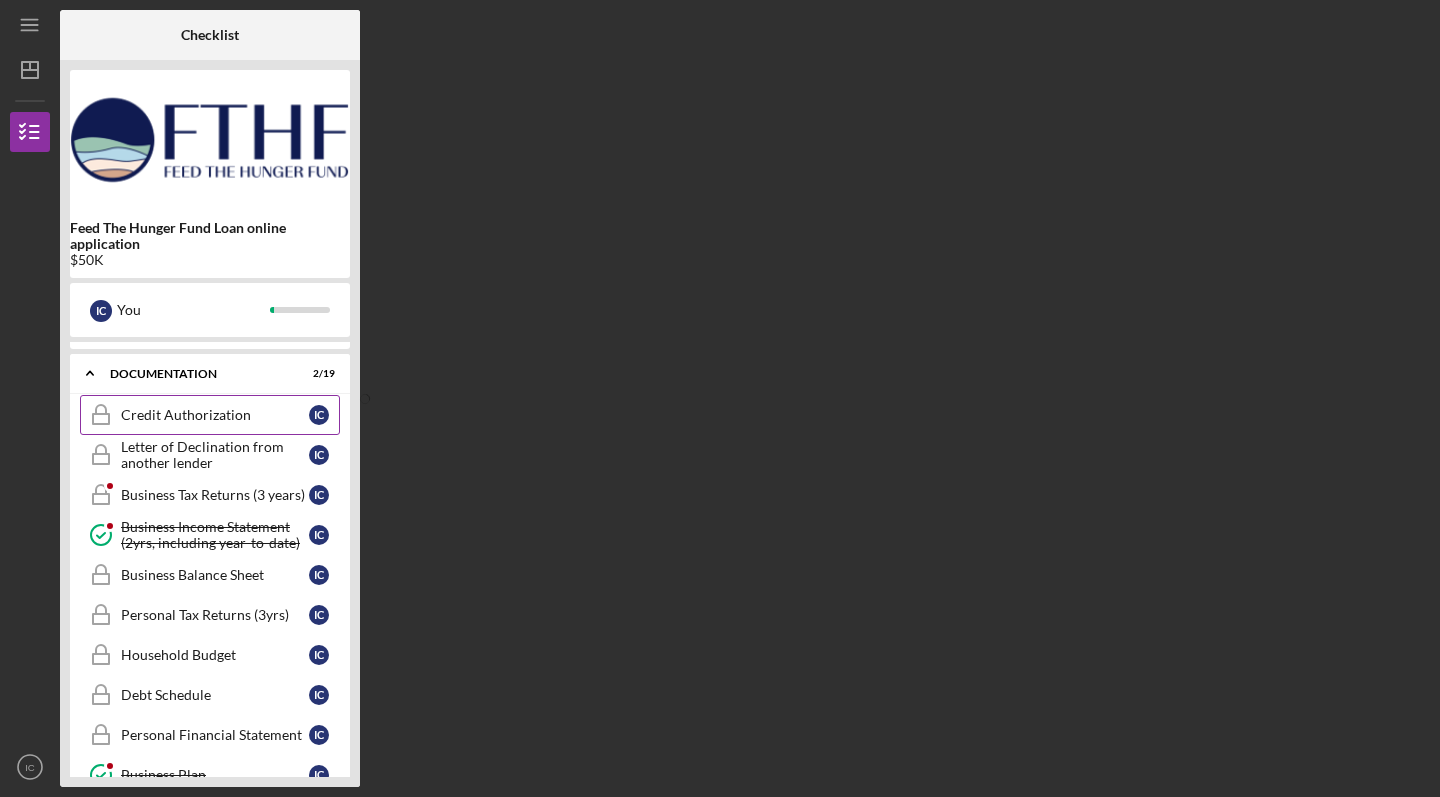 scroll, scrollTop: 351, scrollLeft: 0, axis: vertical 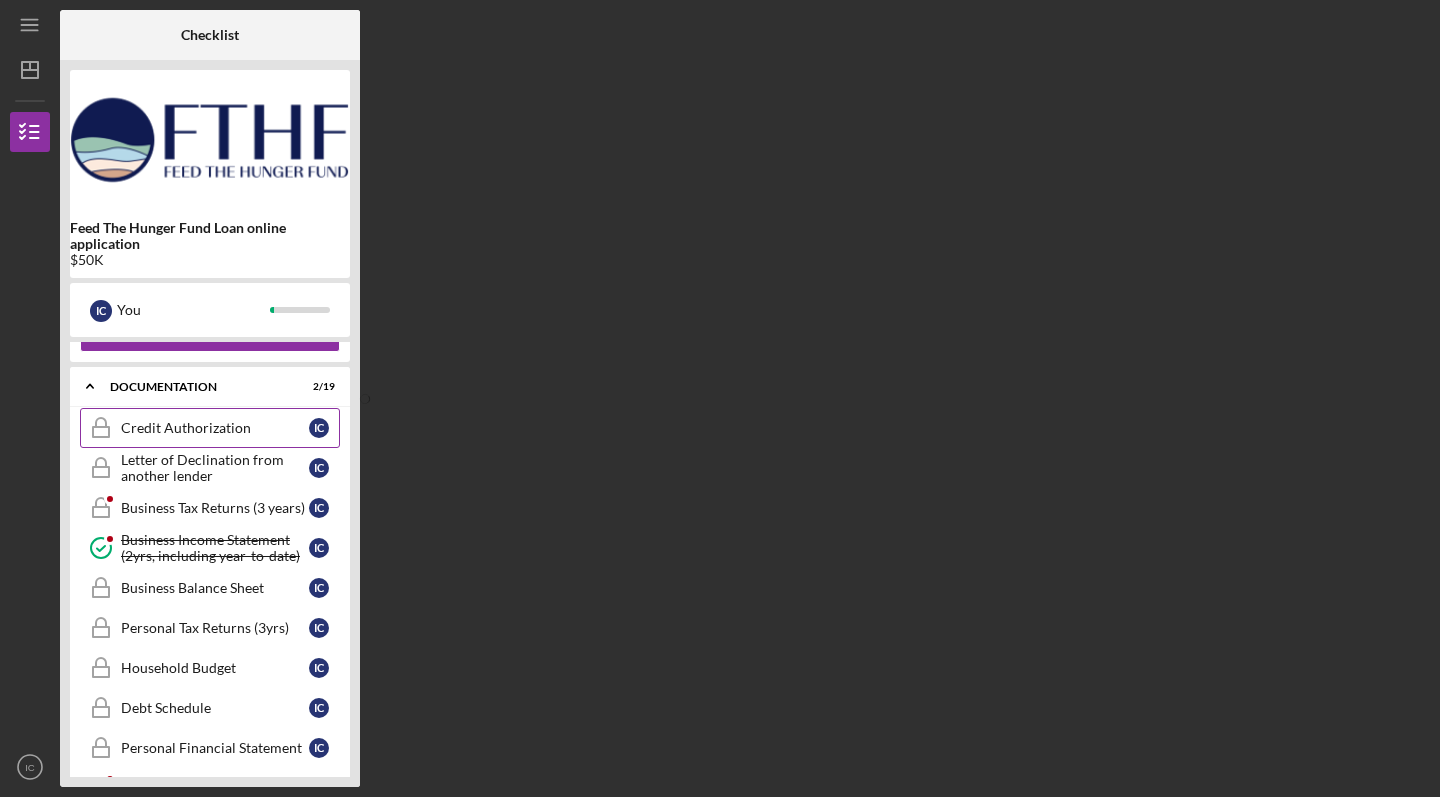 click on "Credit Authorization Credit Authorization I C" at bounding box center [210, 428] 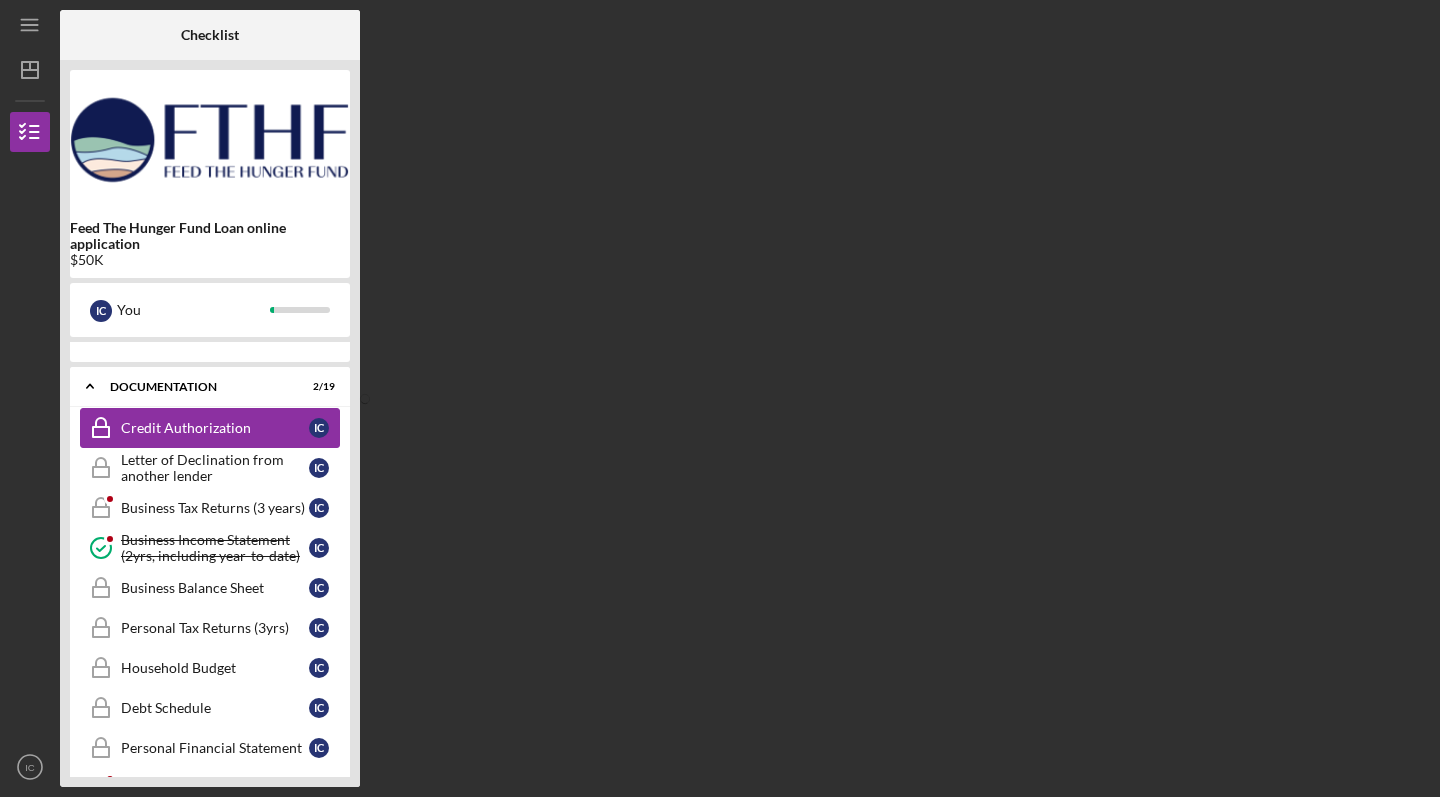 click on "Credit Authorization Credit Authorization I C" at bounding box center (210, 428) 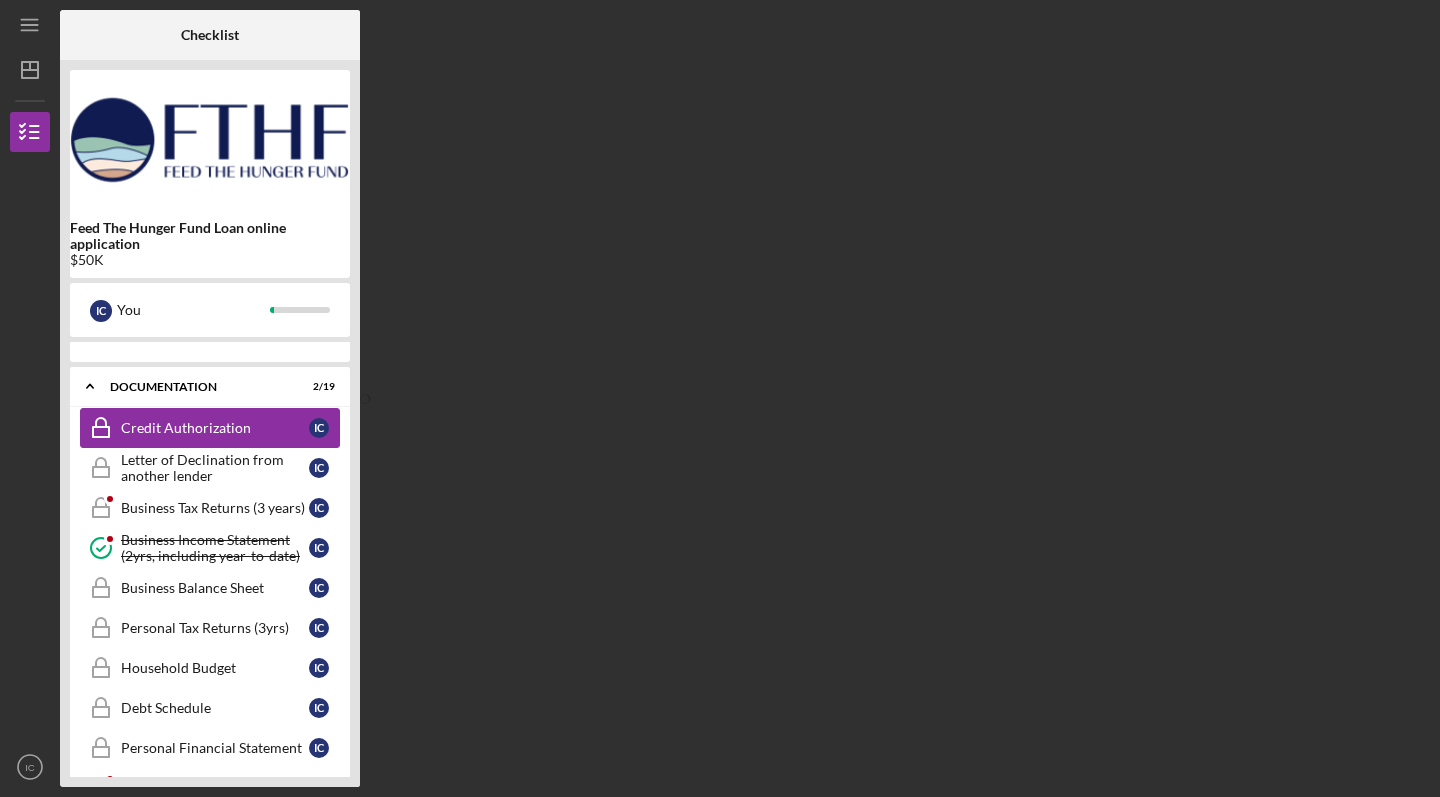 click on "Credit Authorization Credit Authorization I C" at bounding box center [210, 428] 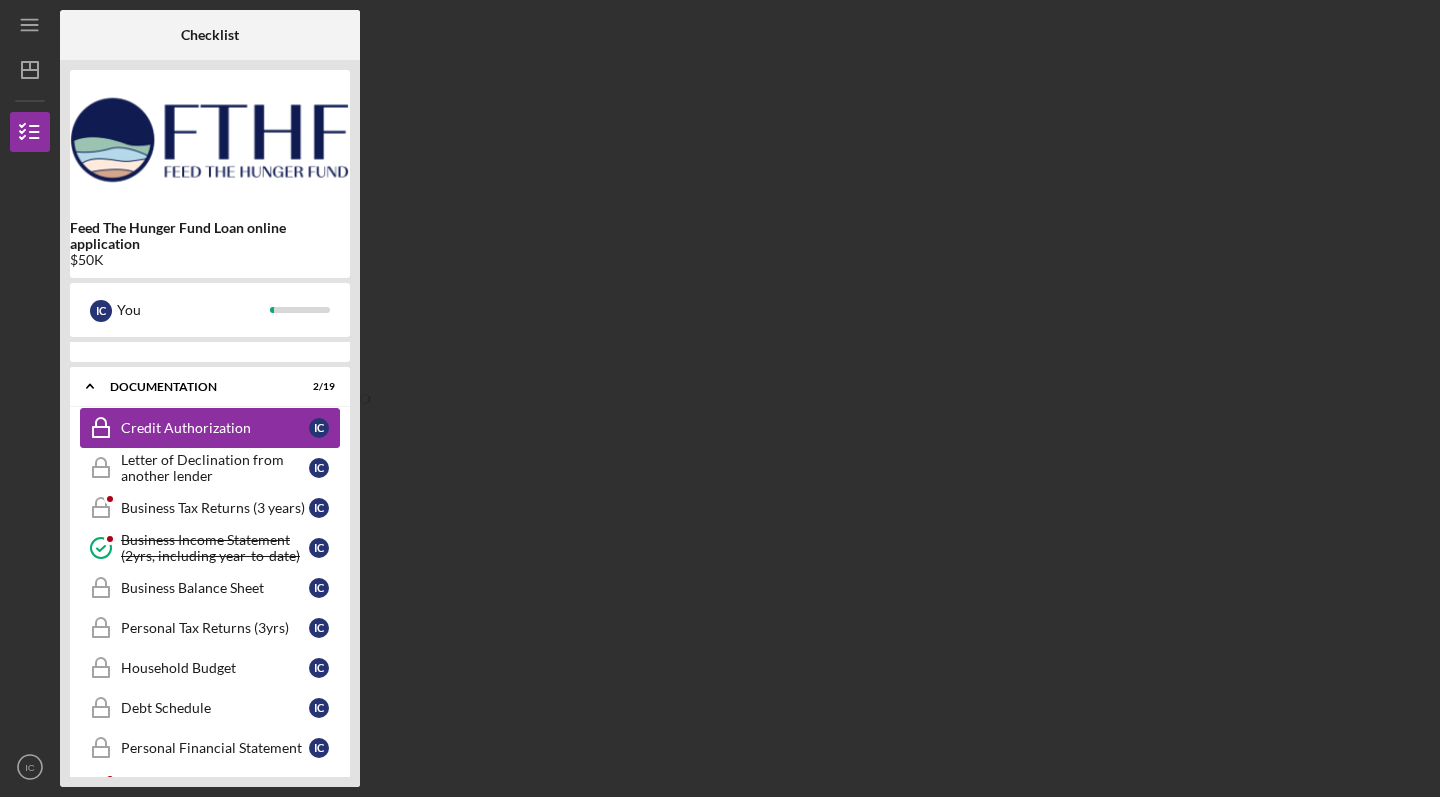 click on "Credit Authorization Credit Authorization I C" at bounding box center [210, 428] 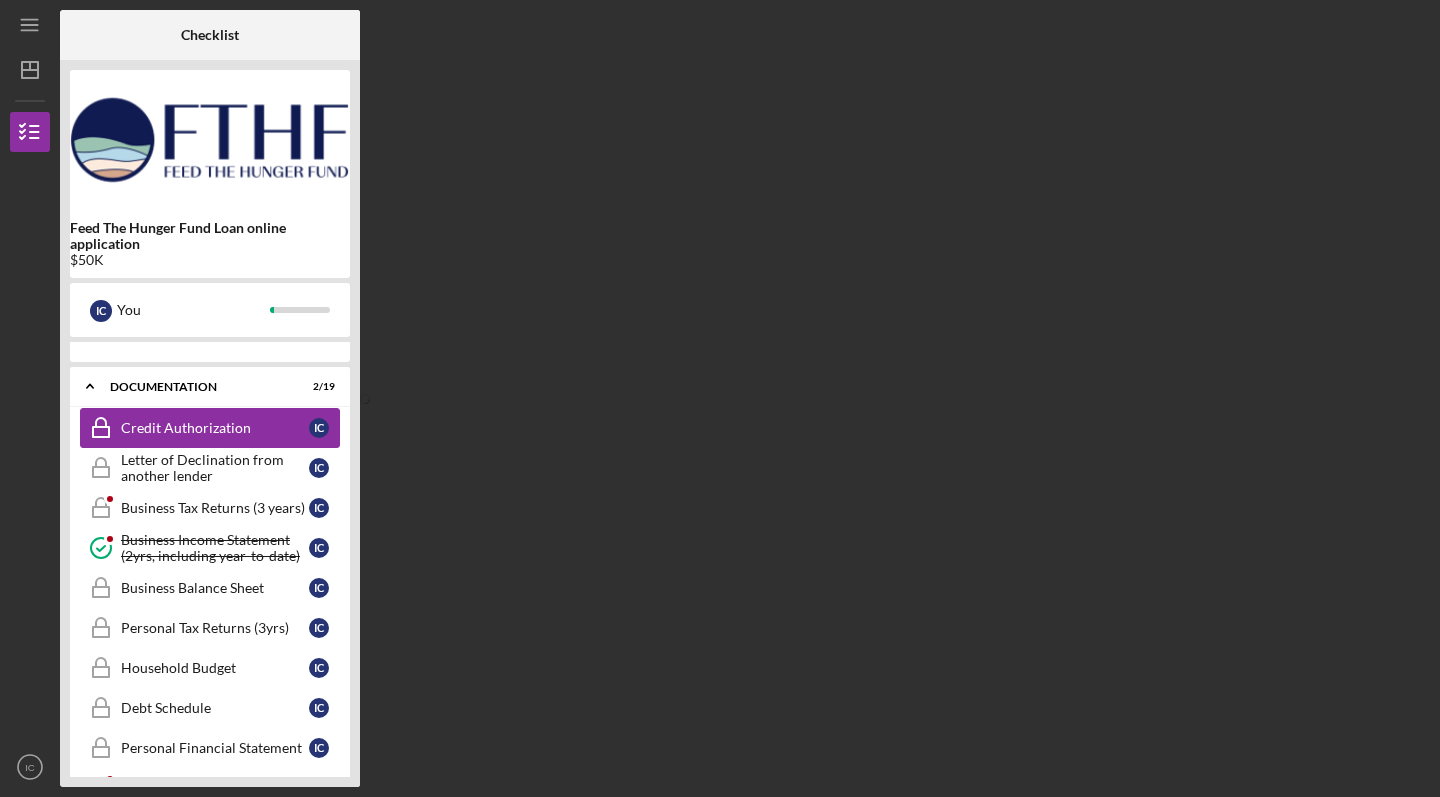 click on "Credit Authorization Credit Authorization I C" at bounding box center (210, 428) 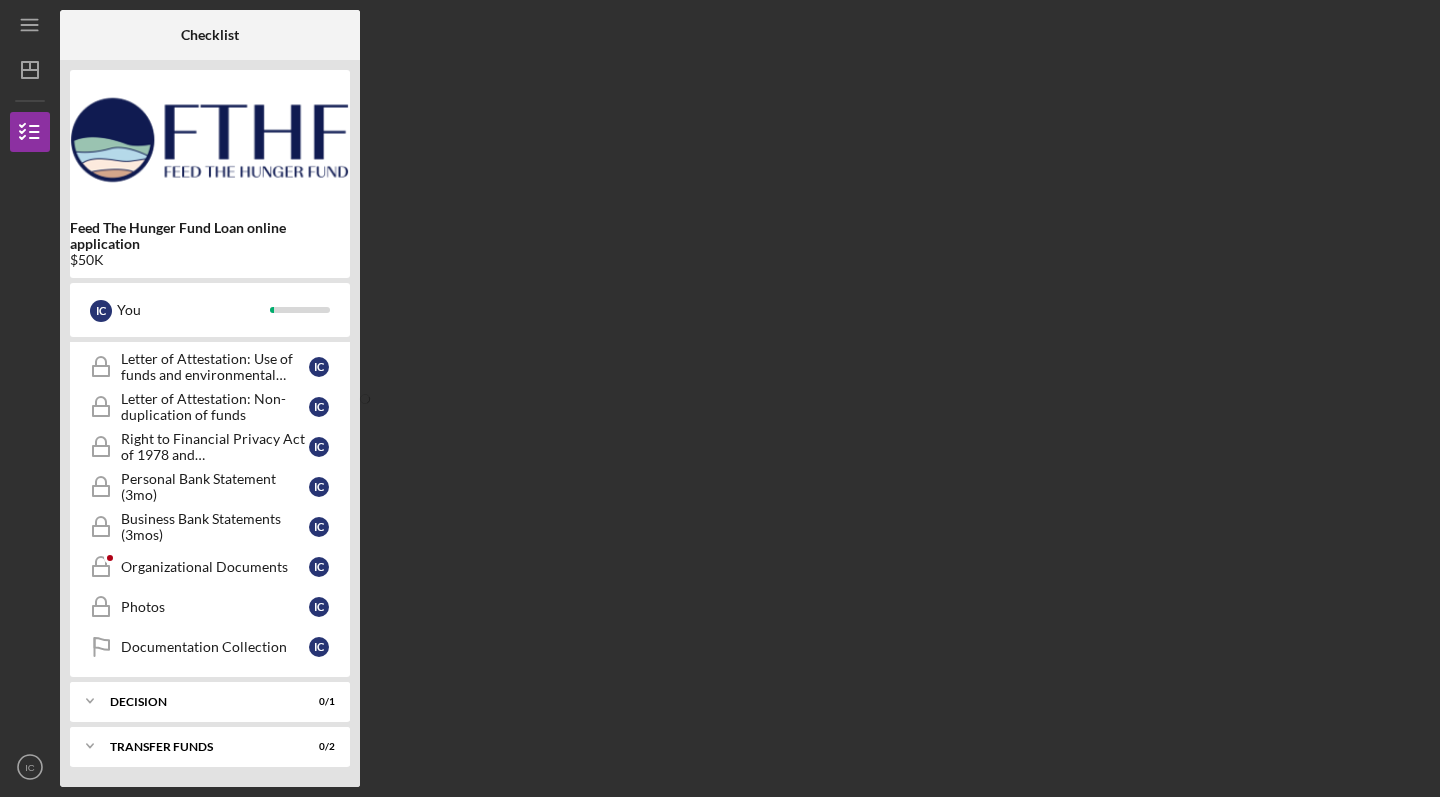 scroll, scrollTop: 852, scrollLeft: 0, axis: vertical 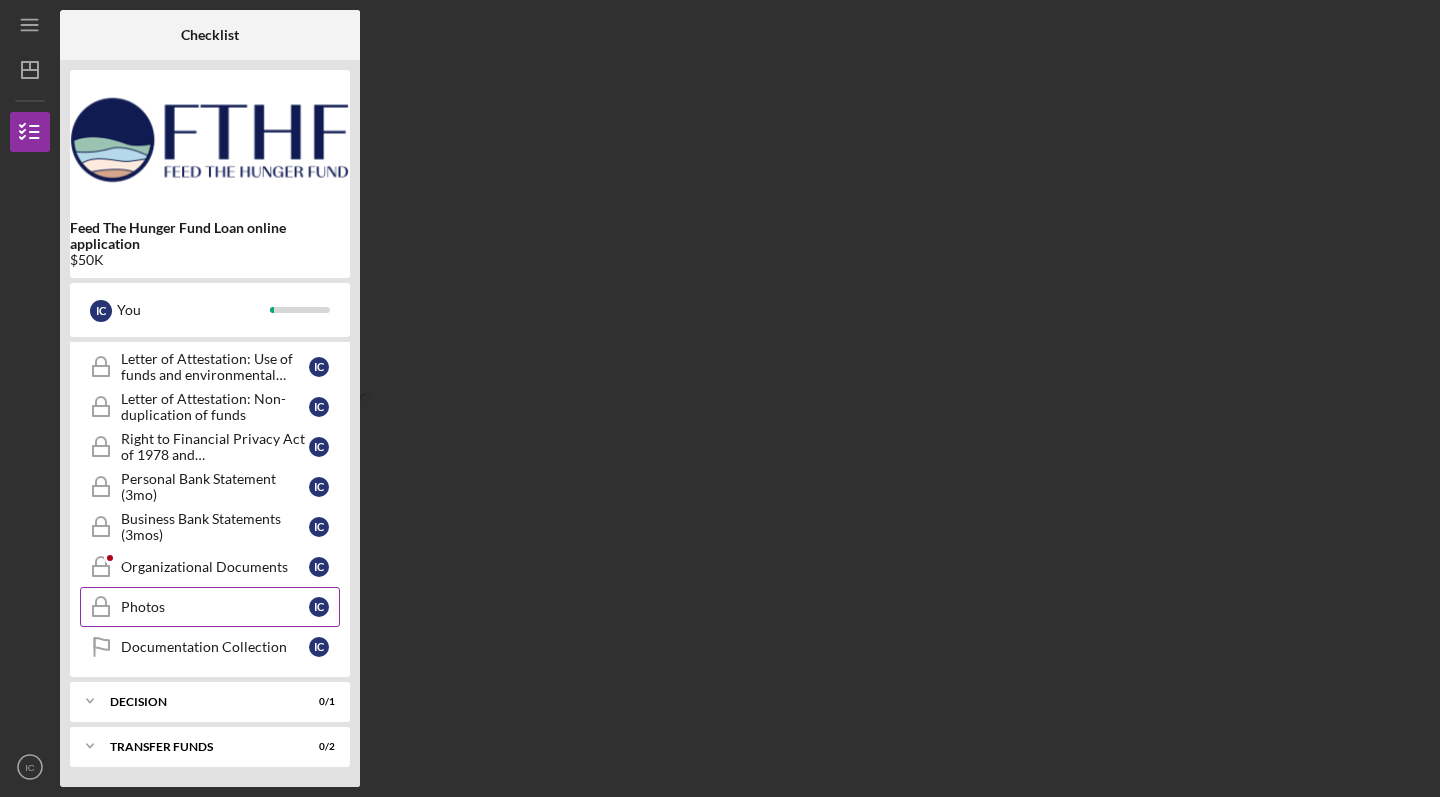 click on "Photos" at bounding box center [215, 607] 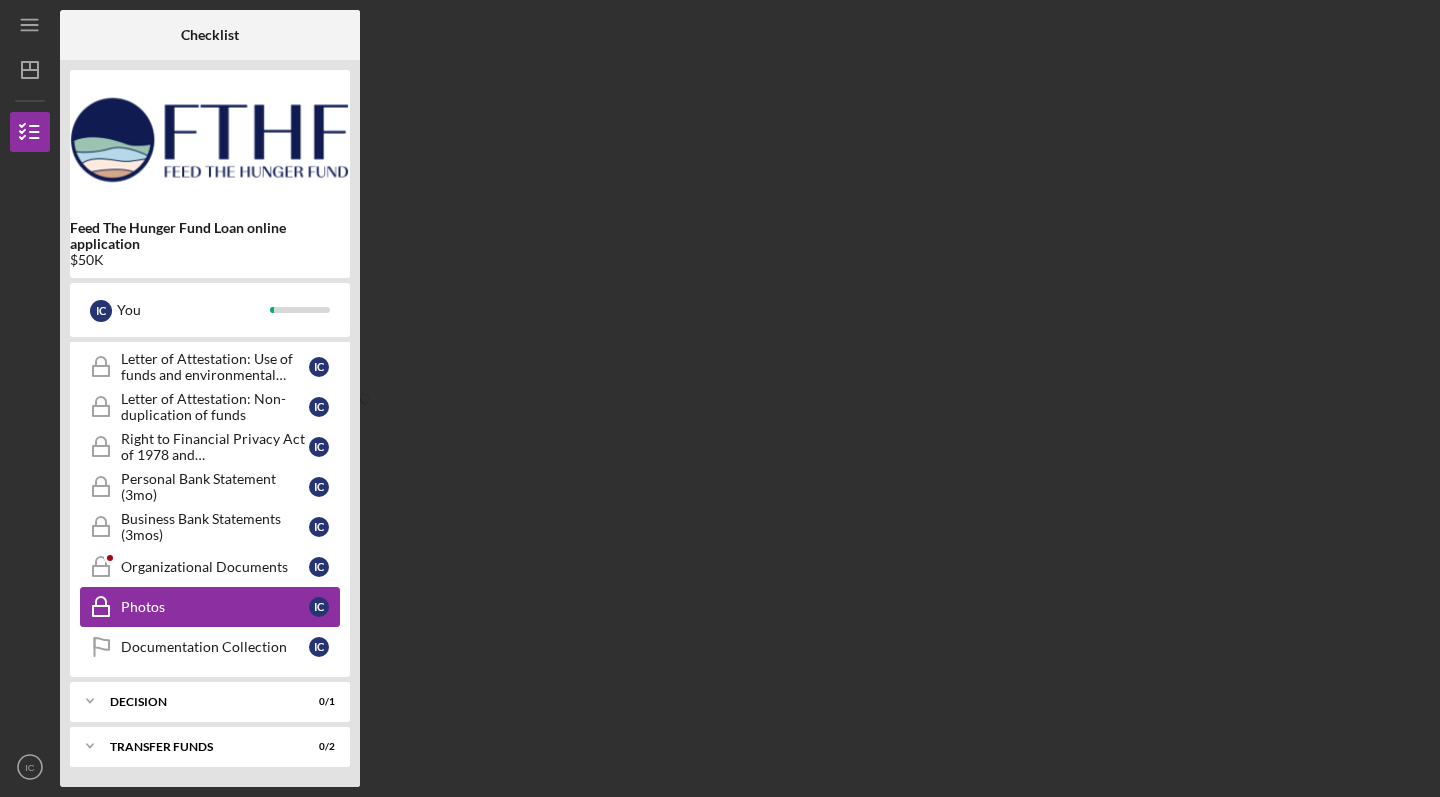 click on "Photos" at bounding box center (215, 607) 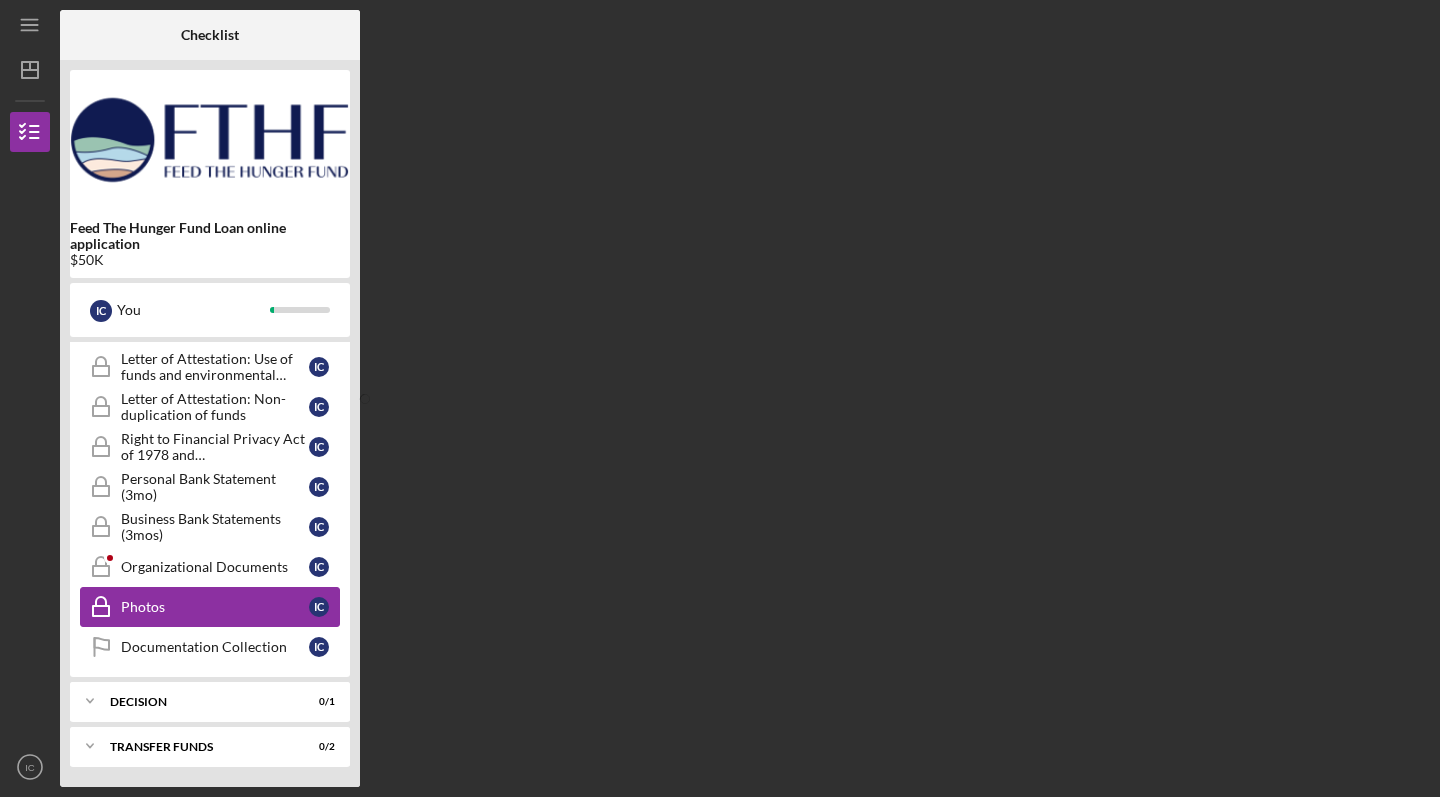 click on "Photos" at bounding box center (215, 607) 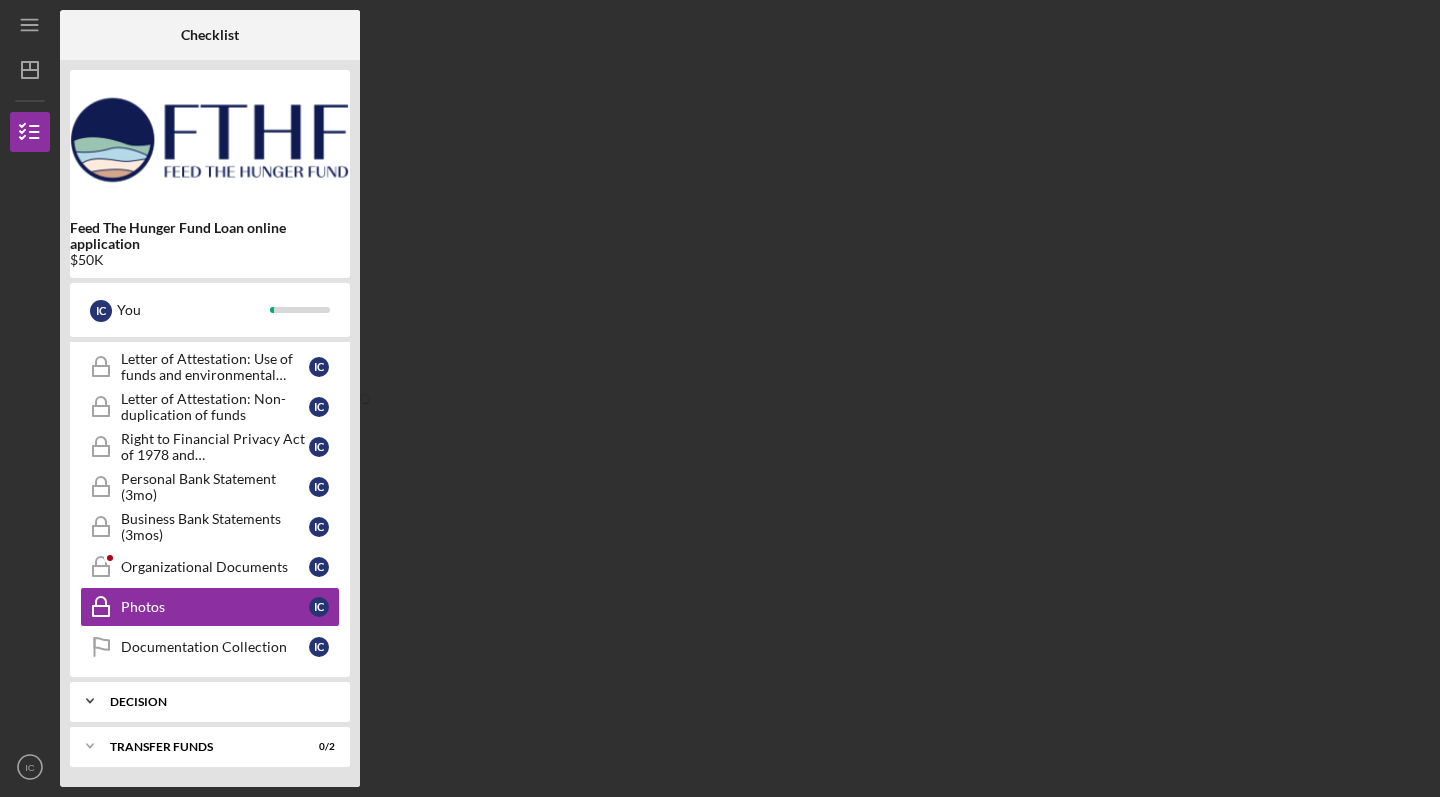 click on "Icon/Expander Decision 0 / 1" at bounding box center [210, 701] 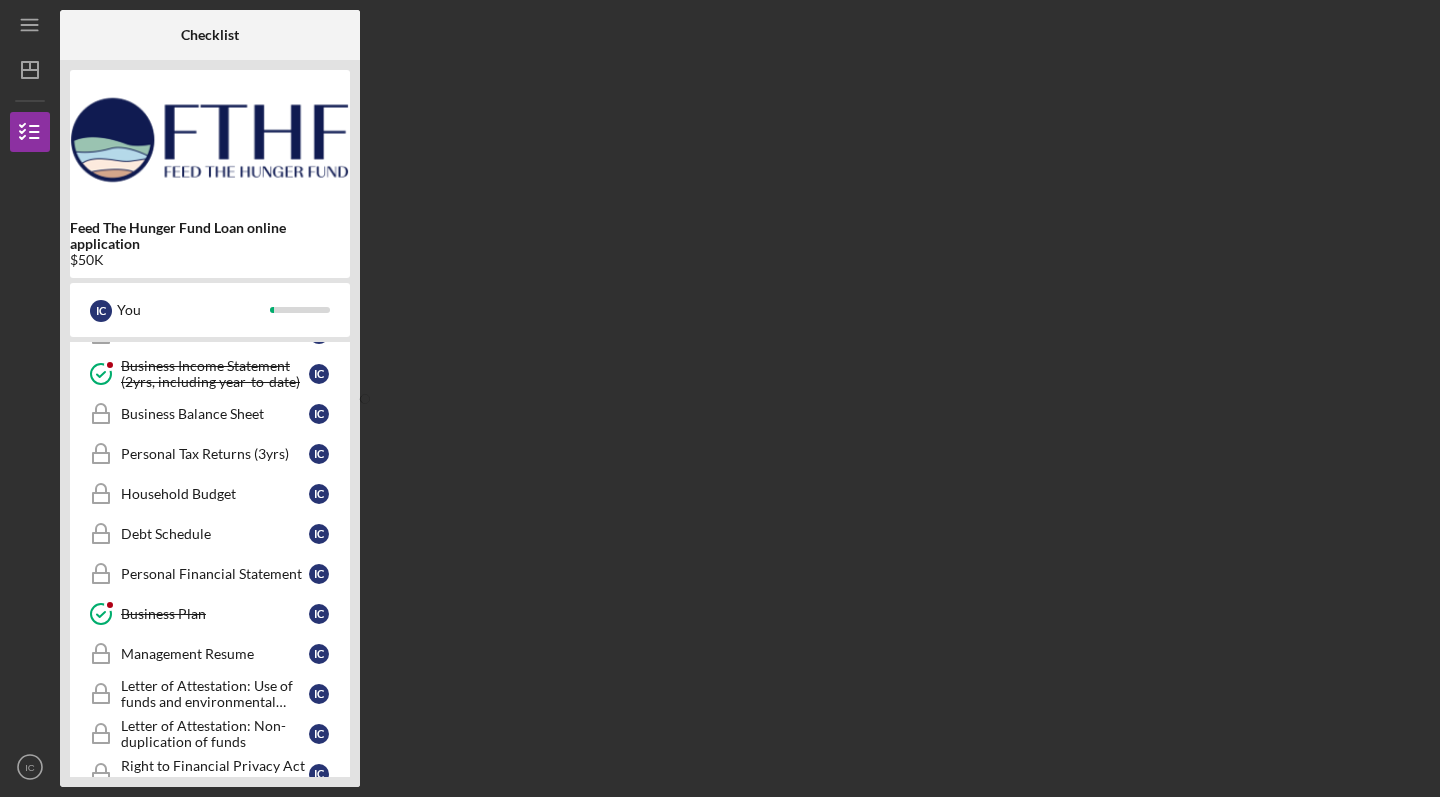 scroll, scrollTop: 442, scrollLeft: 0, axis: vertical 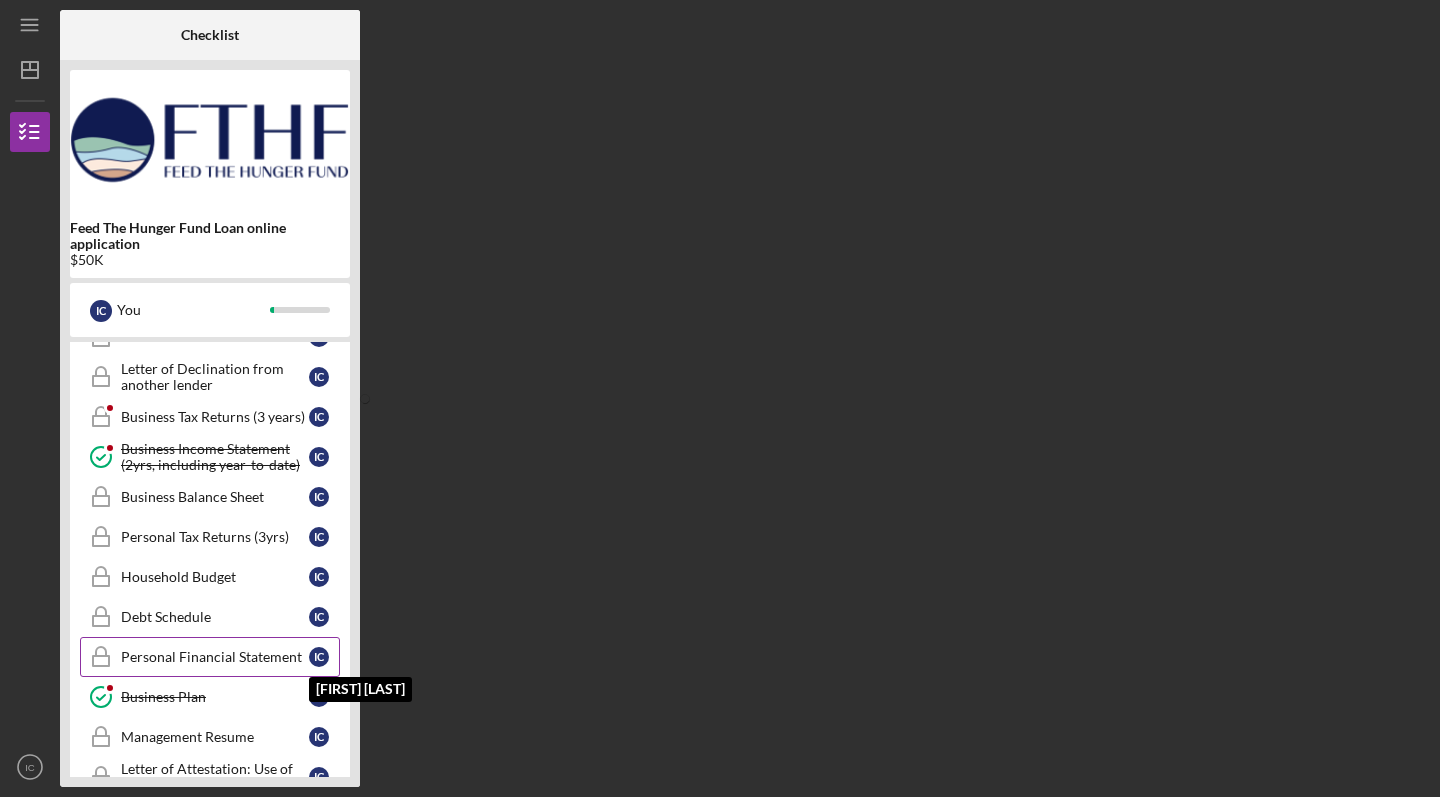 click on "I C" at bounding box center (319, 657) 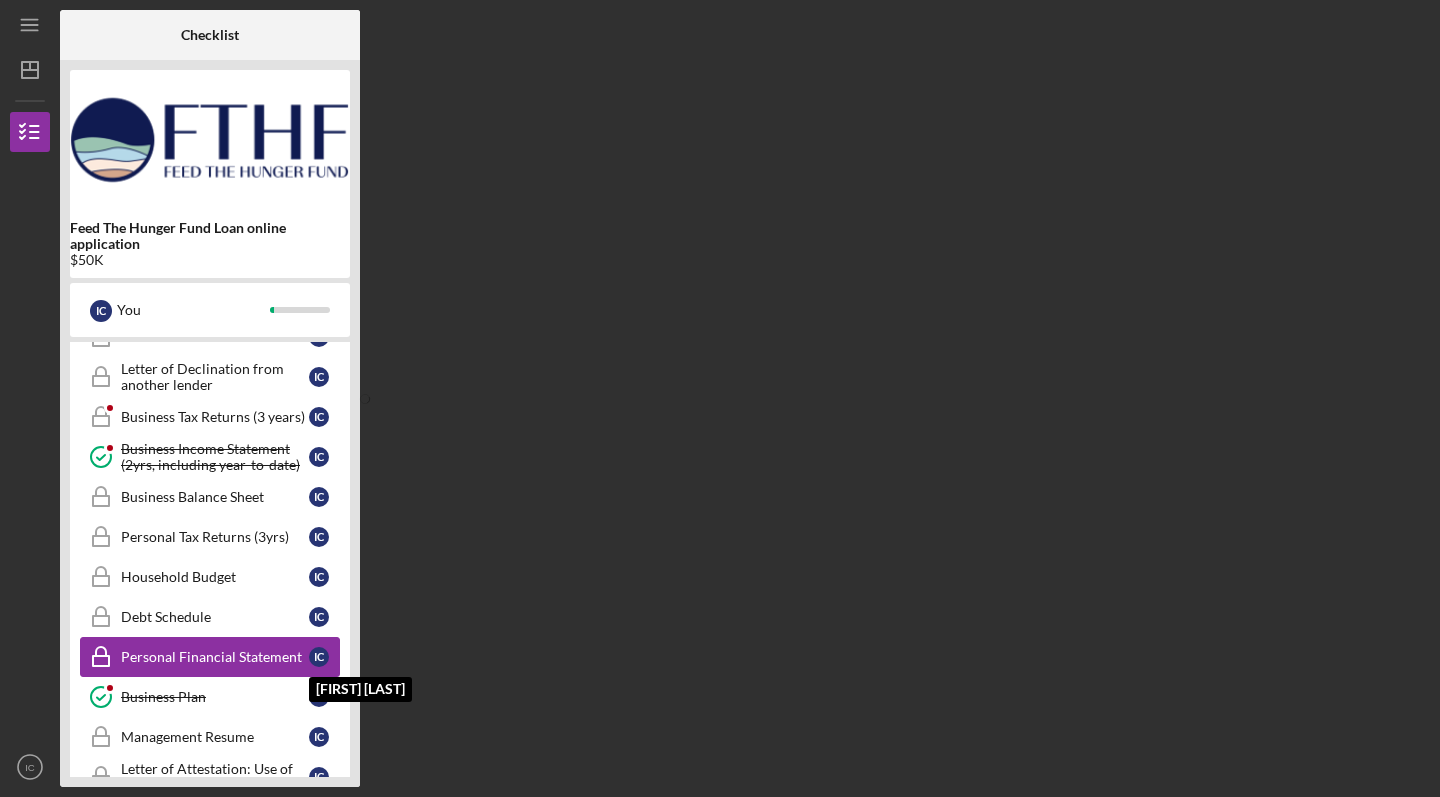 click on "I C" at bounding box center (319, 657) 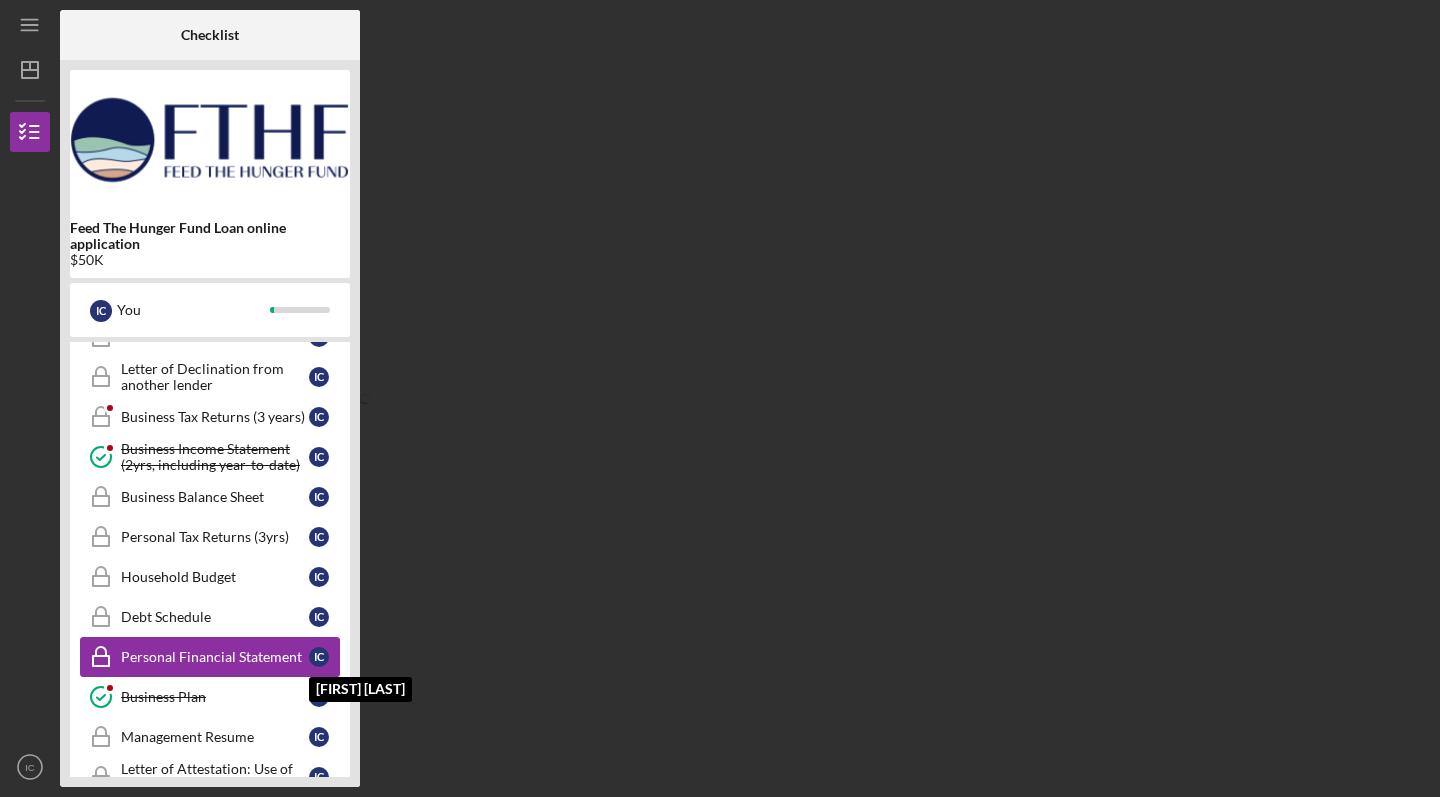 click on "I C" at bounding box center [319, 657] 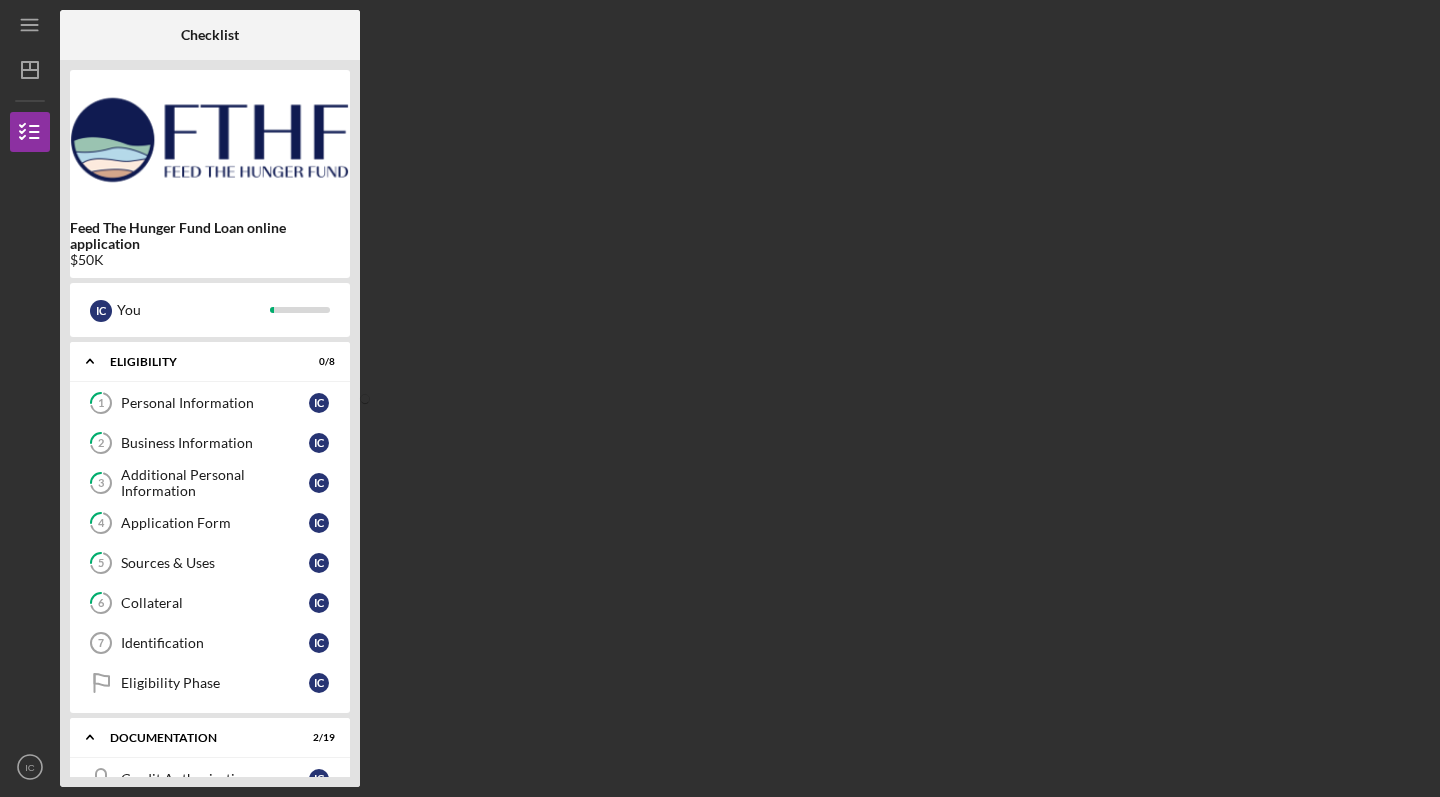 scroll, scrollTop: 0, scrollLeft: 0, axis: both 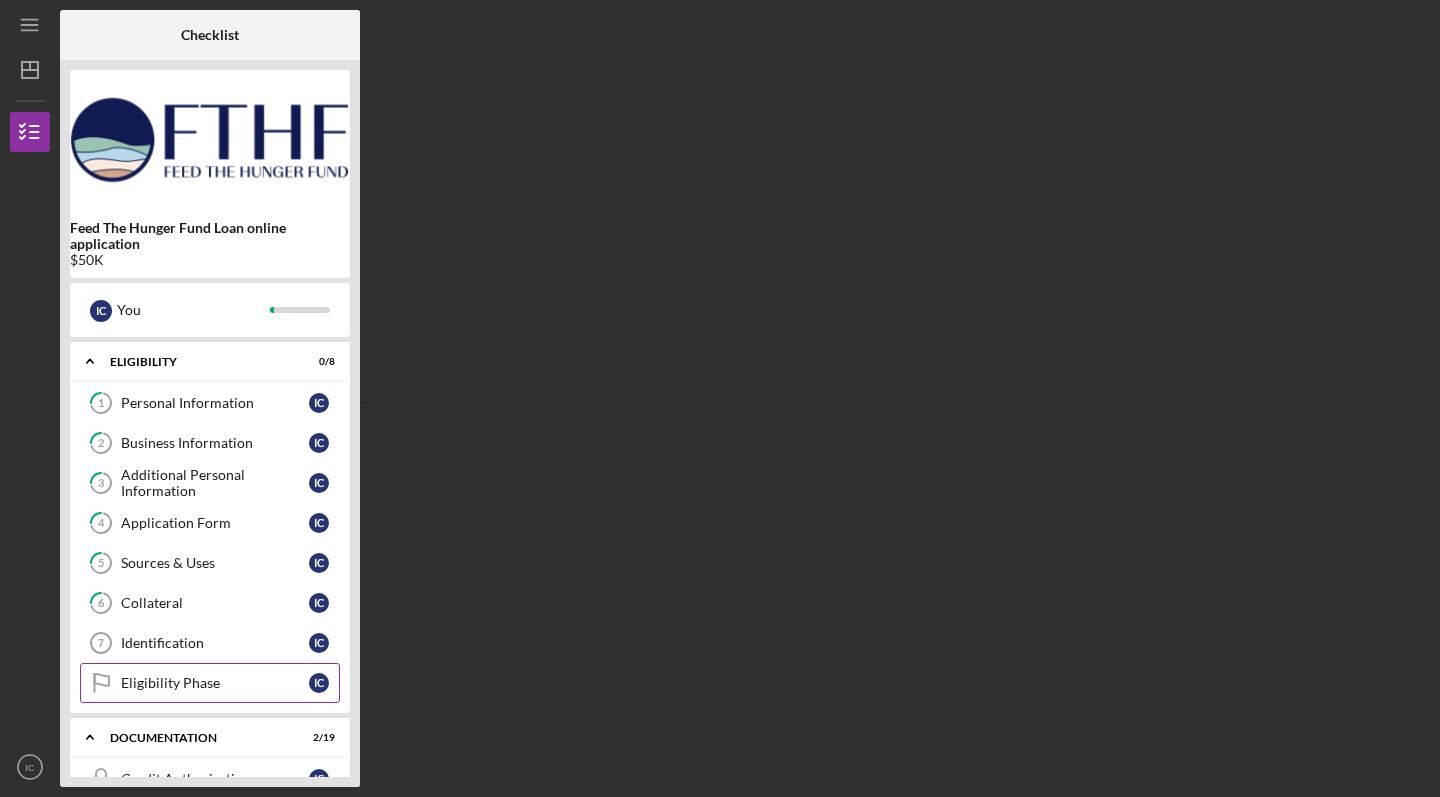 click on "Eligibility Phase" at bounding box center (215, 683) 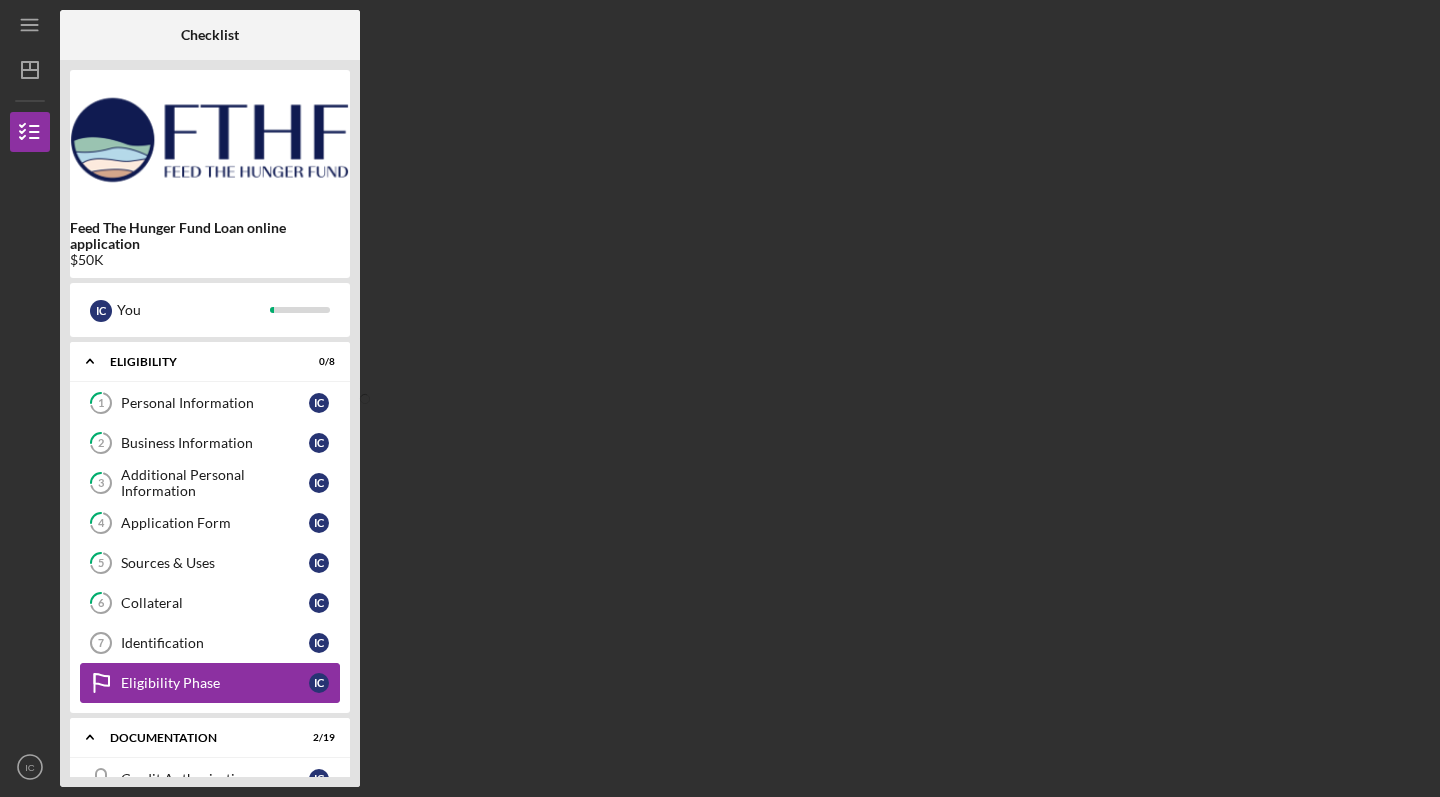 click on "Eligibility Phase" at bounding box center (215, 683) 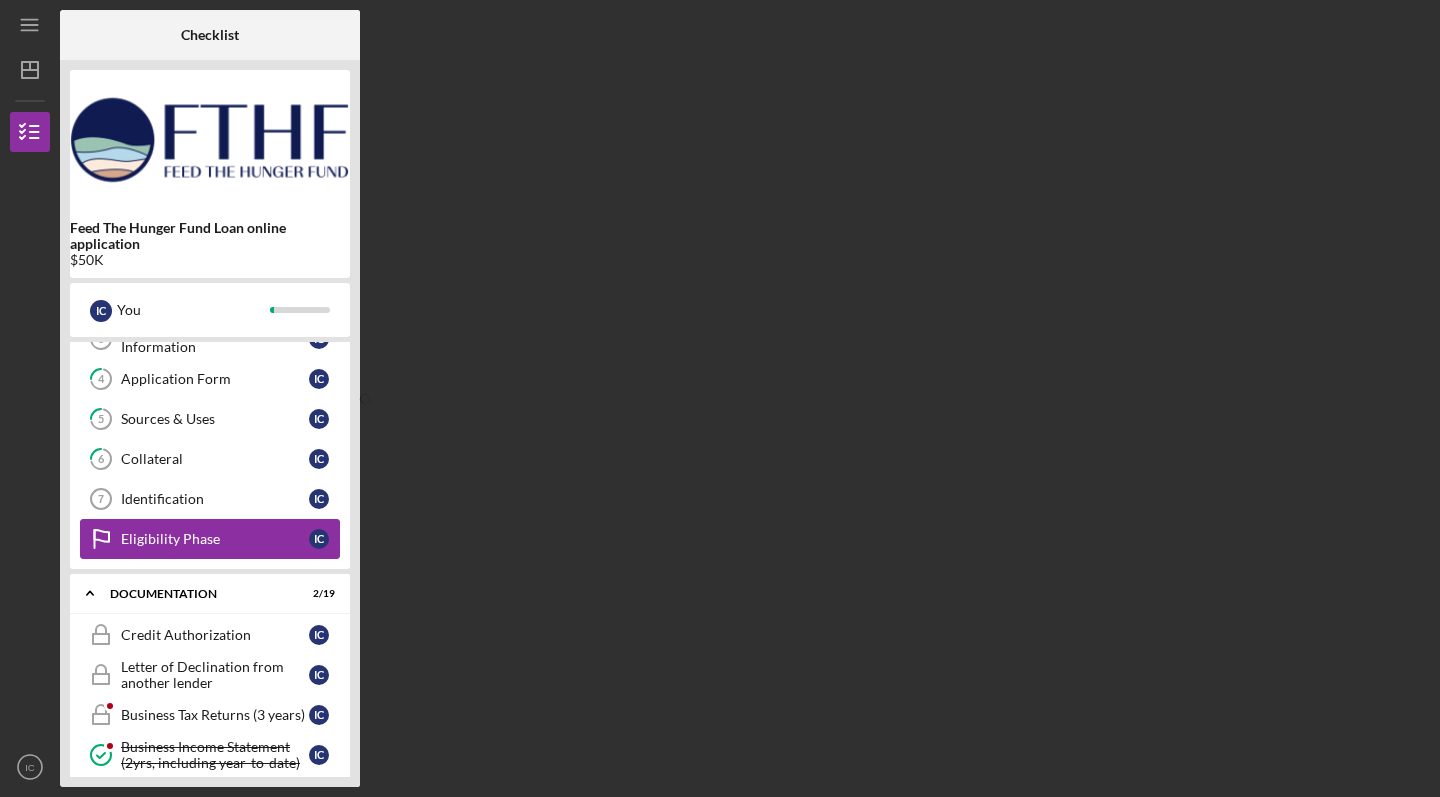 scroll, scrollTop: 259, scrollLeft: 0, axis: vertical 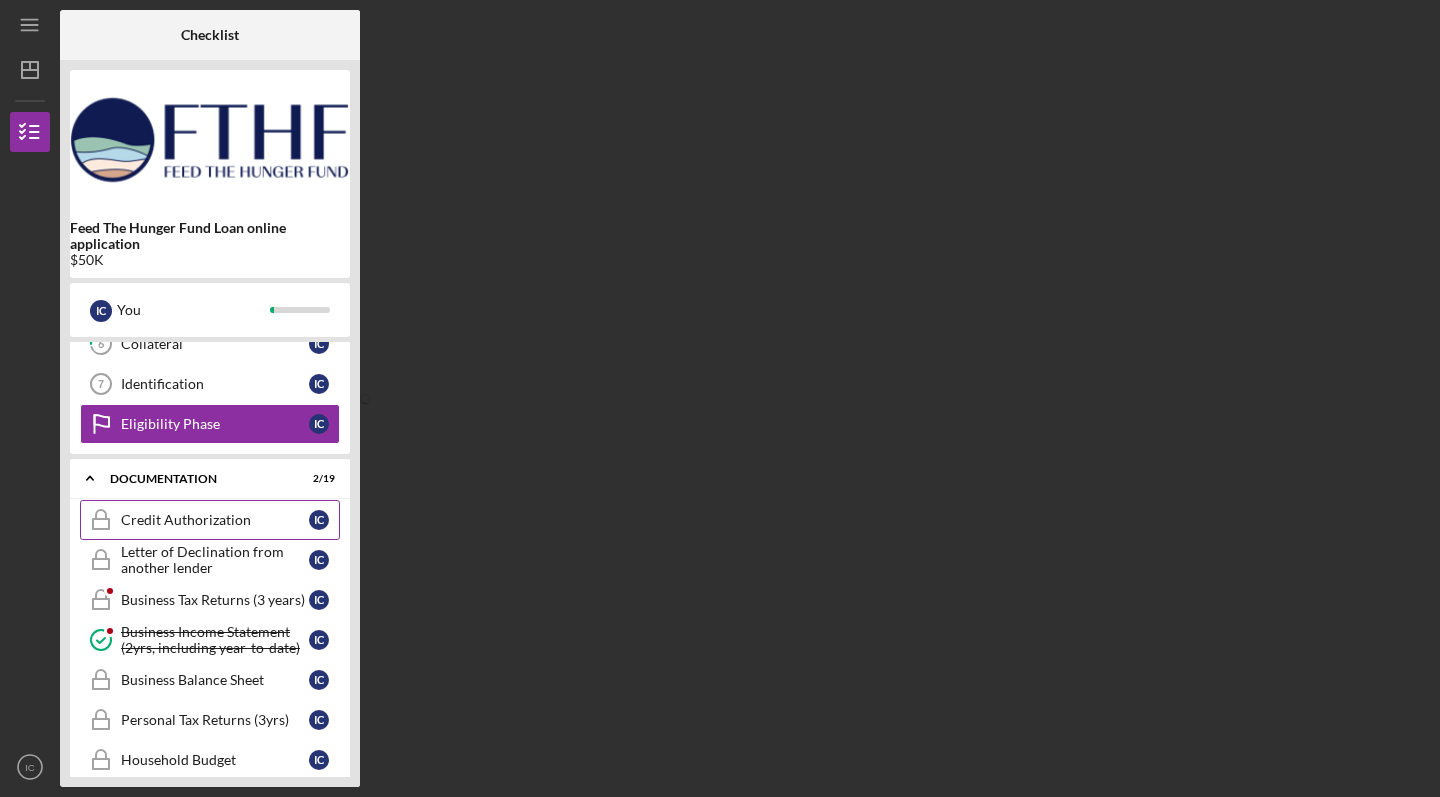 click on "Credit Authorization Credit Authorization I C" at bounding box center [210, 520] 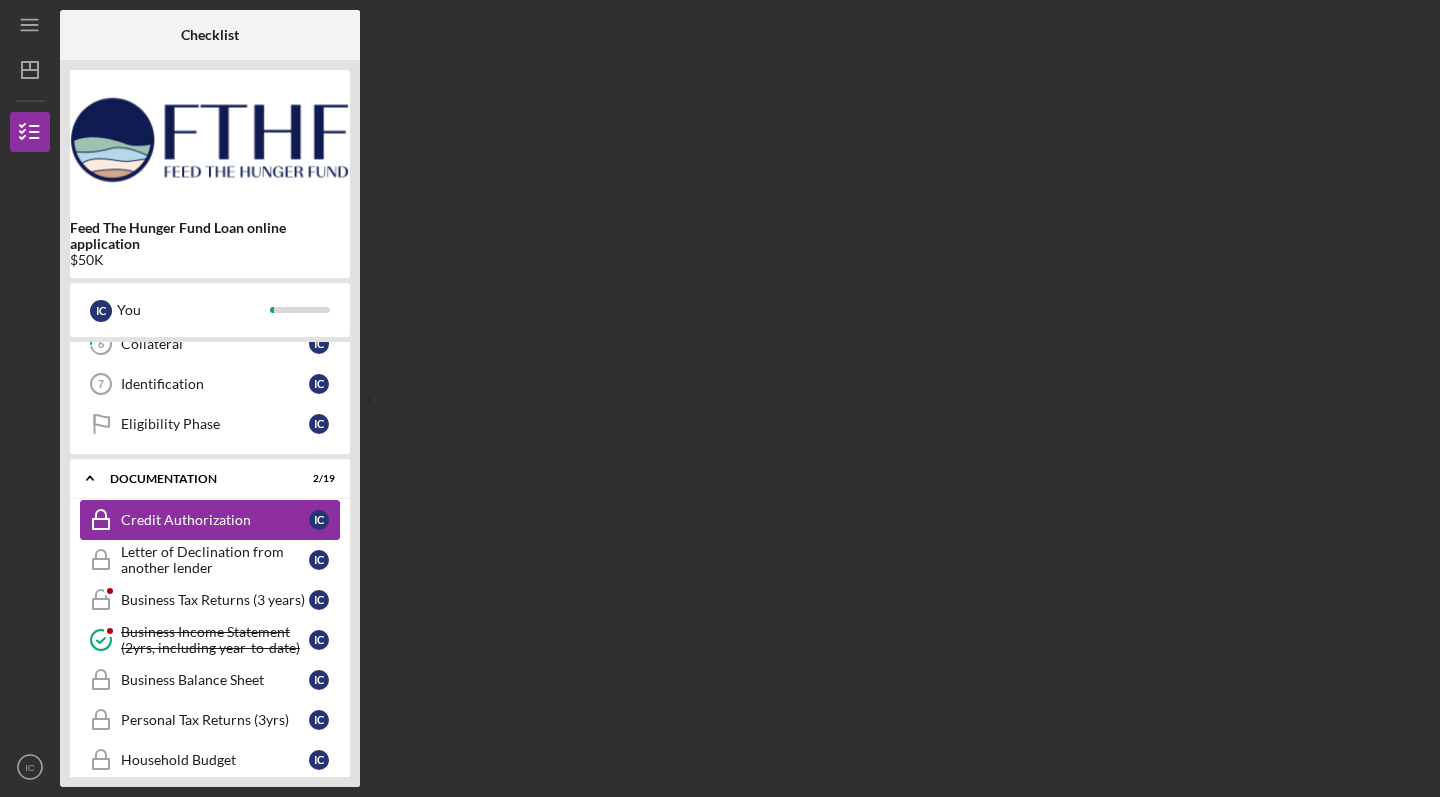 click on "Credit Authorization Credit Authorization I C" at bounding box center [210, 520] 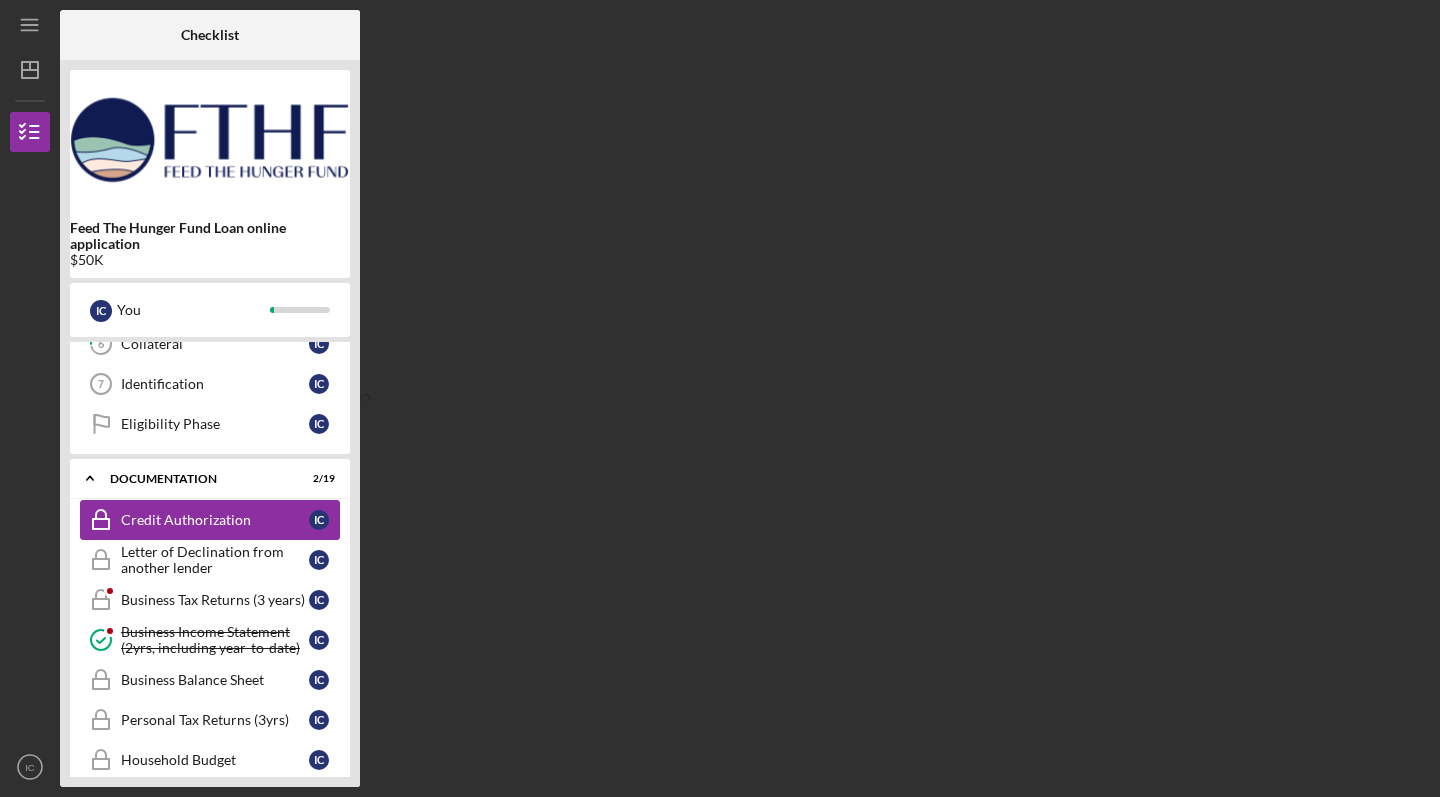 click on "Credit Authorization Credit Authorization I C" at bounding box center (210, 520) 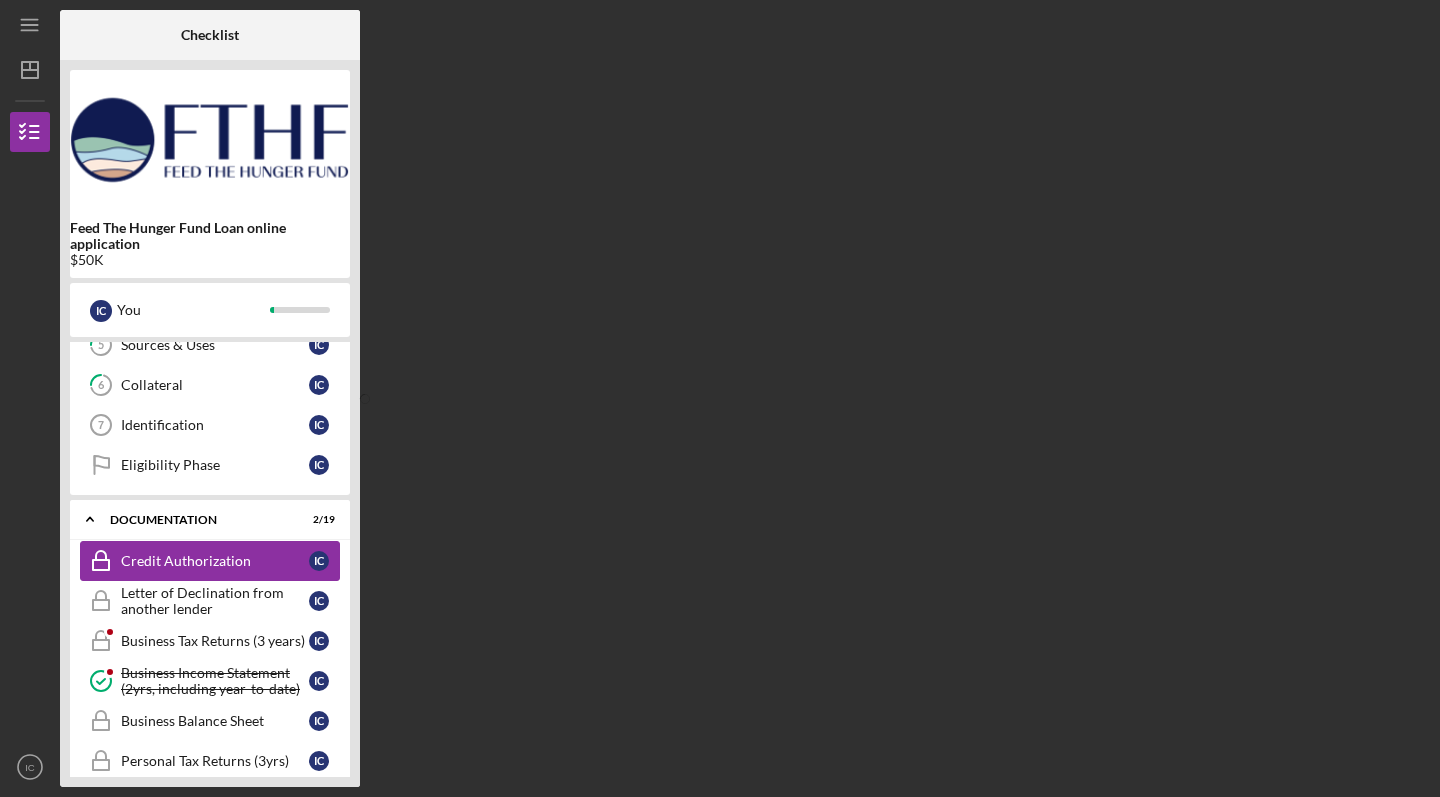 scroll, scrollTop: 209, scrollLeft: 0, axis: vertical 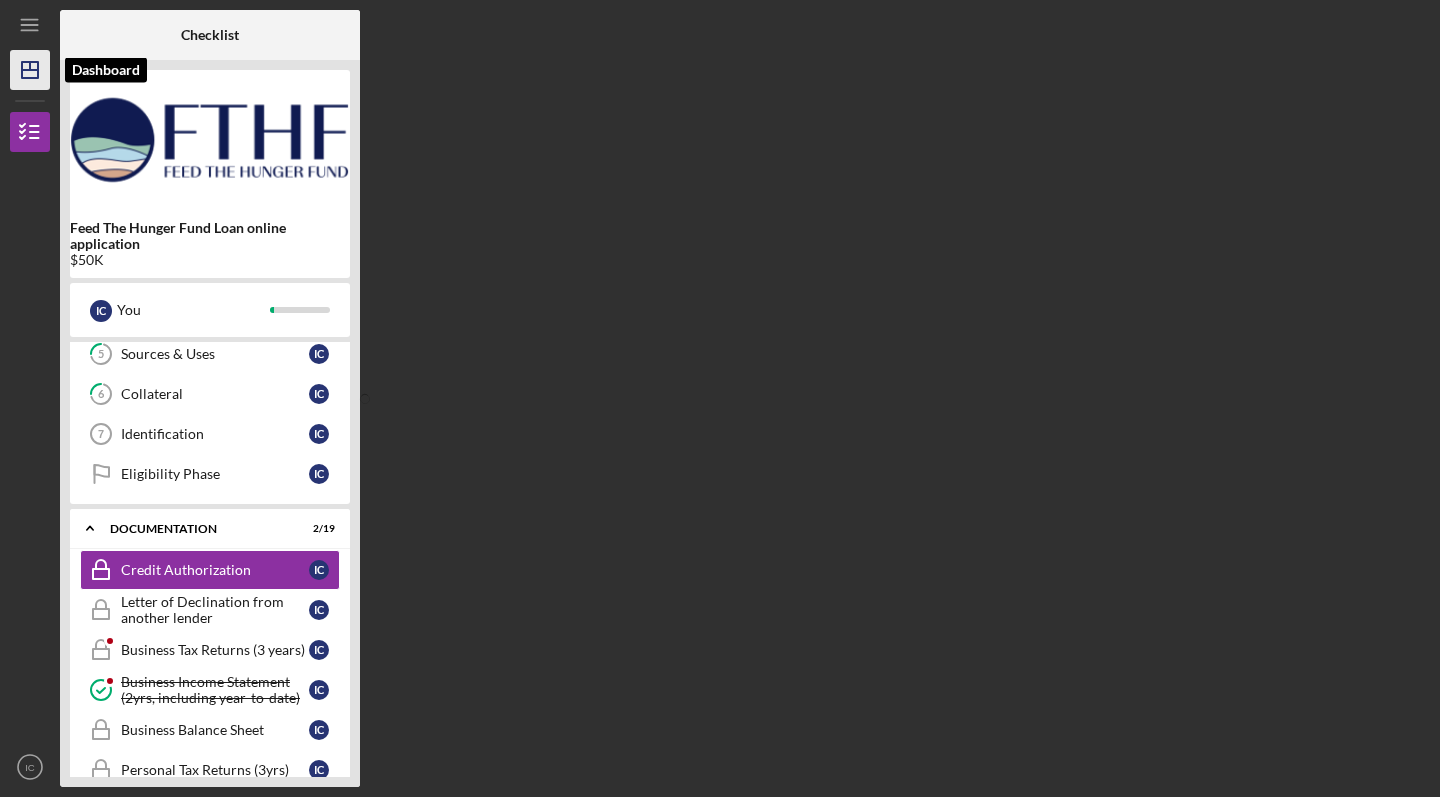 click on "Icon/Dashboard" 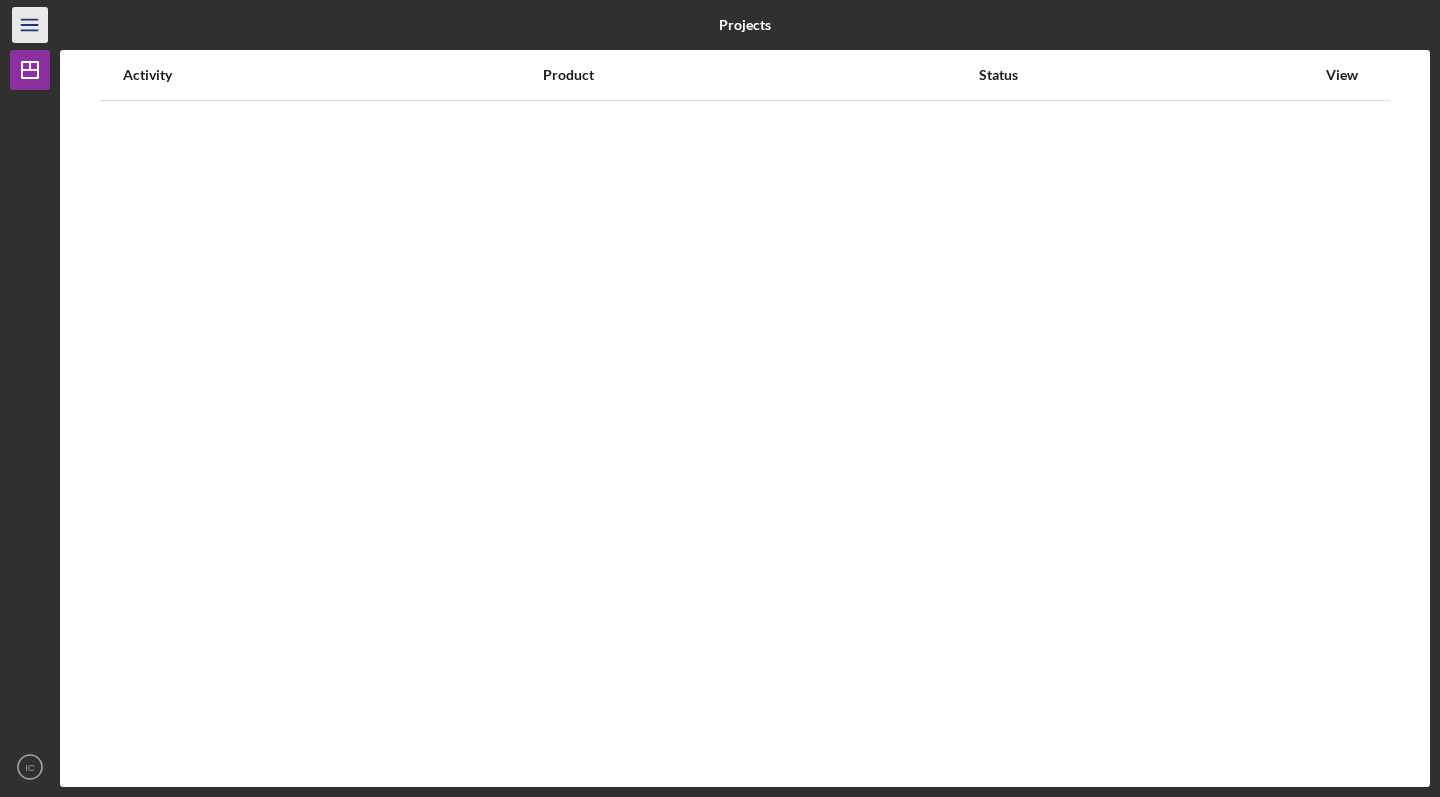 click on "Icon/Menu" 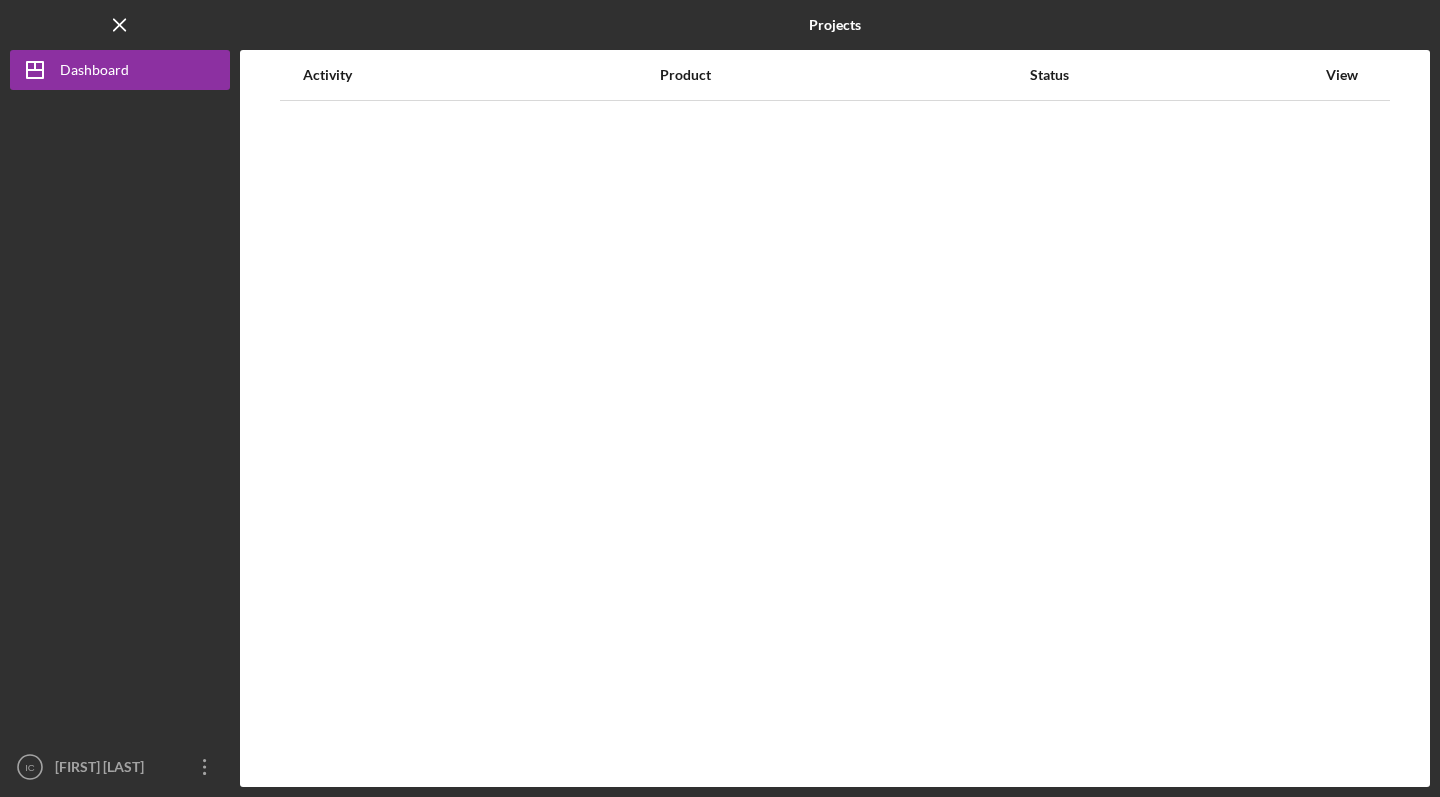 click on "Activity" at bounding box center (480, 75) 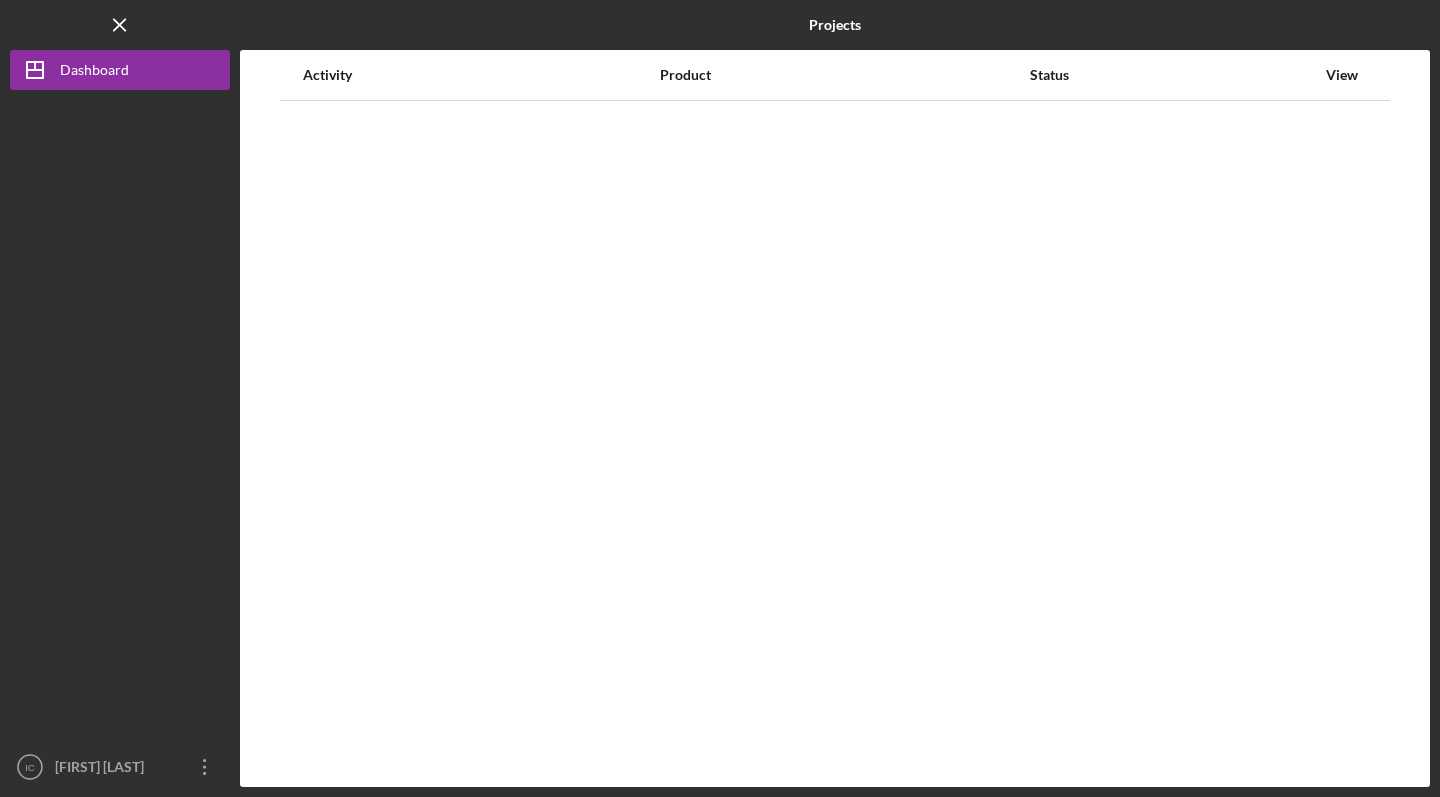 click on "Product" at bounding box center (844, 75) 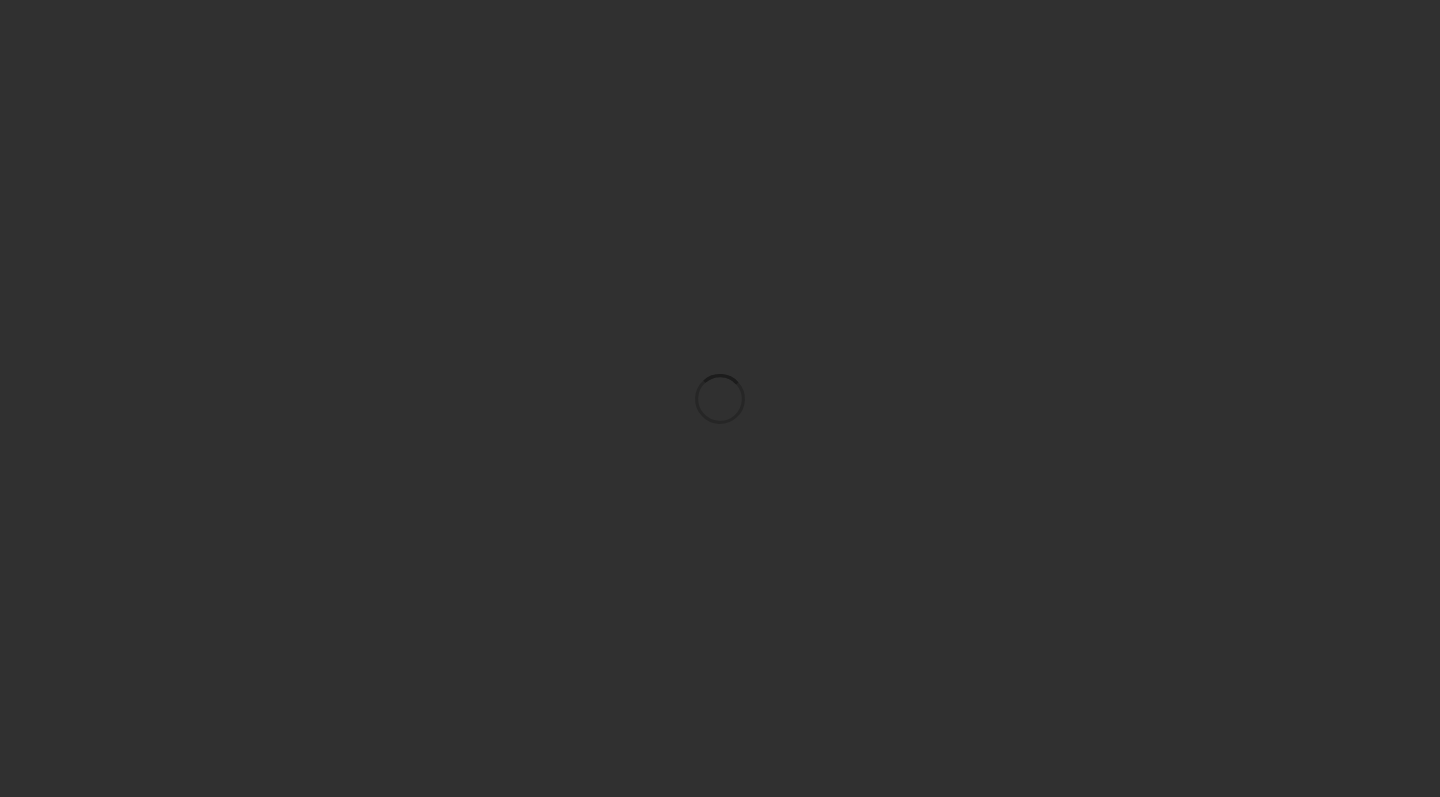 scroll, scrollTop: 0, scrollLeft: 0, axis: both 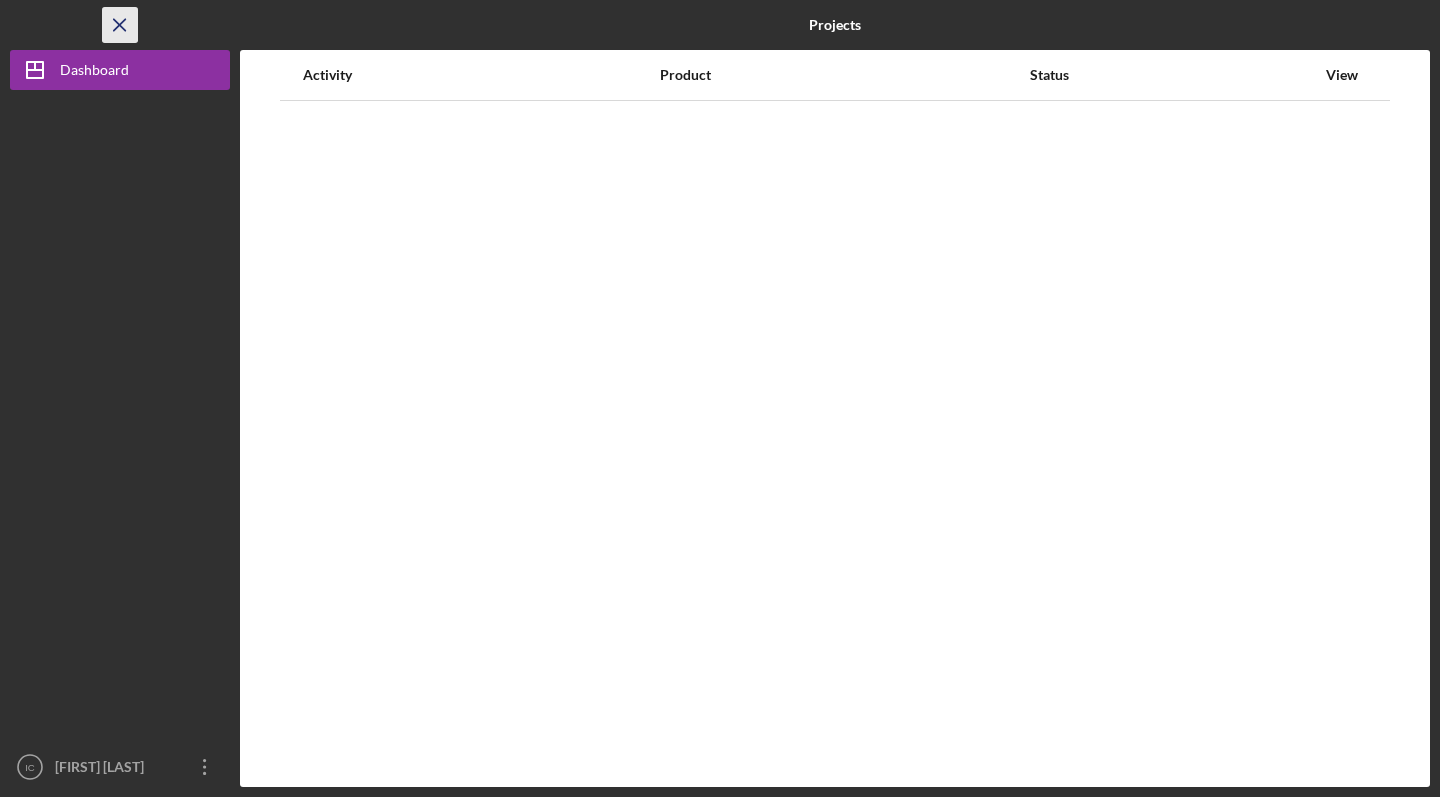 click on "Icon/Menu Close" 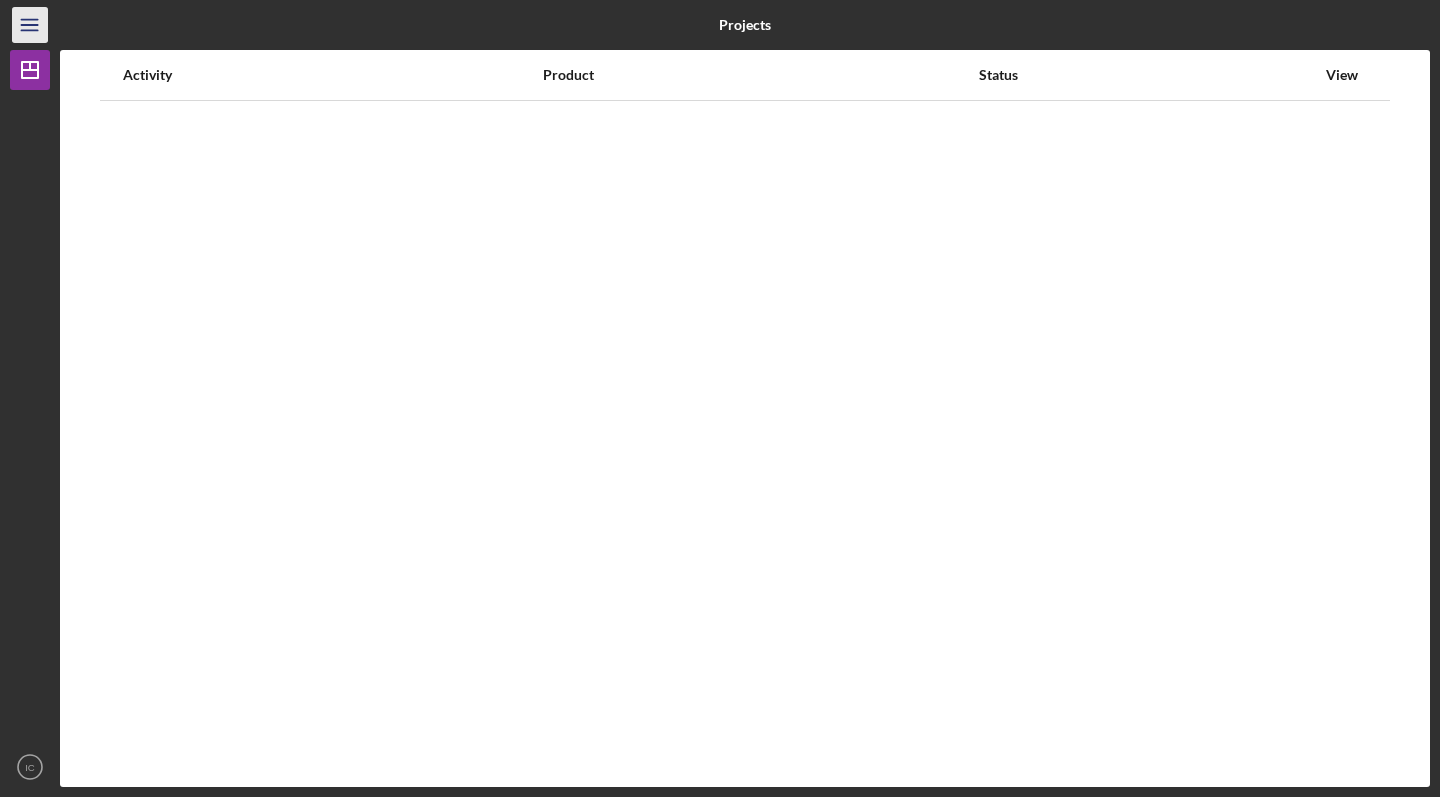 click 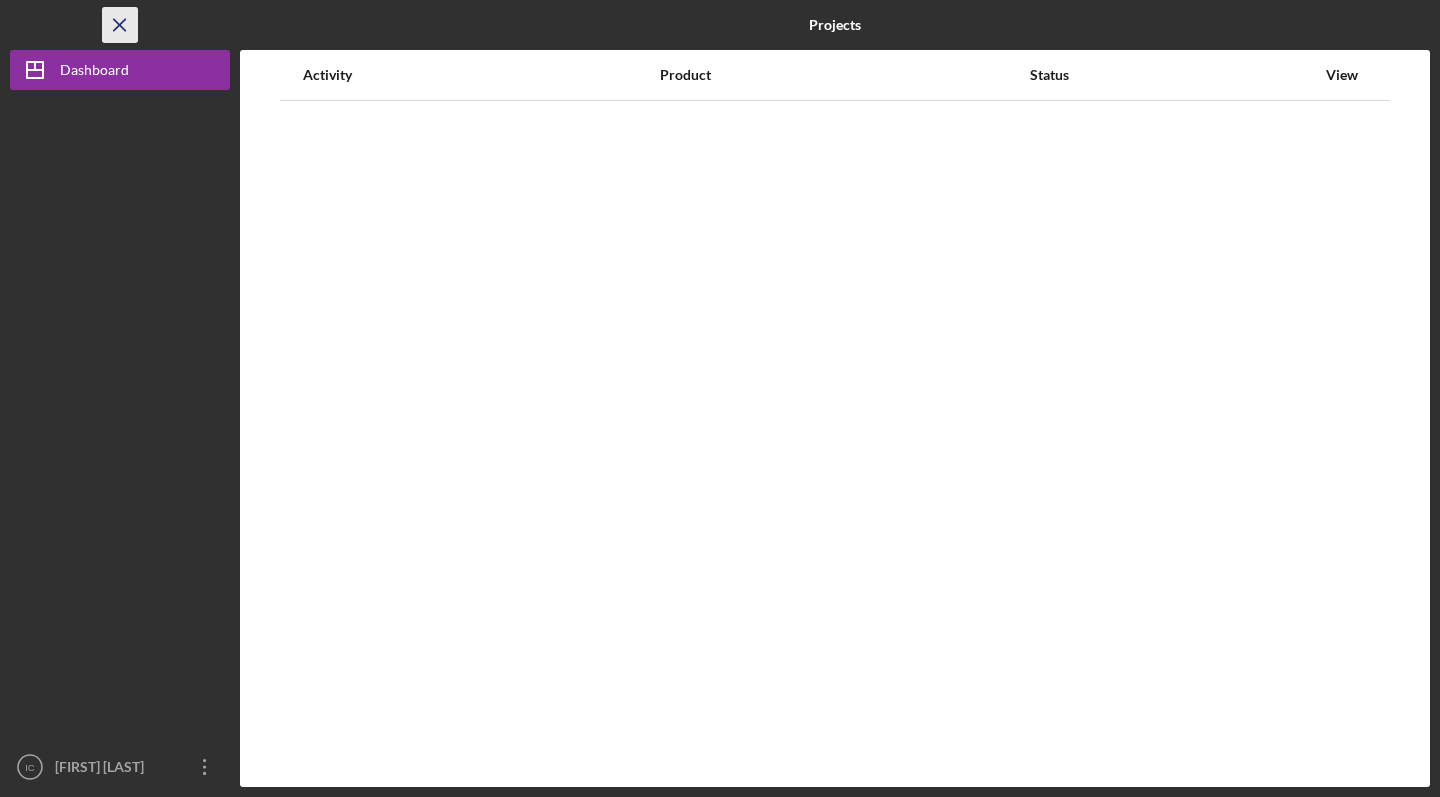click 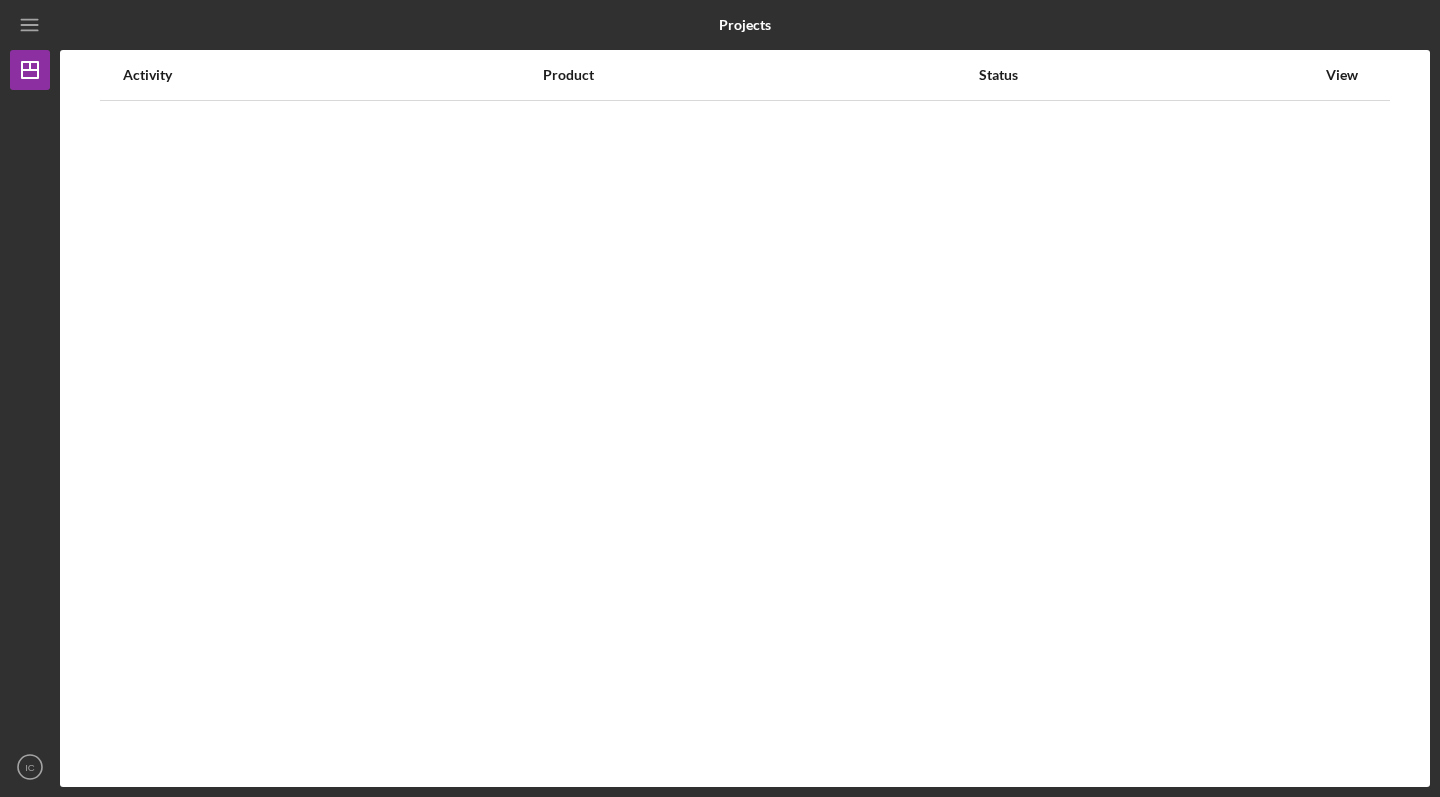 click on "View" at bounding box center (1342, 75) 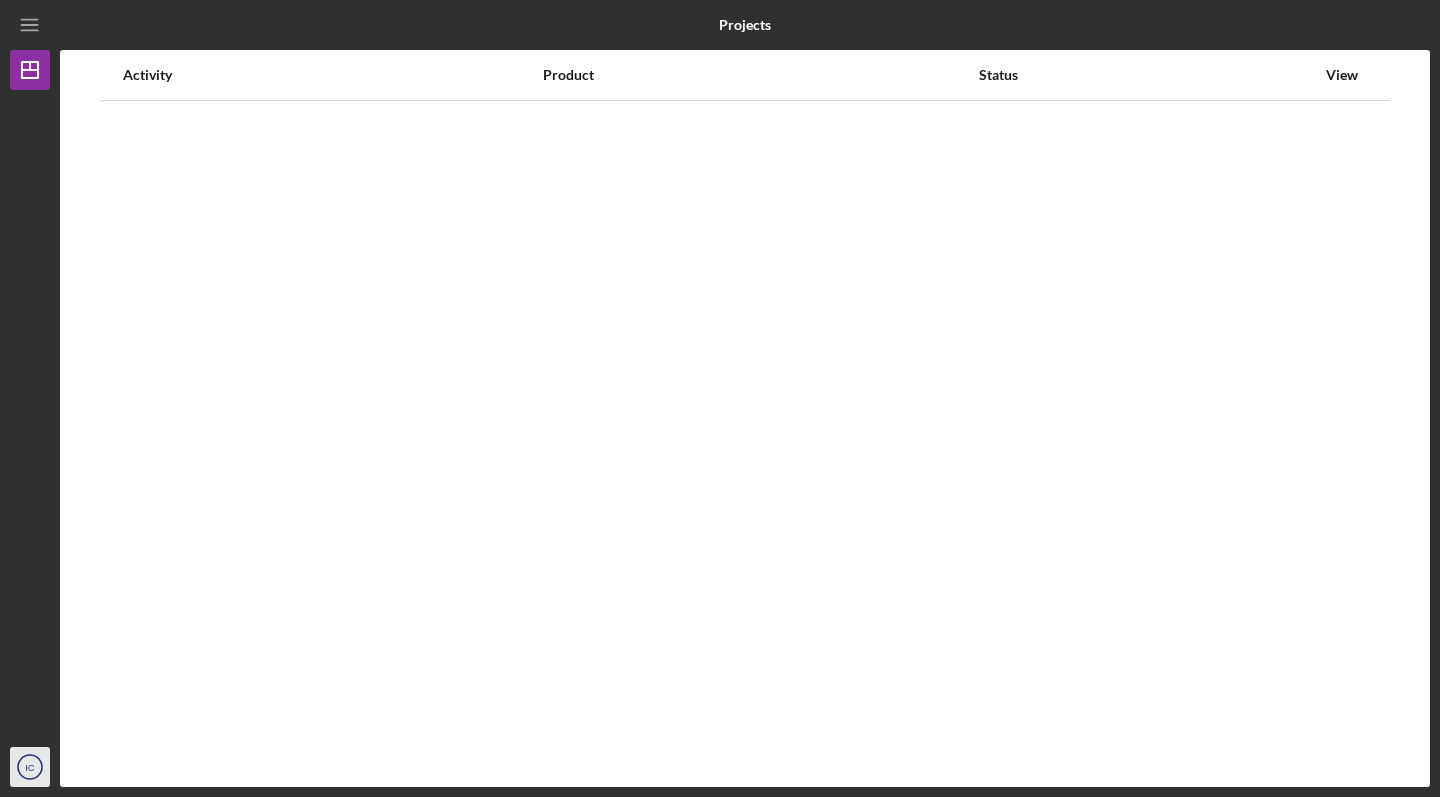 click on "IC" 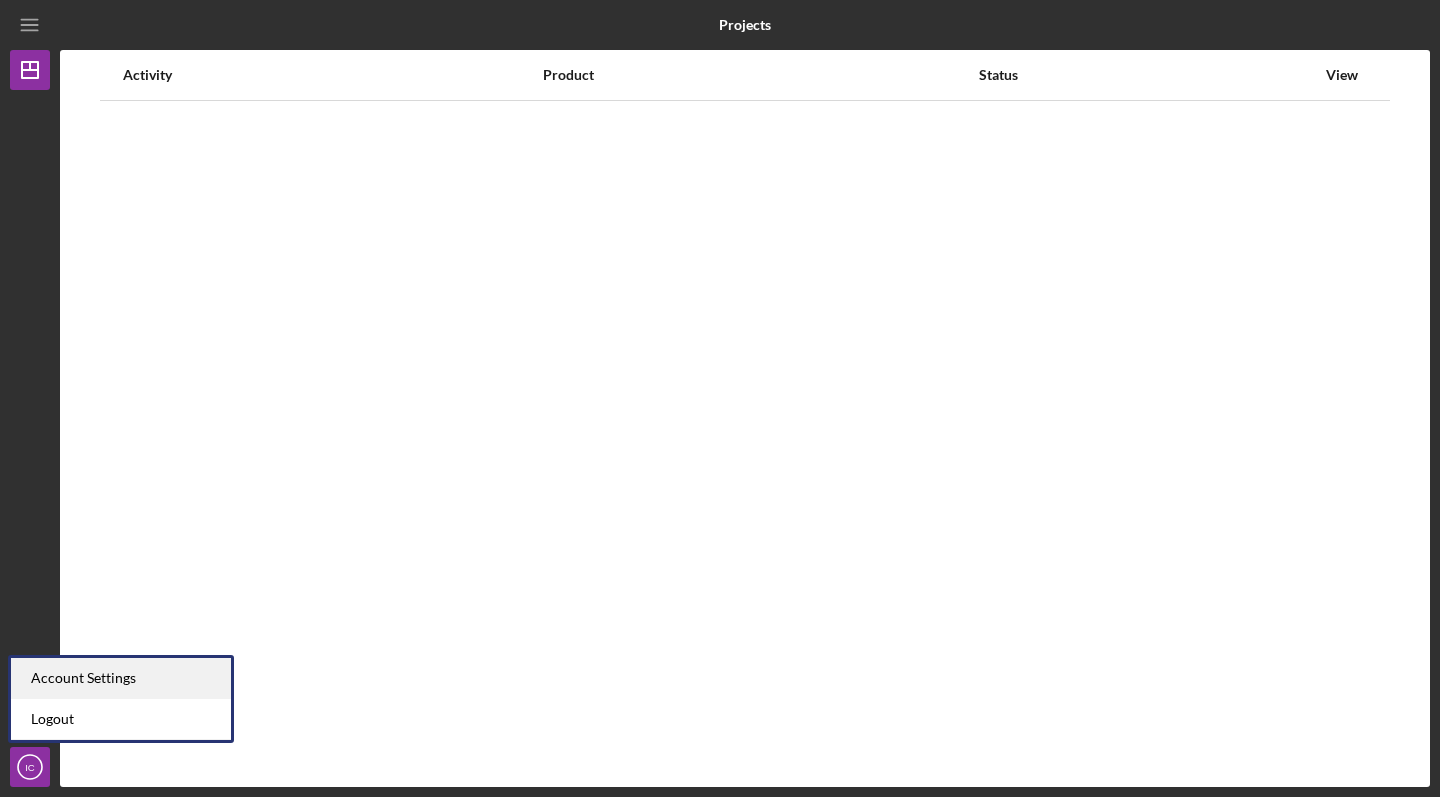 click on "Account Settings" at bounding box center [121, 678] 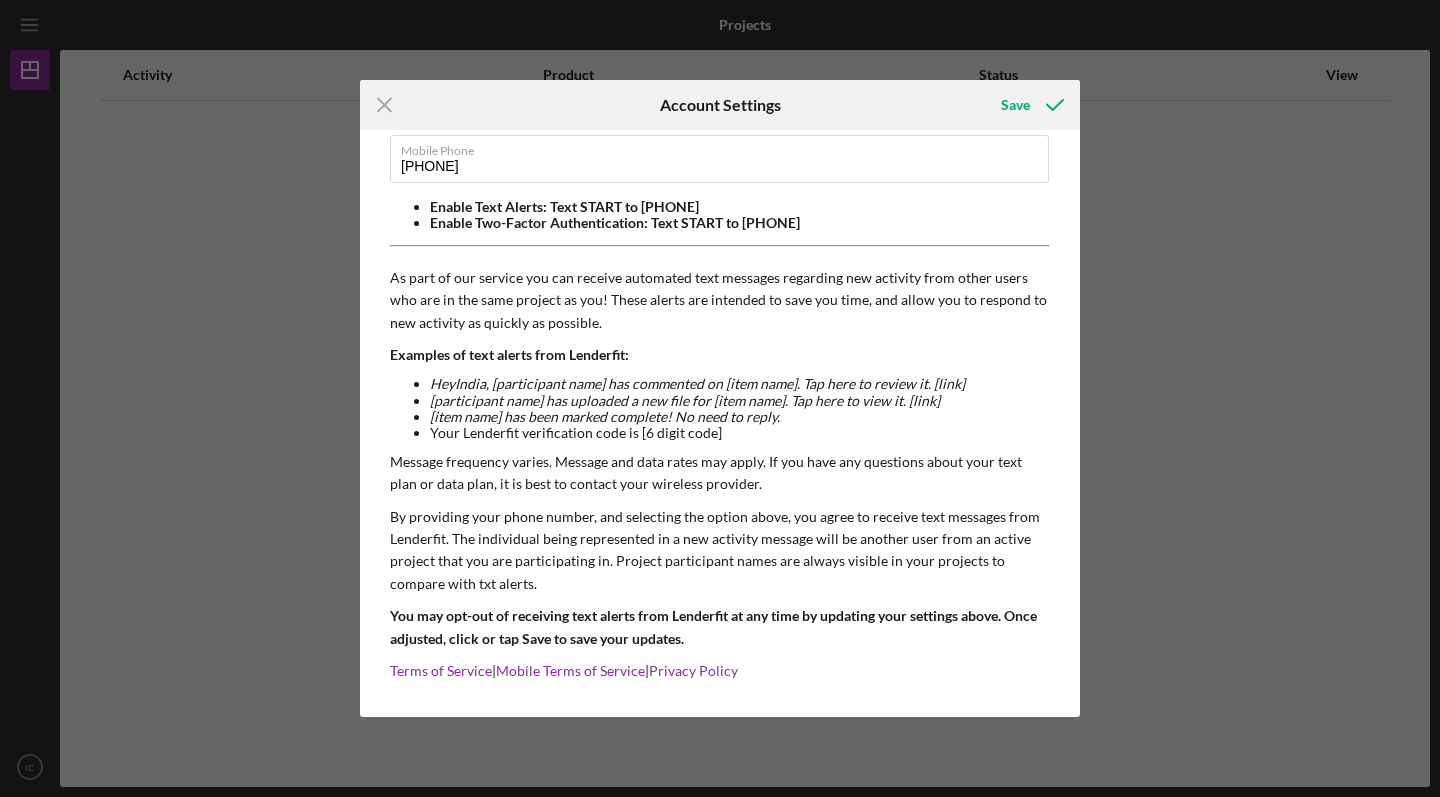 scroll, scrollTop: 110, scrollLeft: 0, axis: vertical 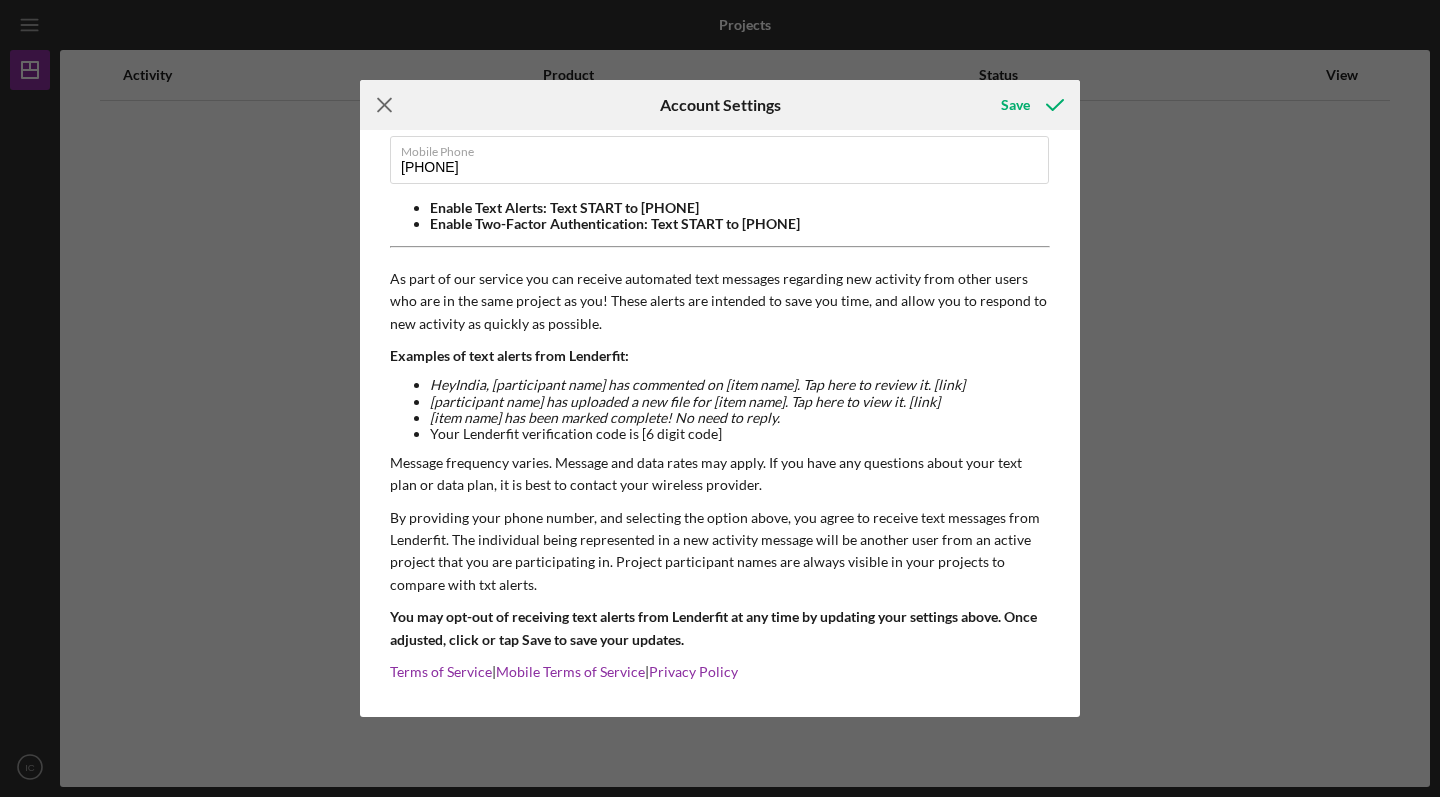 click on "Icon/Menu Close" 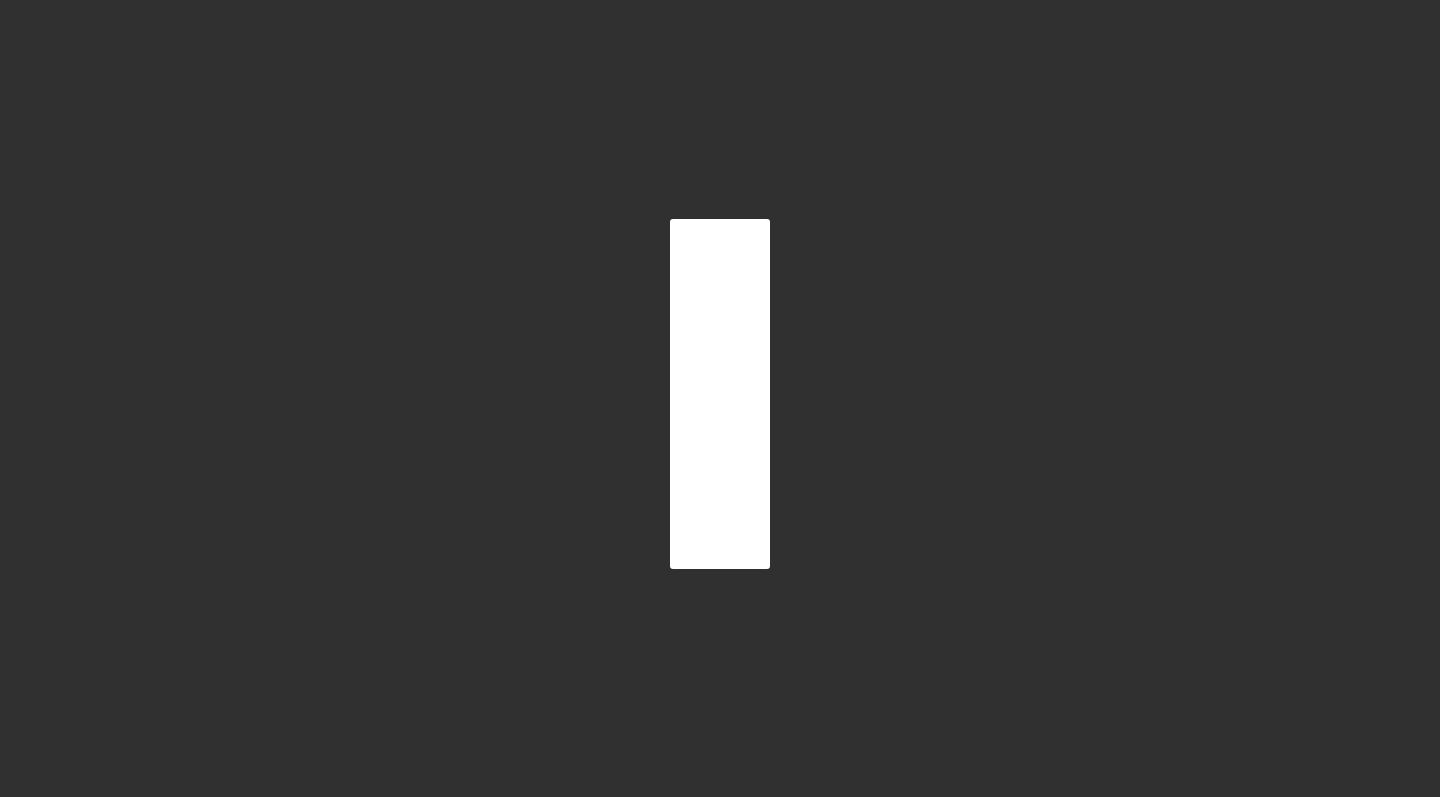 scroll, scrollTop: 0, scrollLeft: 0, axis: both 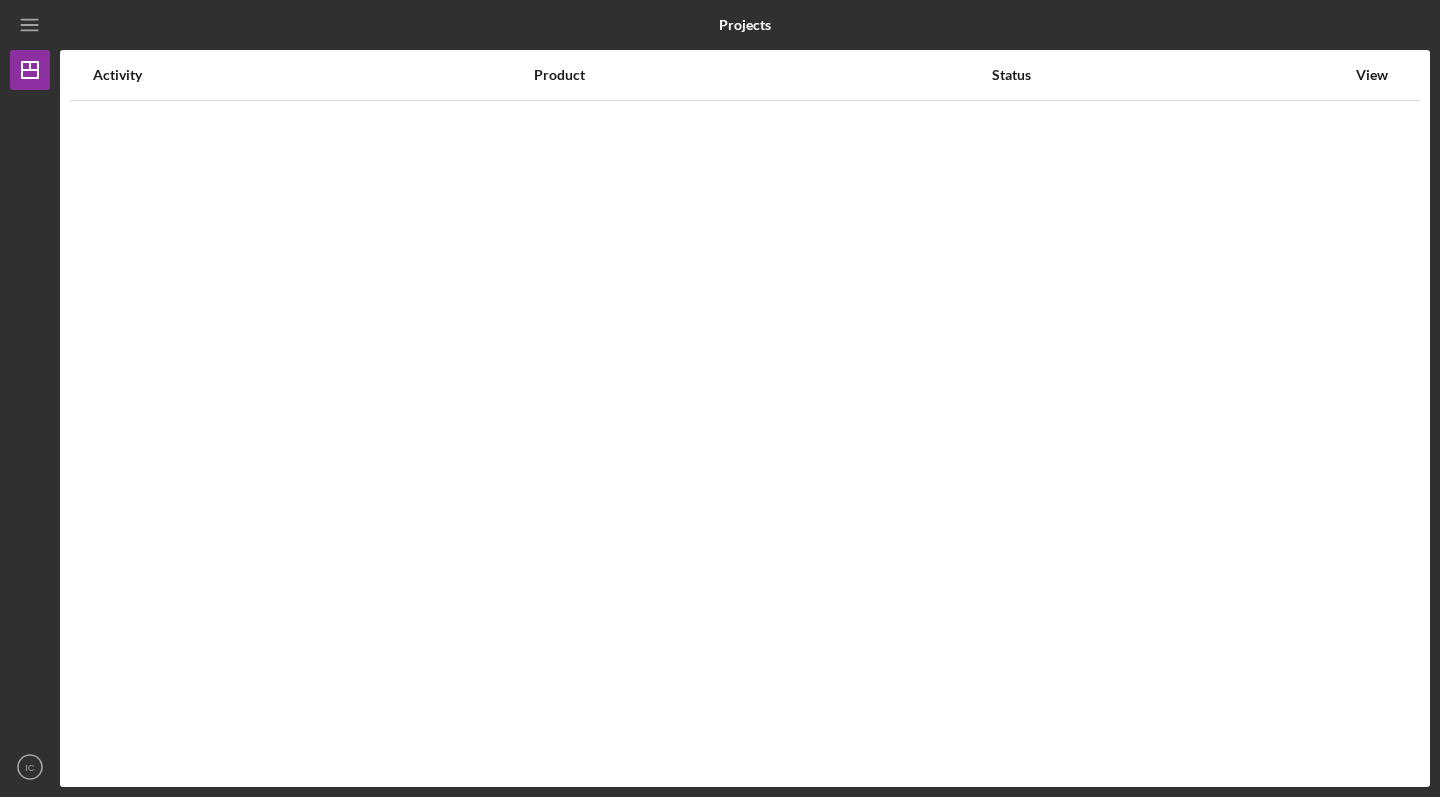 click on "View" at bounding box center (1372, 75) 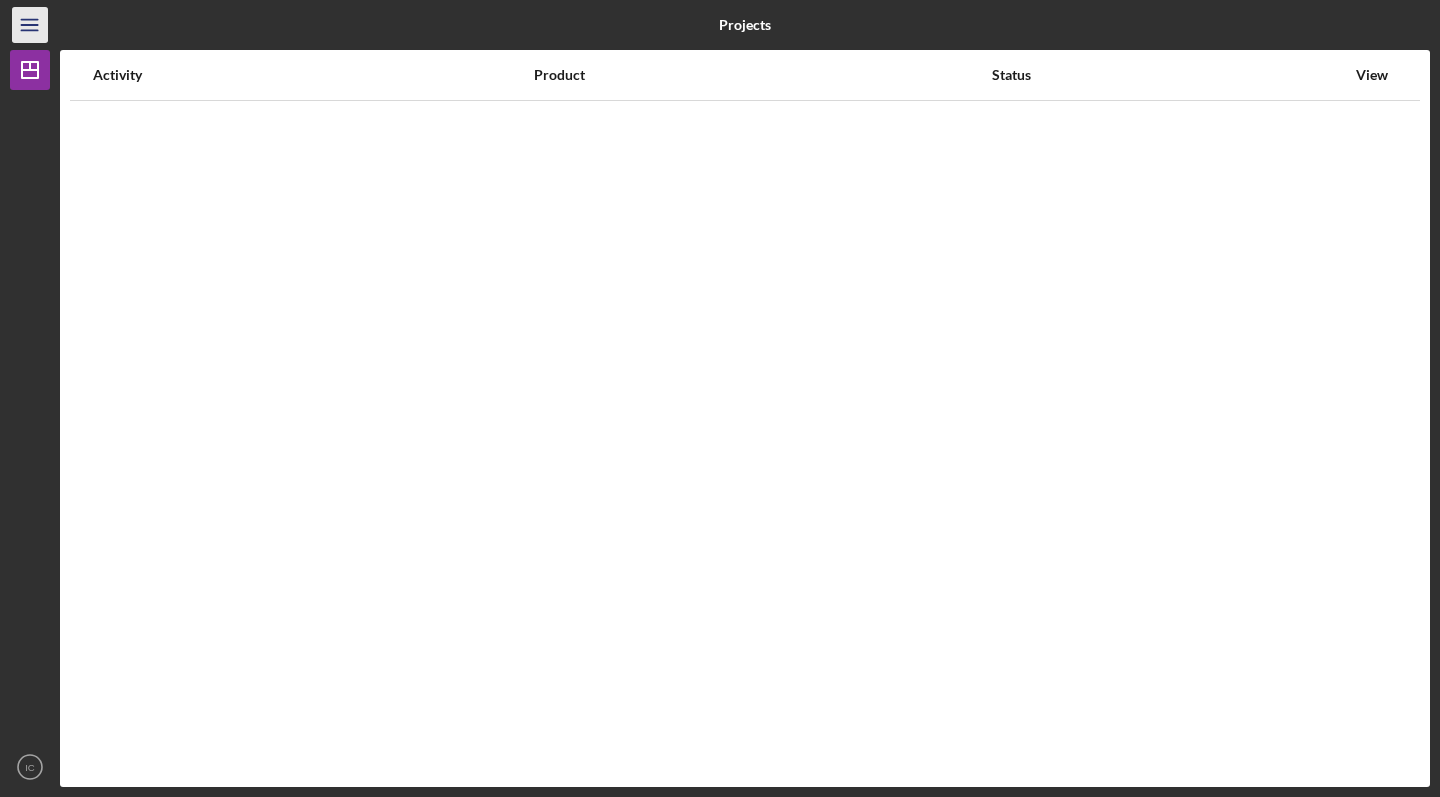 click on "Icon/Menu" 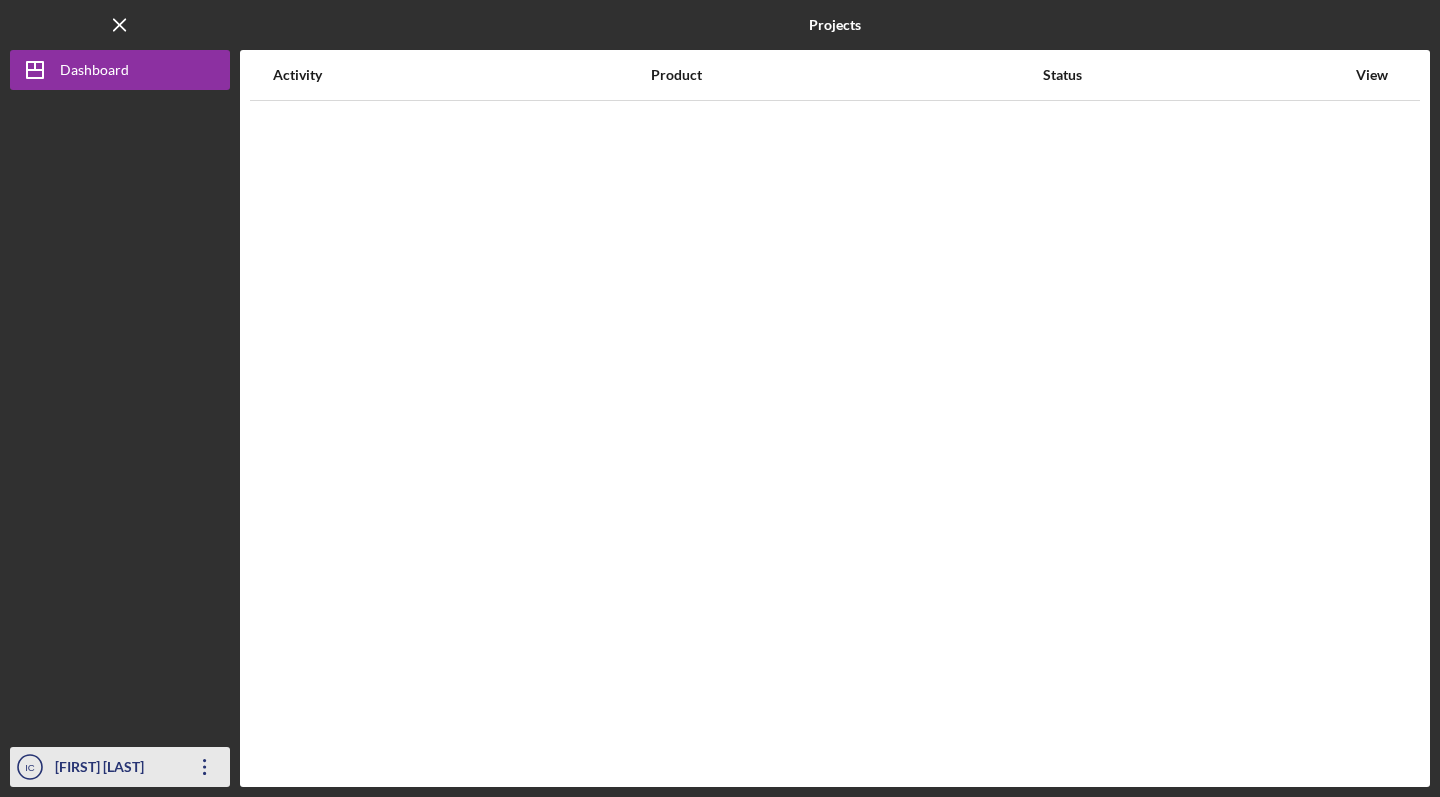 click on "Icon/Overflow" 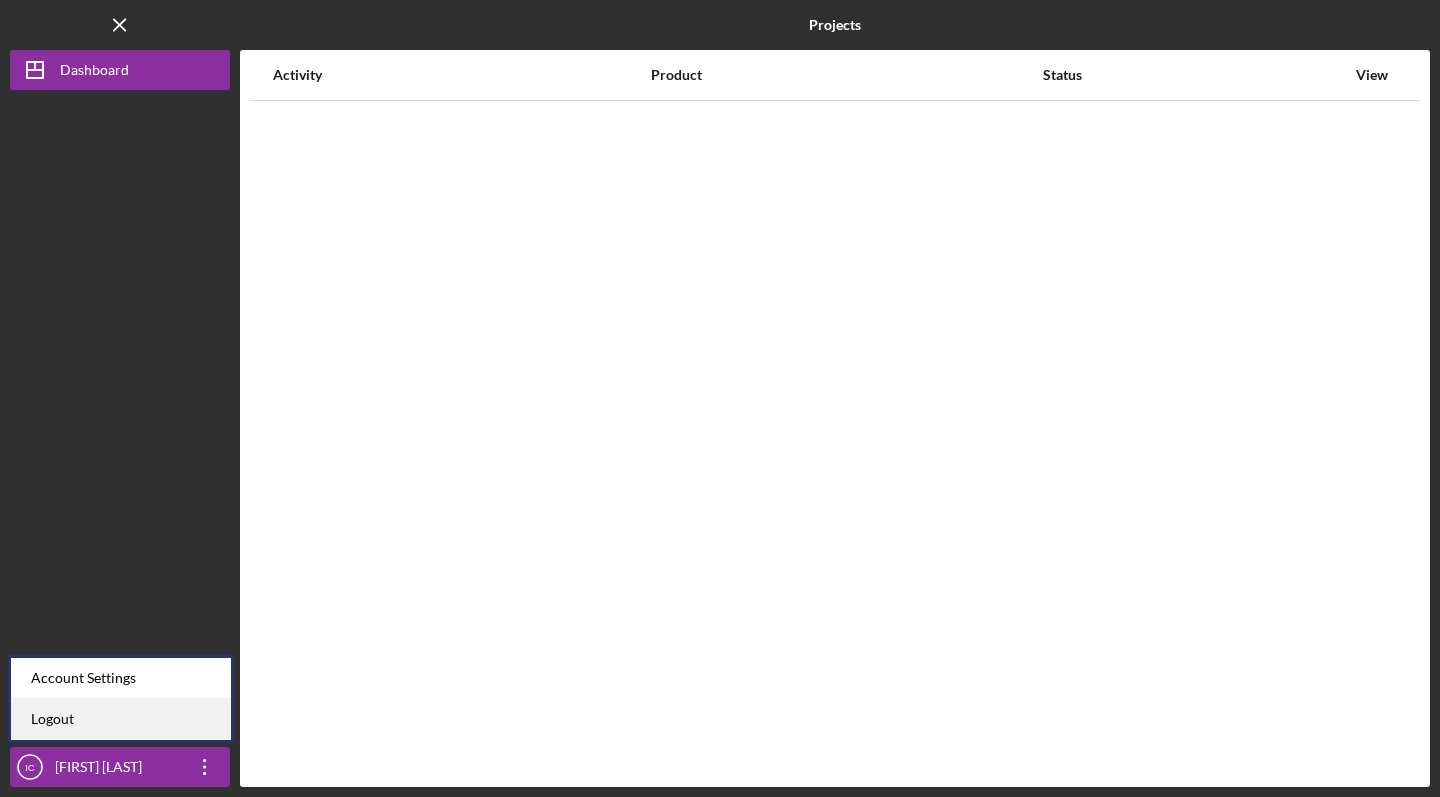click on "Logout" at bounding box center (121, 719) 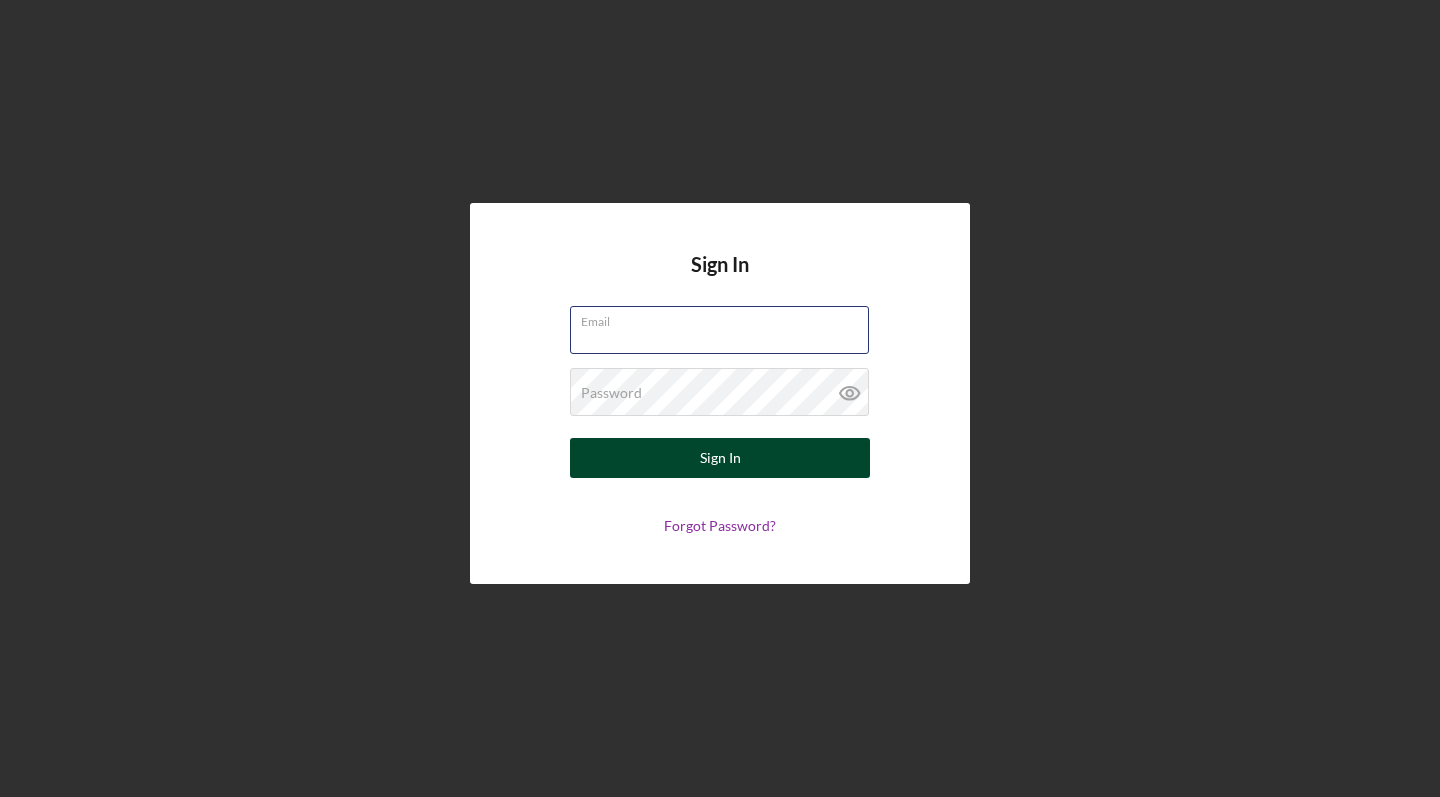 type on "[EMAIL]" 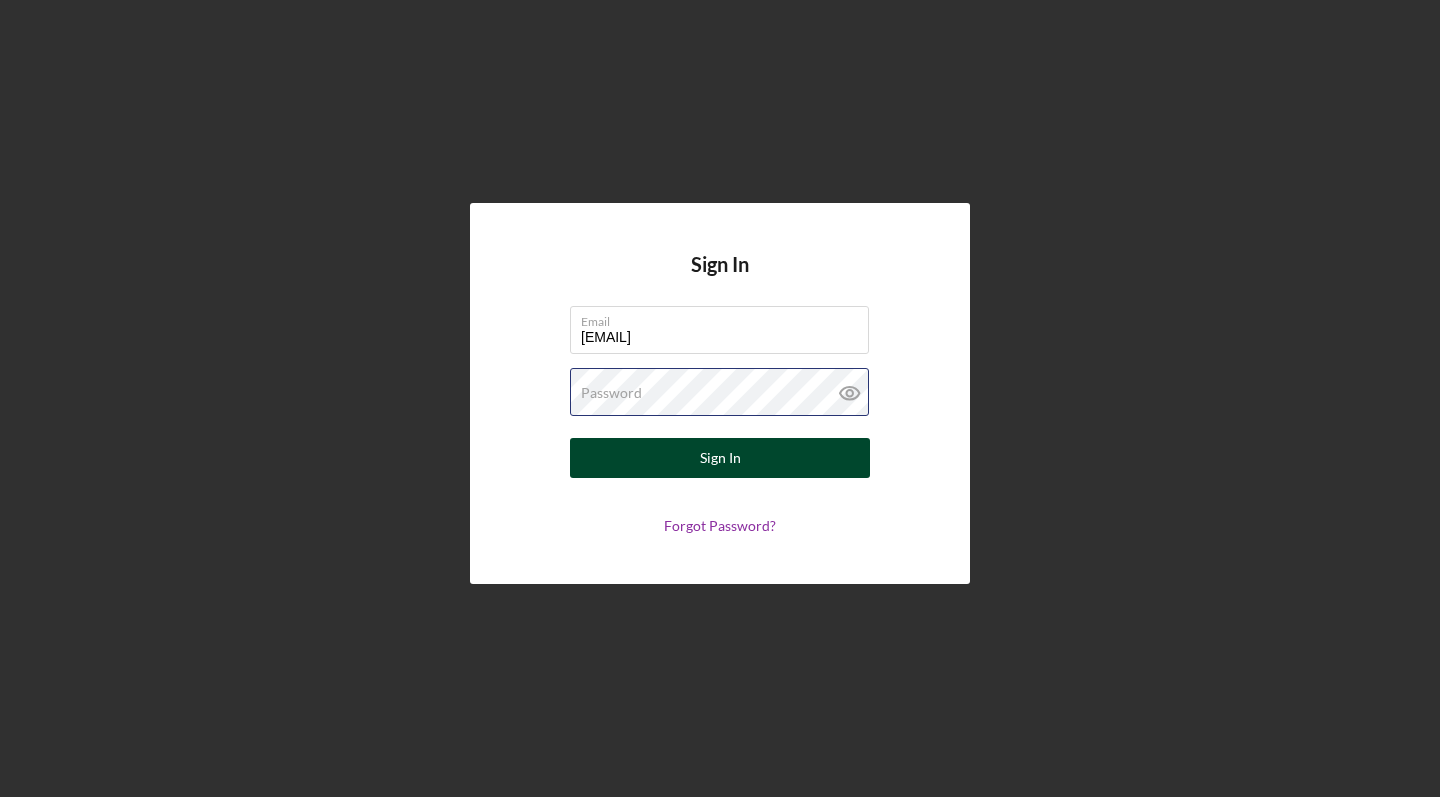 click on "Sign In" at bounding box center [720, 458] 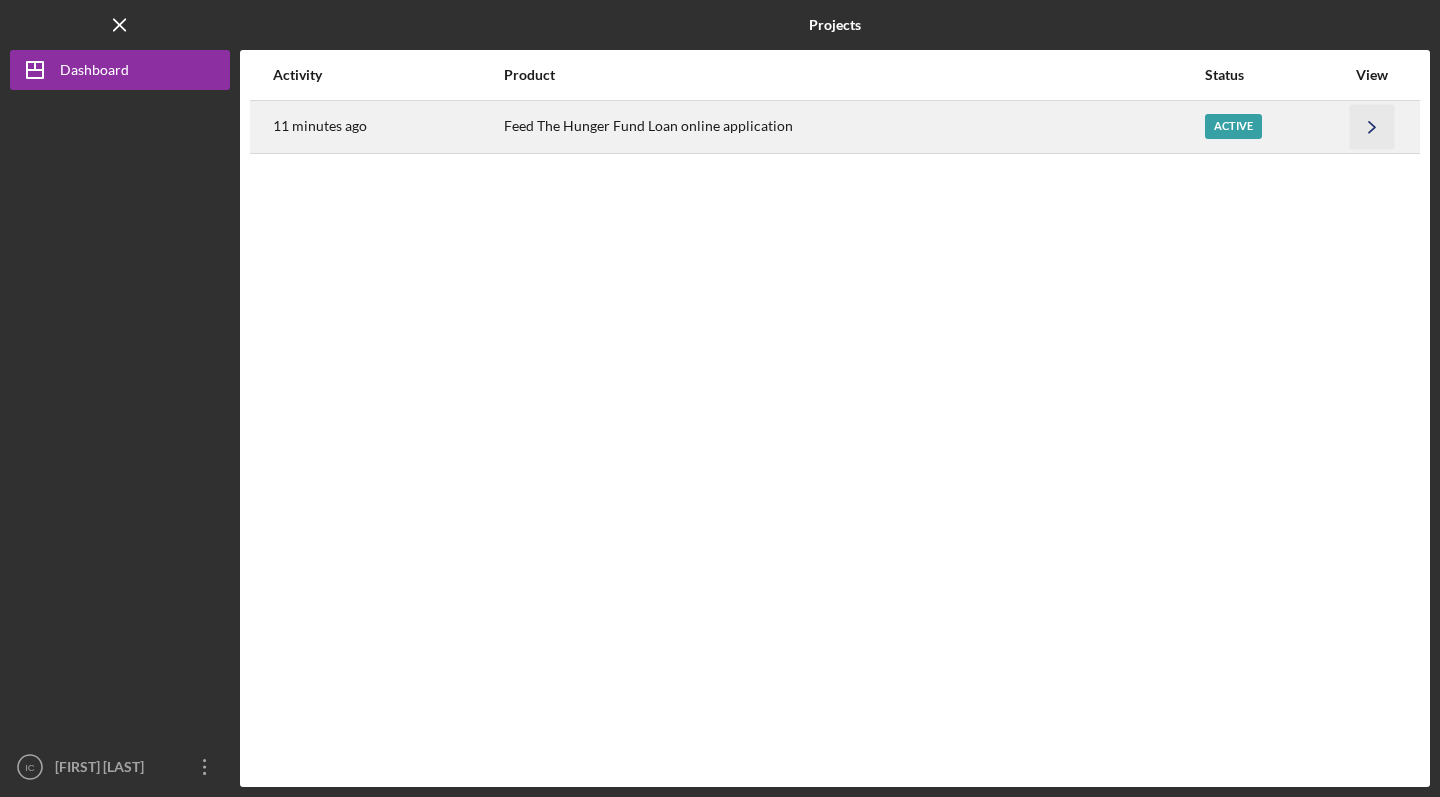 click on "Icon/Navigate" 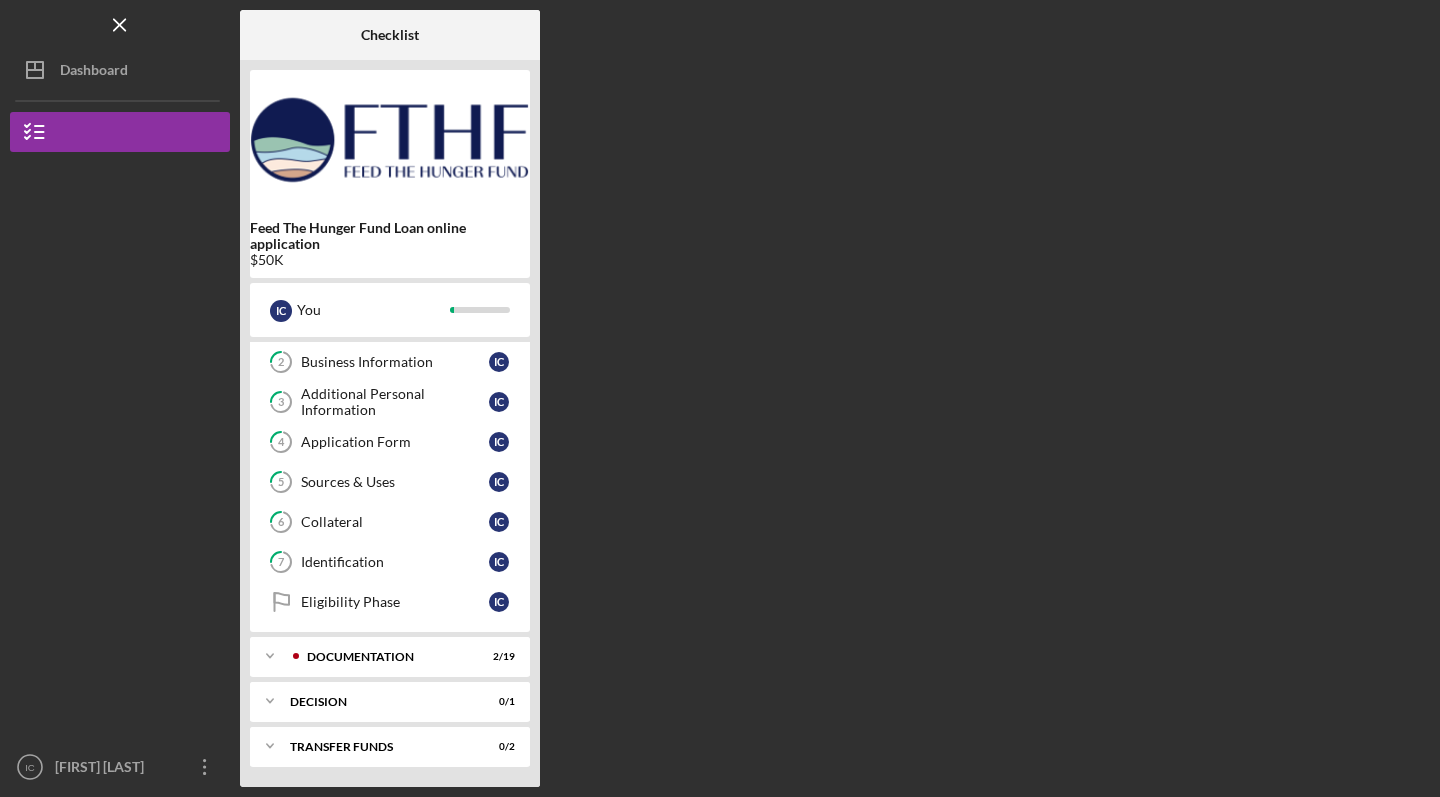 scroll, scrollTop: 81, scrollLeft: 0, axis: vertical 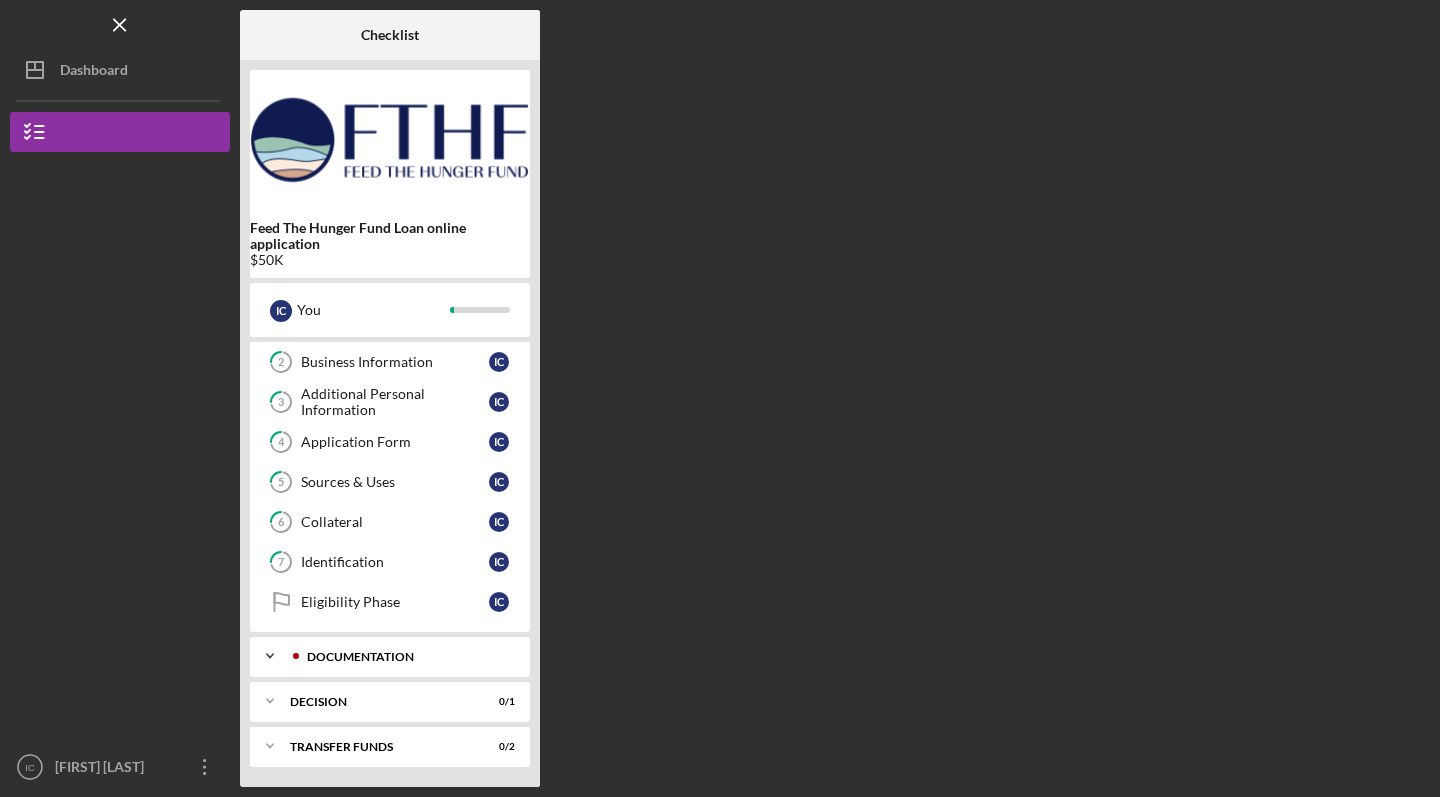 click on "Icon/Expander" 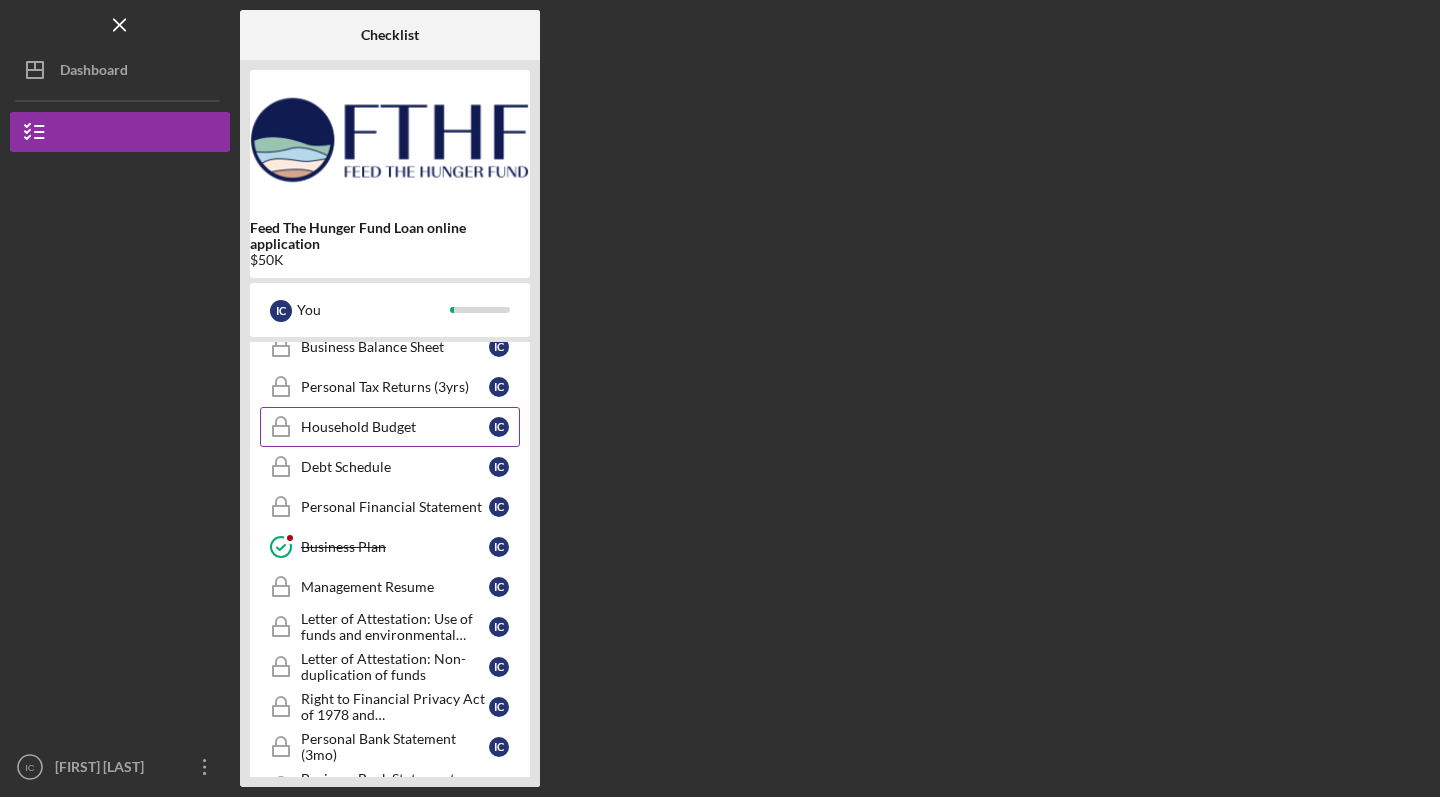scroll, scrollTop: 614, scrollLeft: 0, axis: vertical 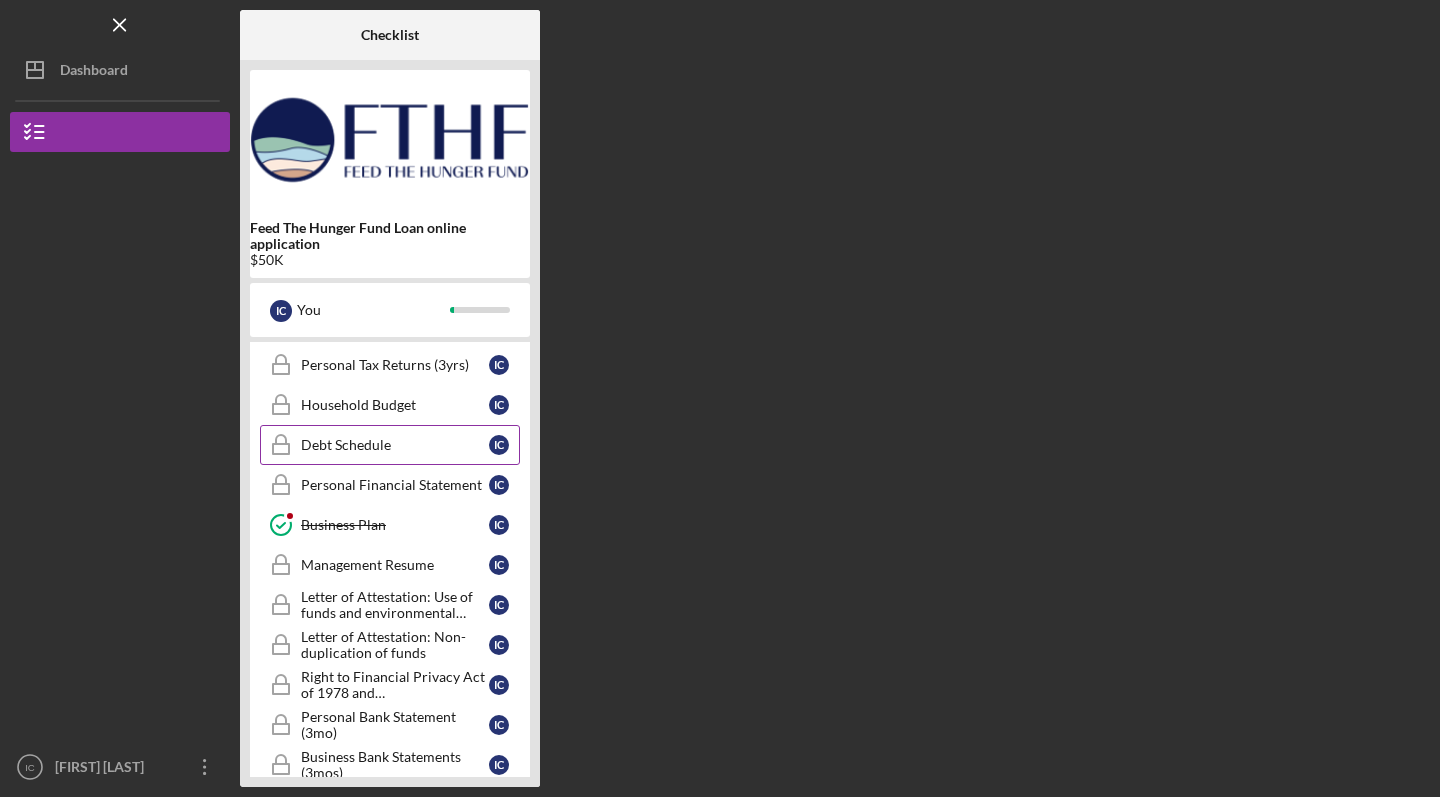 click on "Debt Schedule" 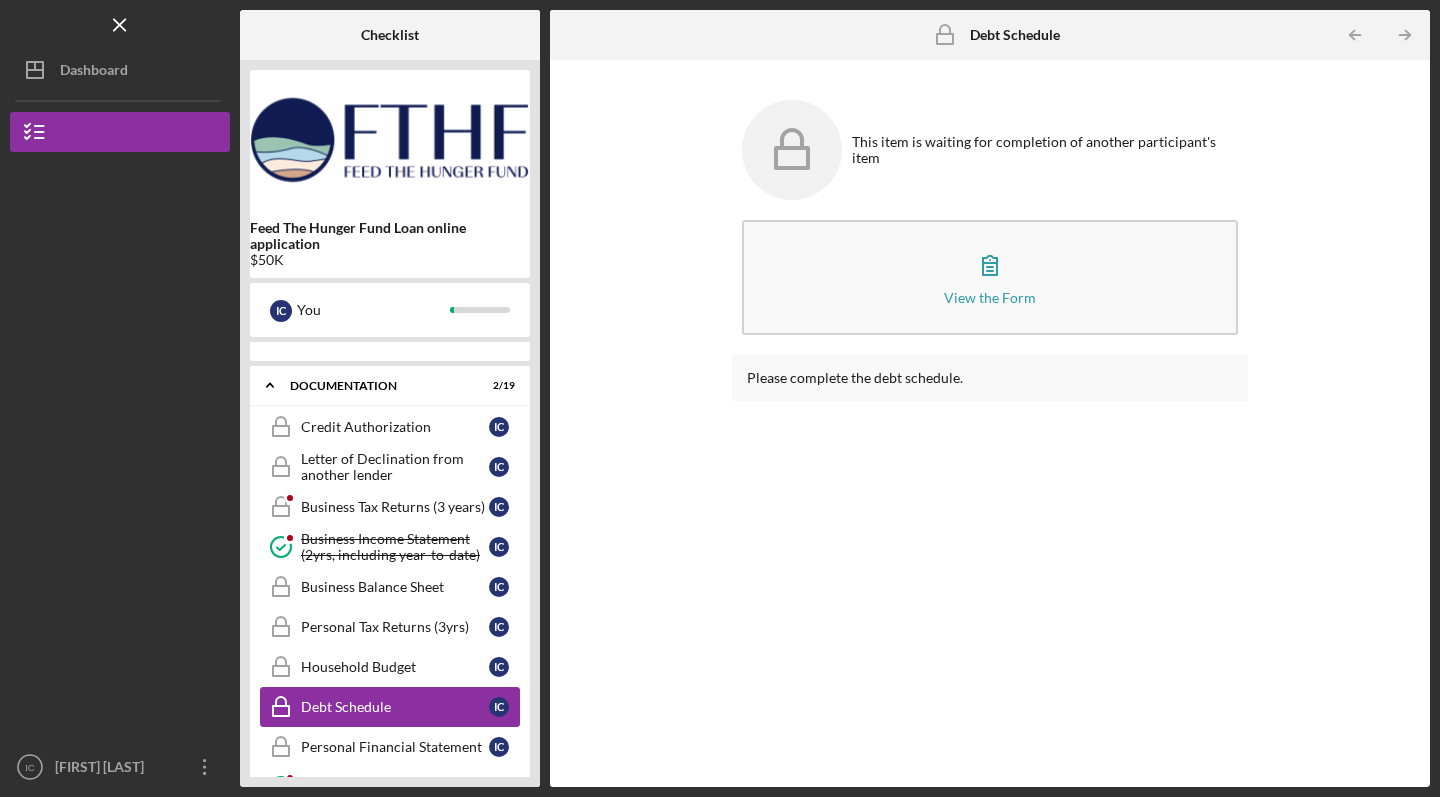 scroll, scrollTop: 347, scrollLeft: 0, axis: vertical 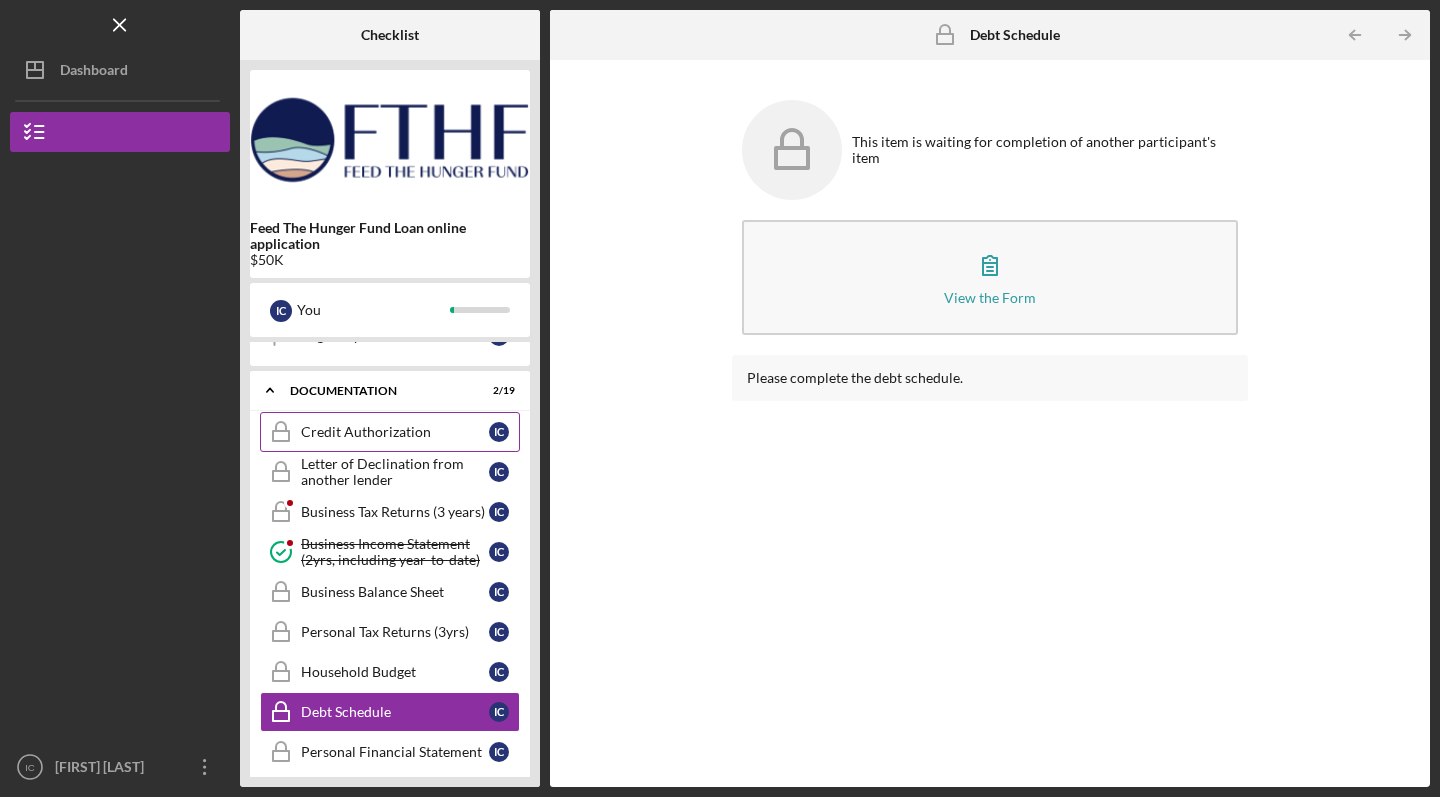 click on "Credit Authorization" at bounding box center (395, 432) 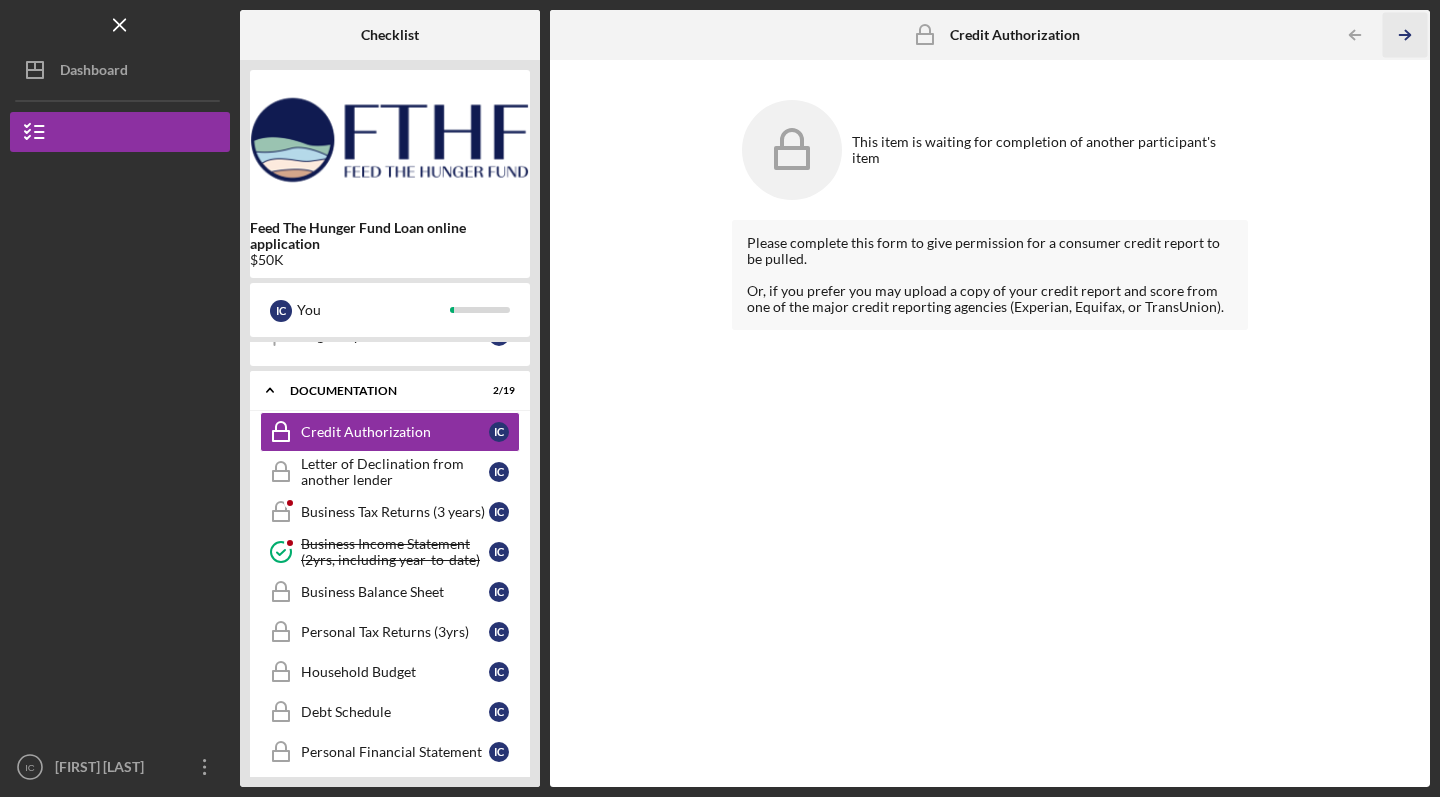 click on "Icon/Table Pagination Arrow" 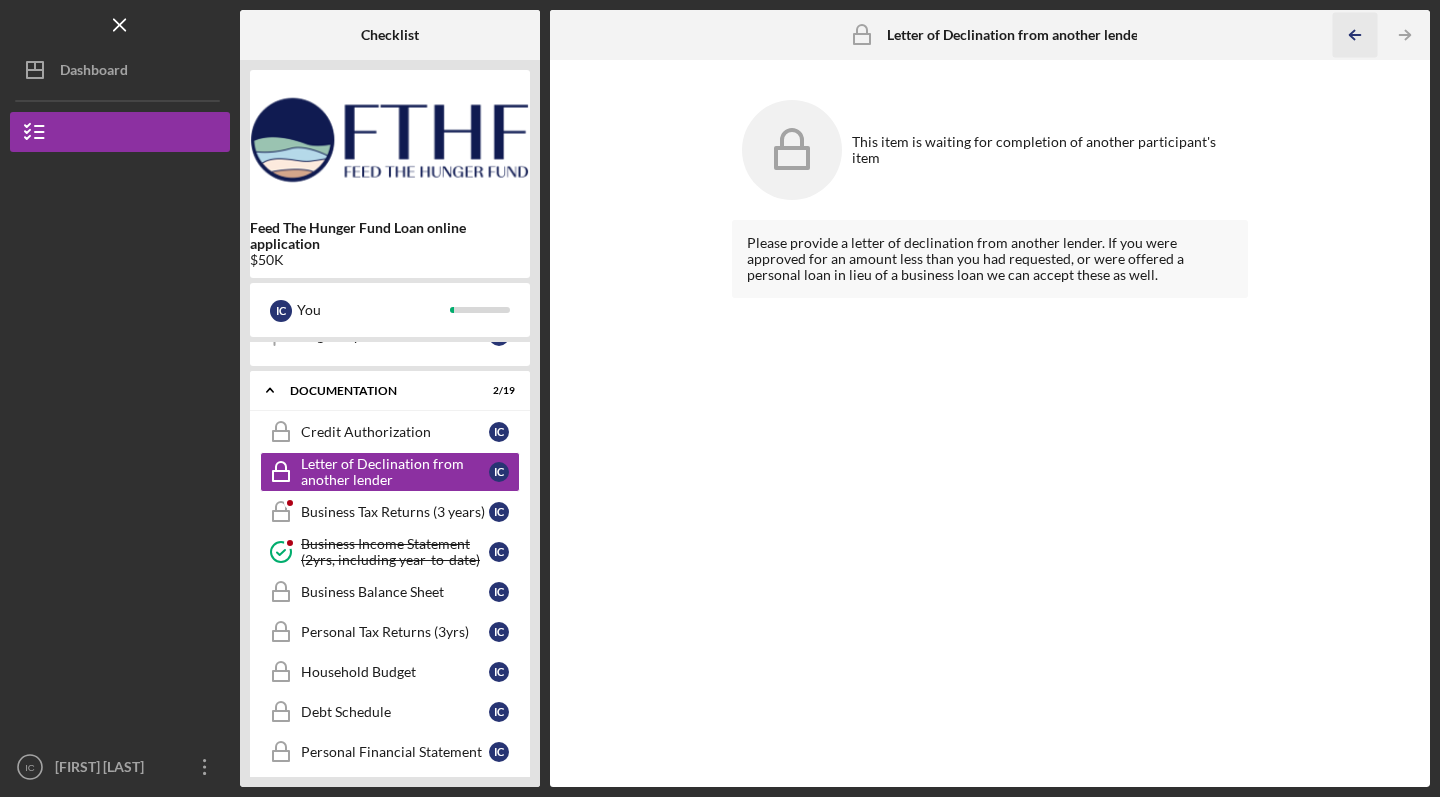 click on "Icon/Table Pagination Arrow" 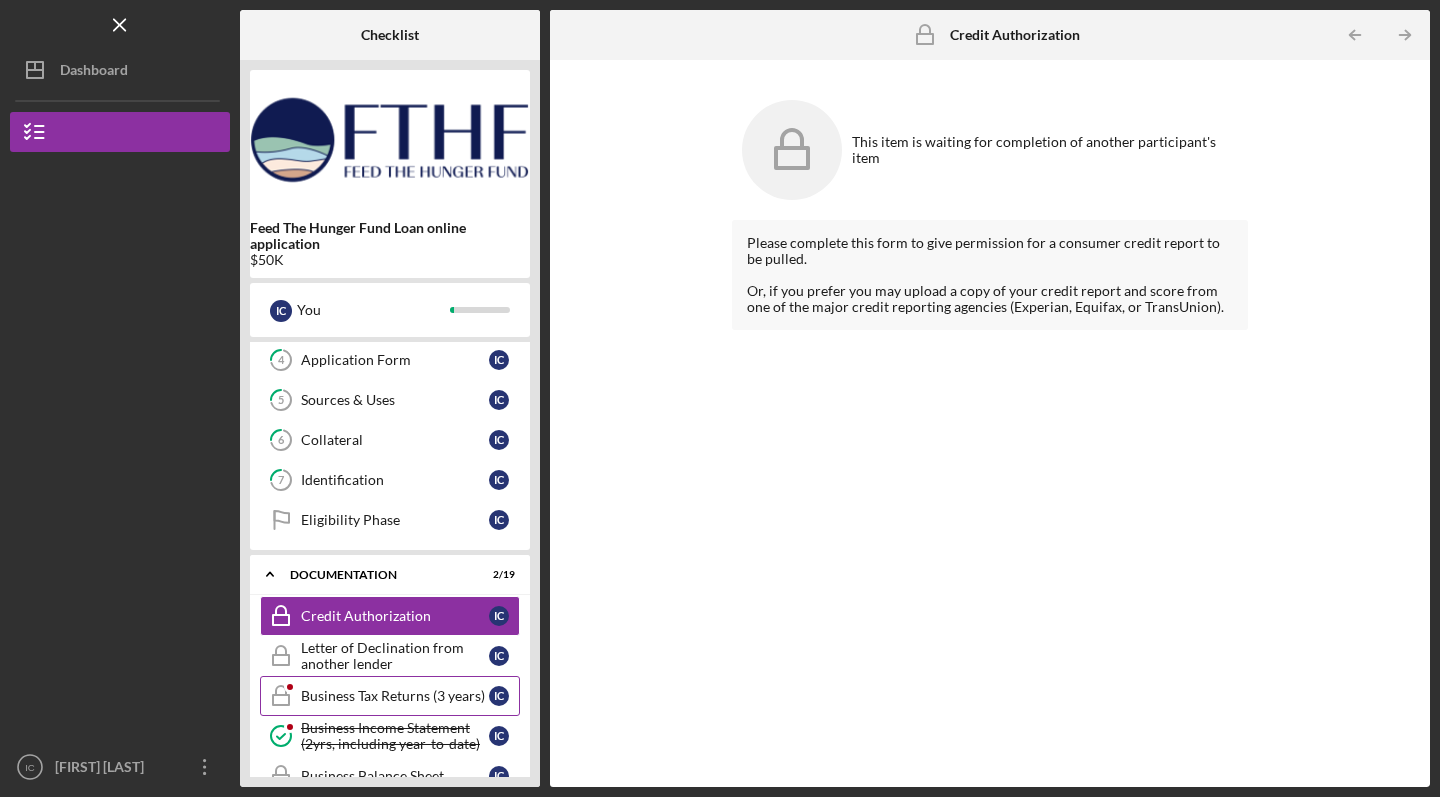 scroll, scrollTop: 162, scrollLeft: 0, axis: vertical 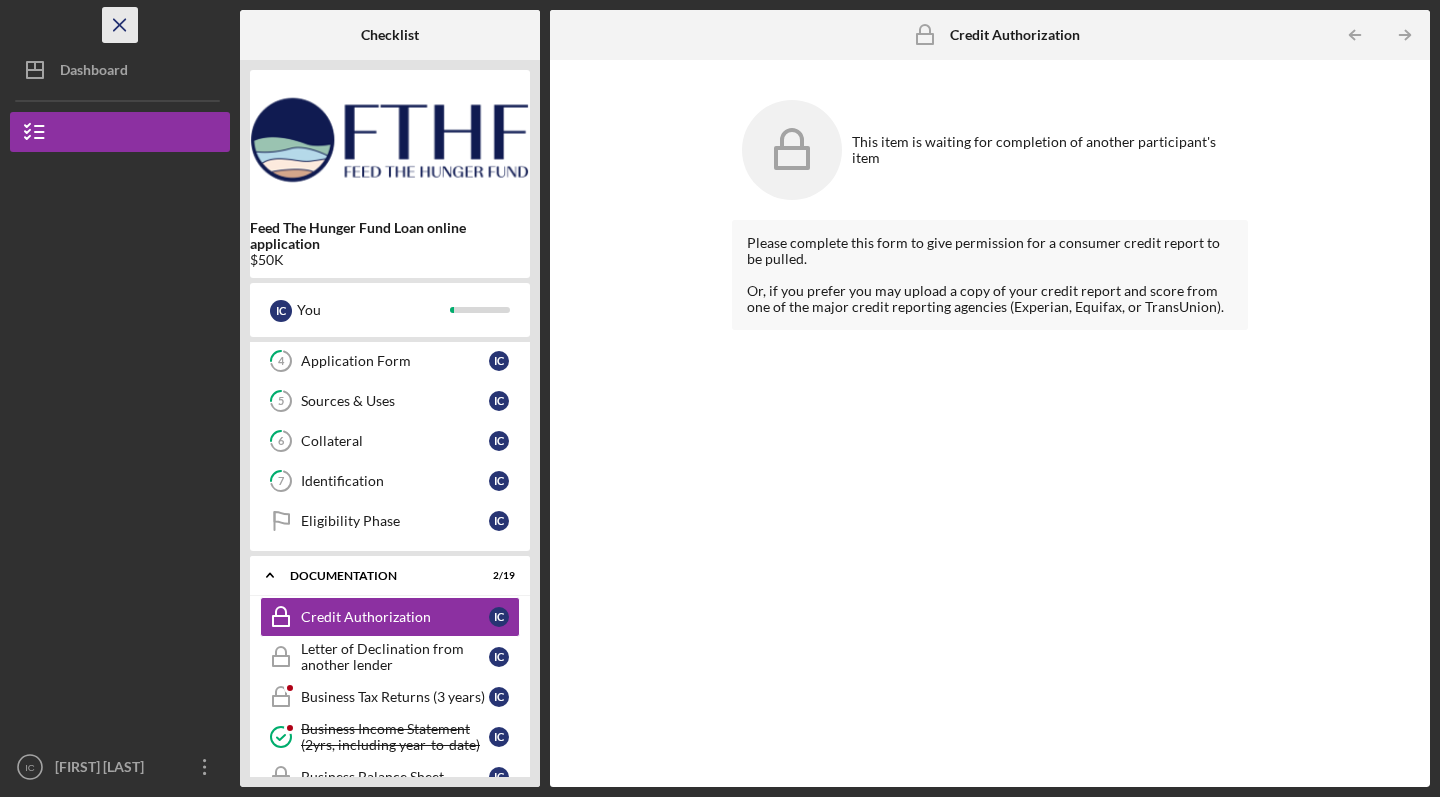 click on "Icon/Menu Close" 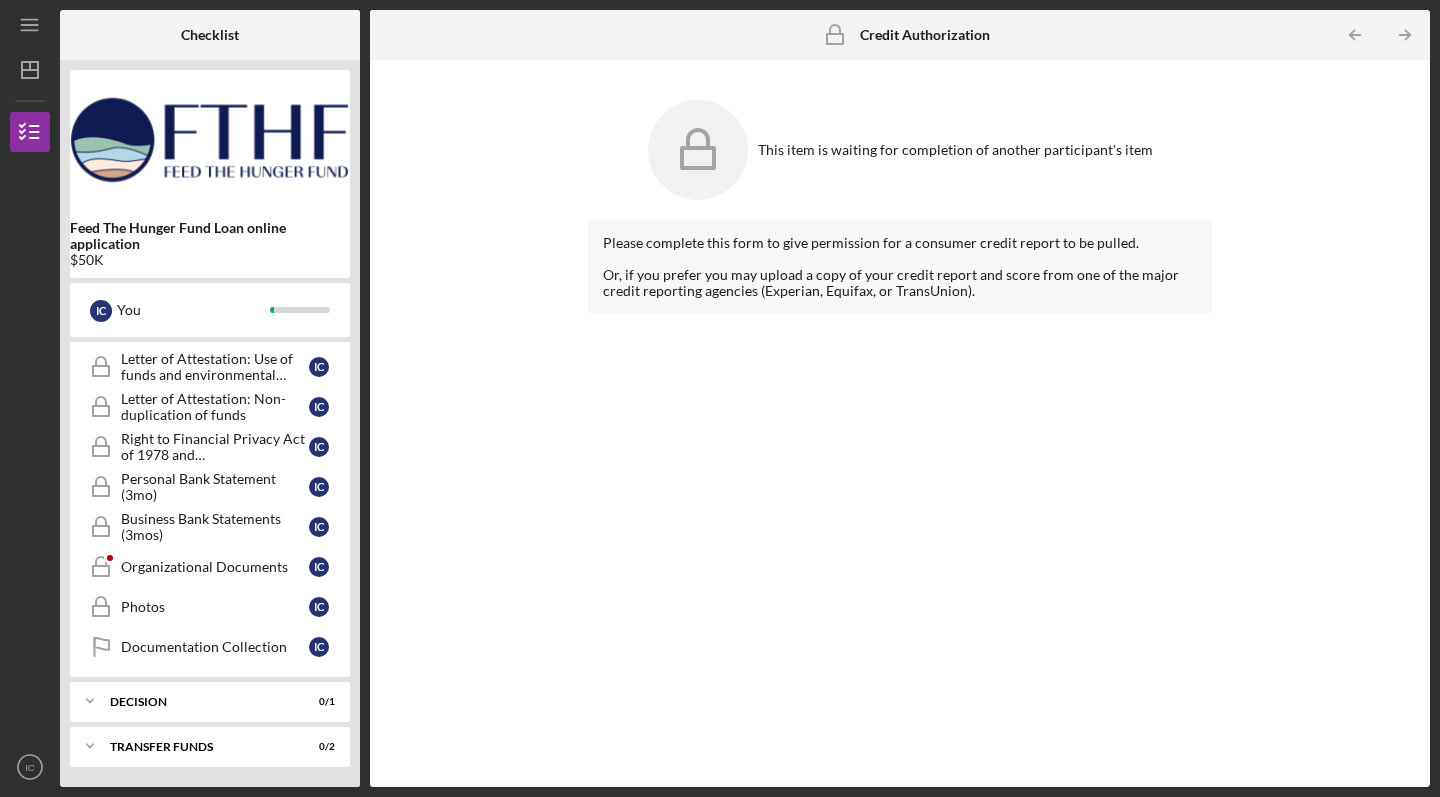 scroll, scrollTop: 852, scrollLeft: 0, axis: vertical 